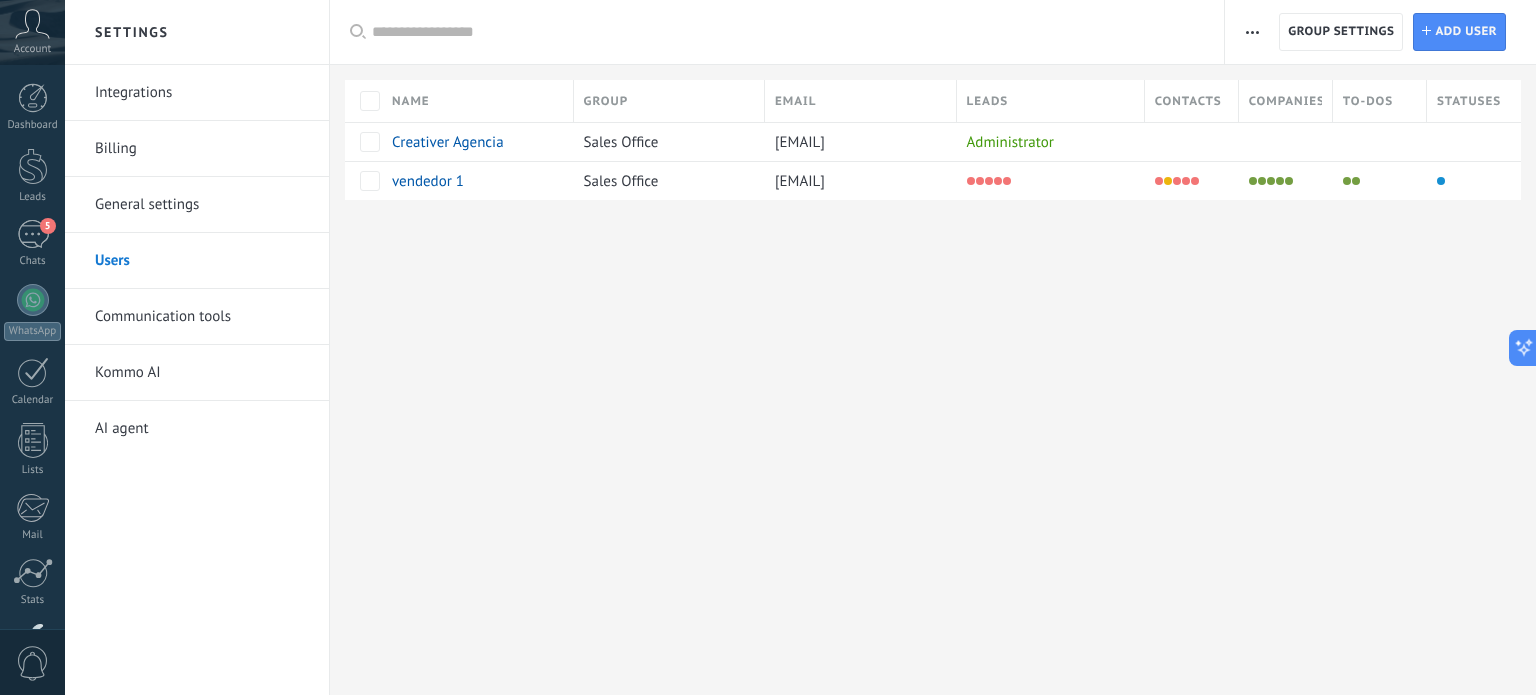 scroll, scrollTop: 0, scrollLeft: 0, axis: both 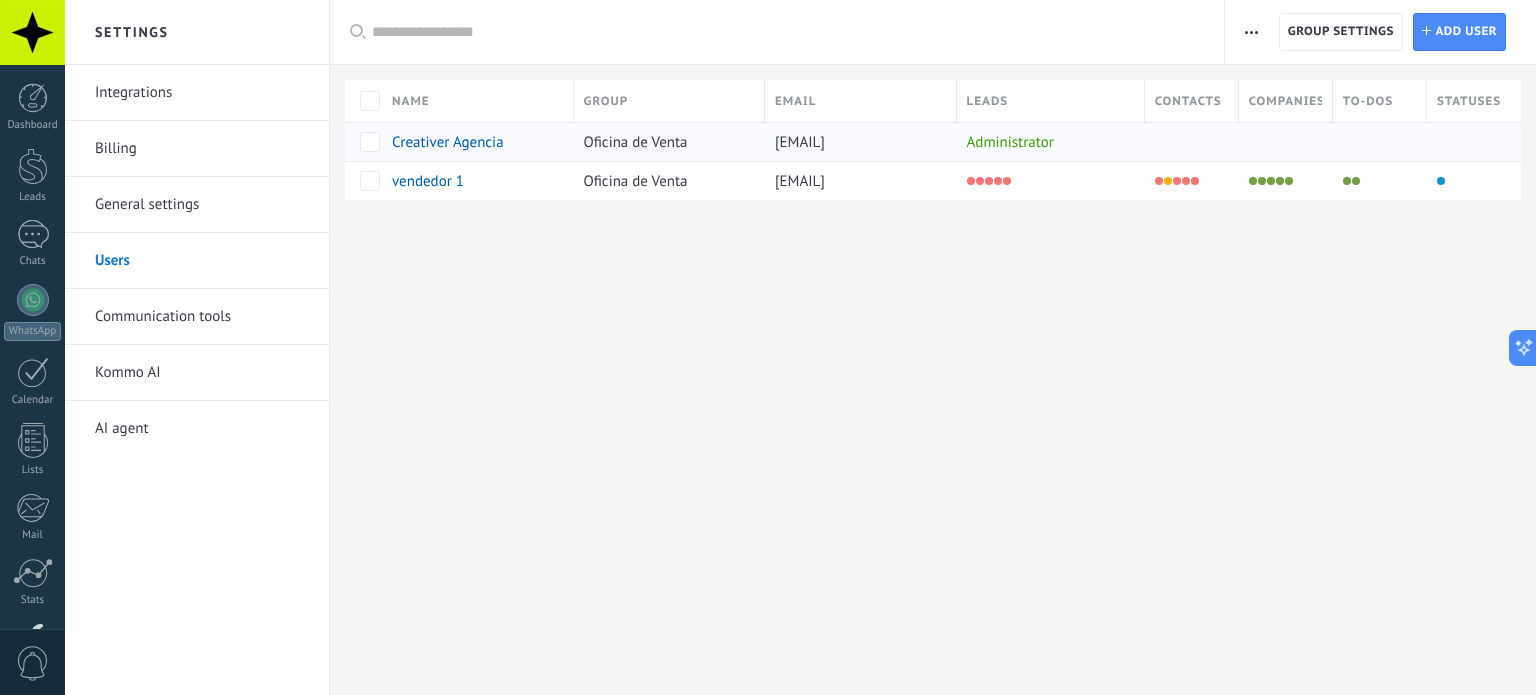 click on "teodoramamaniayala@gmail.com" at bounding box center (800, 142) 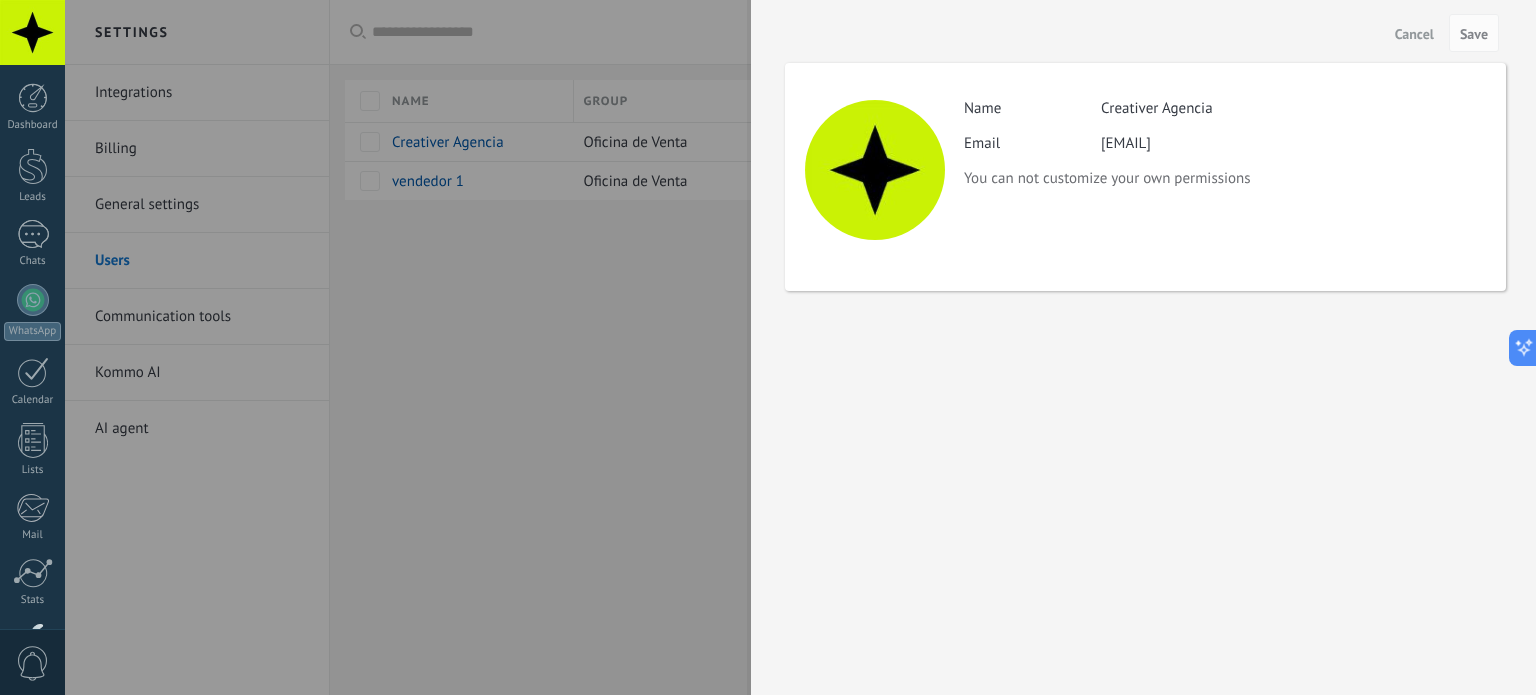 click on "Email teodoramamaniayala@gmail.com" at bounding box center (1224, 143) 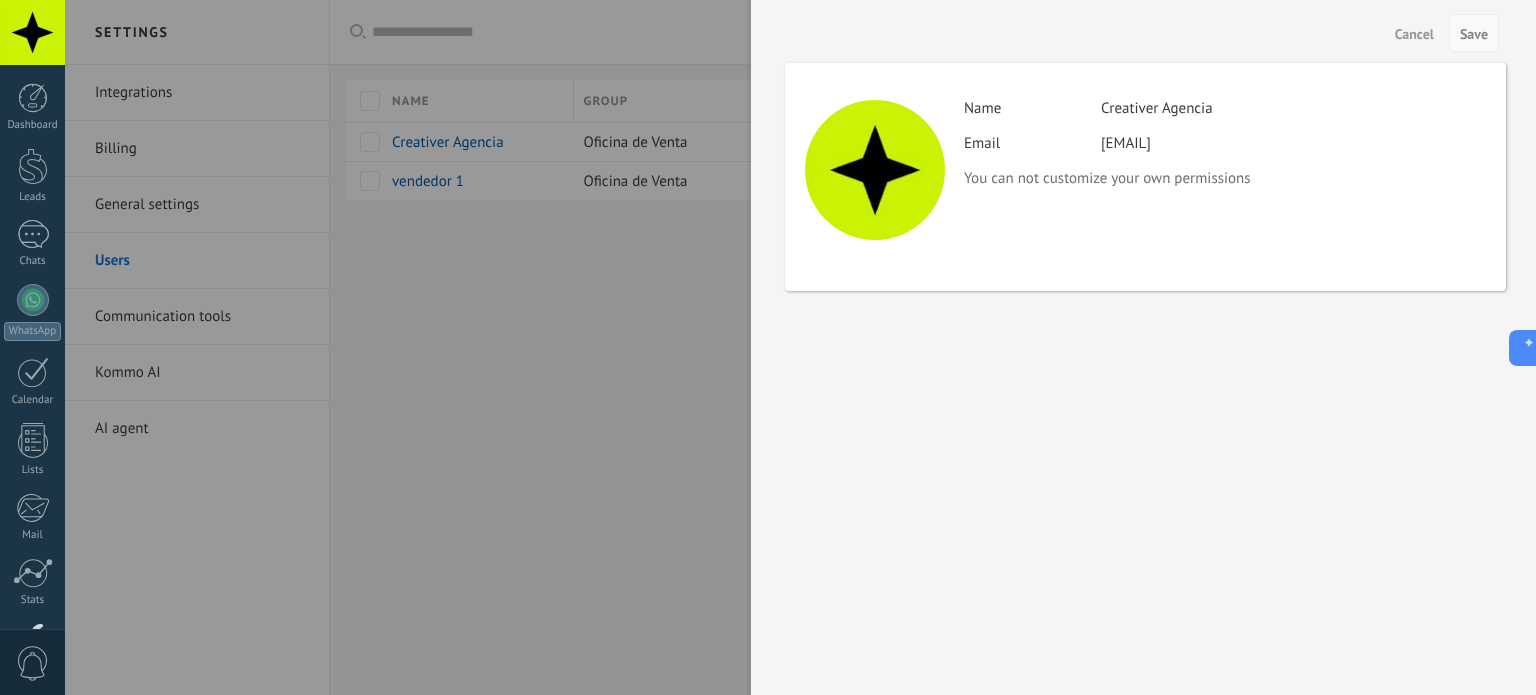 click on "Save" at bounding box center (1474, 34) 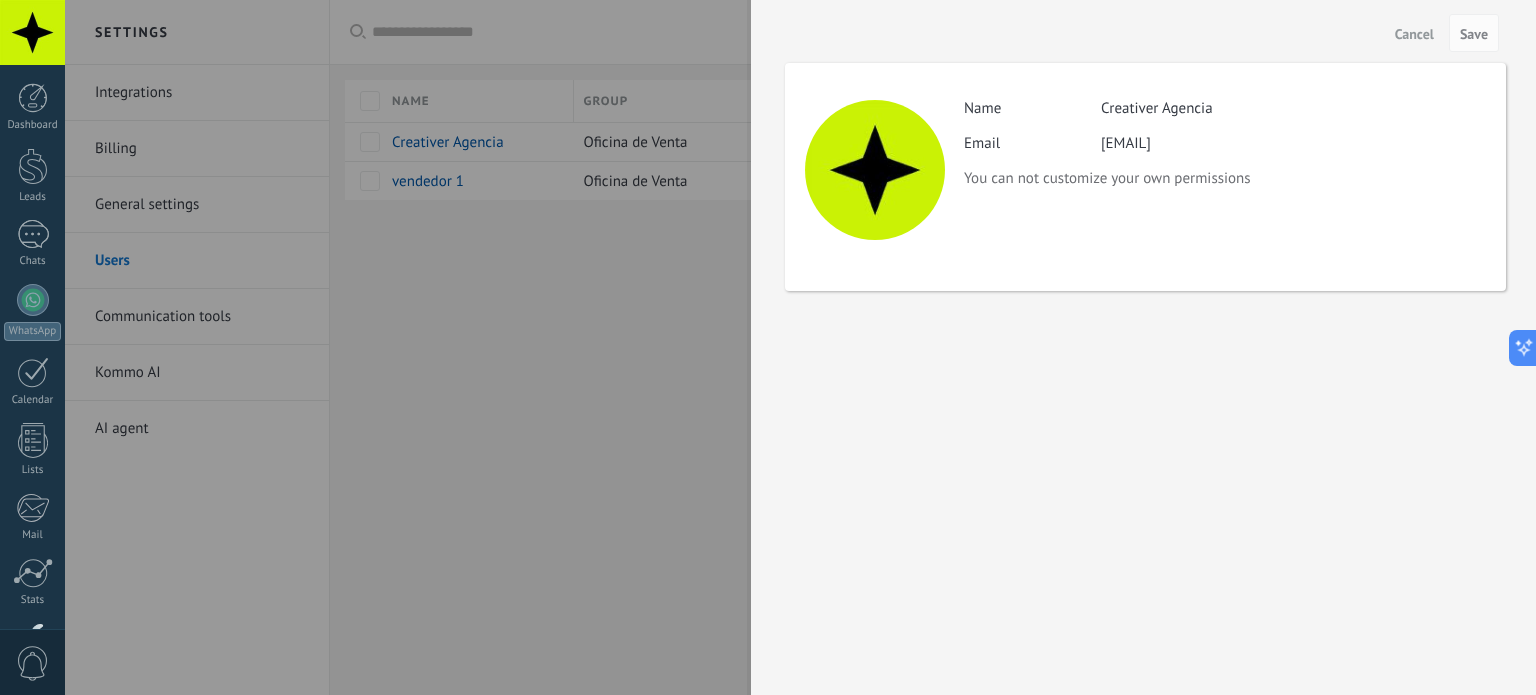 click on "Cancel" at bounding box center [1414, 34] 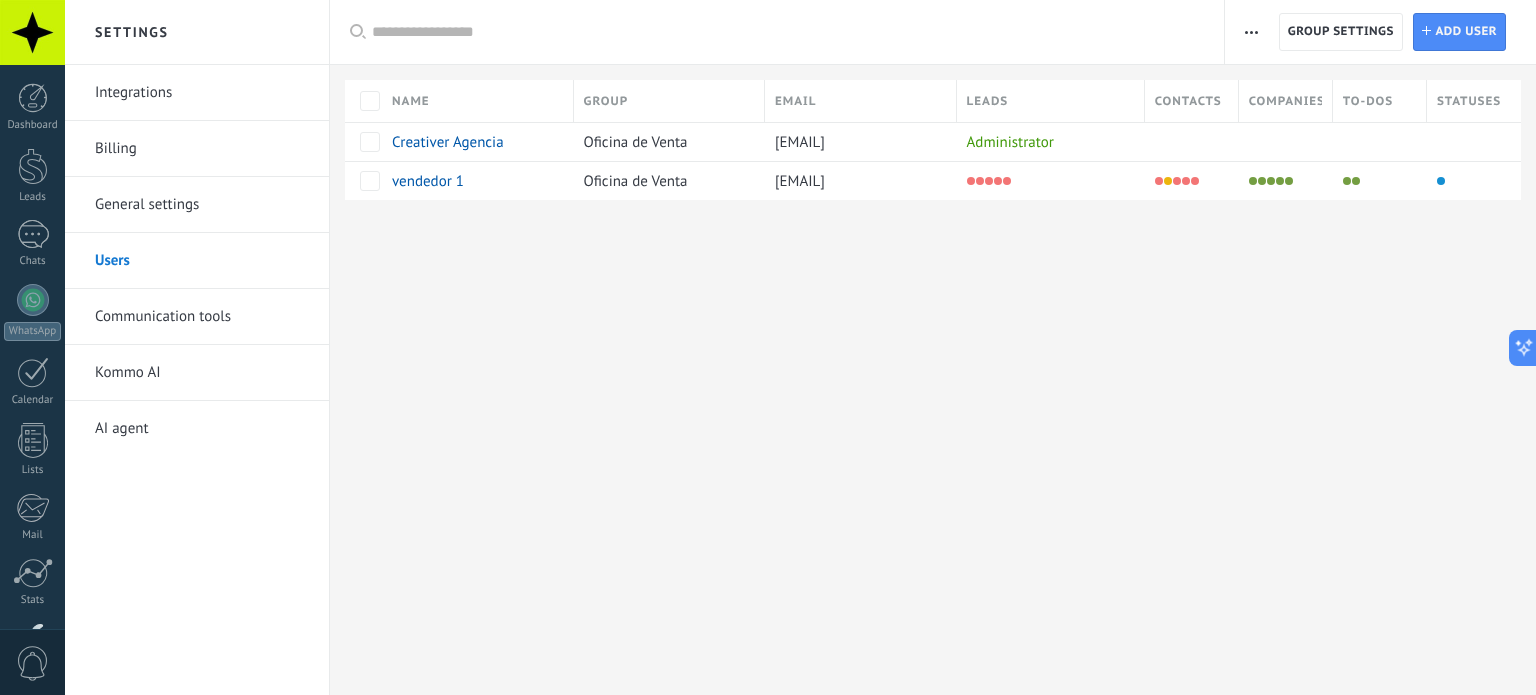 click on "Integrations" at bounding box center (202, 93) 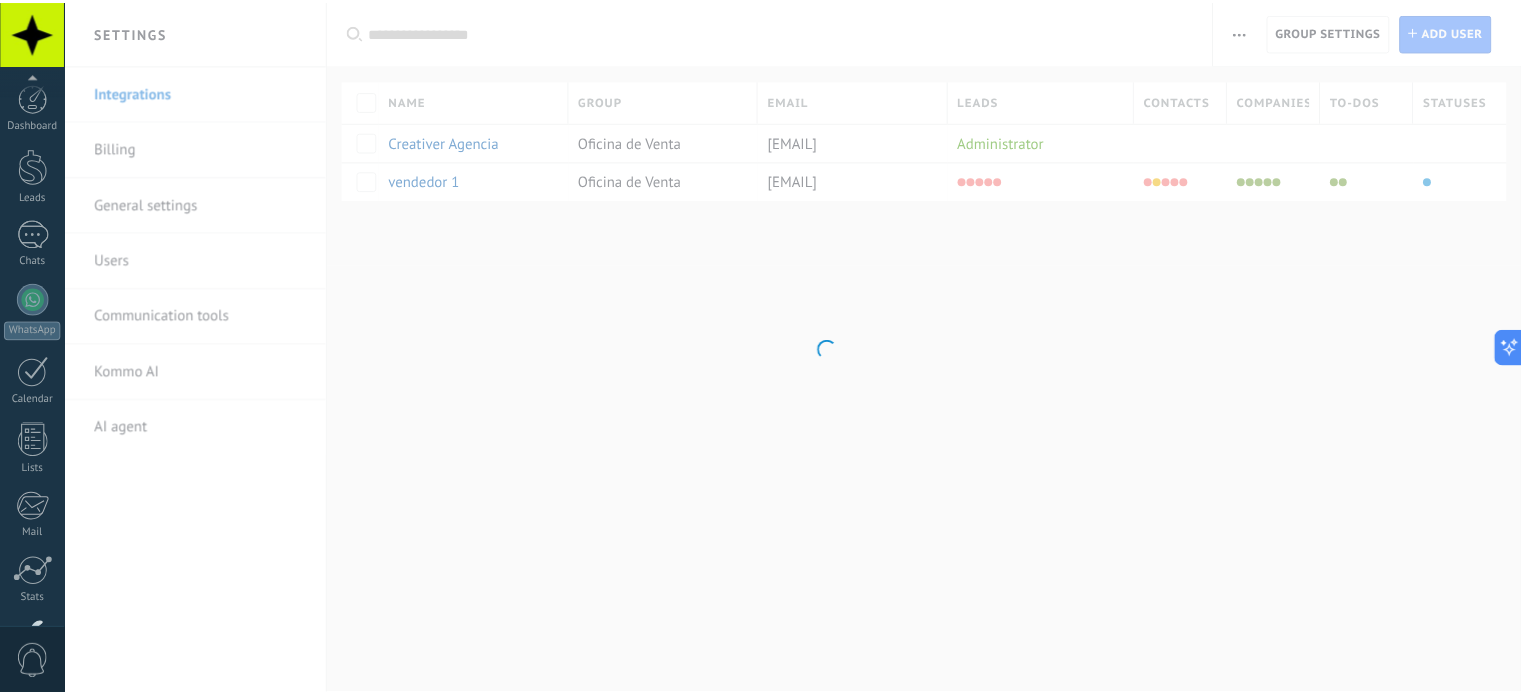 scroll, scrollTop: 136, scrollLeft: 0, axis: vertical 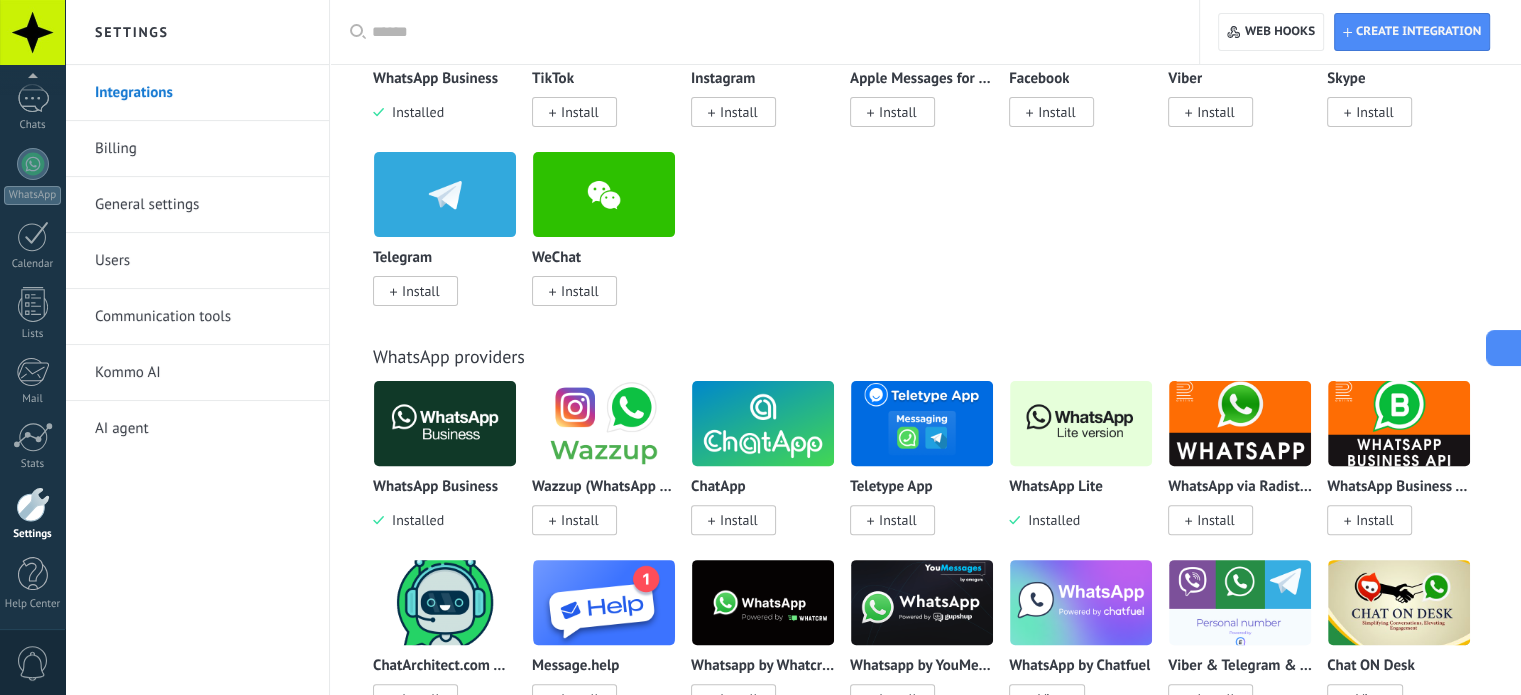 click at bounding box center (1504, 348) 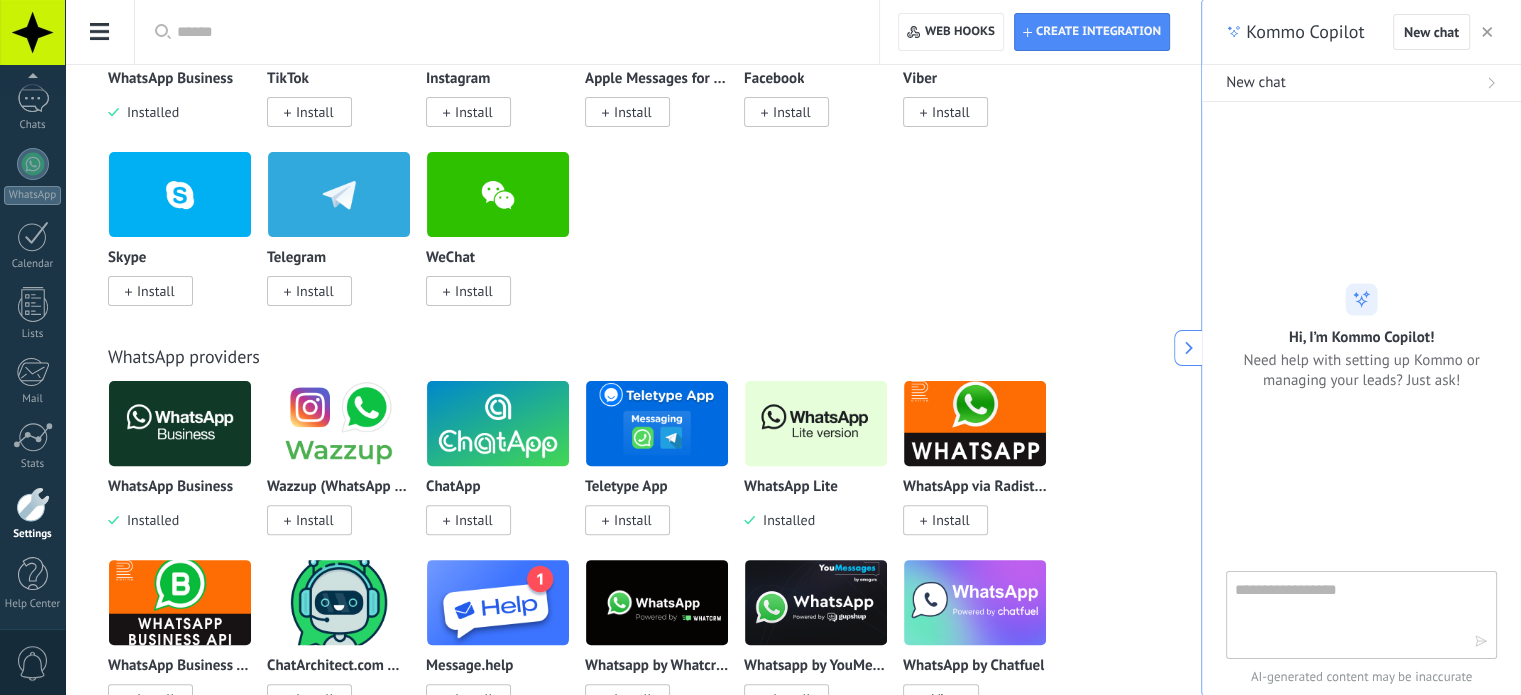 click 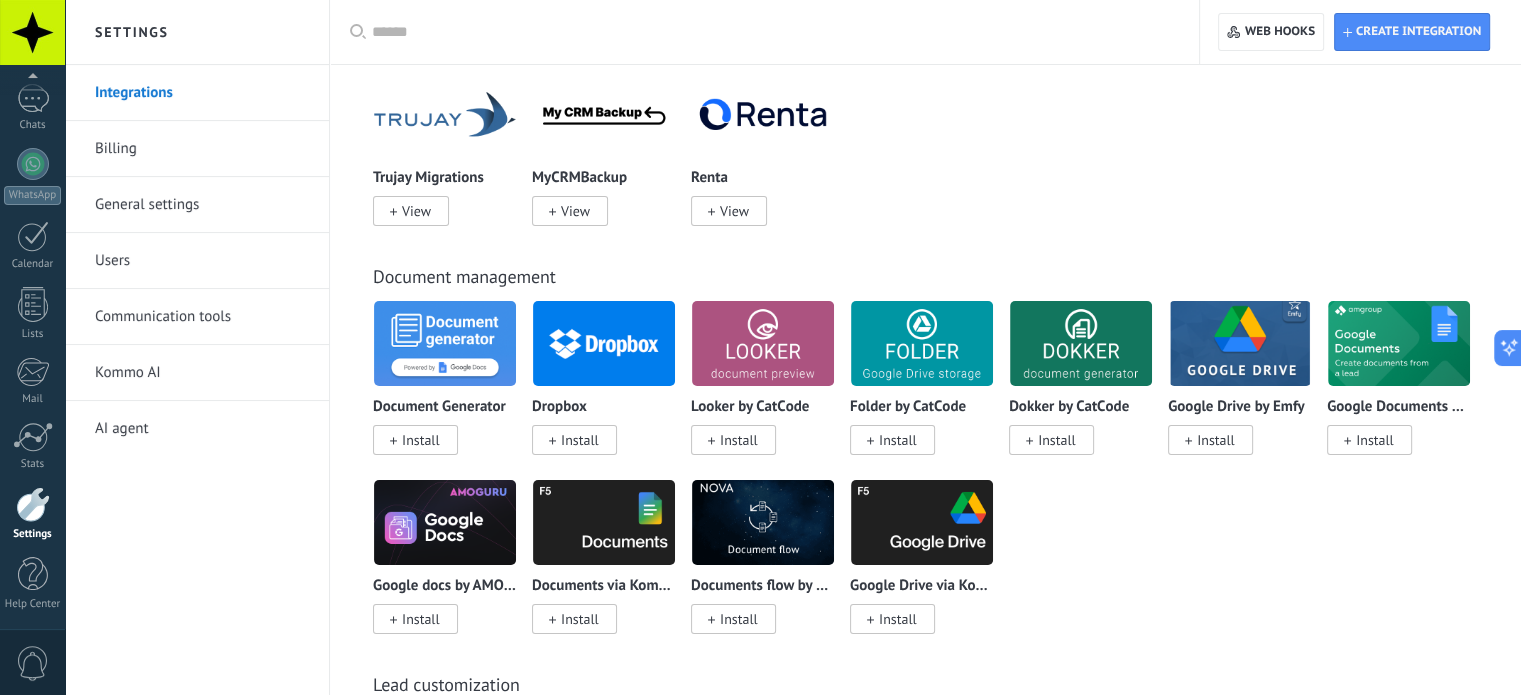 scroll, scrollTop: 6240, scrollLeft: 0, axis: vertical 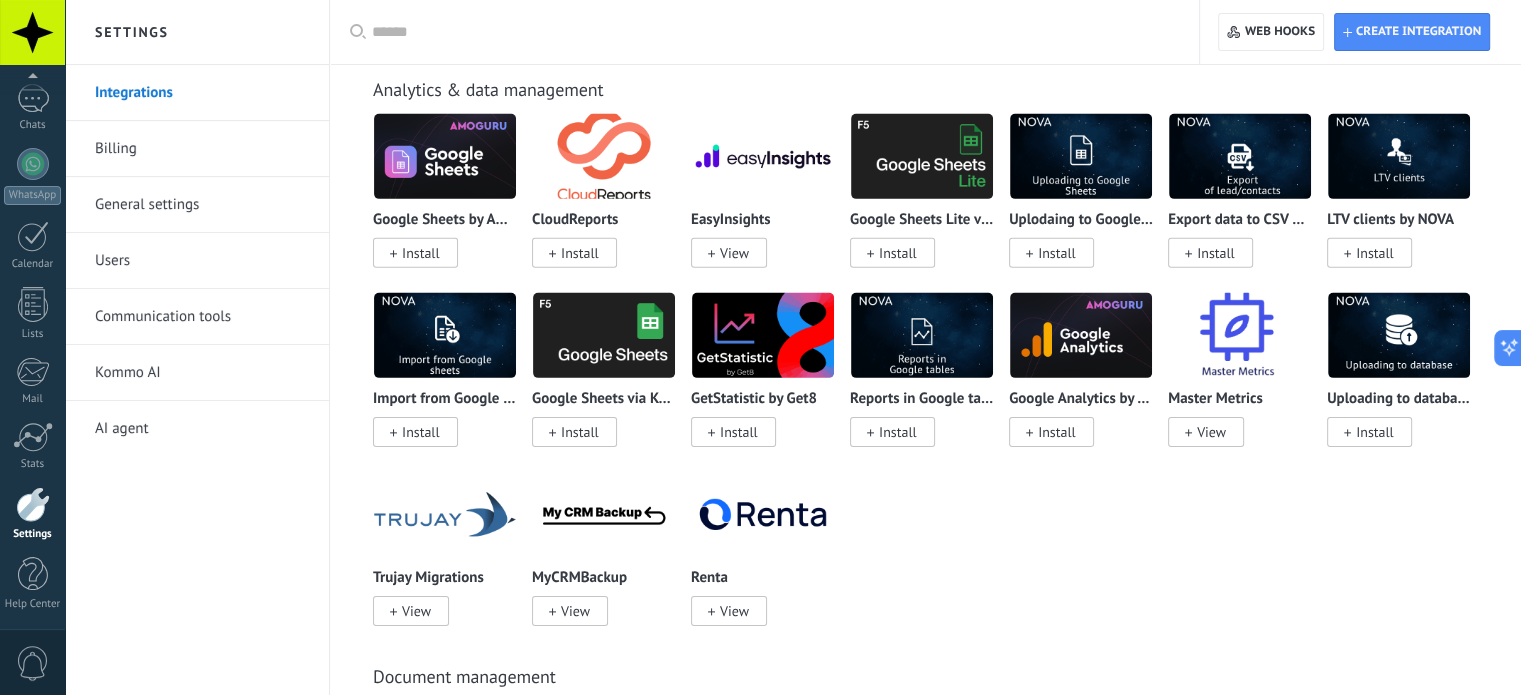 drag, startPoint x: 1232, startPoint y: 357, endPoint x: 1224, endPoint y: 414, distance: 57.558666 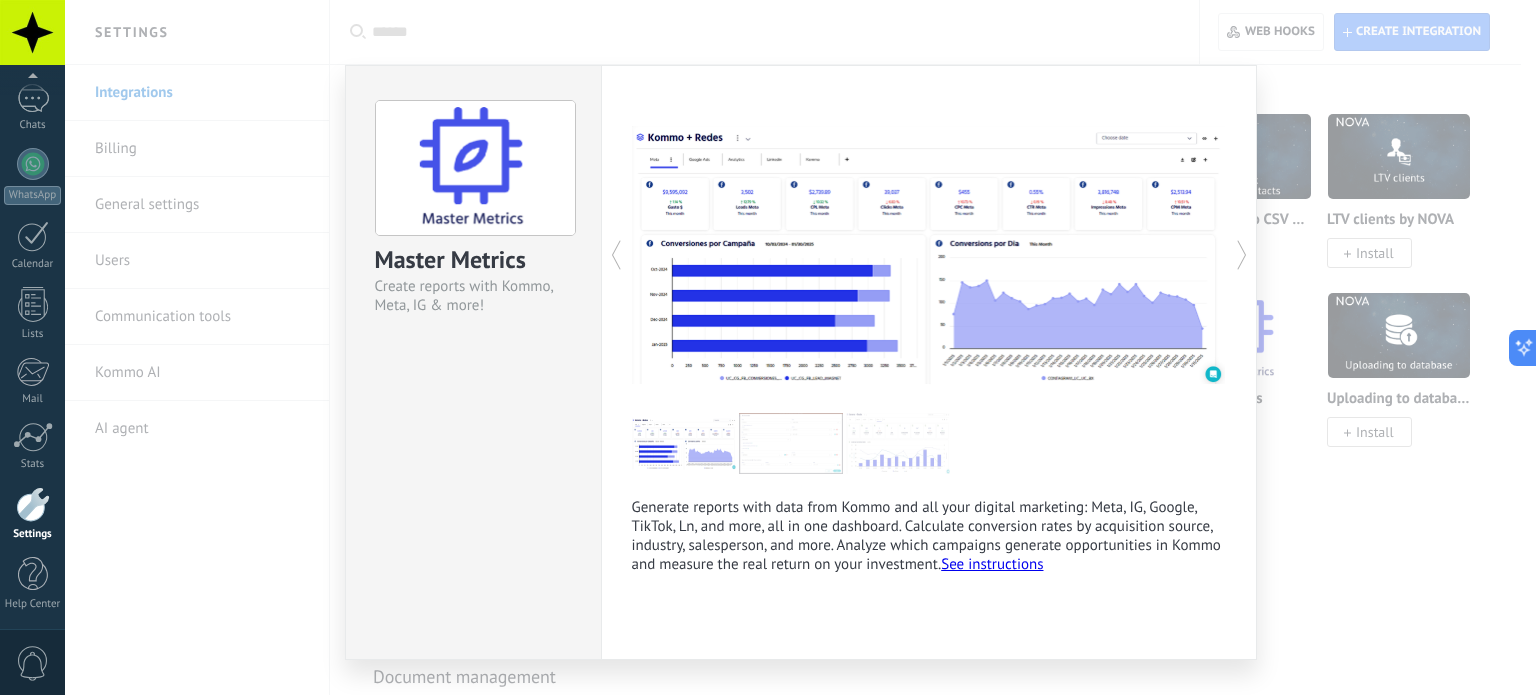 click on "Master Metrics Create reports with Kommo, Meta, IG & more! Generate reports with data from Kommo and all your digital marketing: Meta, IG, Google, TikTok, Ln, and more, all in one dashboard.
Calculate conversion rates by acquisition source, industry, salesperson, and more.
Analyze which campaigns generate opportunities in Kommo and measure the real return on your investment.
See instructions more" at bounding box center (800, 347) 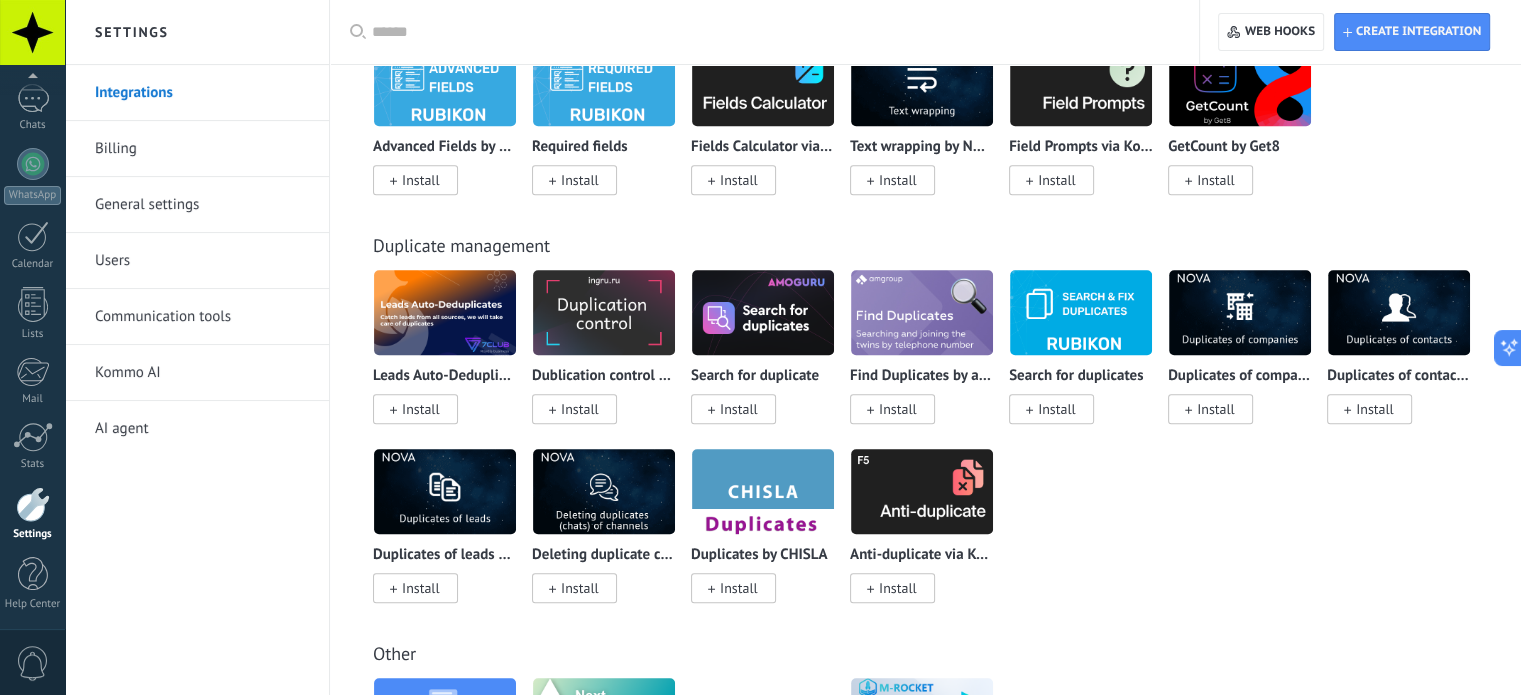 scroll, scrollTop: 9057, scrollLeft: 0, axis: vertical 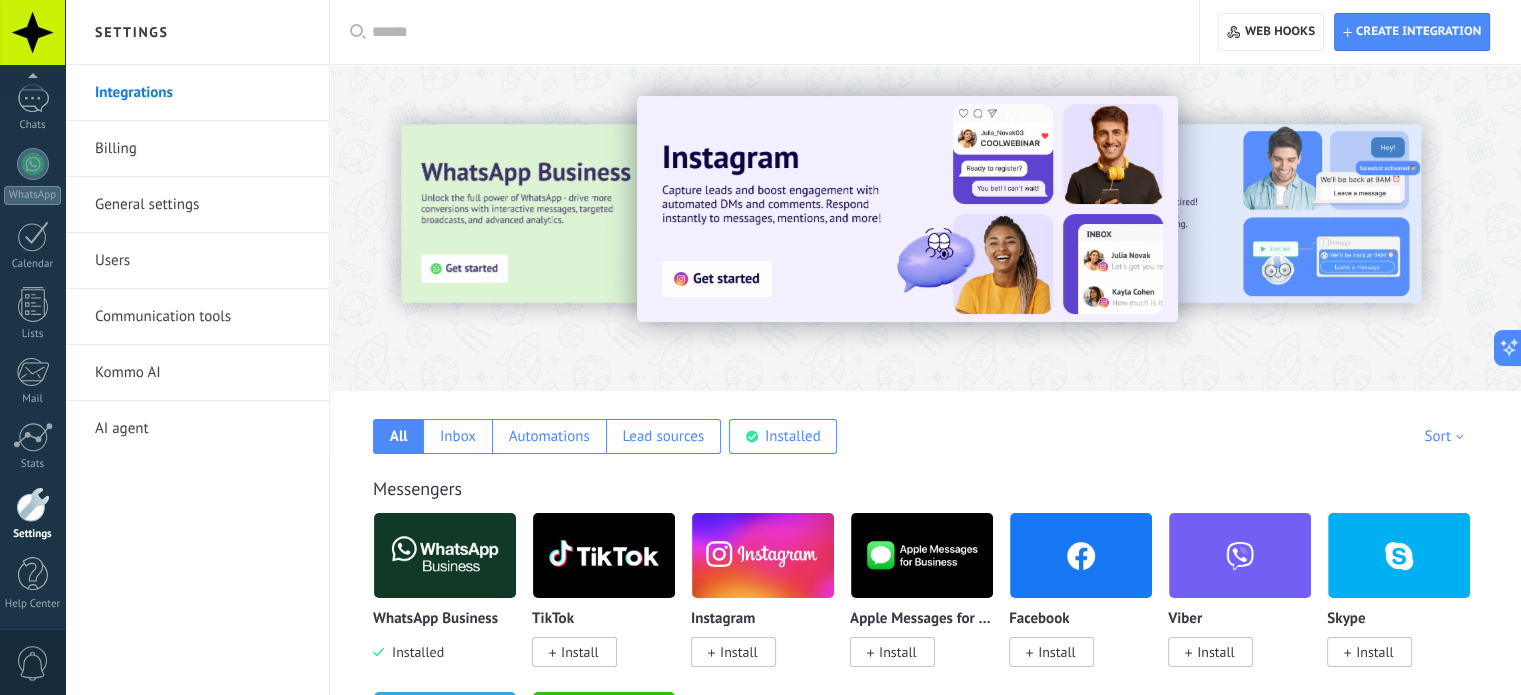 click at bounding box center [436, 227] 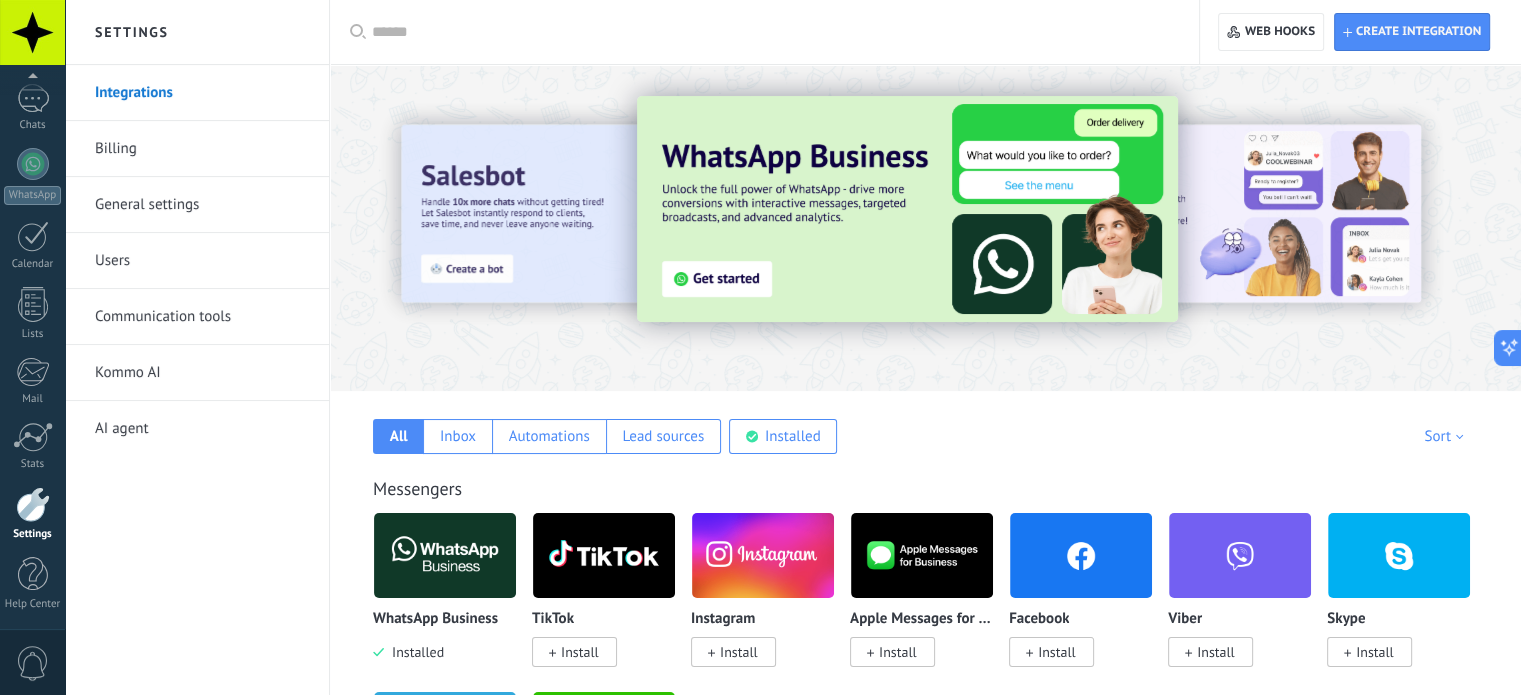 click at bounding box center (436, 227) 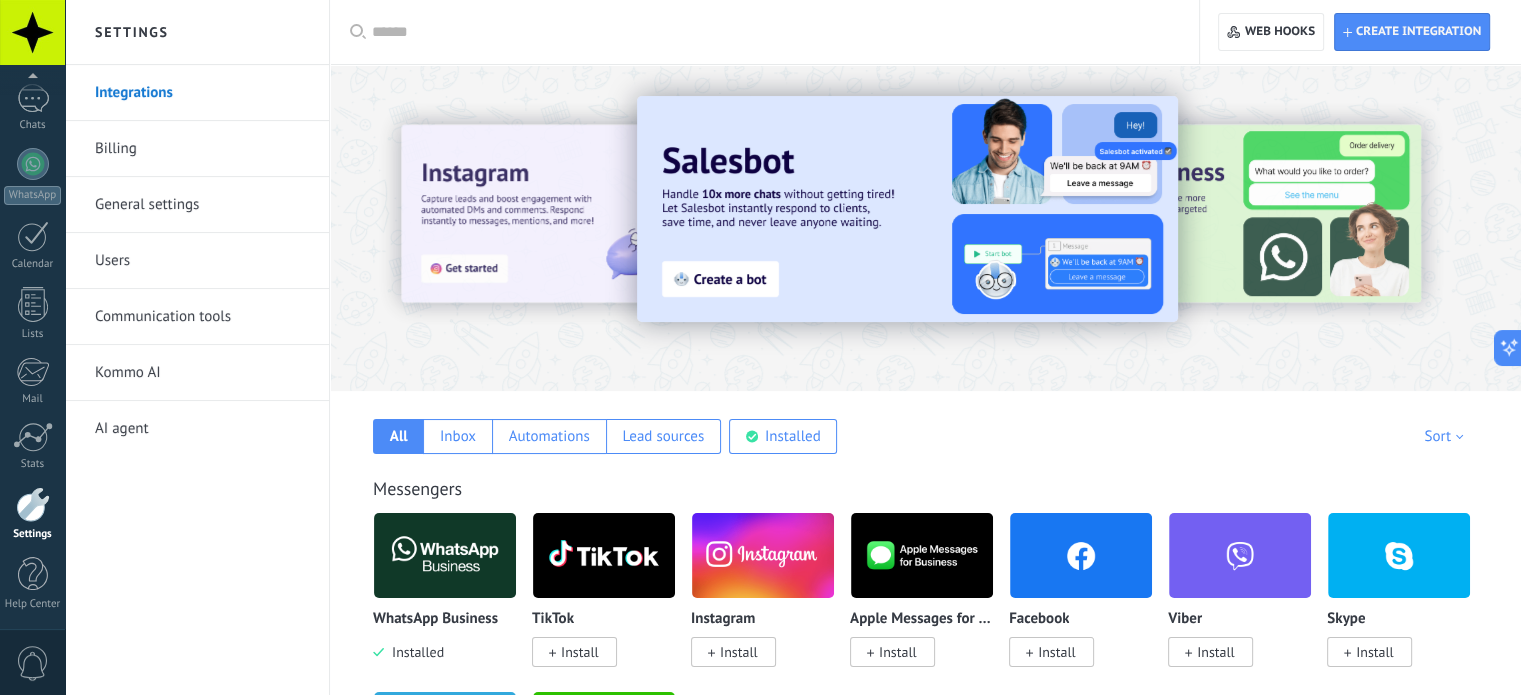 click at bounding box center [436, 227] 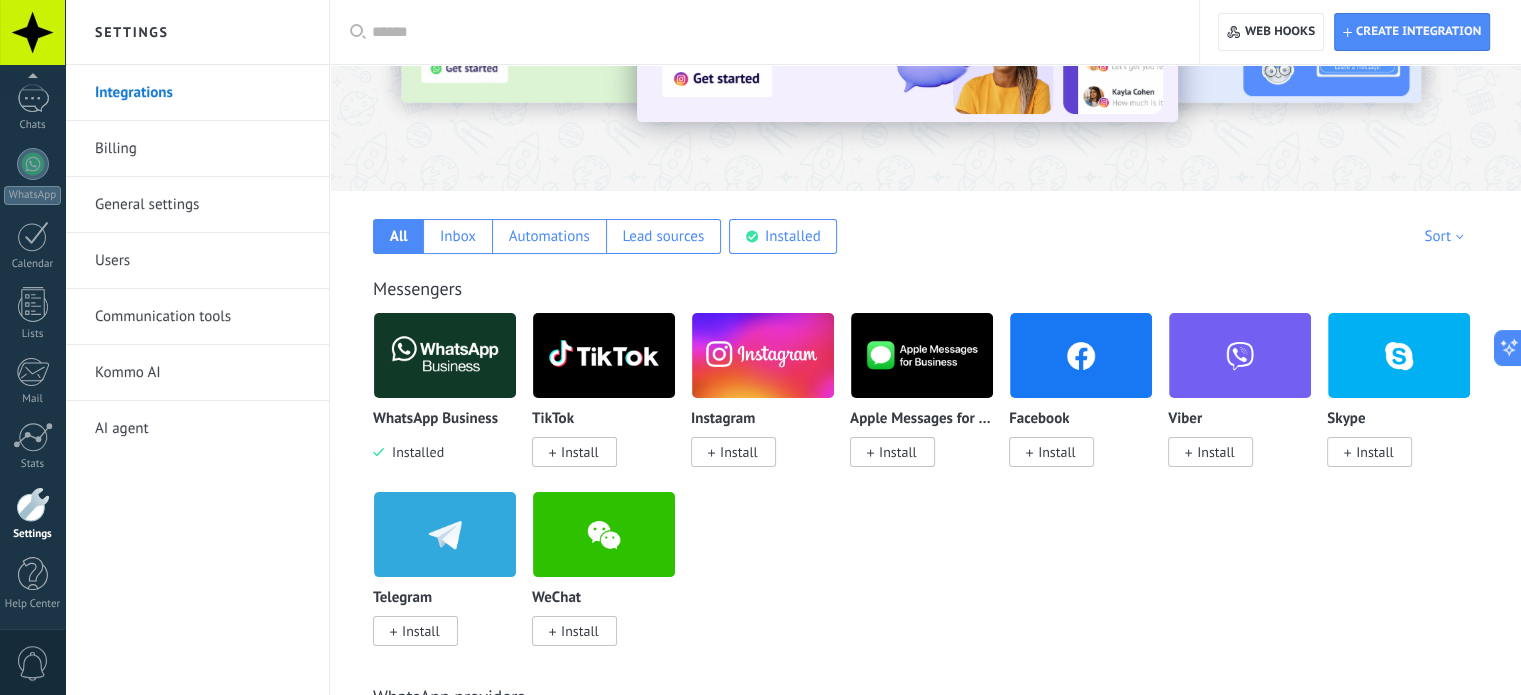 scroll, scrollTop: 0, scrollLeft: 0, axis: both 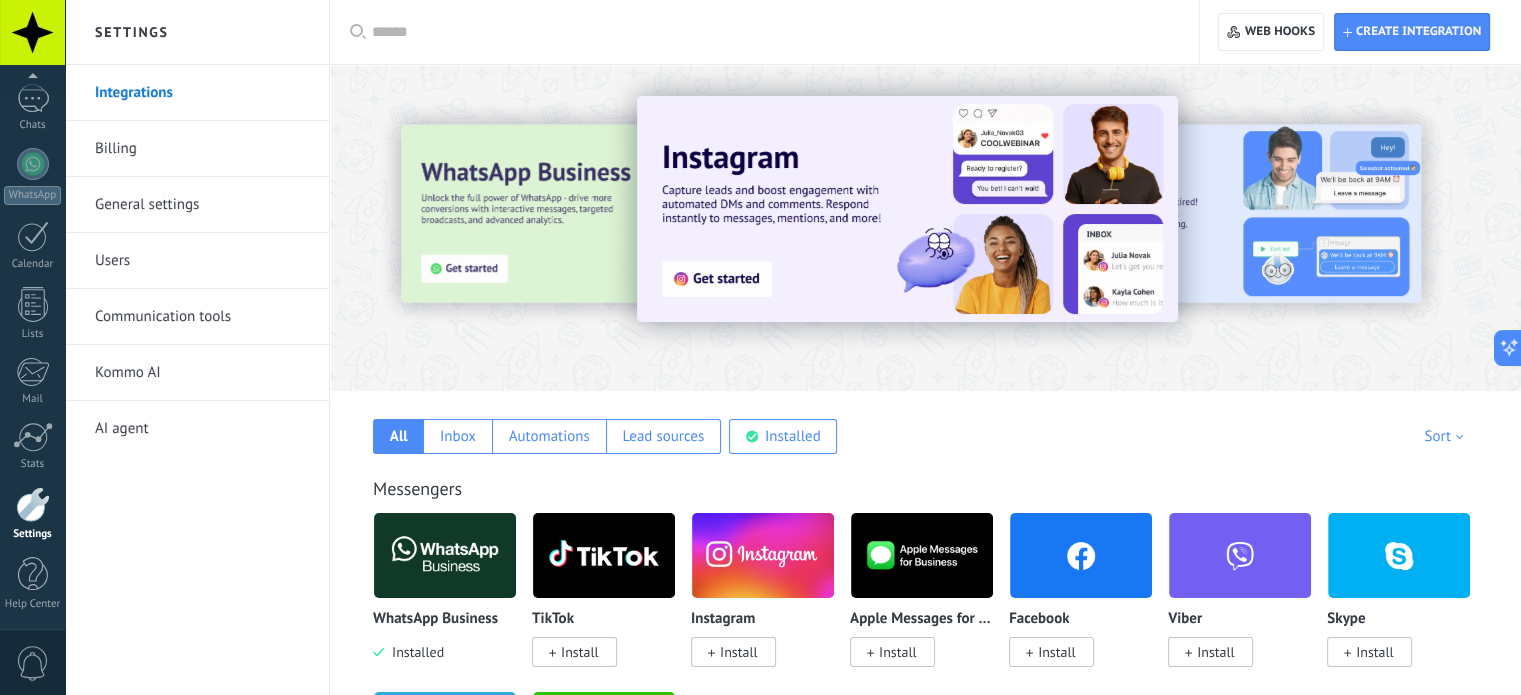 click on "Billing" at bounding box center [202, 149] 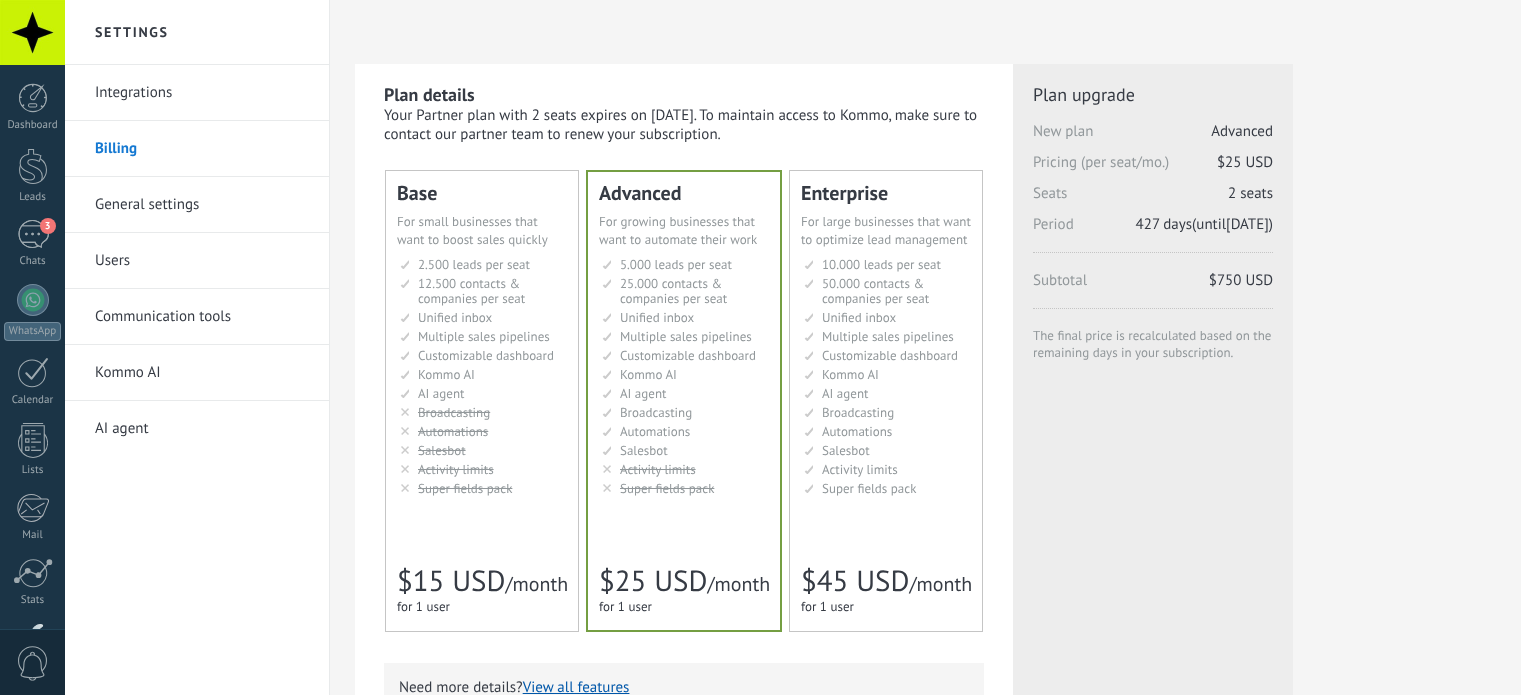 scroll, scrollTop: 0, scrollLeft: 0, axis: both 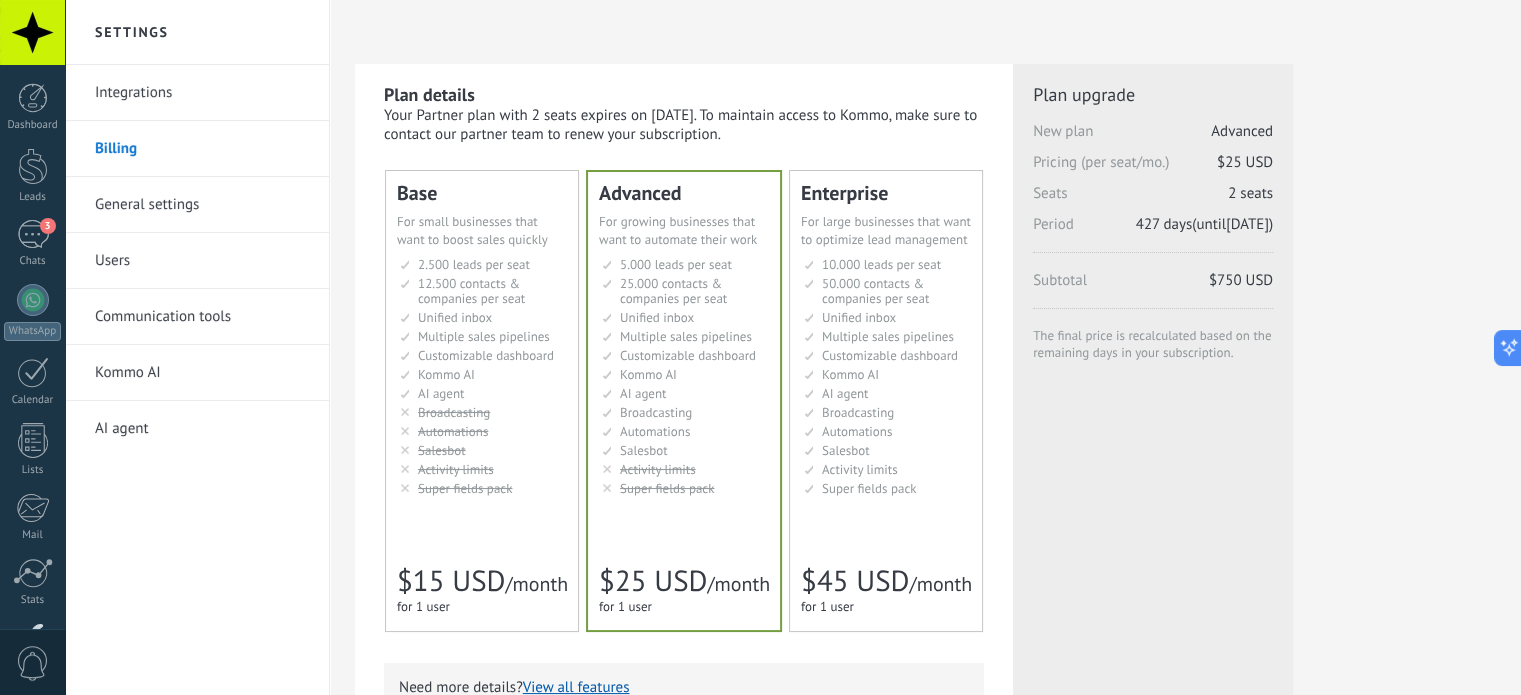 drag, startPoint x: 768, startPoint y: 136, endPoint x: 366, endPoint y: 118, distance: 402.40277 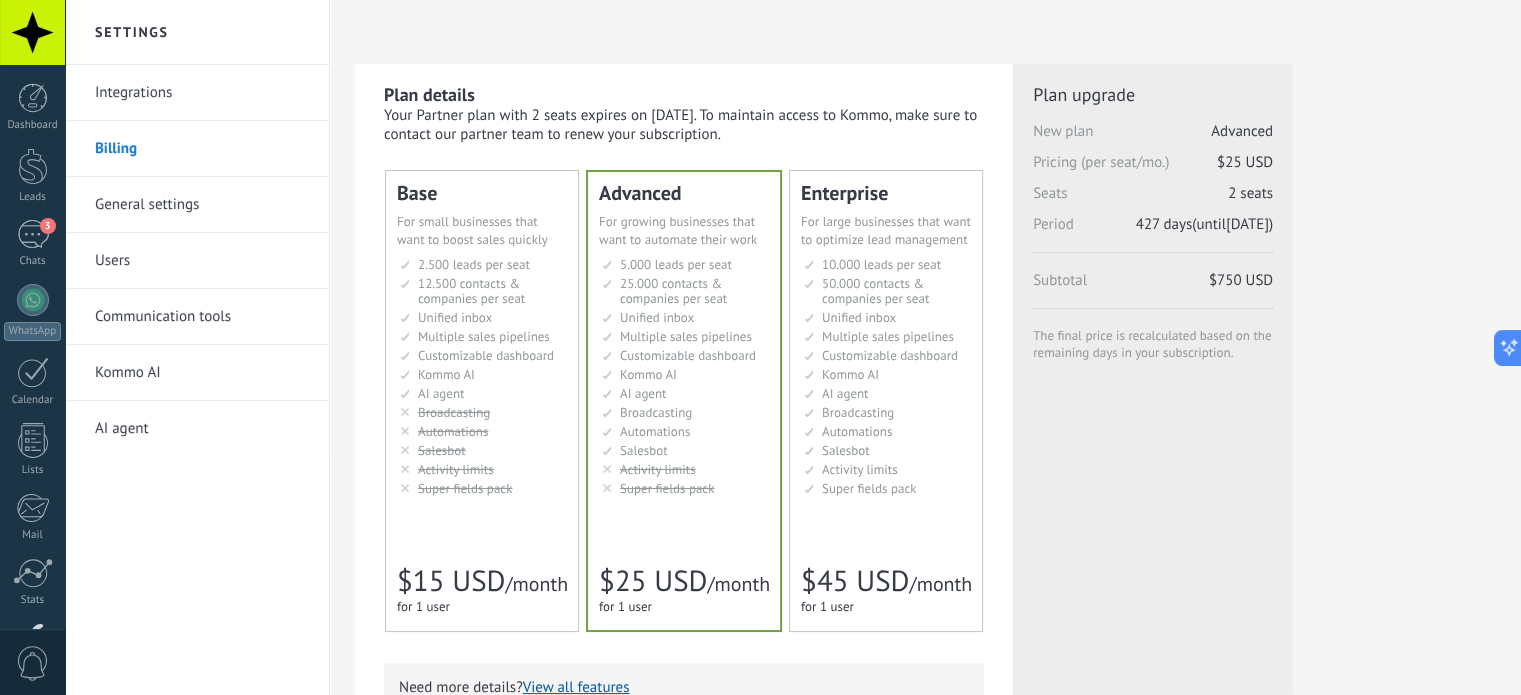 click 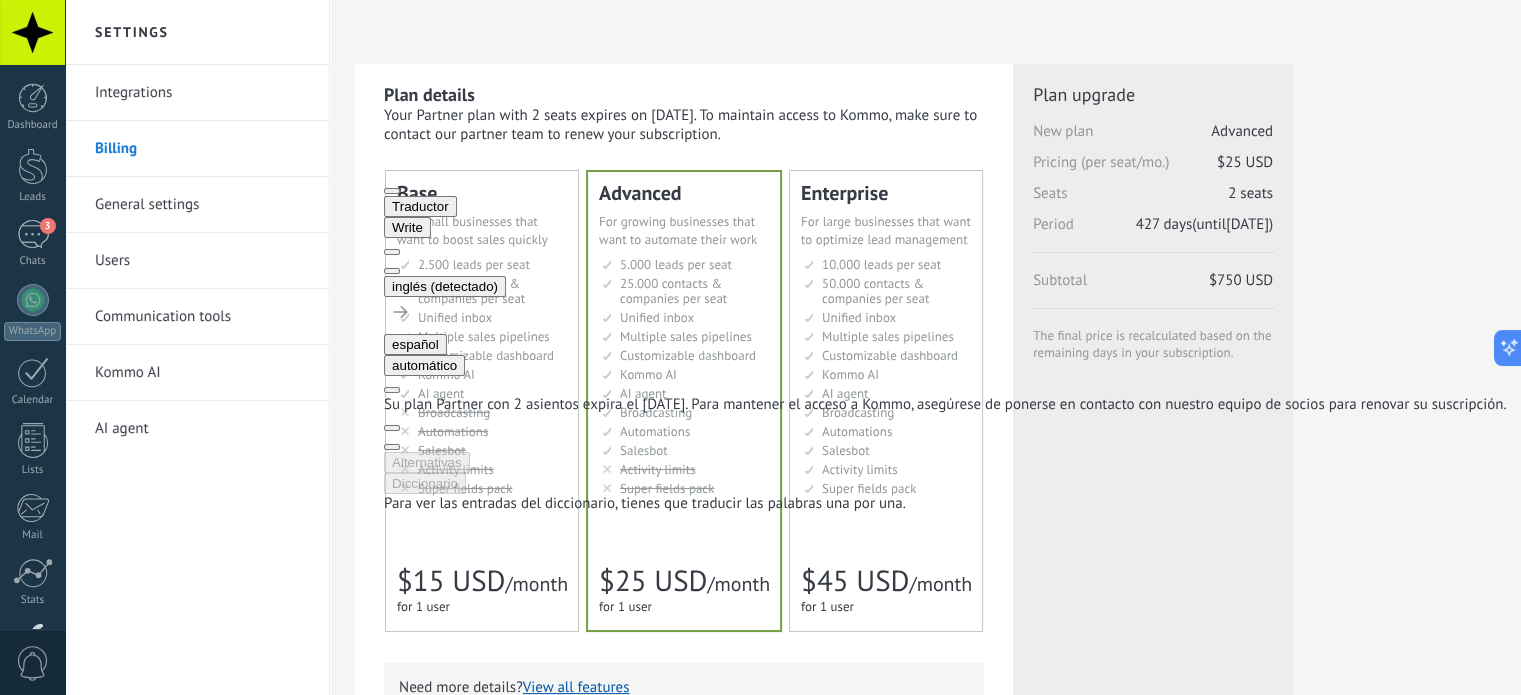 click 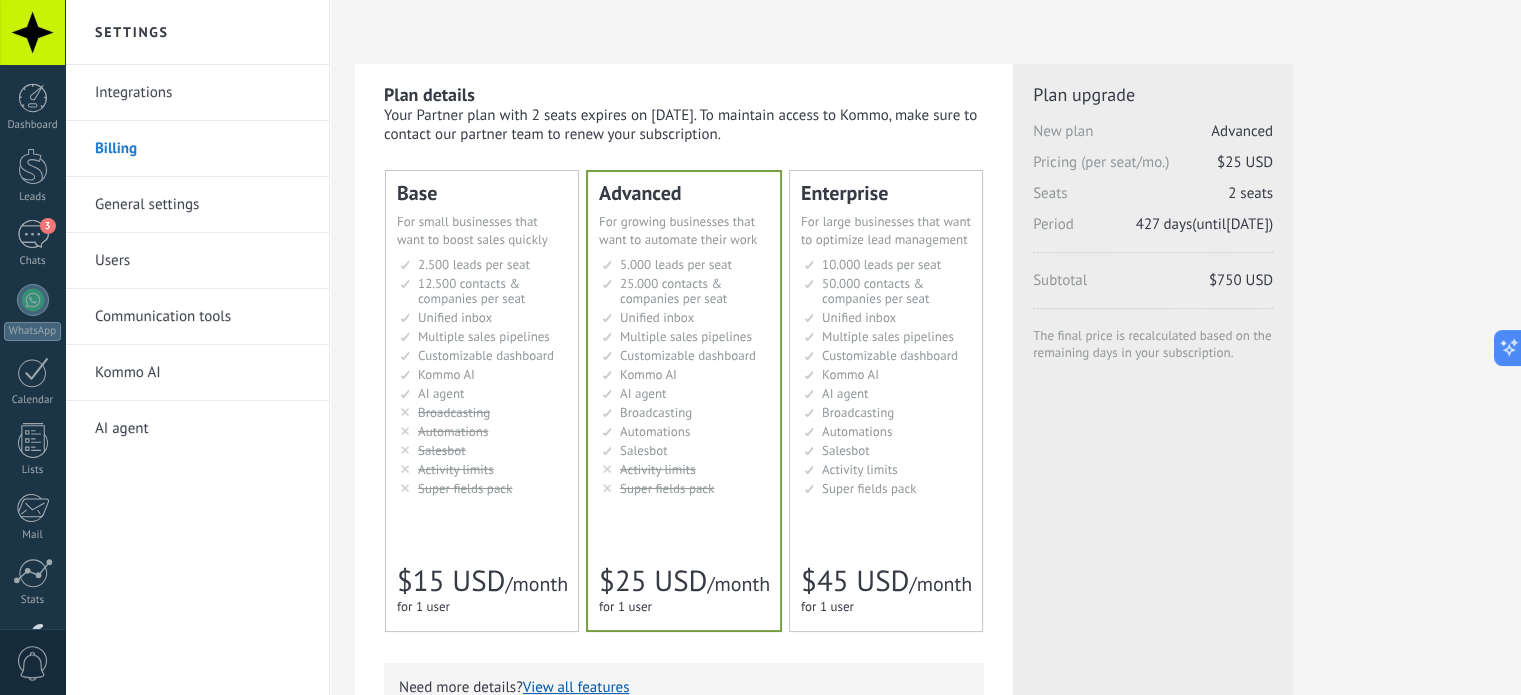 click on "Additional seats
Plan
Advanced
Pricing (per seat/mo.)
$25 USD
New seats
3 seats
Period
427 days
(until
16.09.2026 )
Subtotal
$750 USD
The final price is recalculated based on the remaining days in your subscription.
Plan upgrade
New plan
Advanced
Pricing (per seat/mo.)
$25 USD
Seats
2 seats
Period
427 days
(until
16.09.2026 )
Subtotal" at bounding box center [1153, 313] 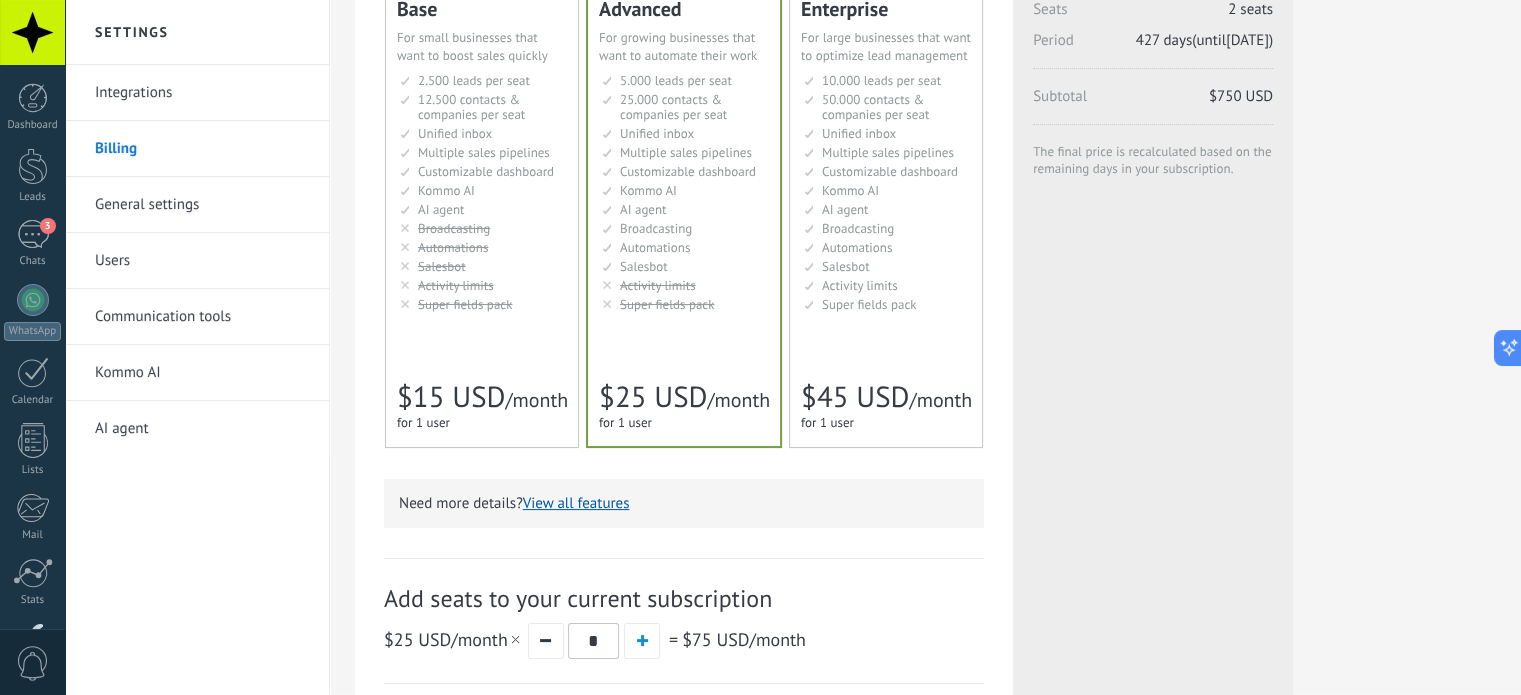 scroll, scrollTop: 0, scrollLeft: 0, axis: both 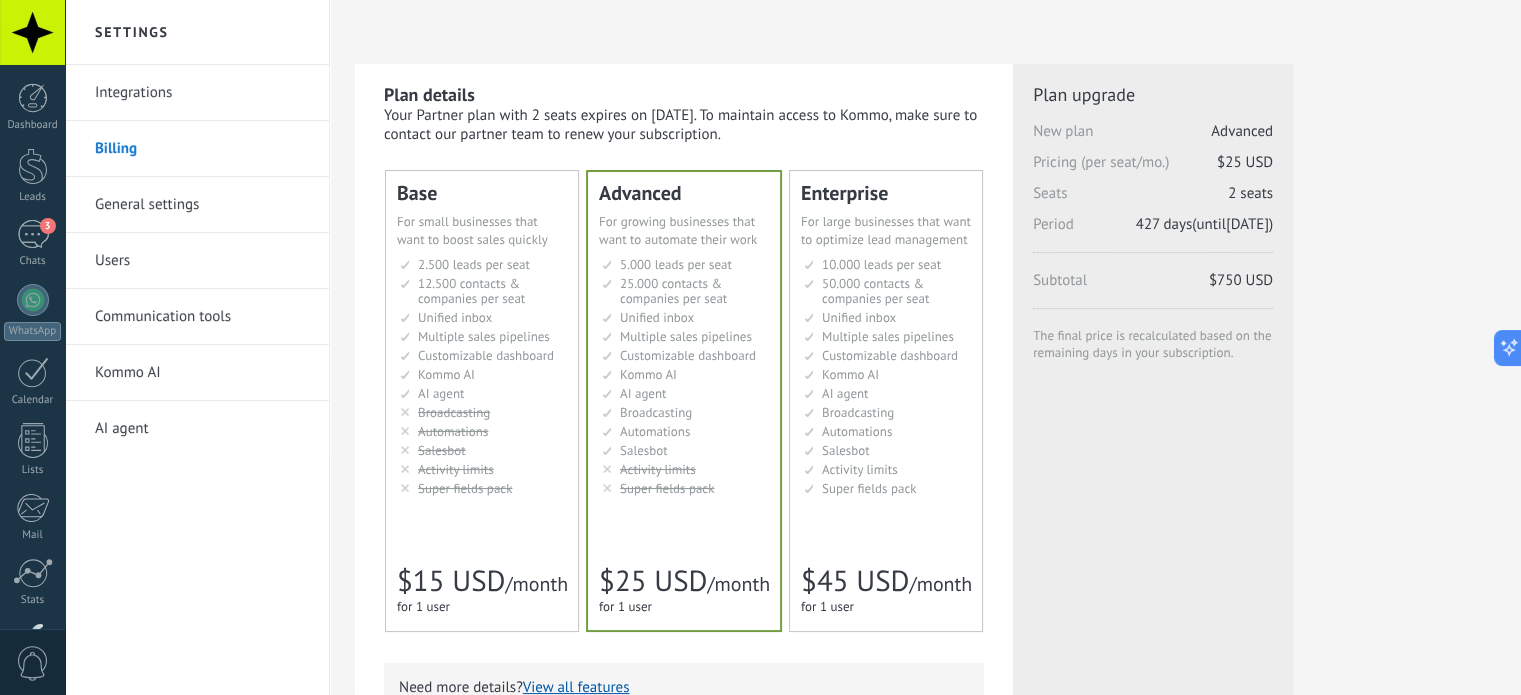 click on "General settings" at bounding box center [202, 205] 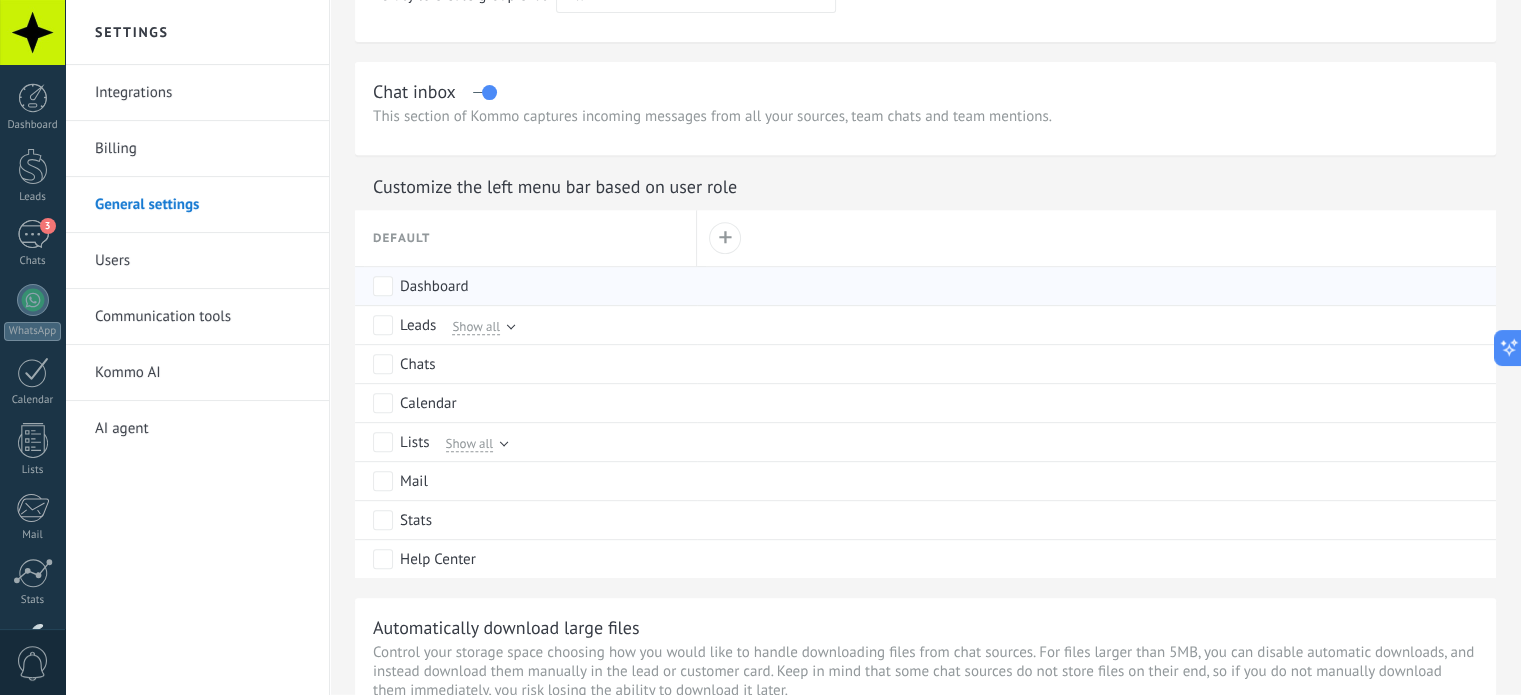 scroll, scrollTop: 1000, scrollLeft: 0, axis: vertical 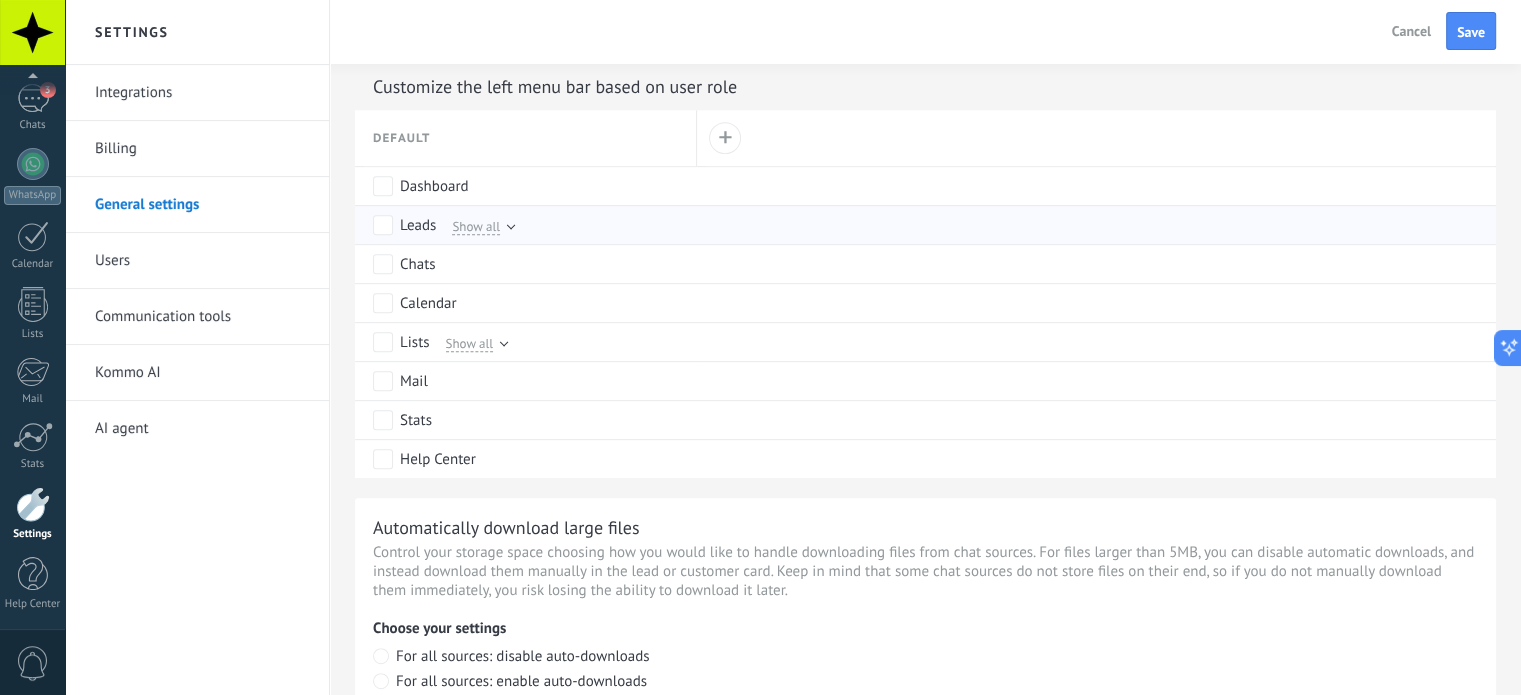 click on "Show all" at bounding box center (478, 225) 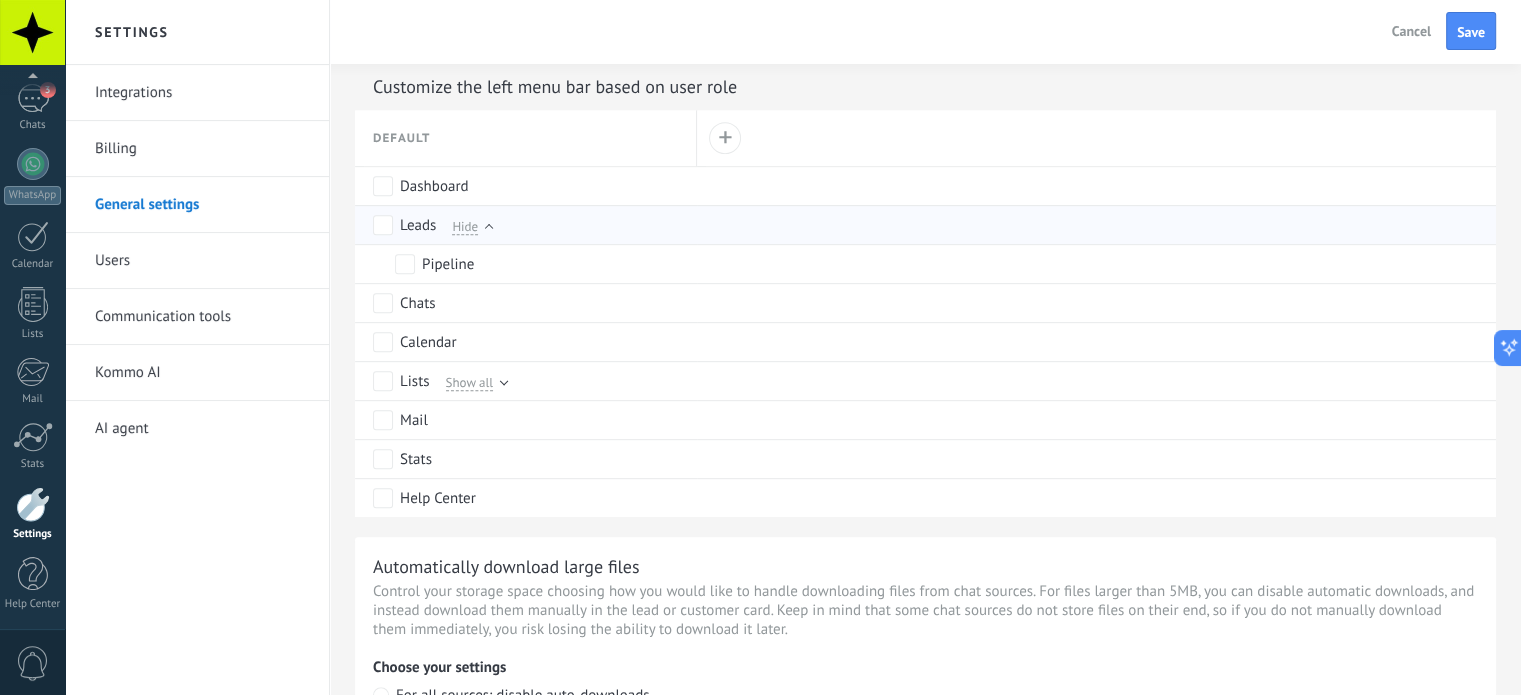 click at bounding box center (489, 229) 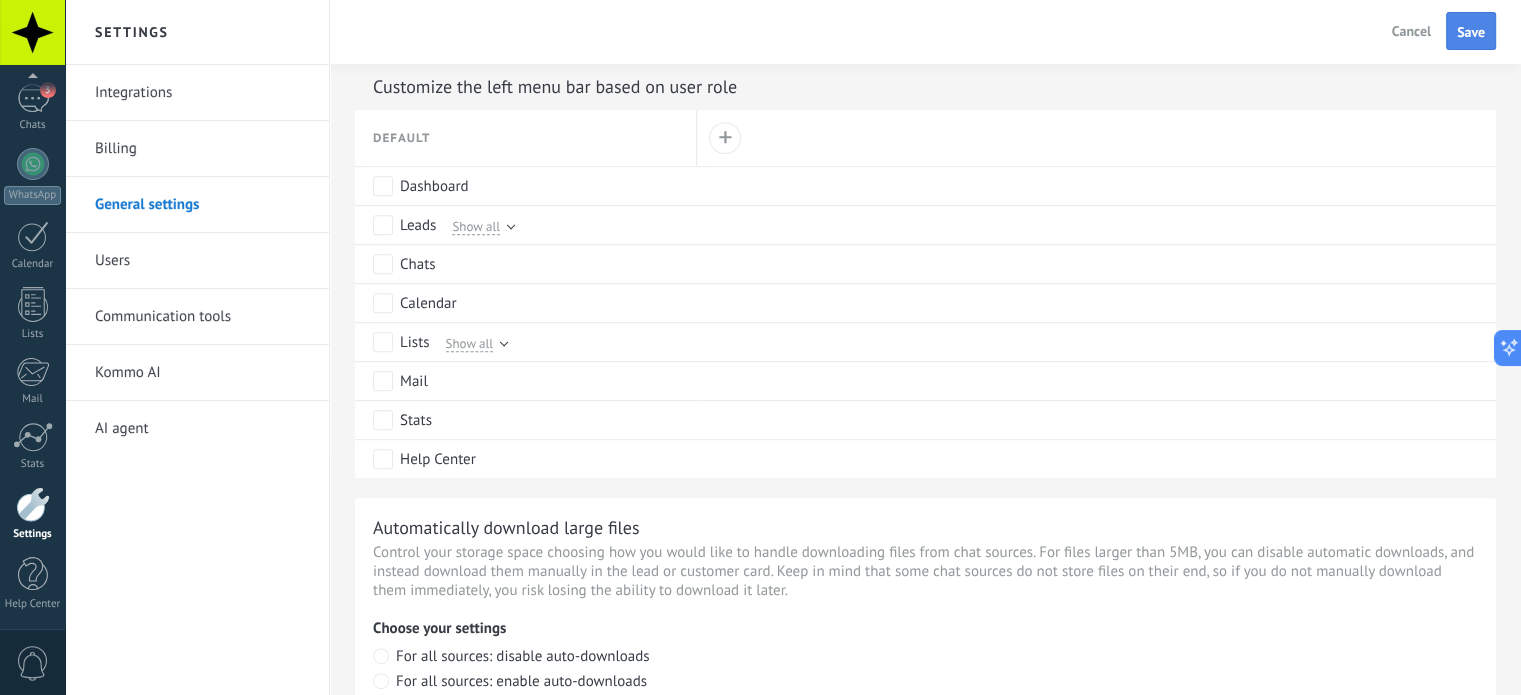 click on "Save" at bounding box center (1471, 31) 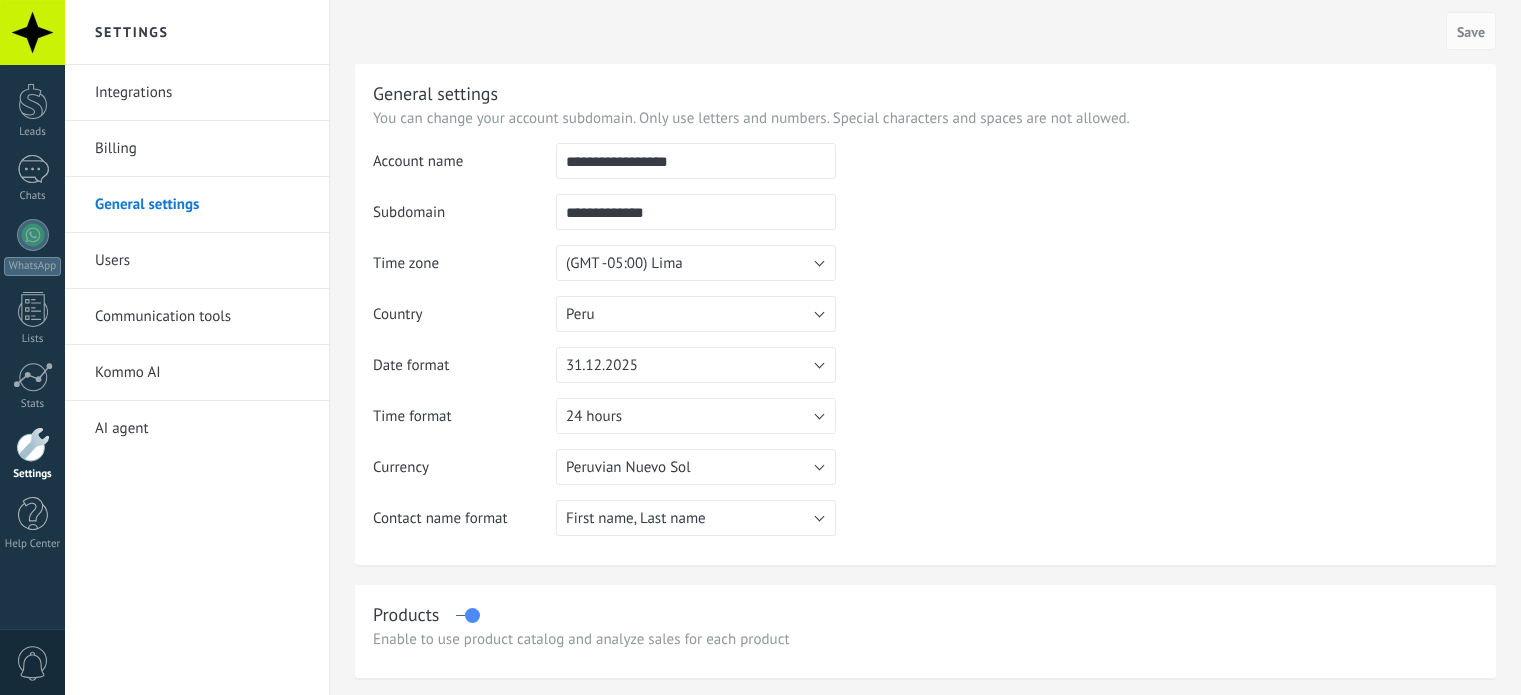 scroll, scrollTop: 0, scrollLeft: 0, axis: both 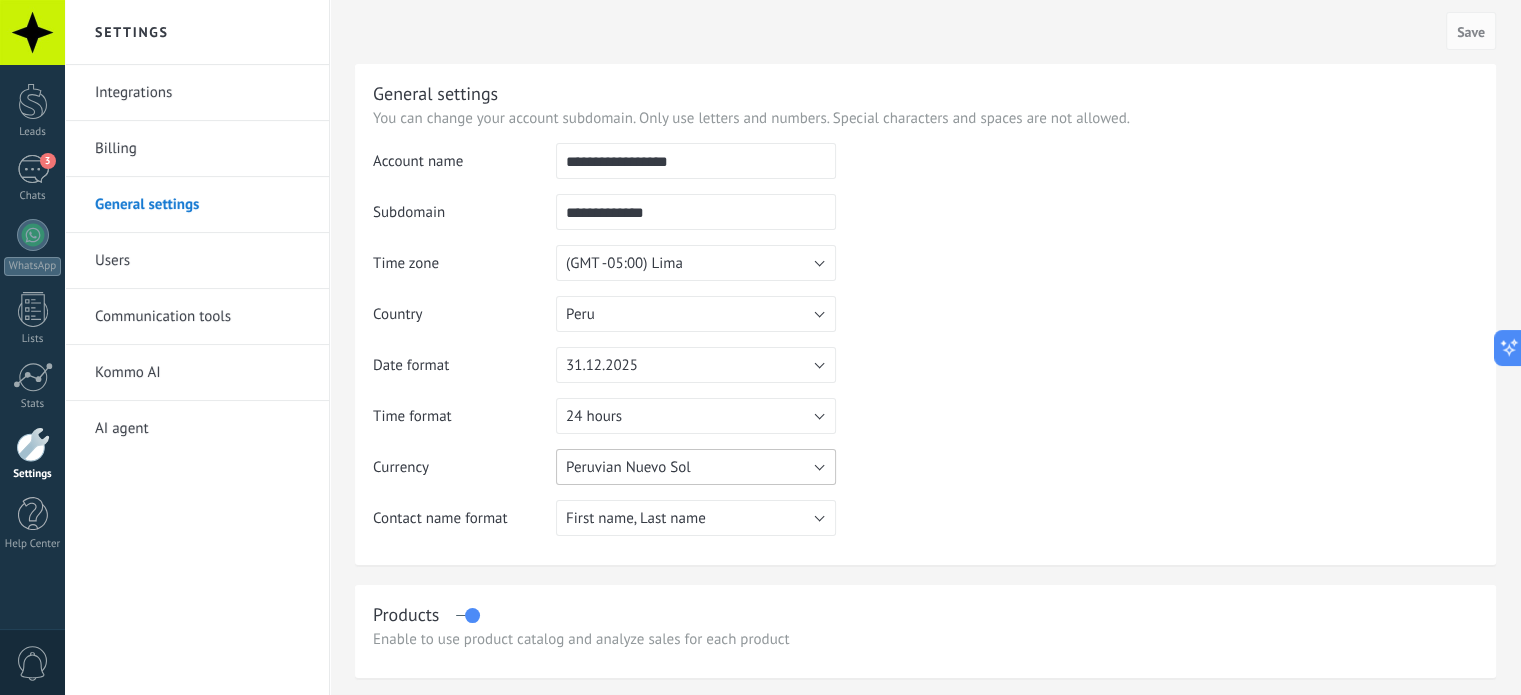 click on "Peruvian Nuevo Sol" at bounding box center [696, 467] 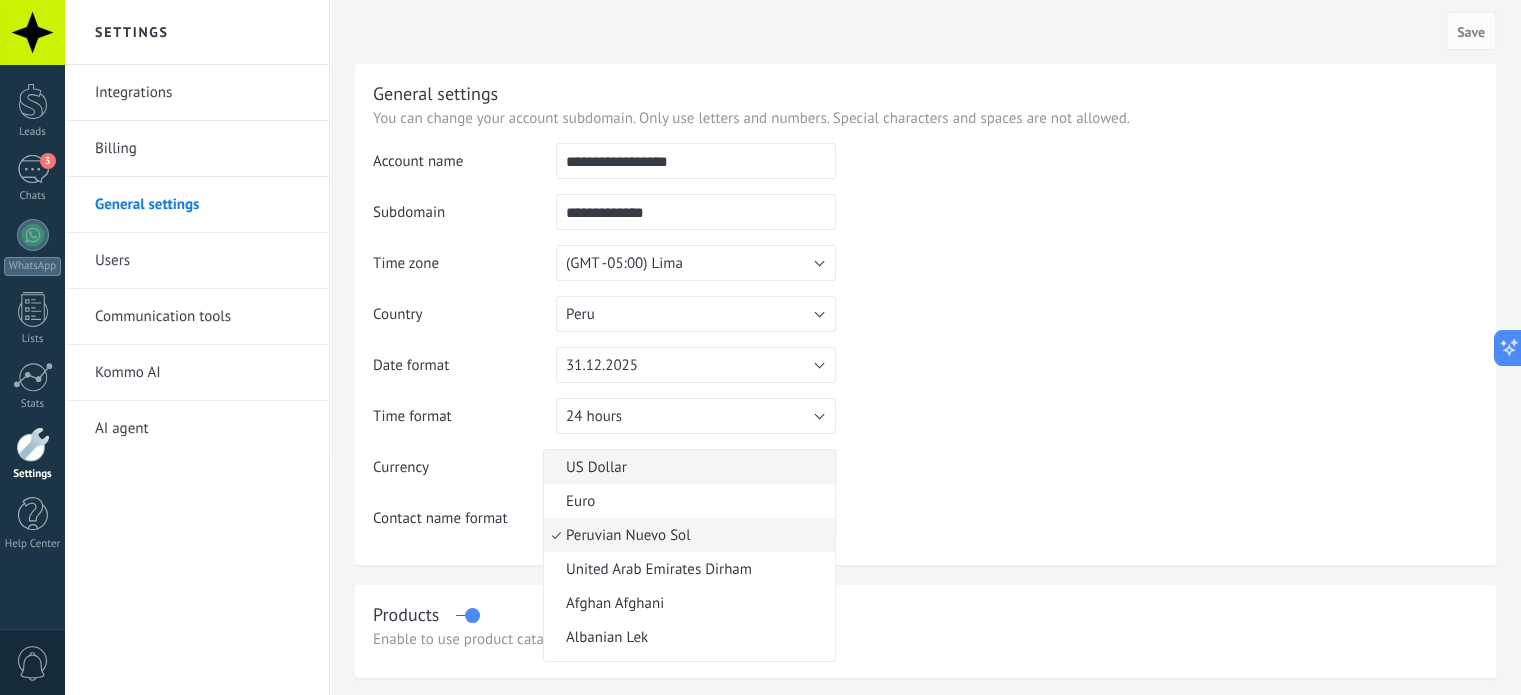 click on "US Dollar" at bounding box center [689, 467] 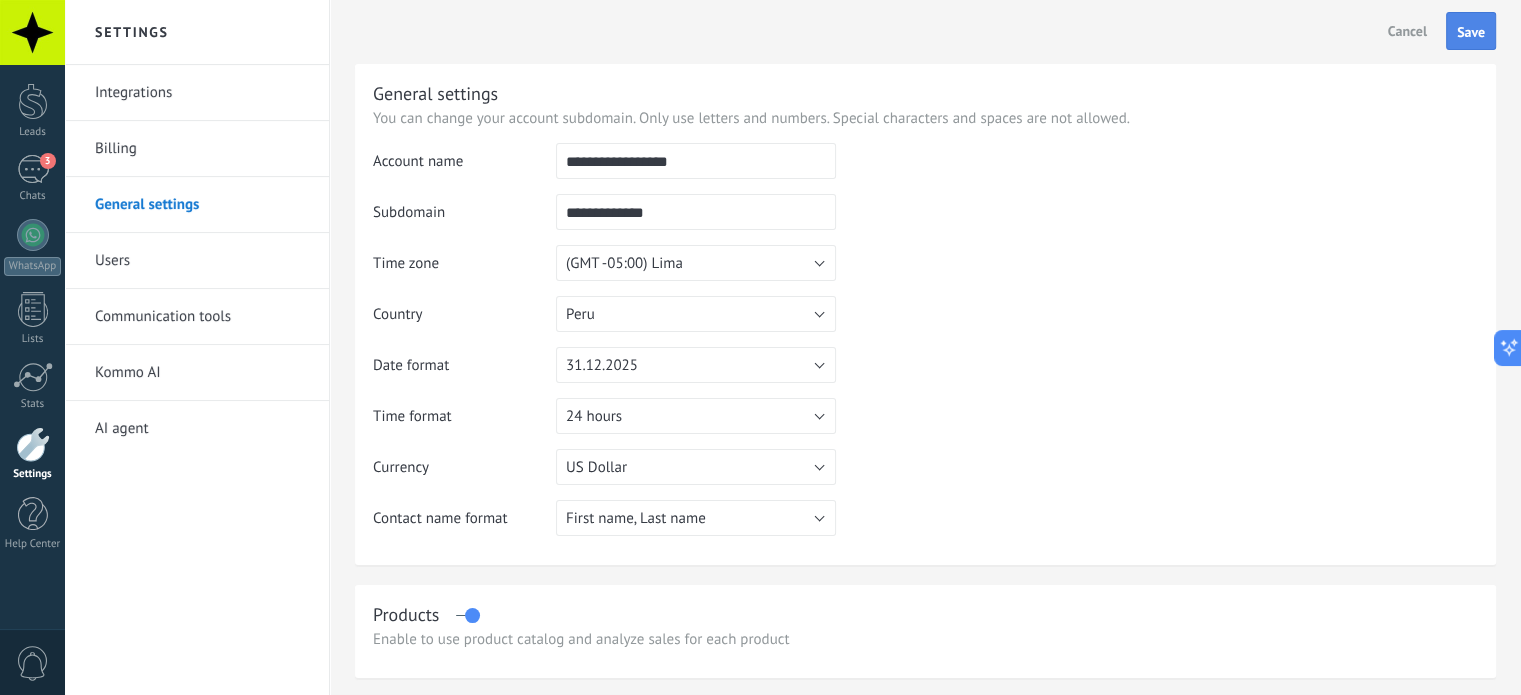 click on "Save" at bounding box center [1471, 31] 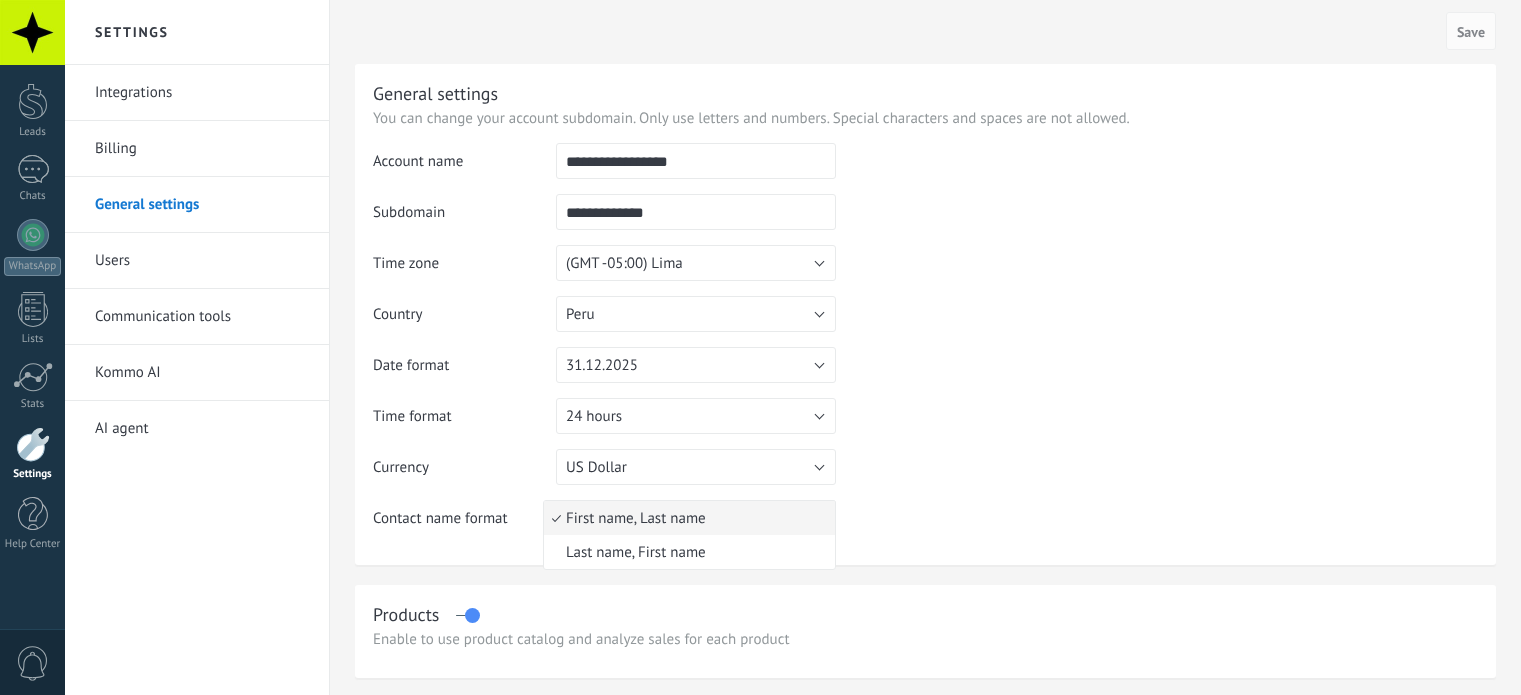 click on "**********" at bounding box center (925, 347) 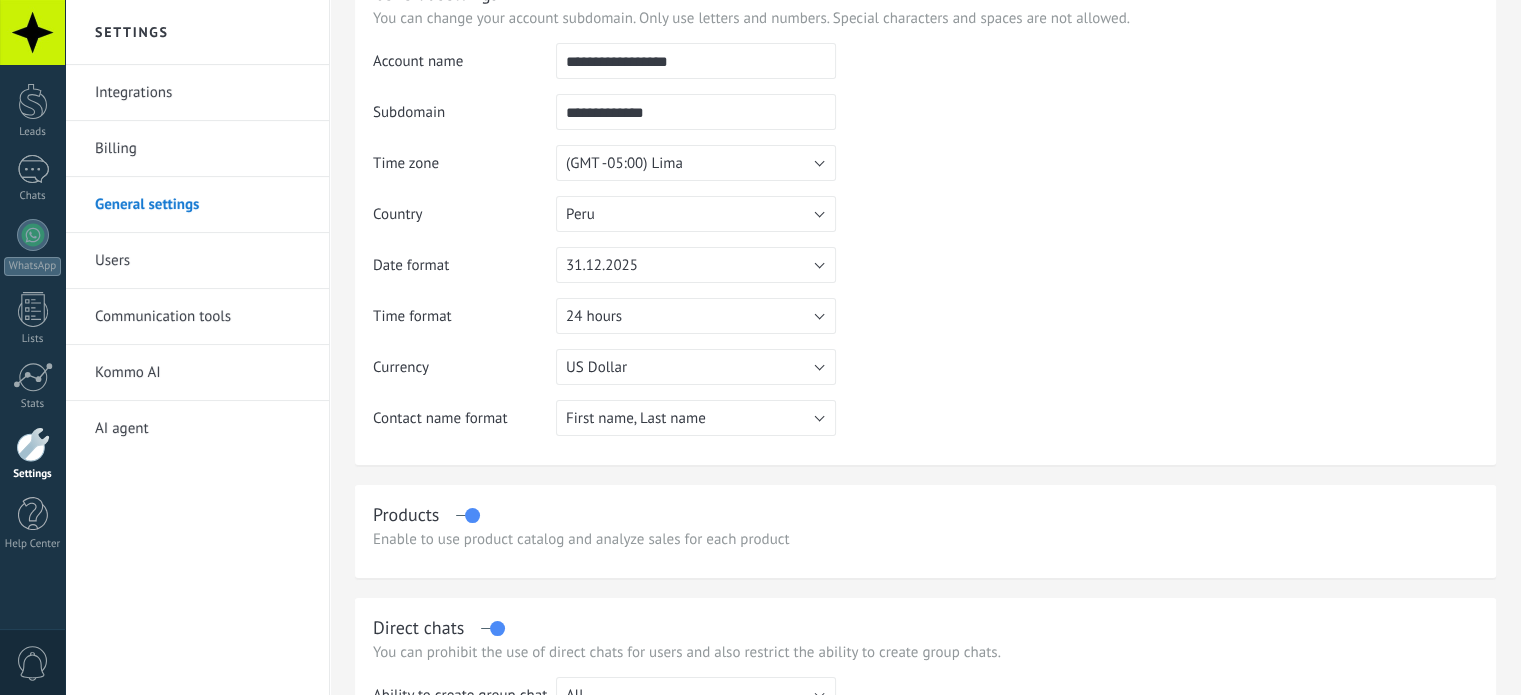 scroll, scrollTop: 400, scrollLeft: 0, axis: vertical 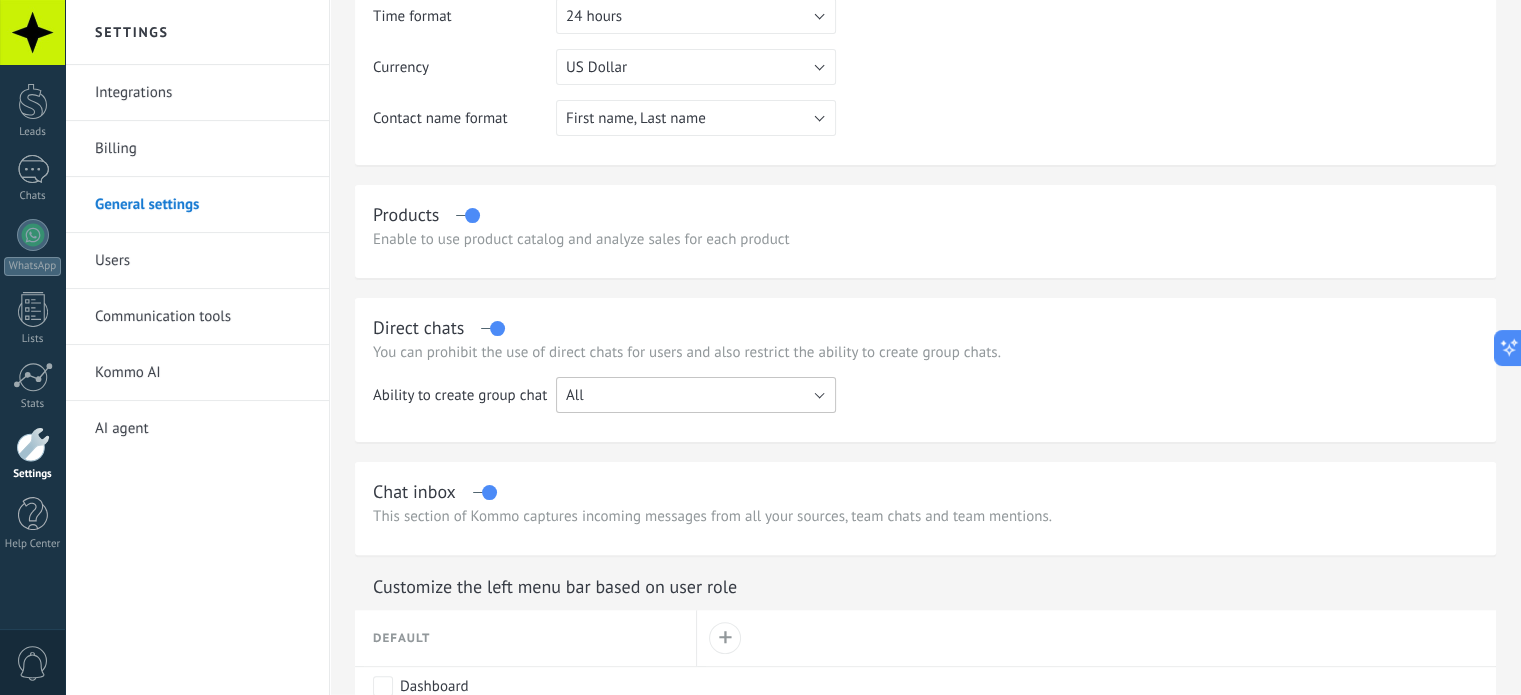 click on "All" at bounding box center [696, 395] 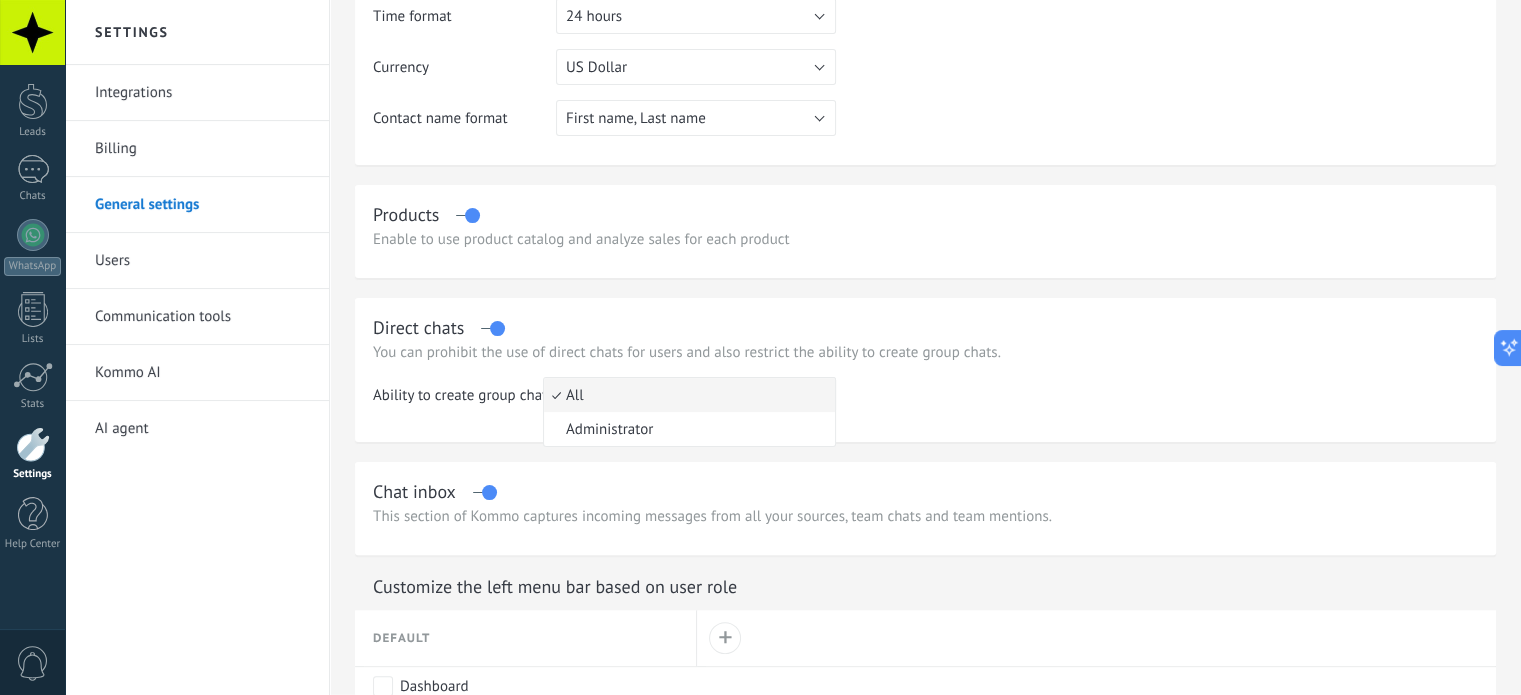click at bounding box center (1157, 402) 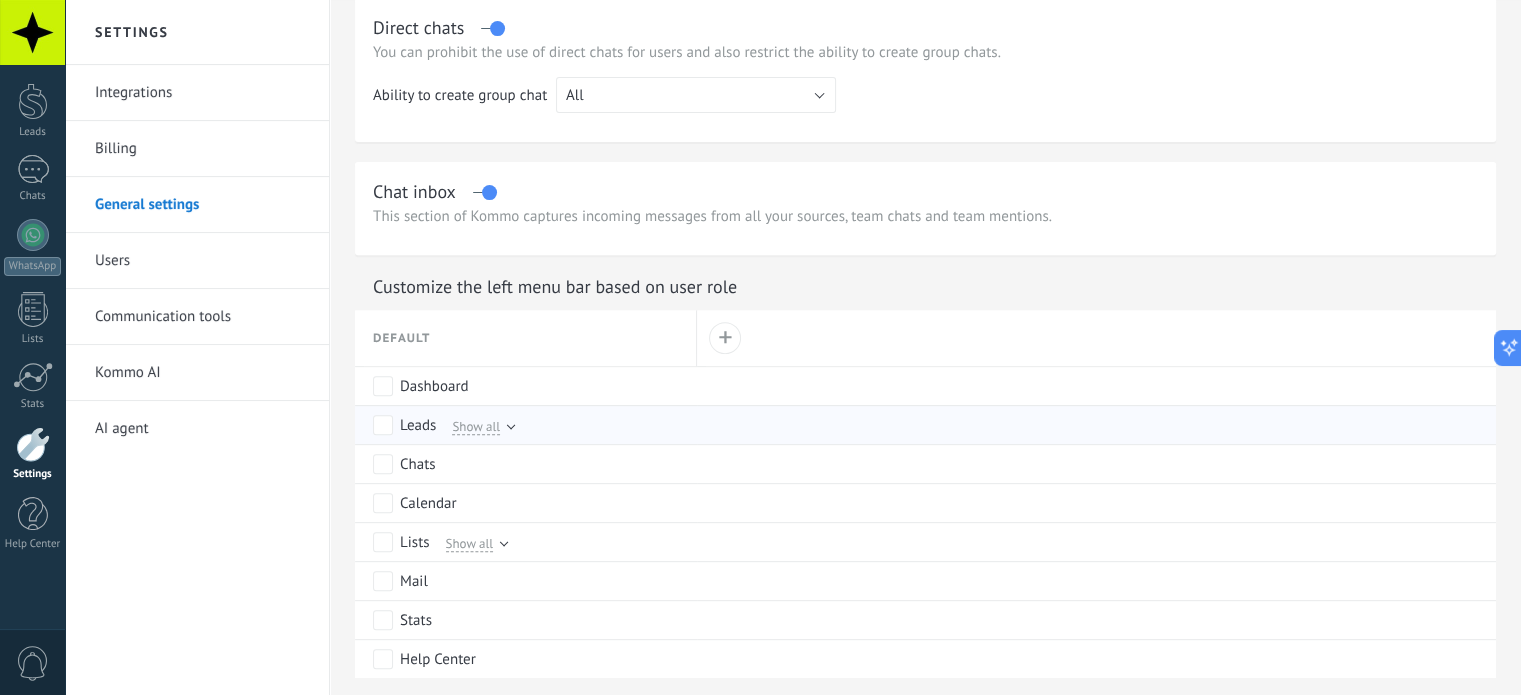 scroll, scrollTop: 800, scrollLeft: 0, axis: vertical 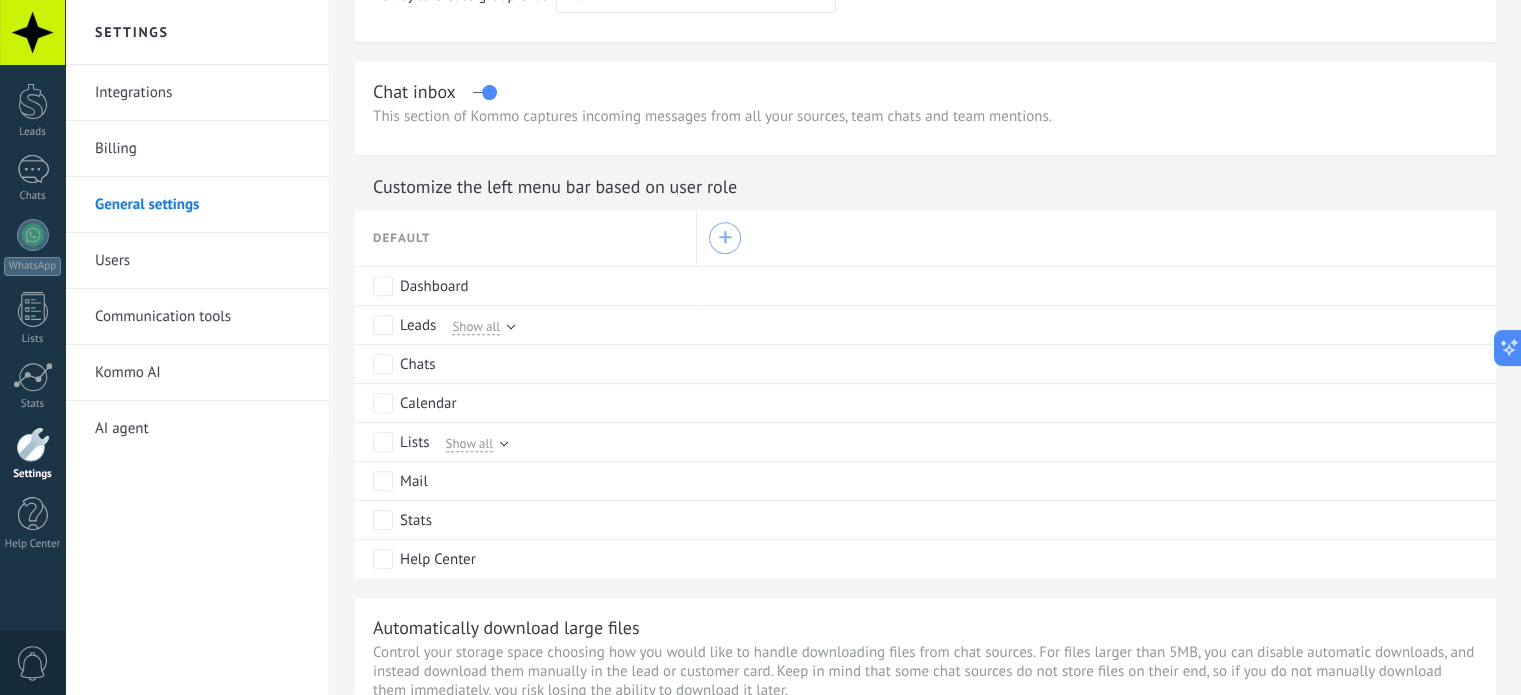 click on "+" at bounding box center (725, 238) 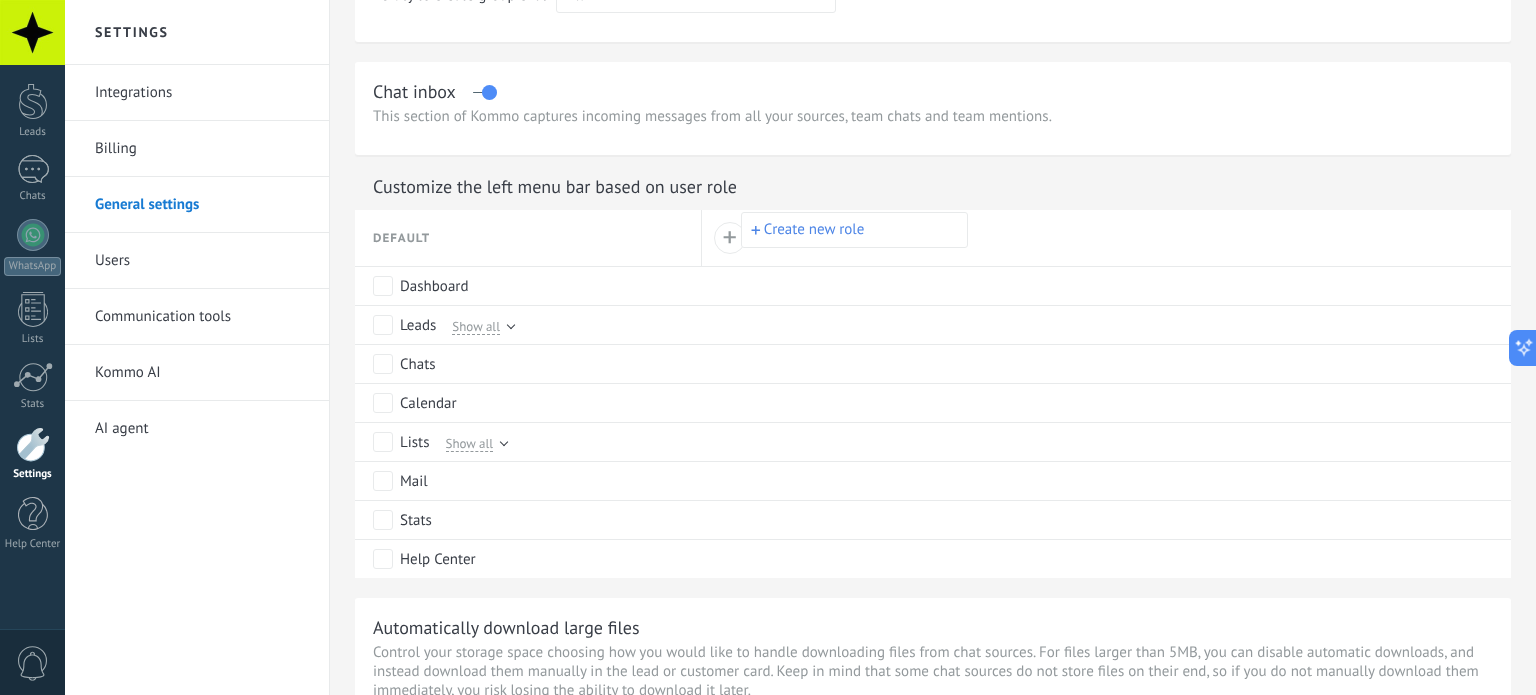 click at bounding box center [768, 347] 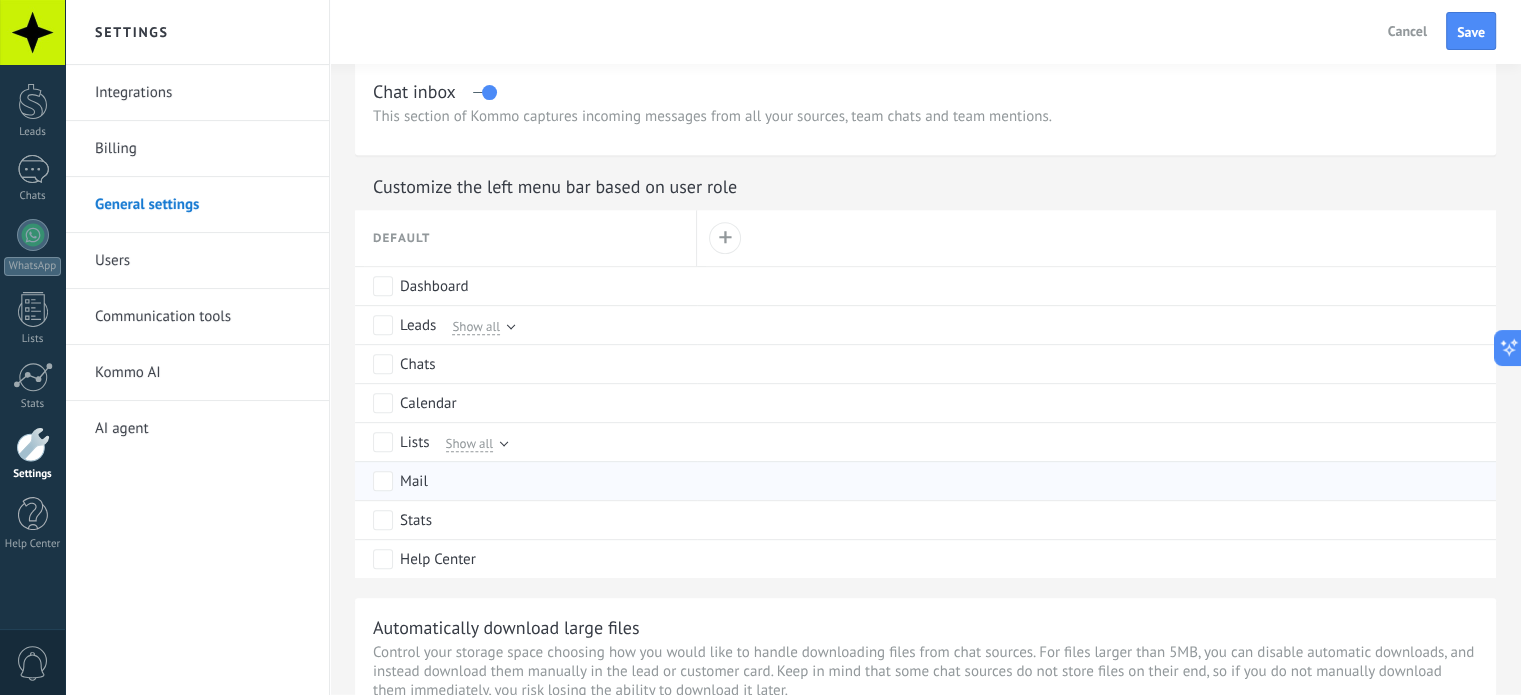 scroll, scrollTop: 0, scrollLeft: 0, axis: both 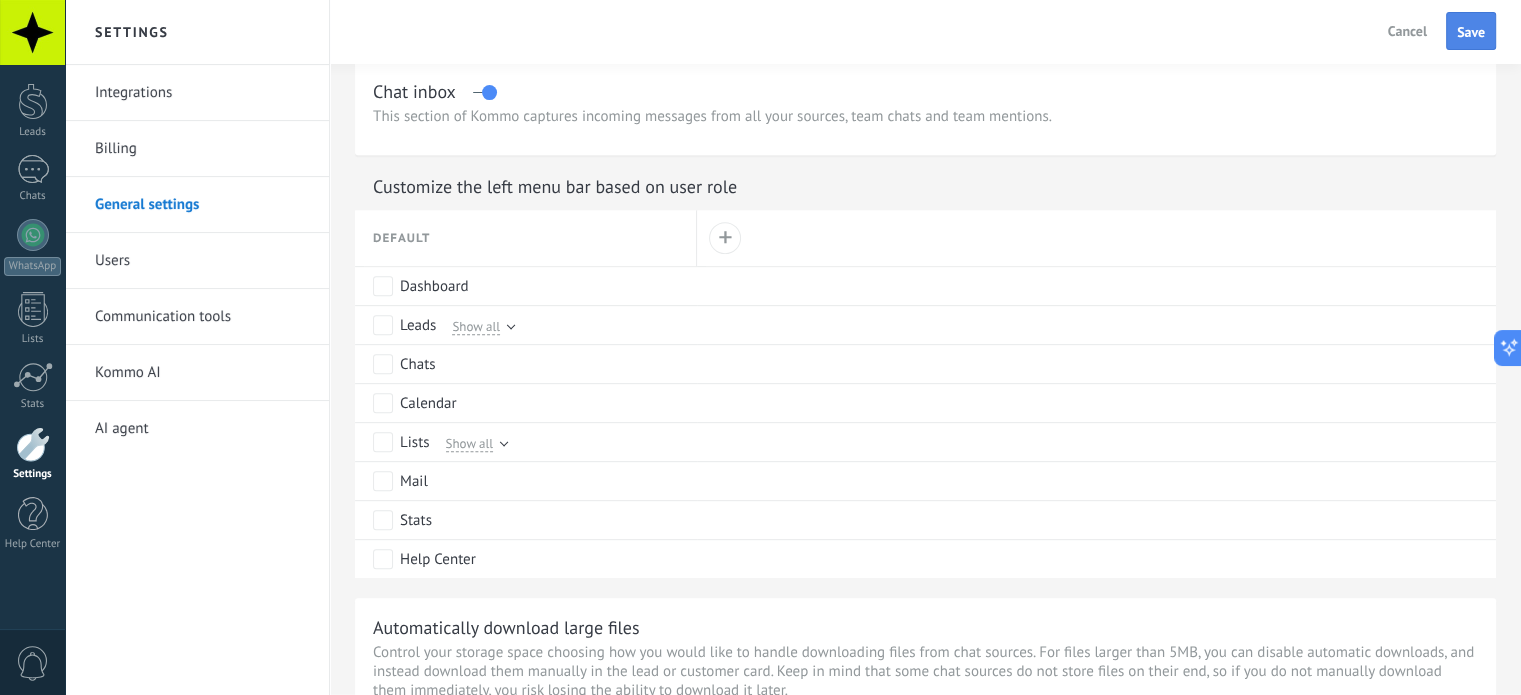 click on "Save" at bounding box center (1471, 32) 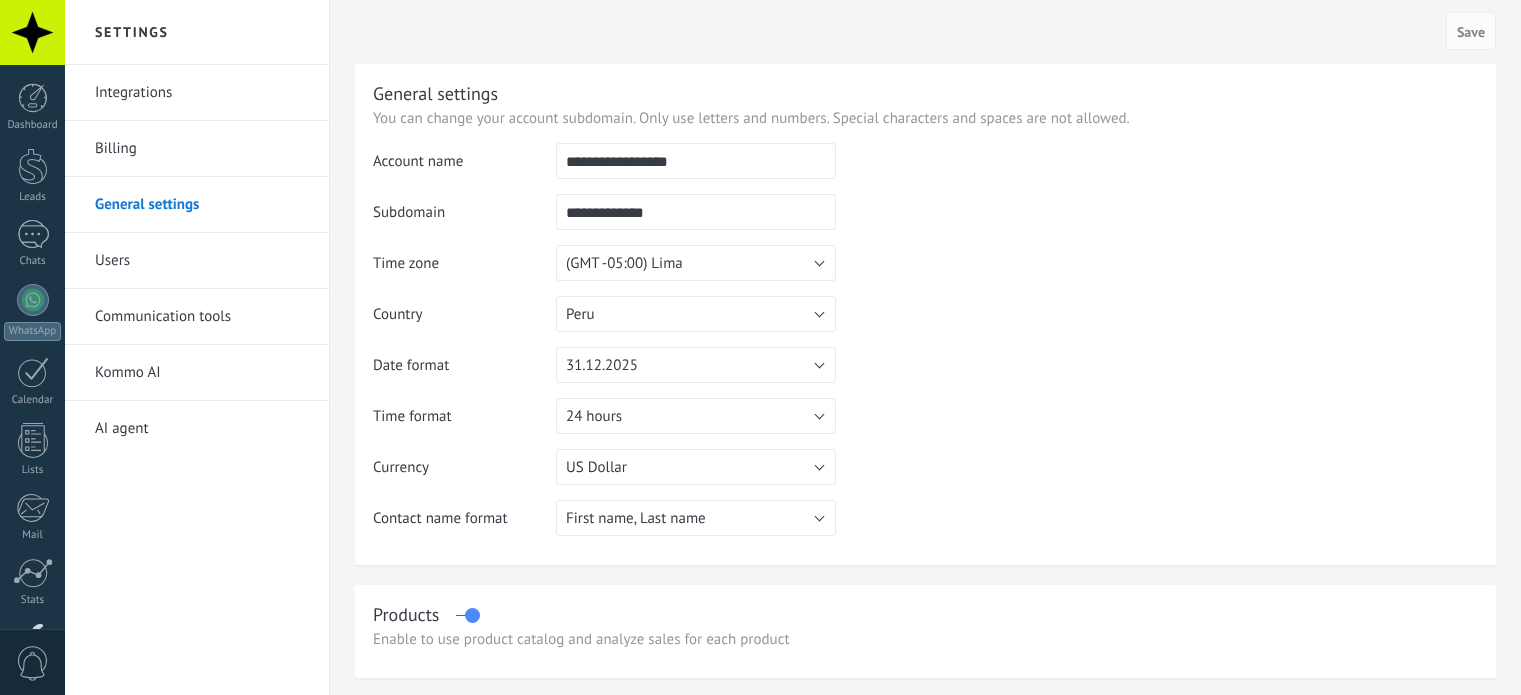 scroll, scrollTop: 0, scrollLeft: 0, axis: both 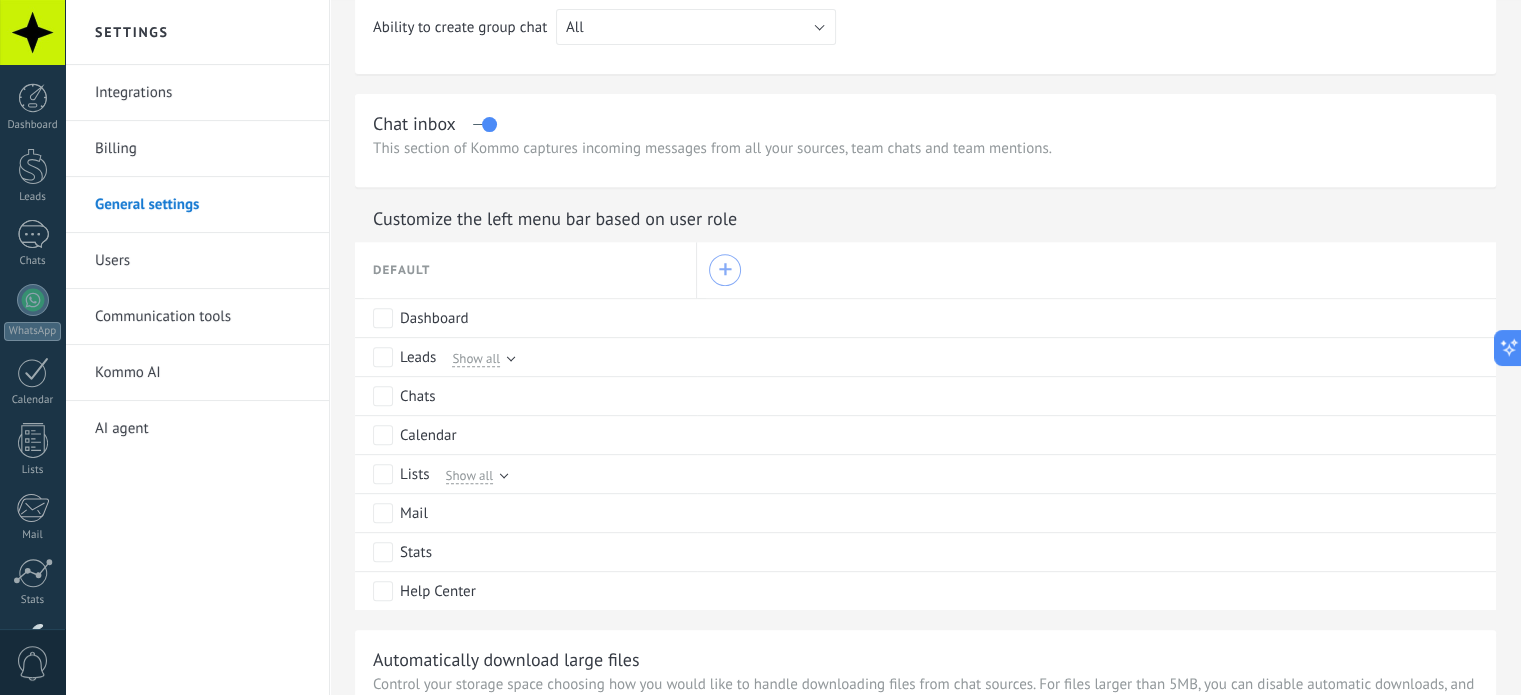 click on "+" at bounding box center (725, 270) 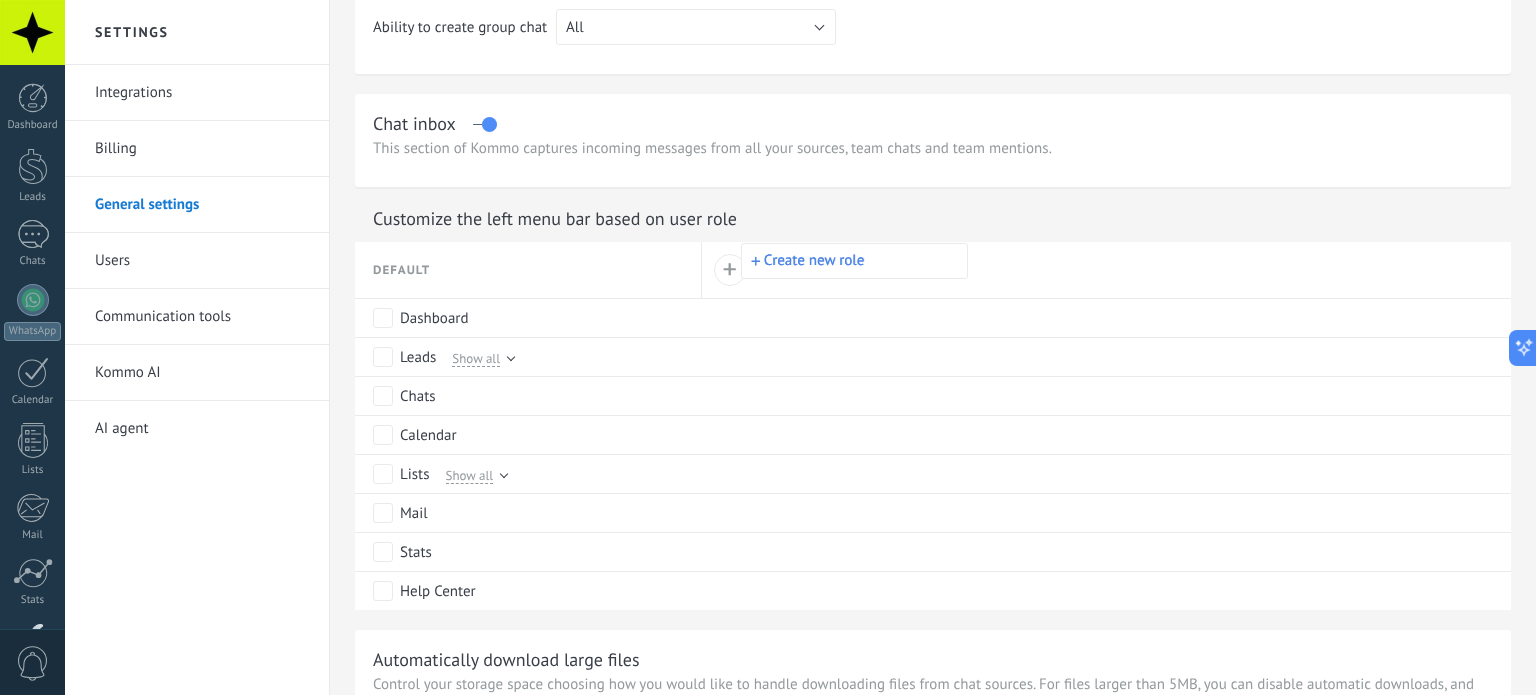 click on "Create new role" at bounding box center [854, 261] 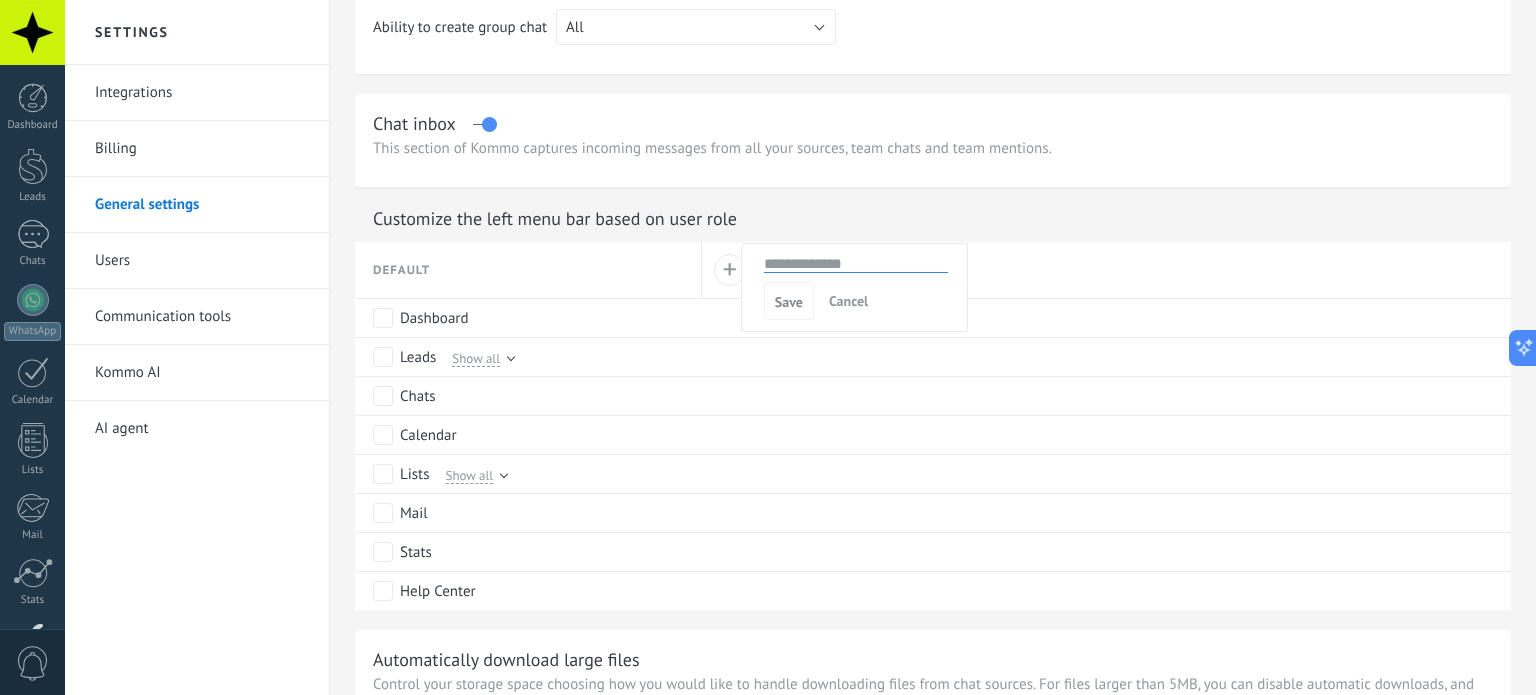click at bounding box center [856, 264] 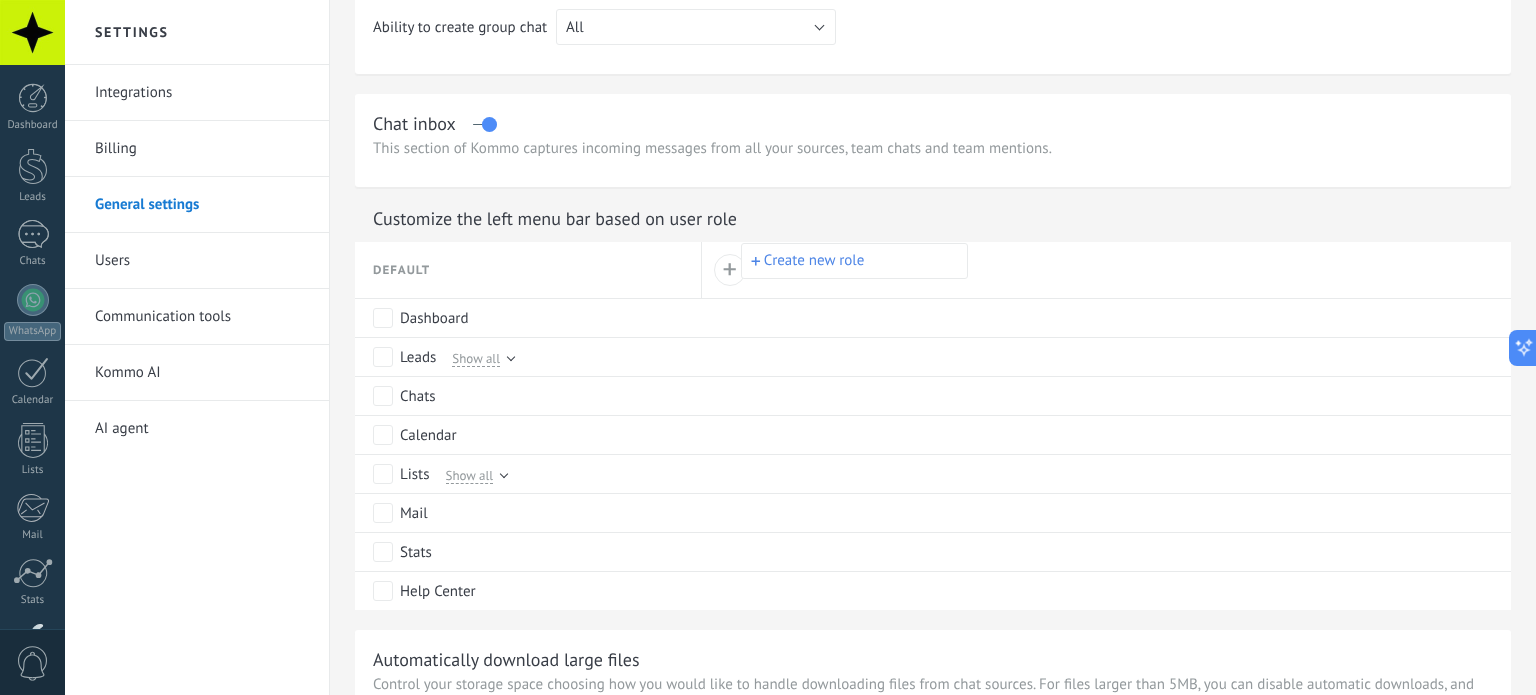 click at bounding box center (768, 347) 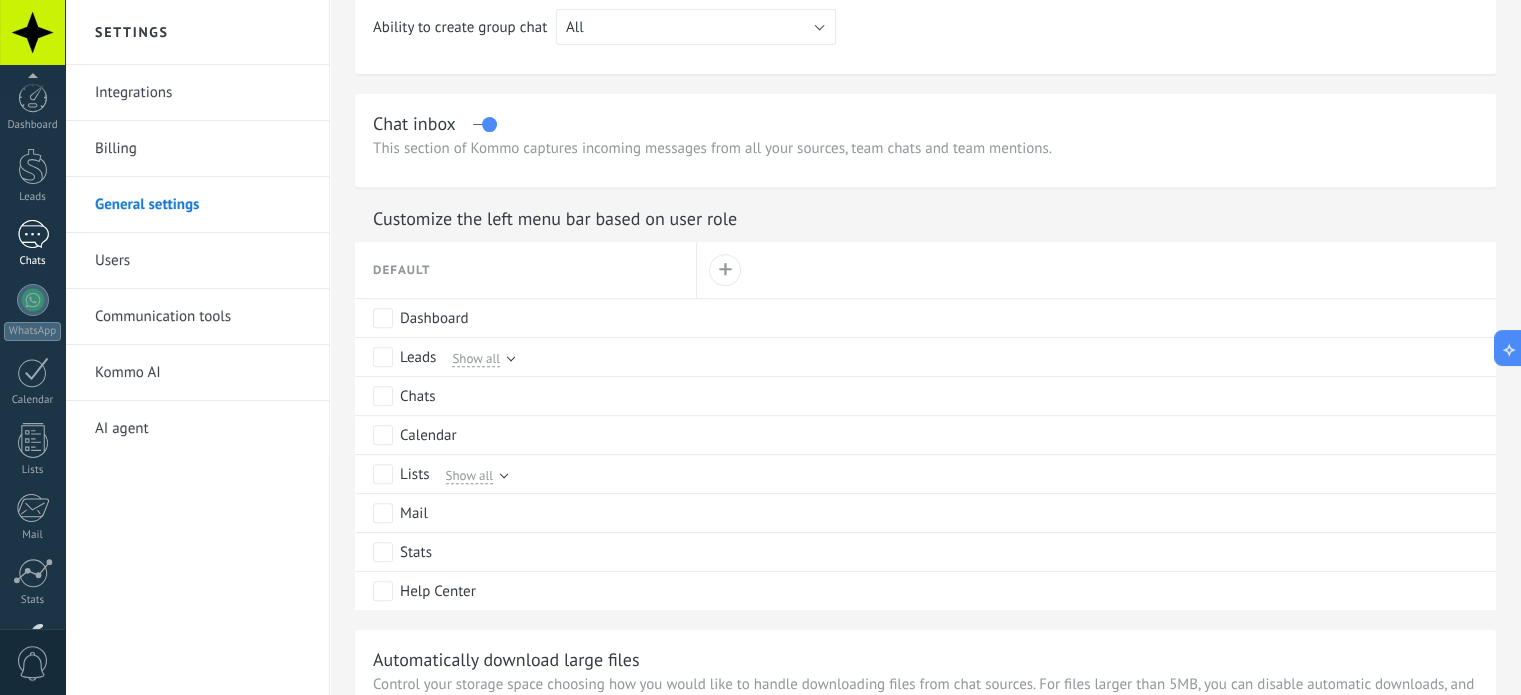 scroll, scrollTop: 136, scrollLeft: 0, axis: vertical 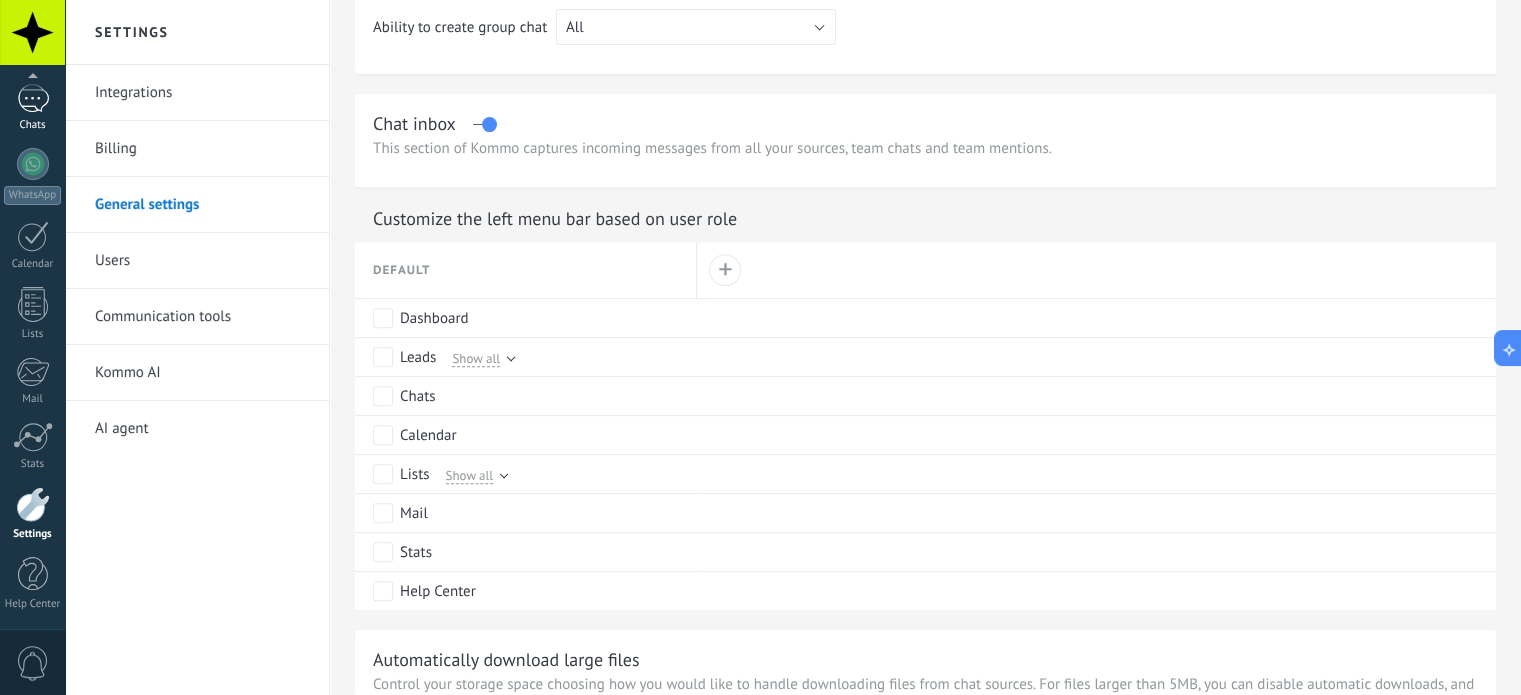 click at bounding box center [33, 236] 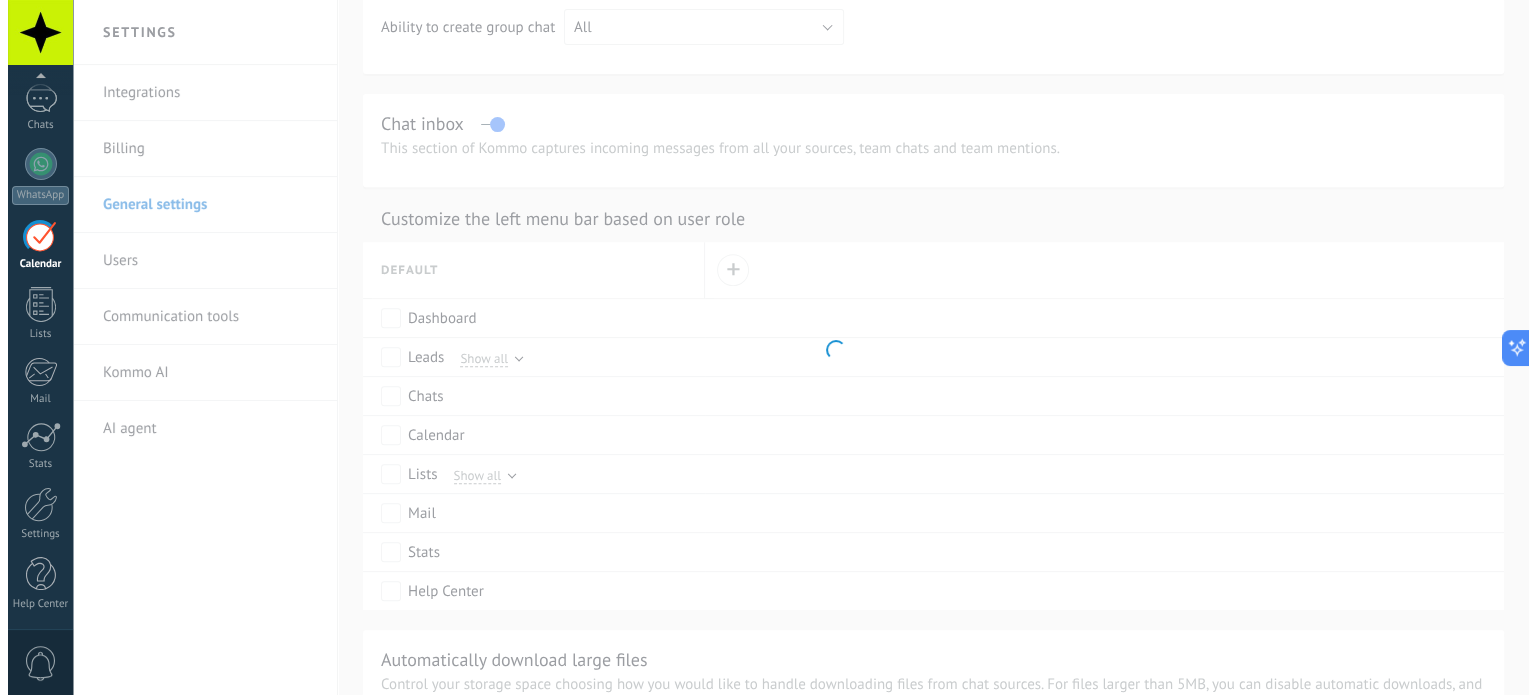 scroll, scrollTop: 0, scrollLeft: 0, axis: both 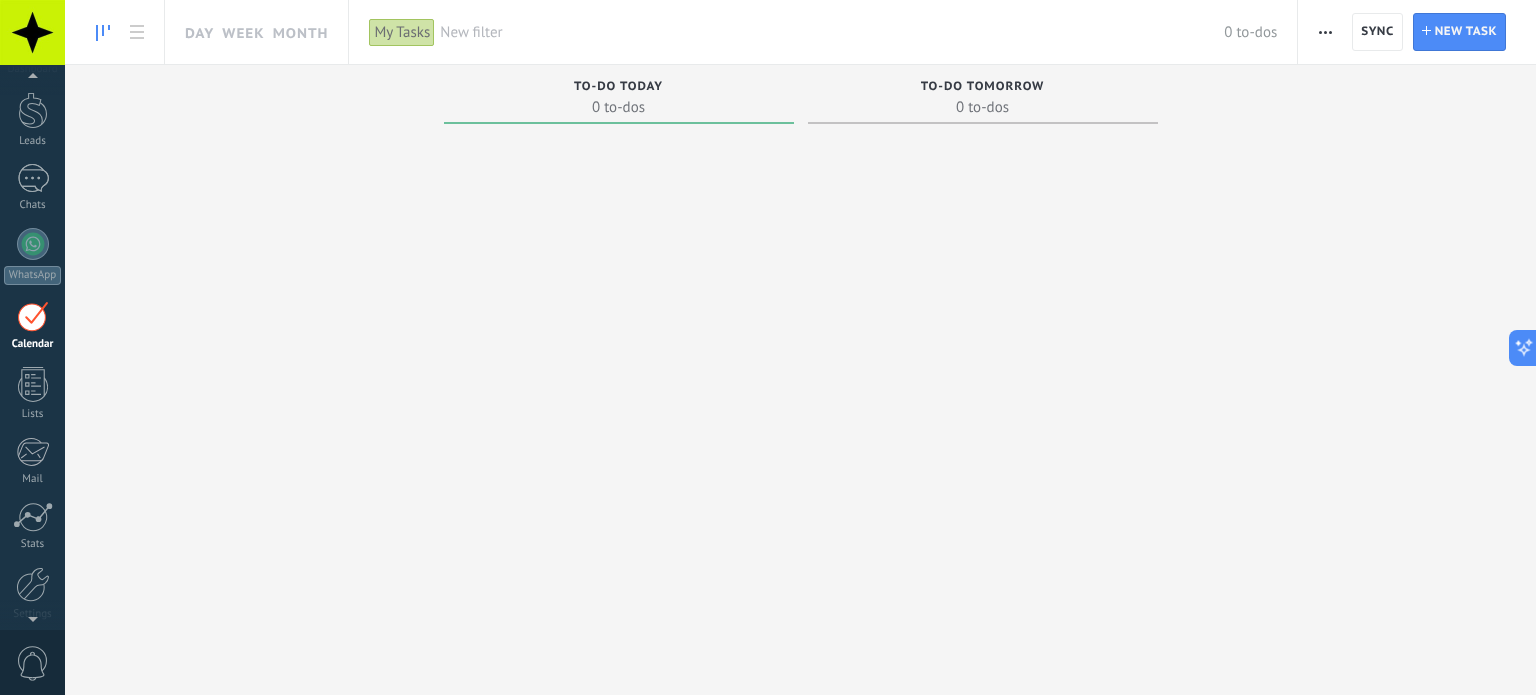 click at bounding box center (1325, 32) 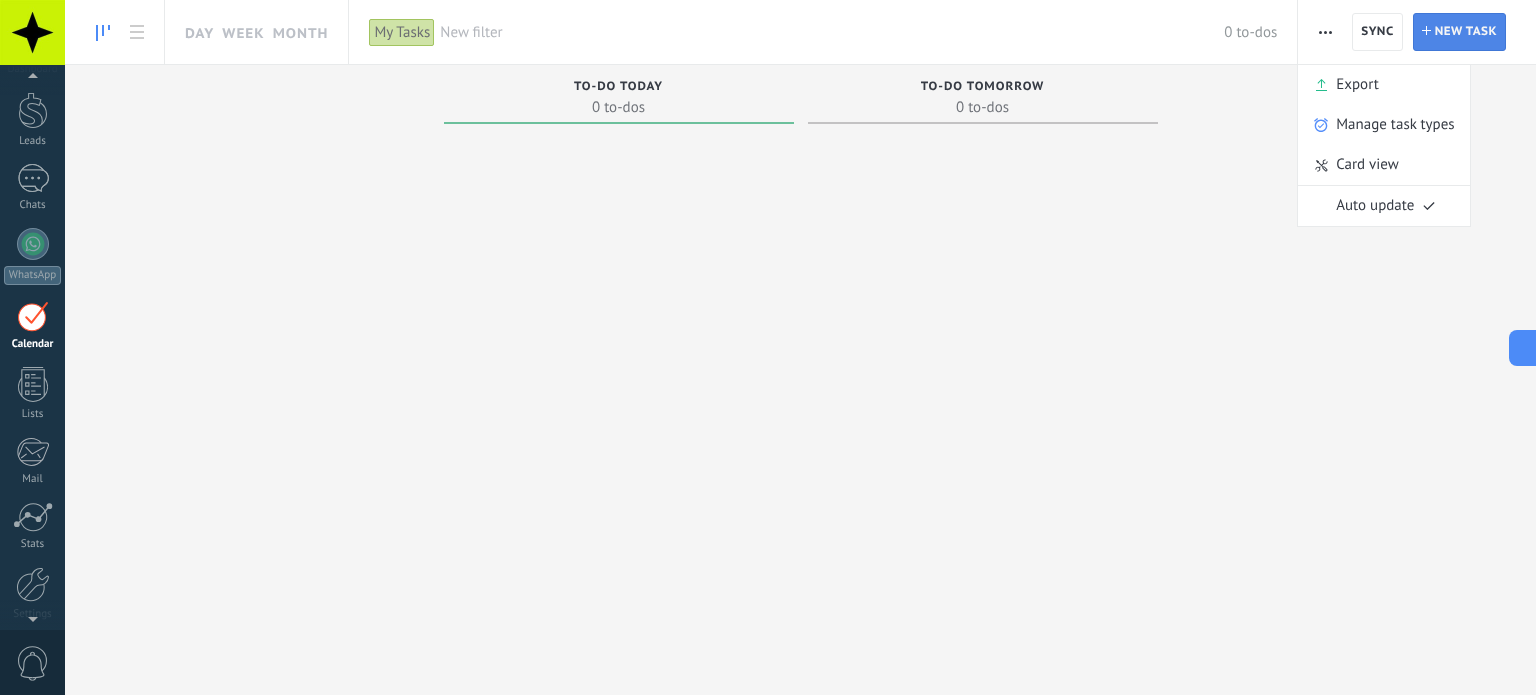 click on "New task" at bounding box center [1466, 32] 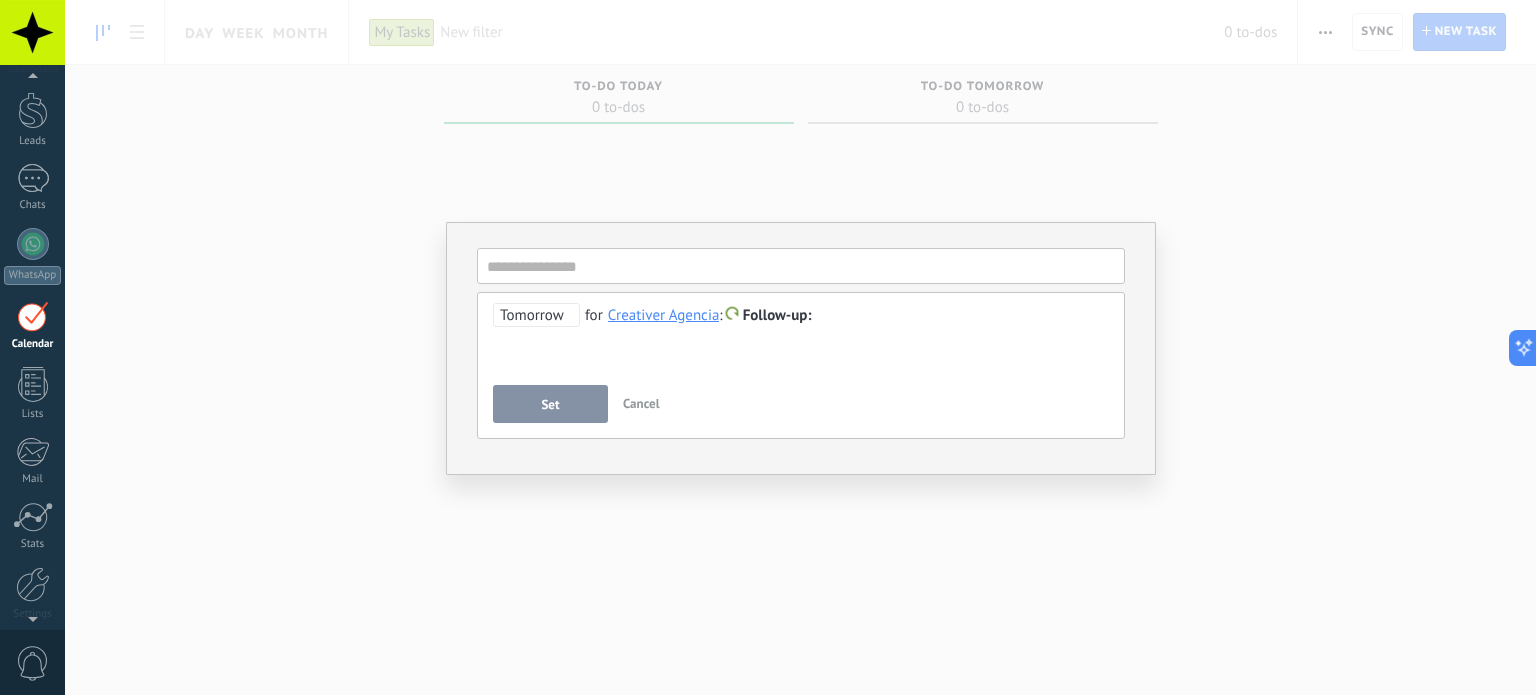 click on "**********" at bounding box center [800, 347] 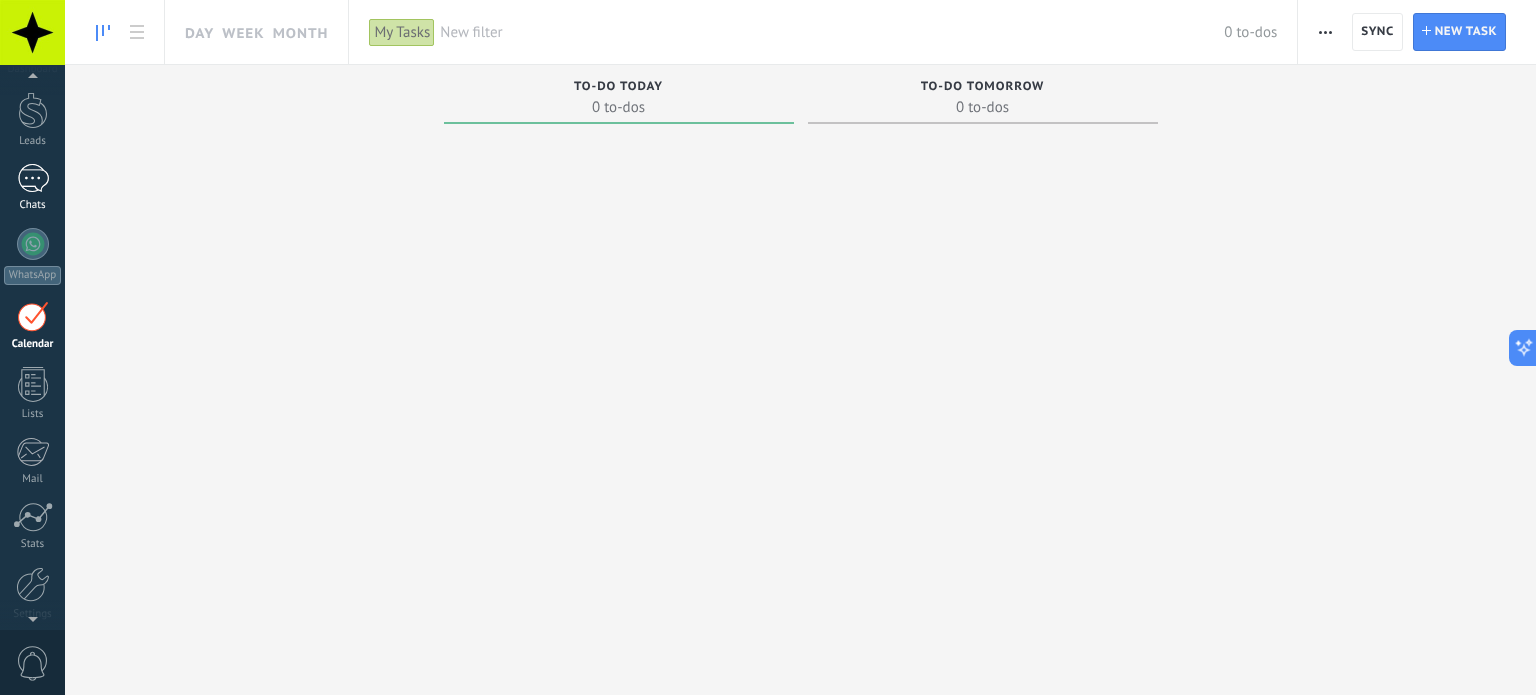 click at bounding box center (33, 178) 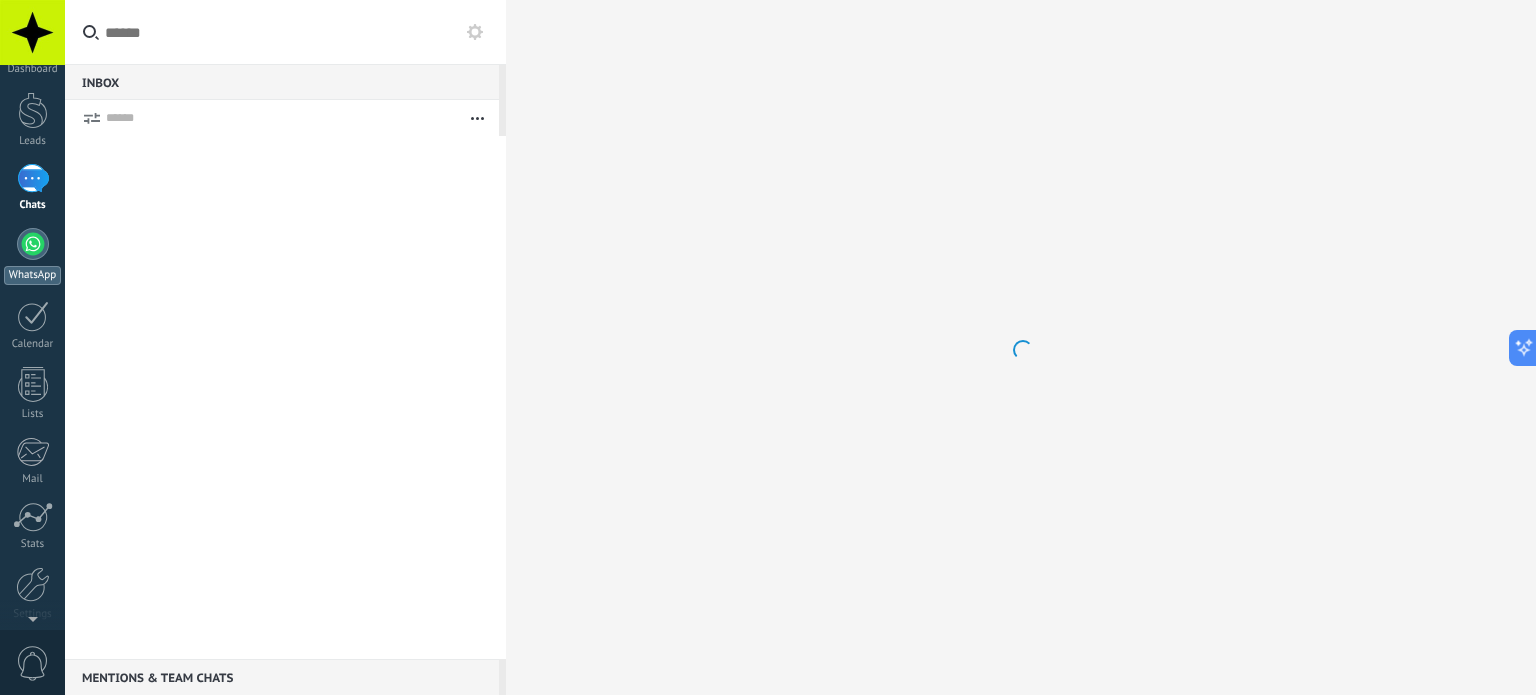 scroll, scrollTop: 0, scrollLeft: 0, axis: both 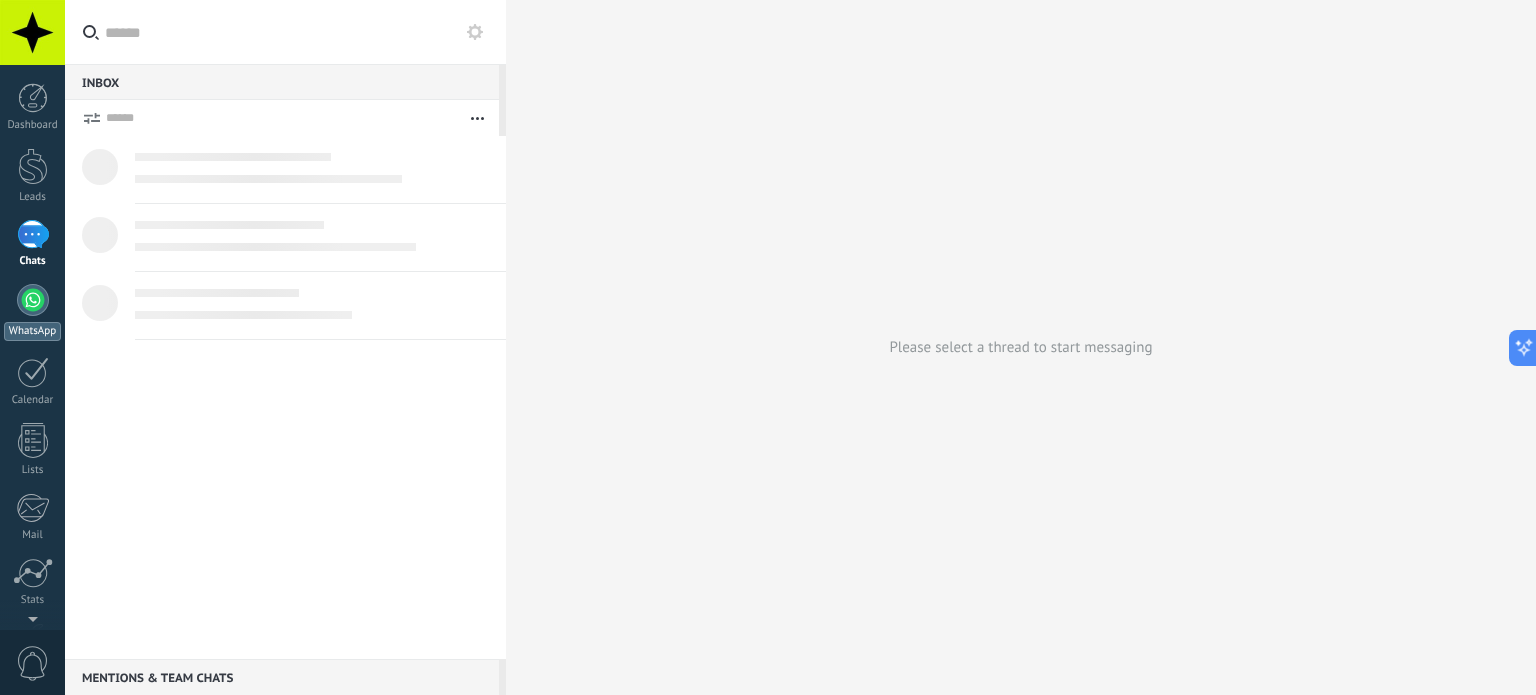 click on "WhatsApp" at bounding box center [32, 312] 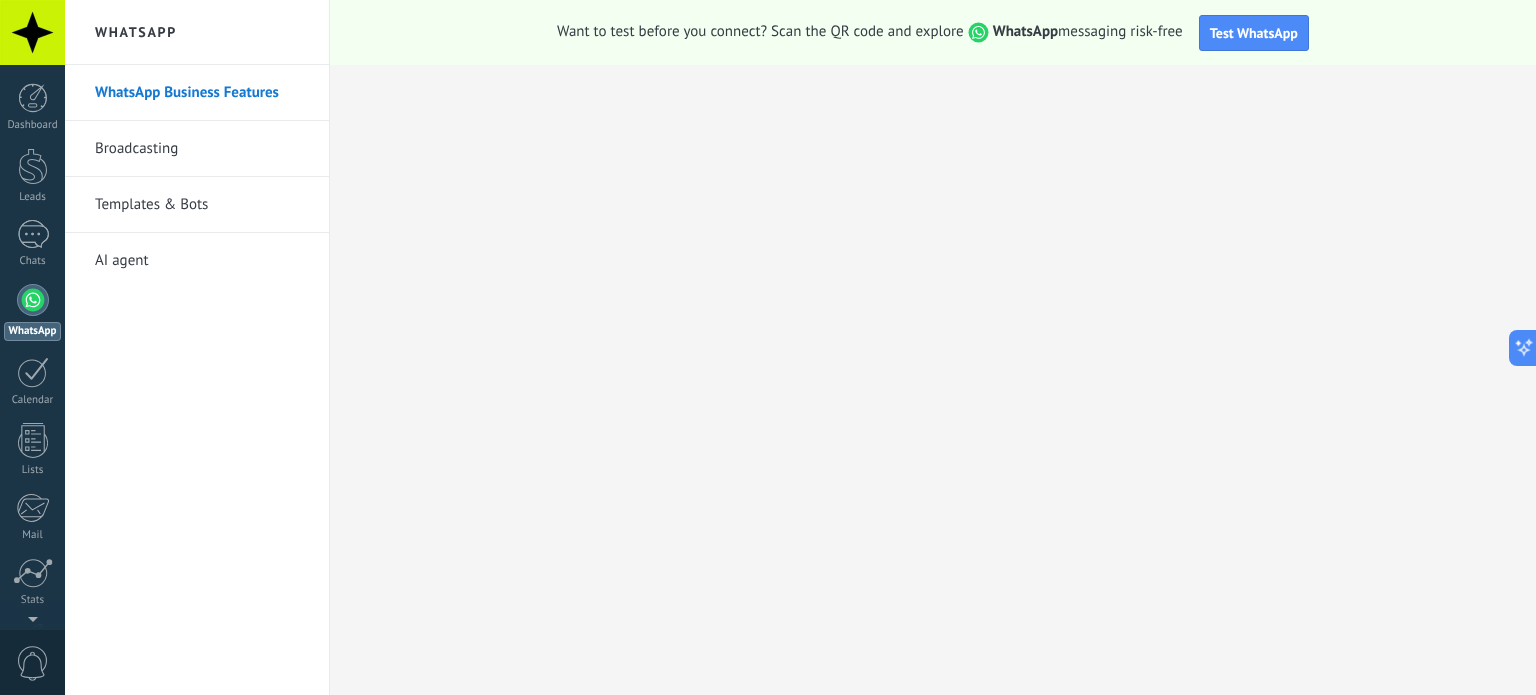 click on "Broadcasting" at bounding box center (202, 149) 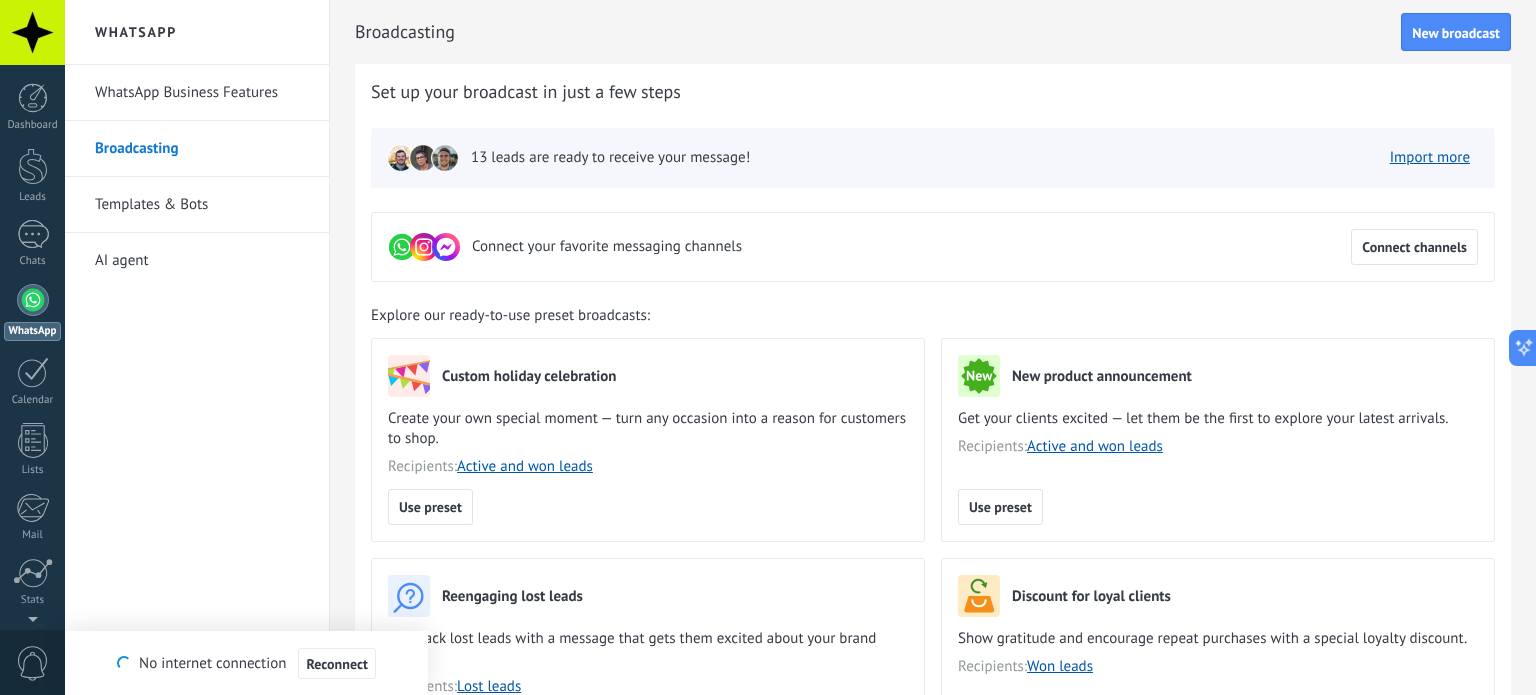 click on "New product announcement" at bounding box center [1218, 376] 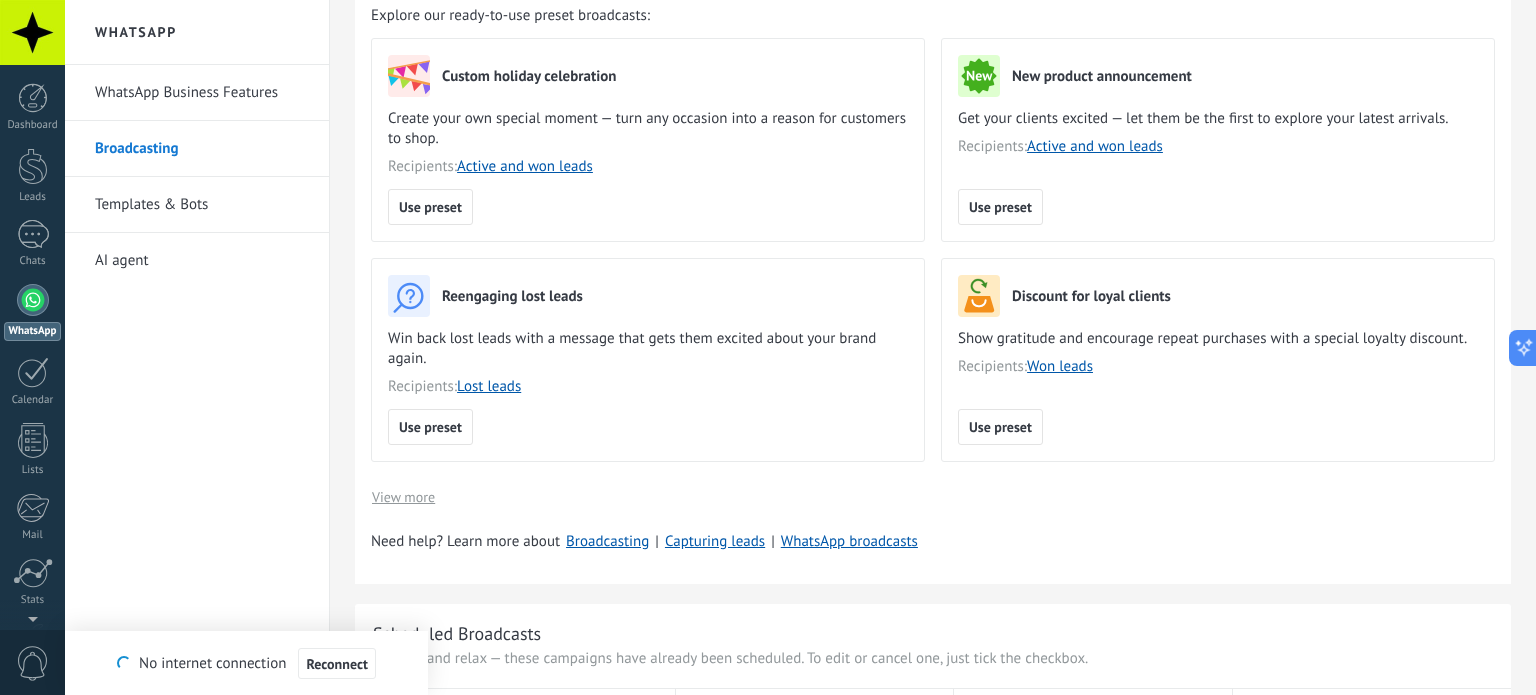 scroll, scrollTop: 0, scrollLeft: 0, axis: both 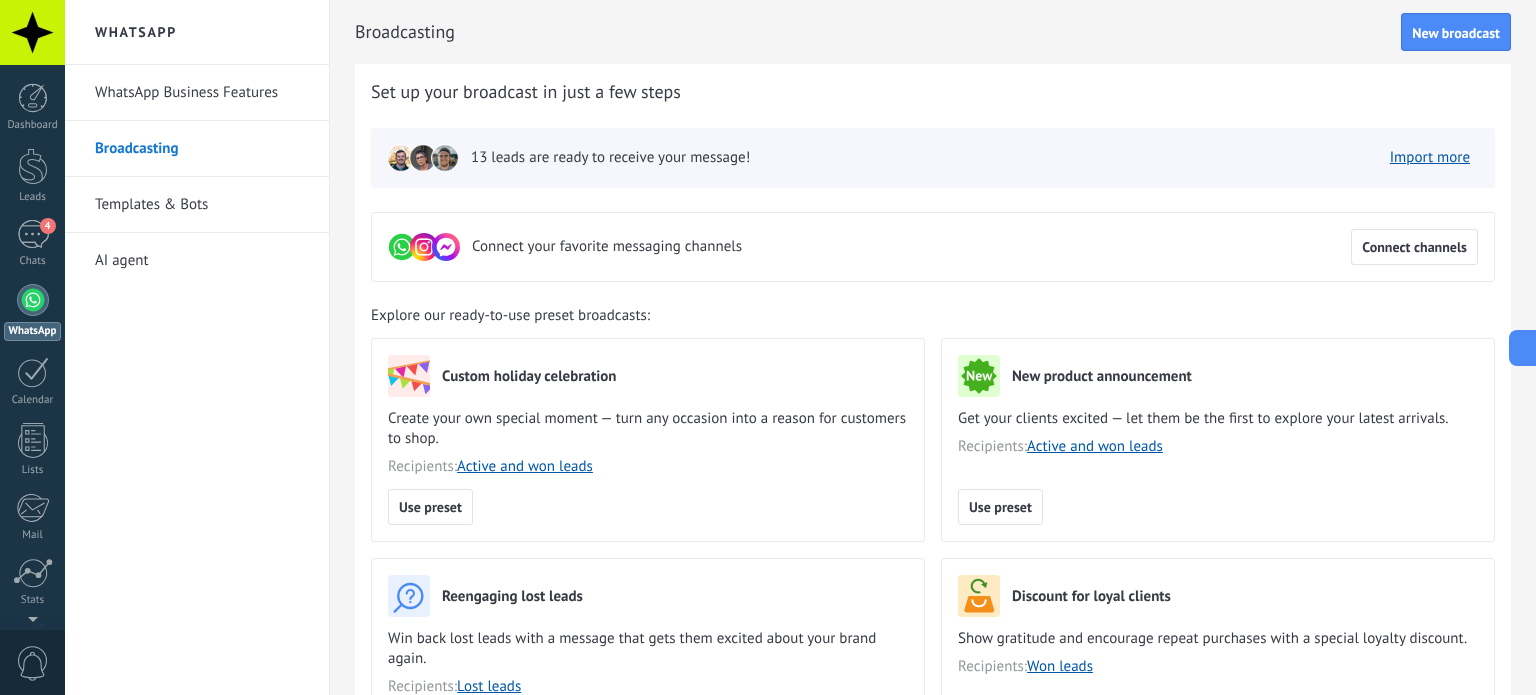 click on "Templates & Bots" at bounding box center (202, 205) 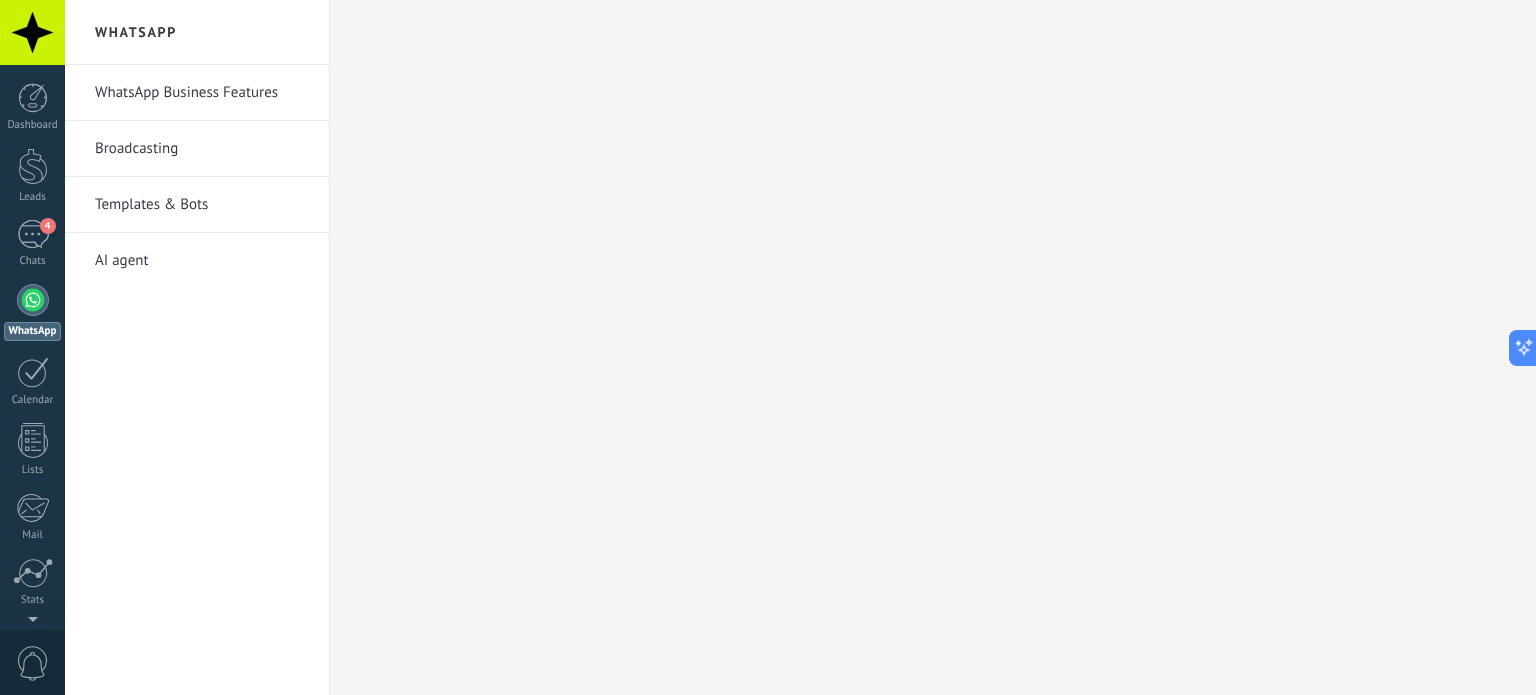 click on "Templates & Bots" at bounding box center [202, 205] 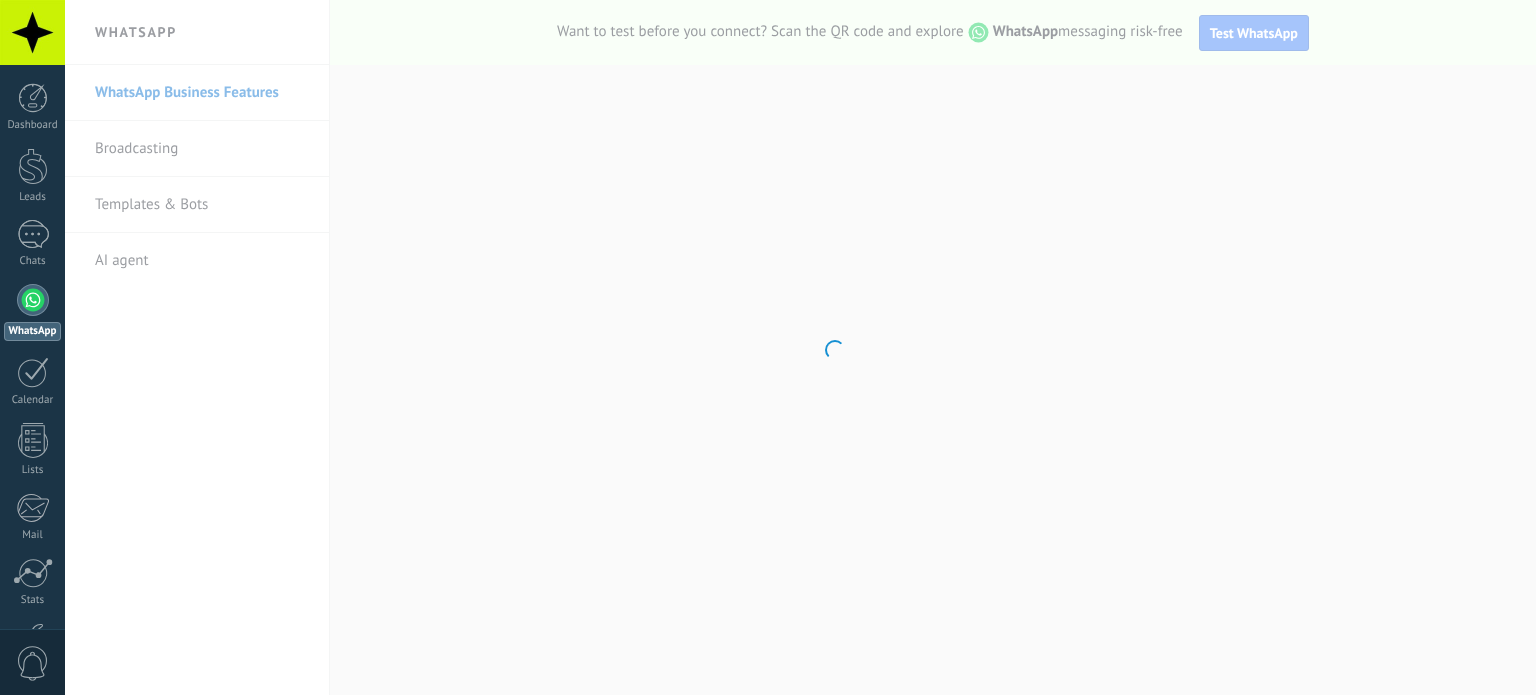 scroll, scrollTop: 0, scrollLeft: 0, axis: both 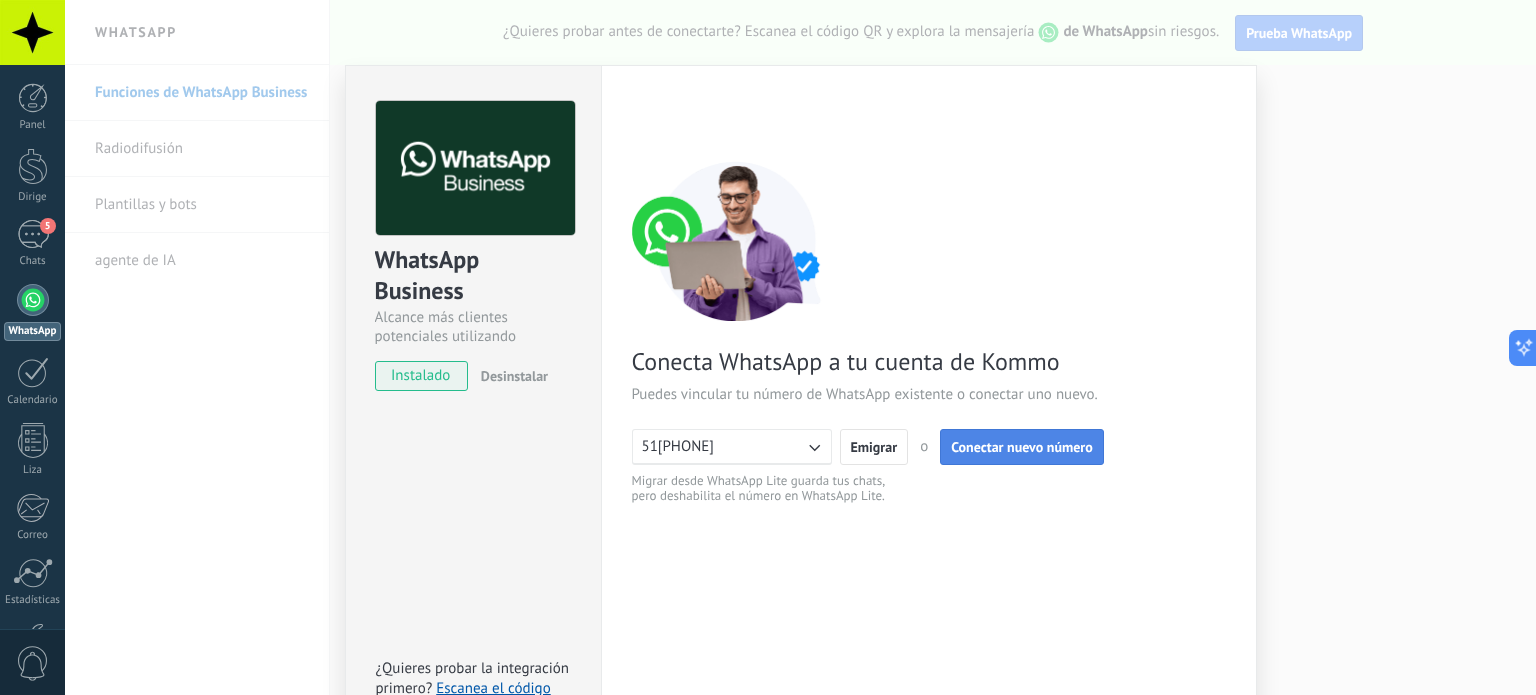 click on "Conectar nuevo número" at bounding box center [1022, 447] 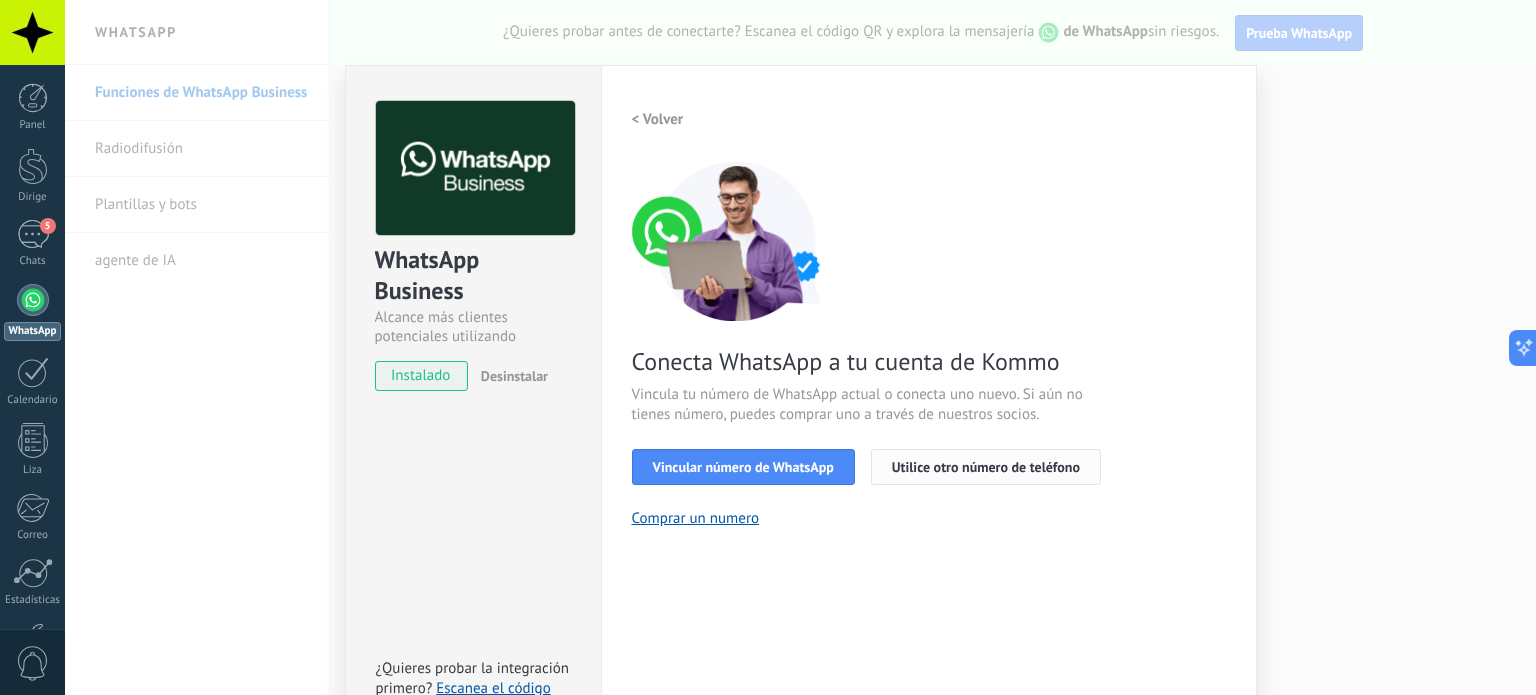 click on "Utilice otro número de teléfono" at bounding box center (986, 467) 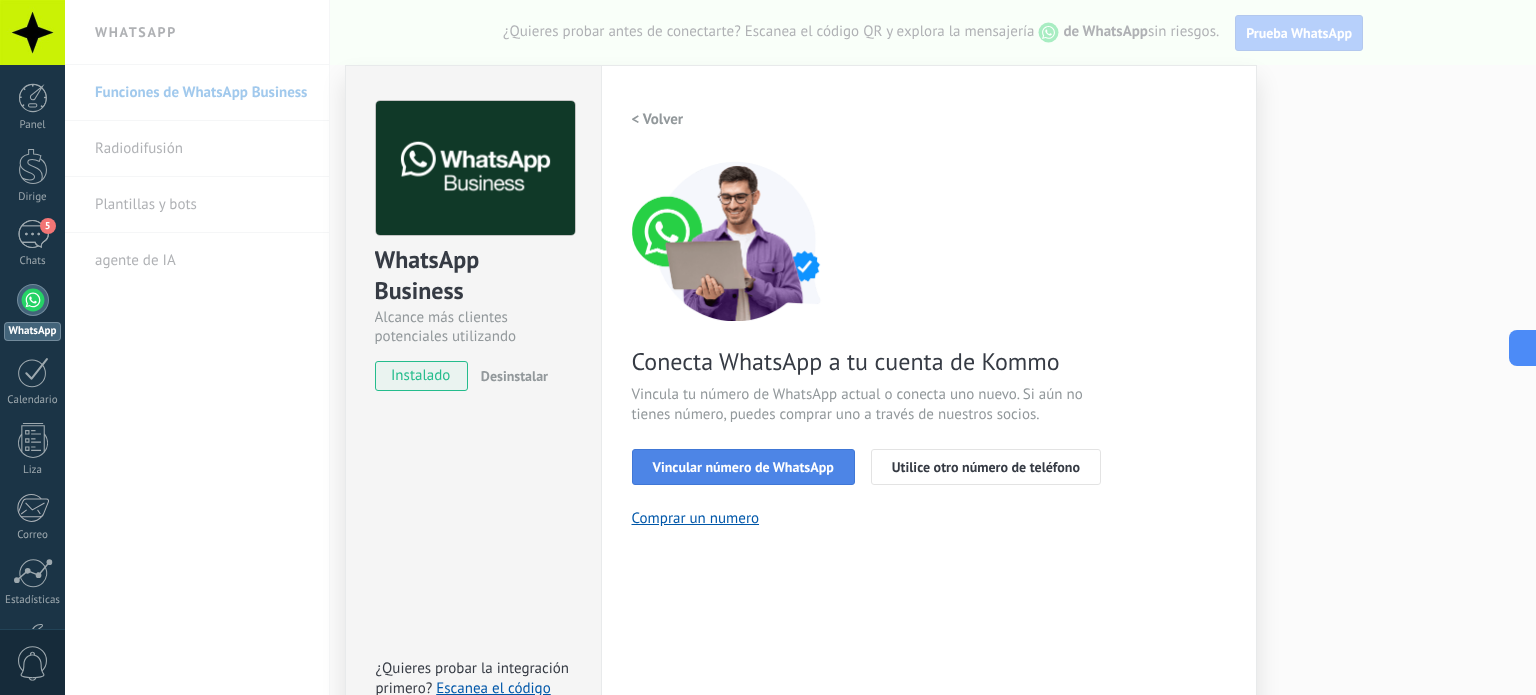 click on "Vincular número de WhatsApp" at bounding box center (743, 467) 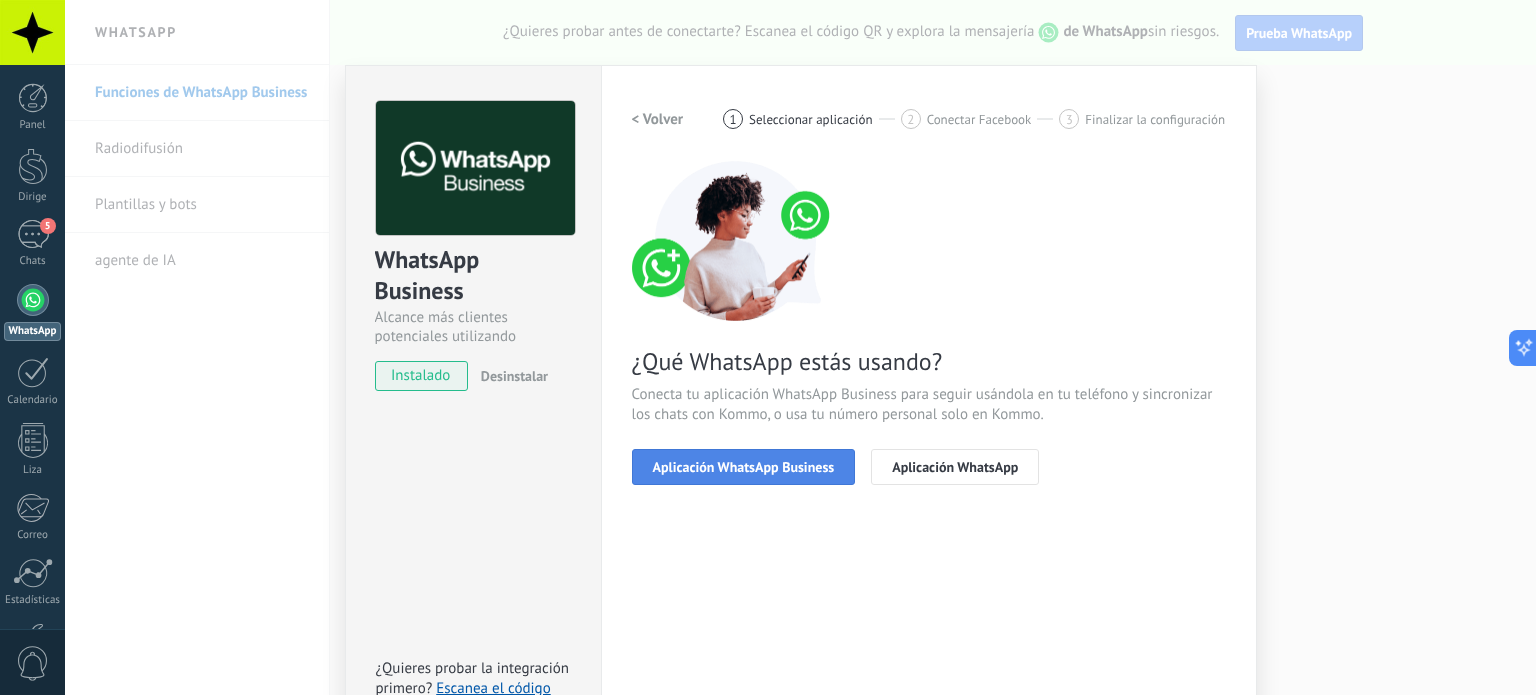 click on "Aplicación WhatsApp Business" at bounding box center (744, 467) 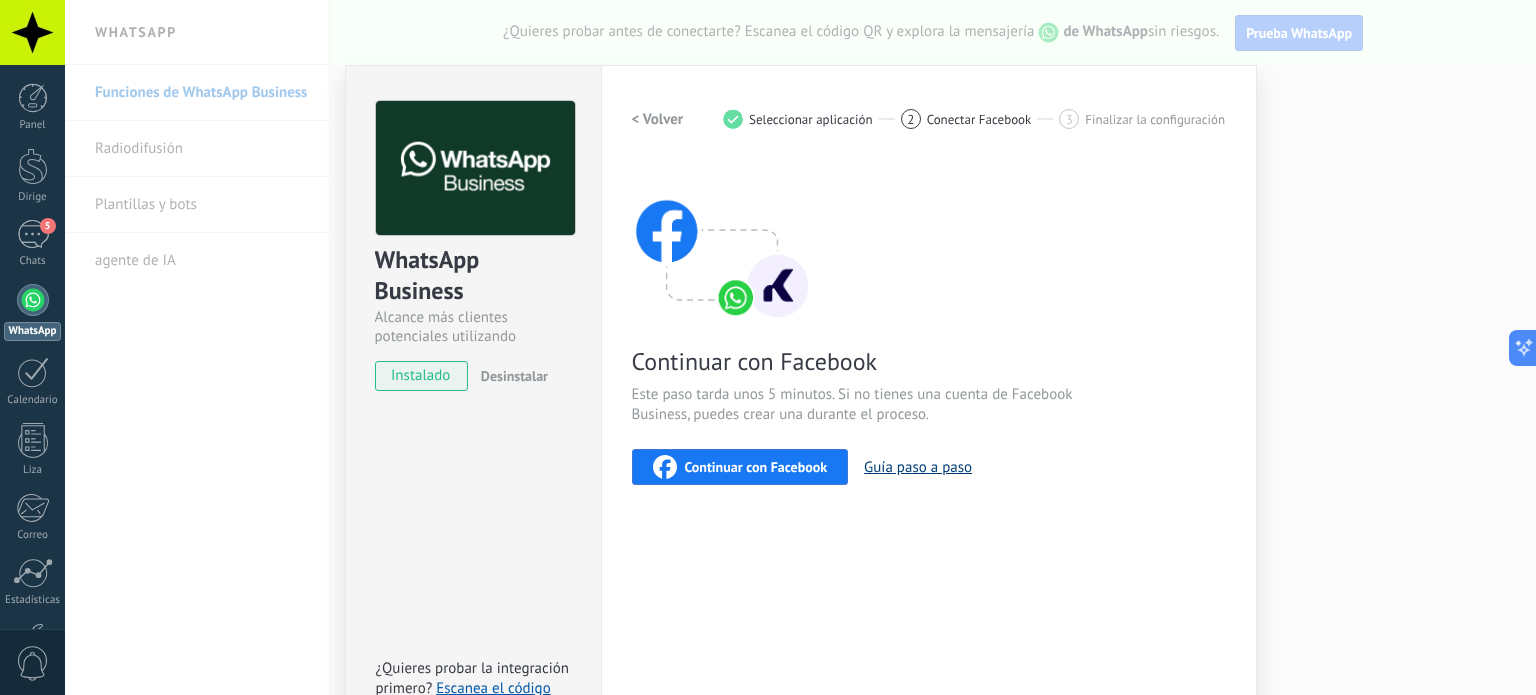 click on "Guía paso a paso" at bounding box center (918, 467) 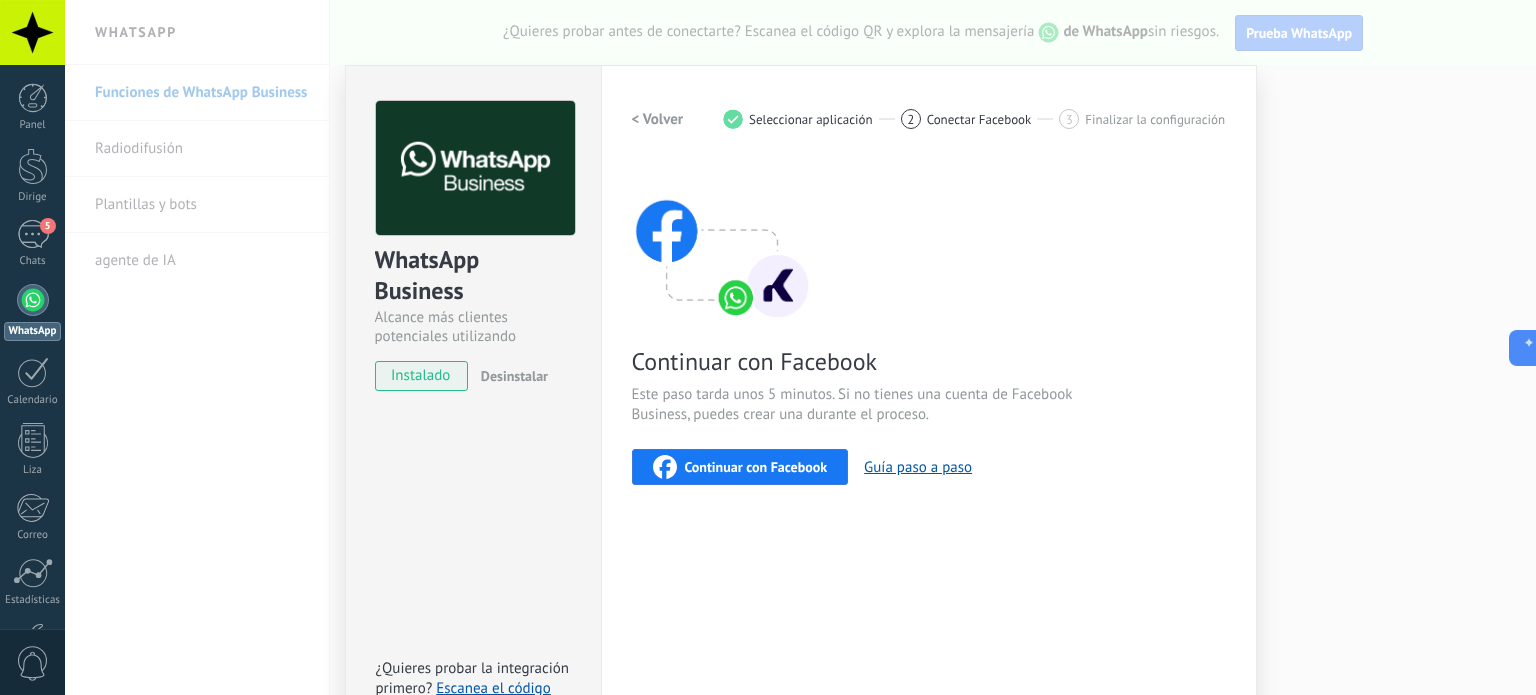 click on "WhatsApp Business Alcance más clientes potenciales utilizando potentes herramientas de WhatsApp instalado Desinstalar ¿Quieres probar la integración primero?    Escanea el código QR    y descubre cómo funciona. Ajustes Autorización Esta pestaña registra los usuarios que han otorgado acceso de integración a esta cuenta. Si desea impedir que un usuario envíe solicitudes a la cuenta en nombre de esta integración, puede revocar el acceso. Si se revoca el acceso a todos los usuarios, la integración dejará de funcionar. Esta aplicación está instalada, pero nadie le ha dado acceso todavía. API de WhatsApp Cloud más _: Ahorrar < Volver 1 Seleccionar aplicación 2 Conectar Facebook 3 Finalizar la configuración Continuar con Facebook Este paso tarda unos 5 minutos. Si no tienes una cuenta de Facebook Business, puedes crear una durante el proceso. Continuar con Facebook Guía paso a paso ¿Necesitar ayuda?" at bounding box center [800, 347] 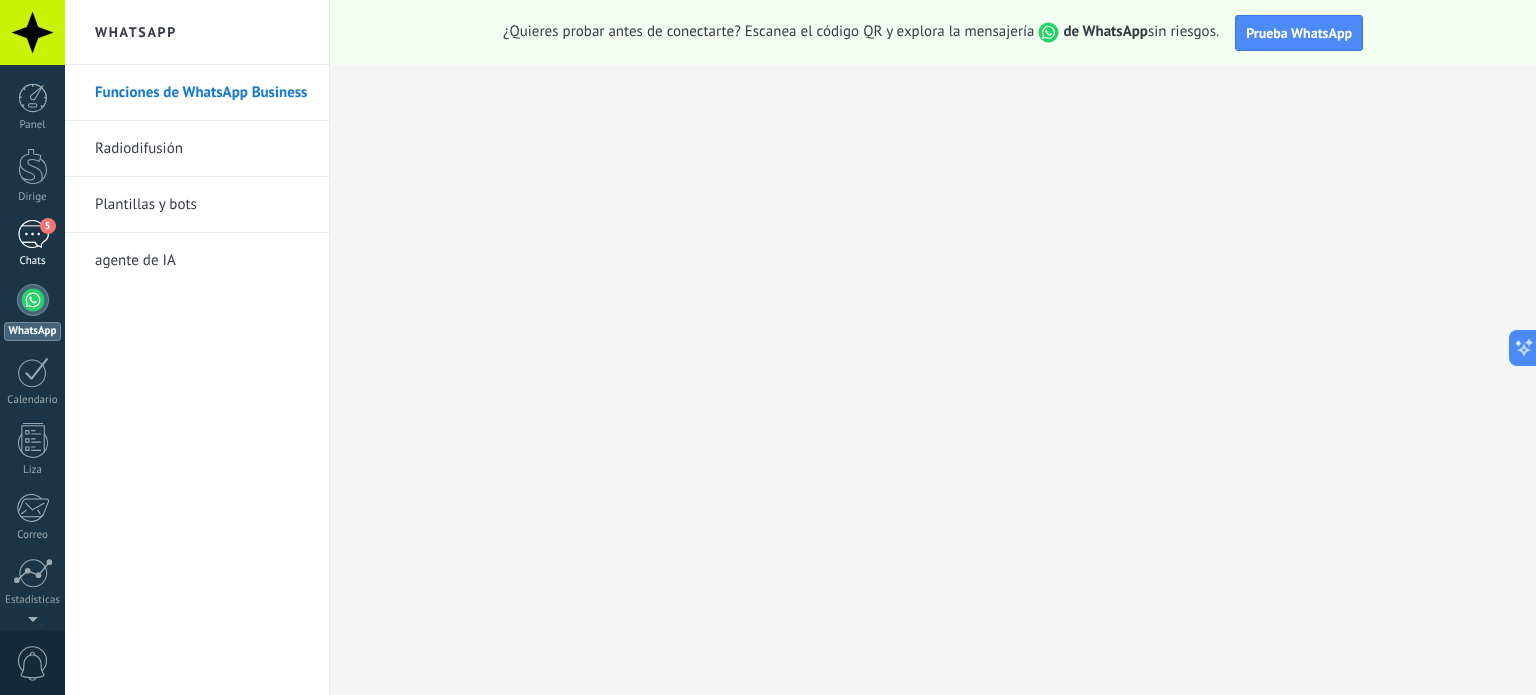 click on "5
Chats" at bounding box center [32, 244] 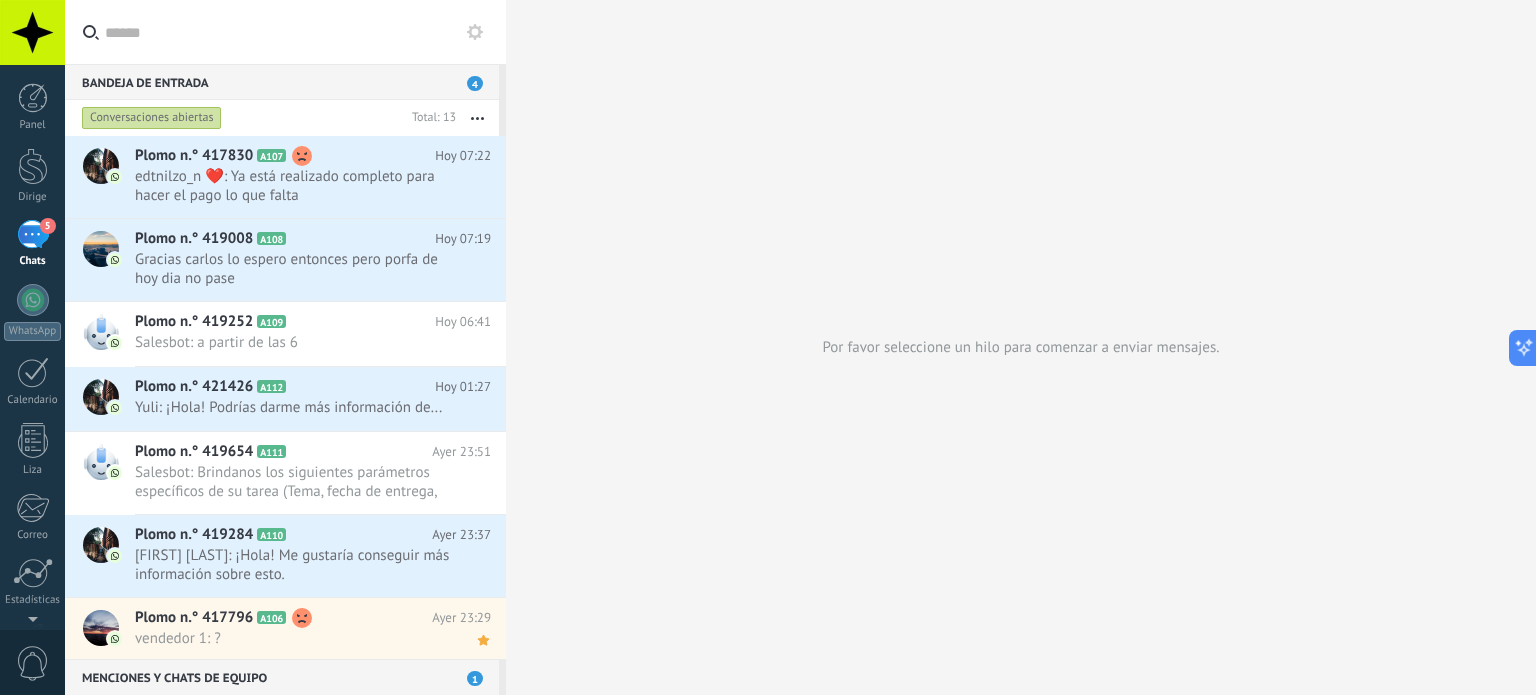 click at bounding box center (477, 118) 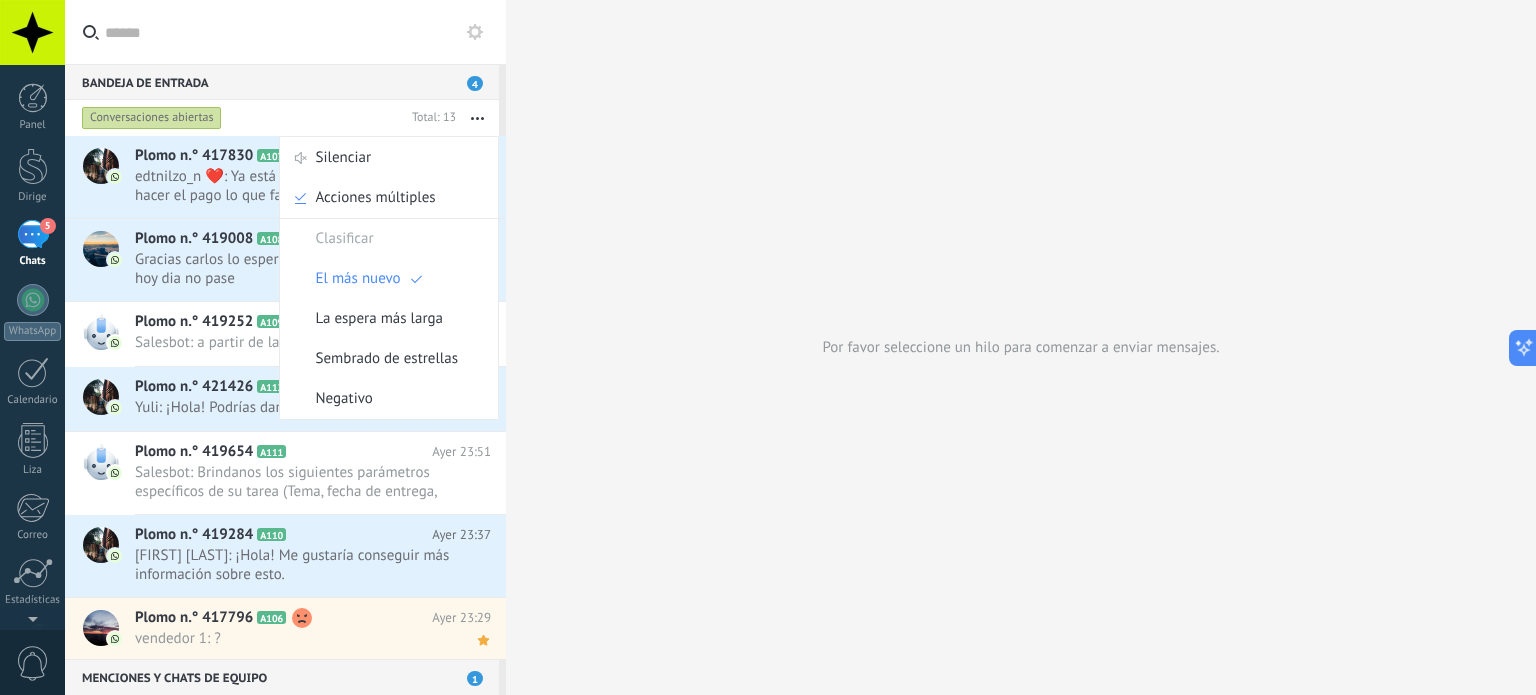 click at bounding box center (477, 118) 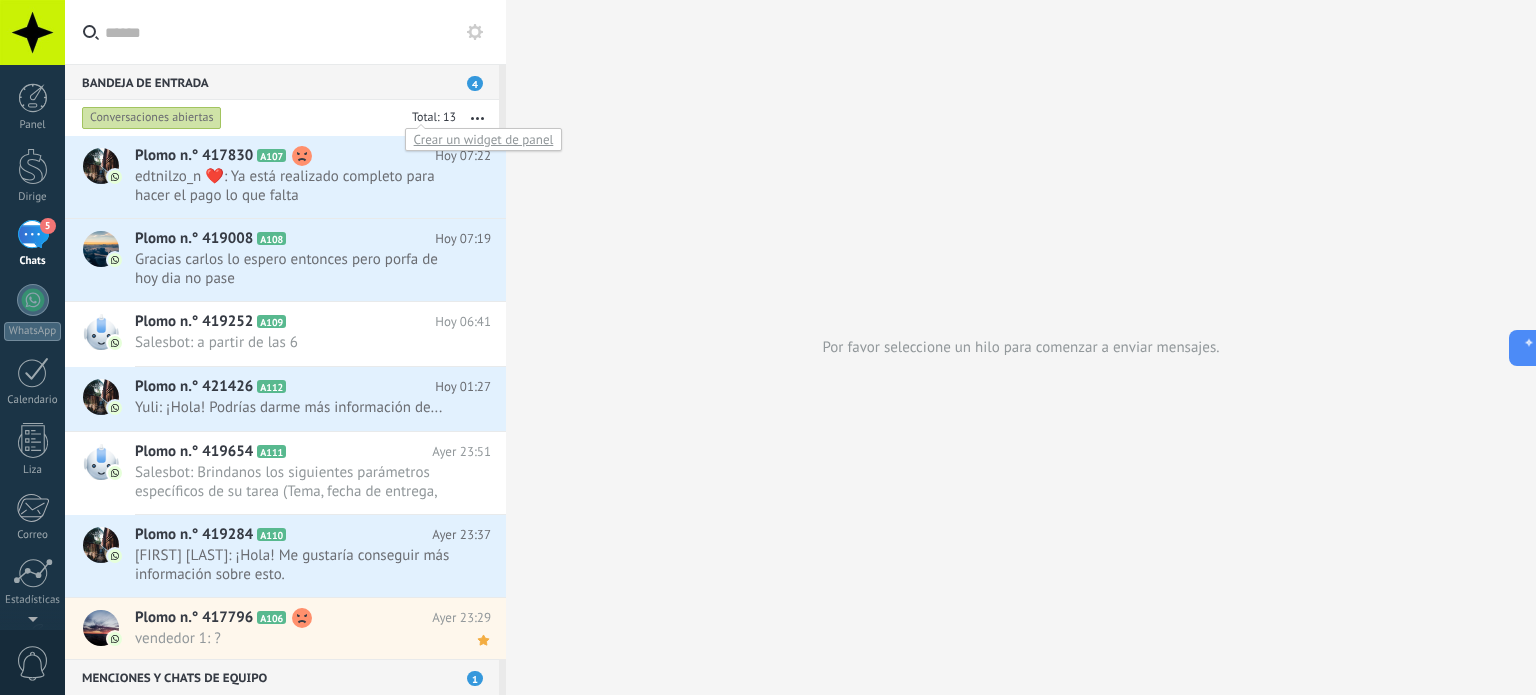 click at bounding box center [432, 119] 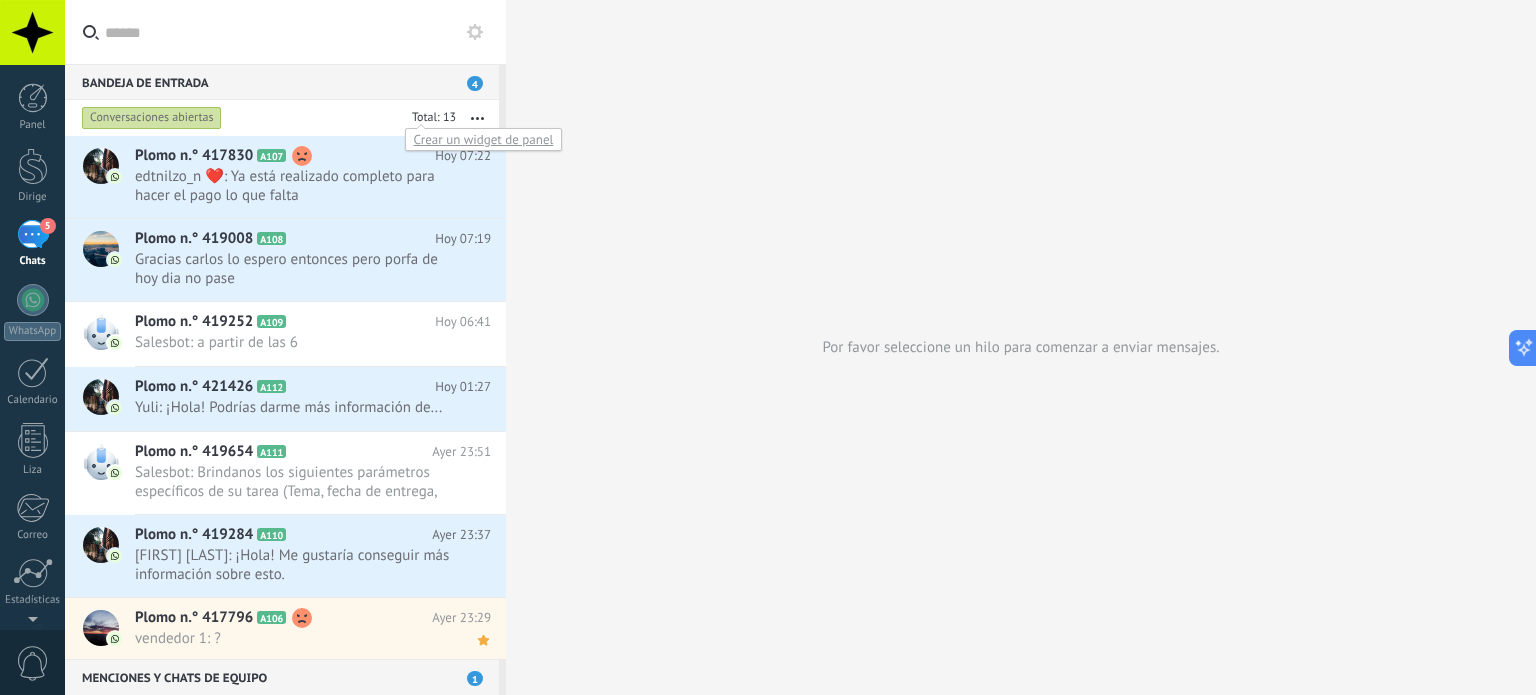 click on "Crear un widget de panel" at bounding box center (484, 139) 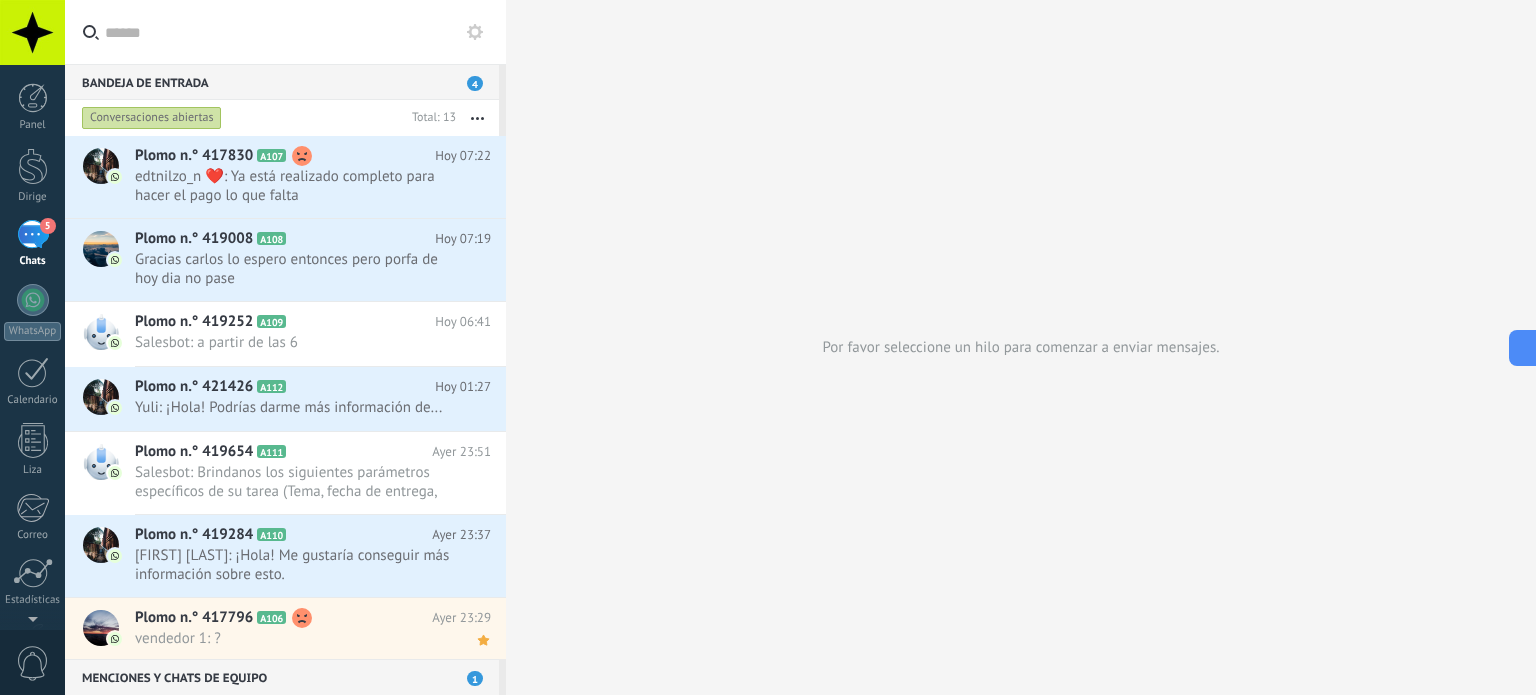 click on "Conversaciones abiertas" at bounding box center (152, 117) 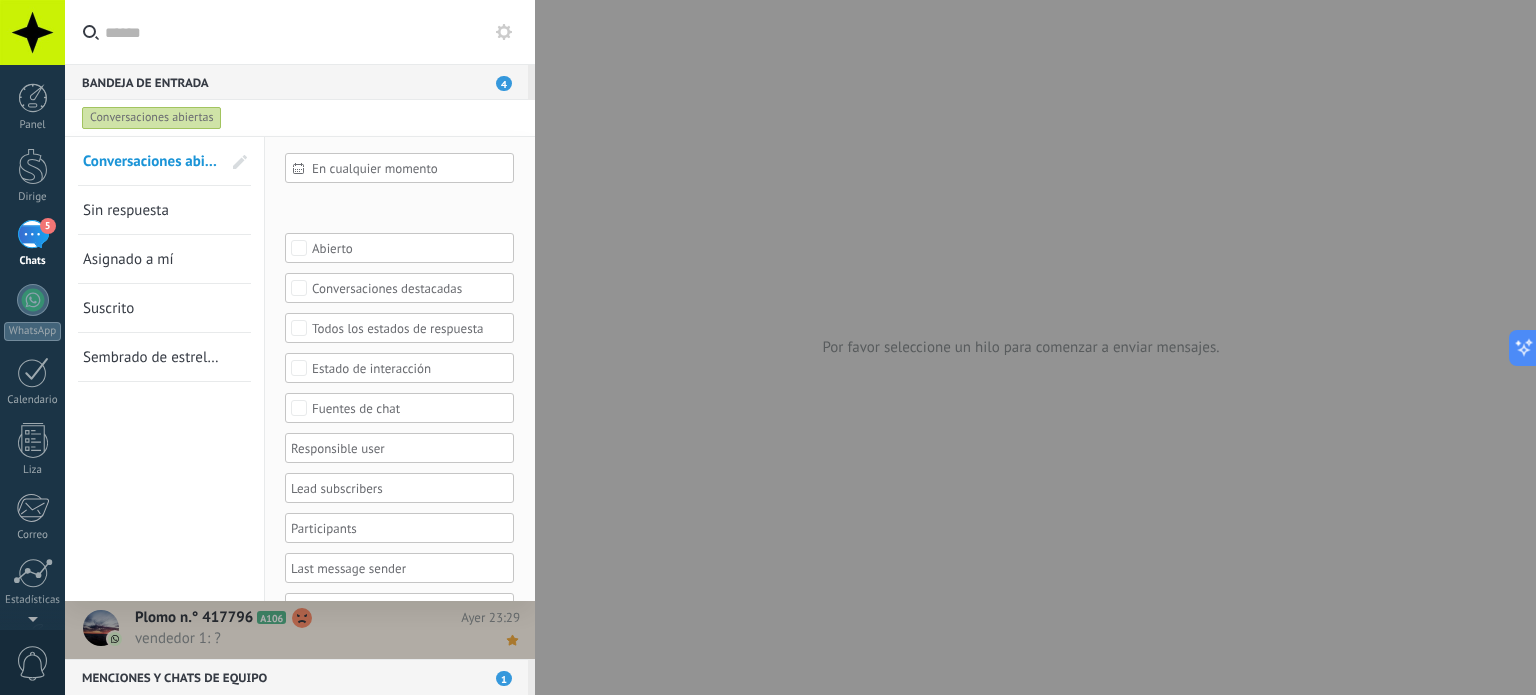click on "Conversaciones abiertas" at bounding box center [152, 117] 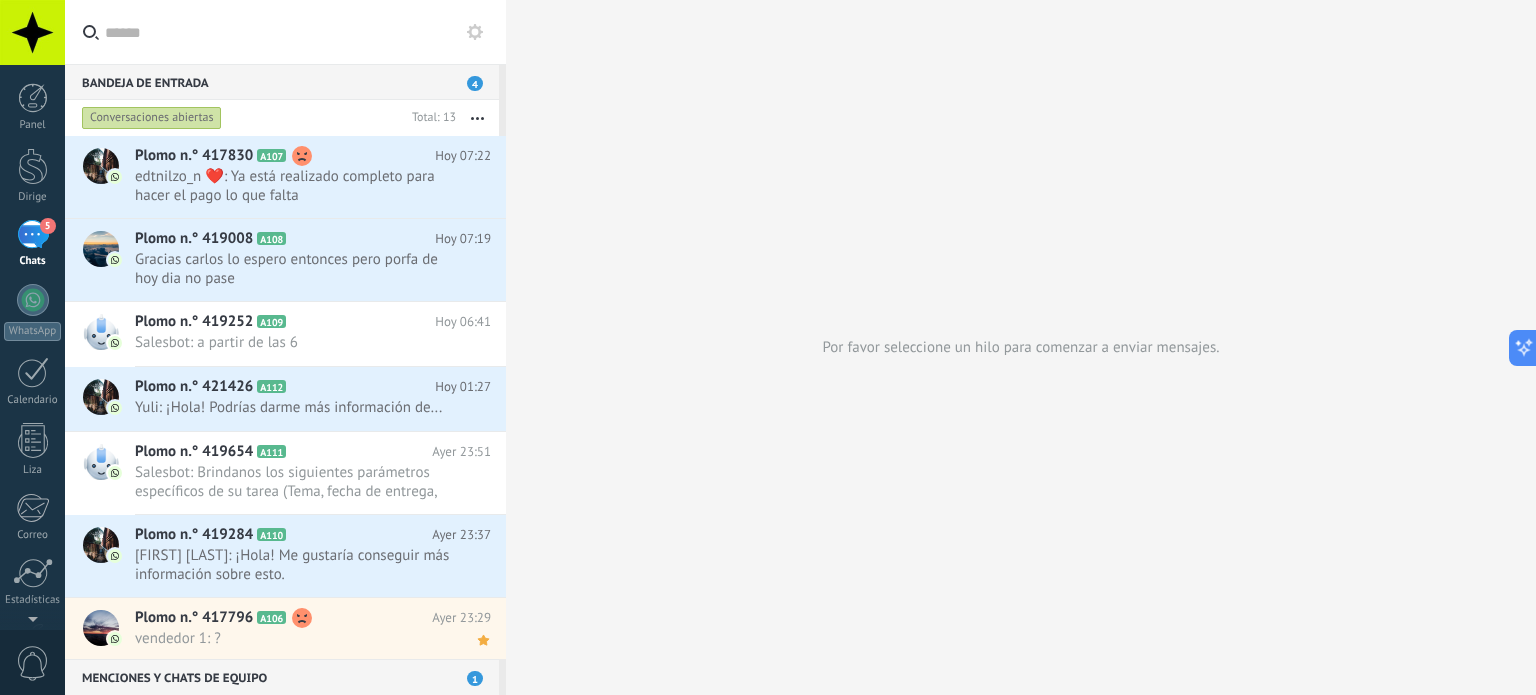 click on "Conversaciones abiertas" at bounding box center [152, 117] 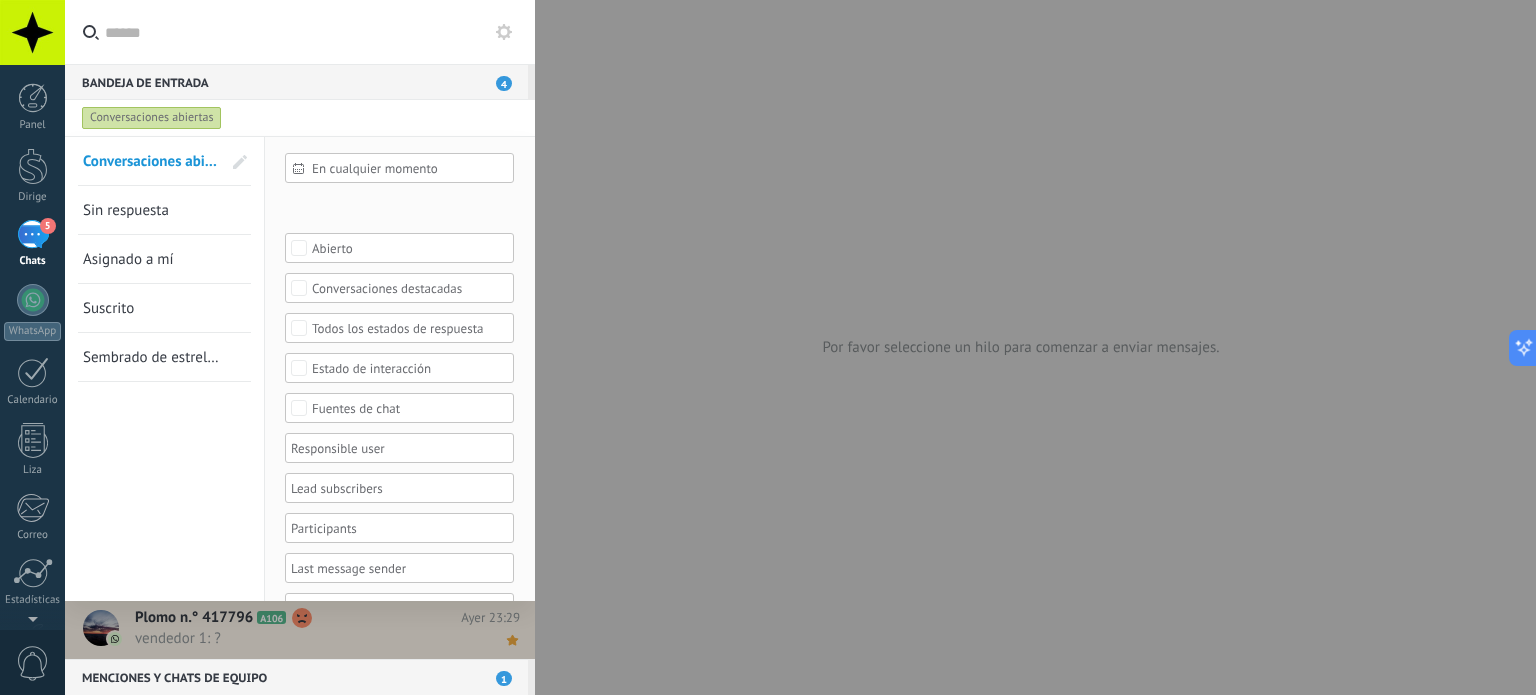 click on "En cualquier momento" at bounding box center (375, 168) 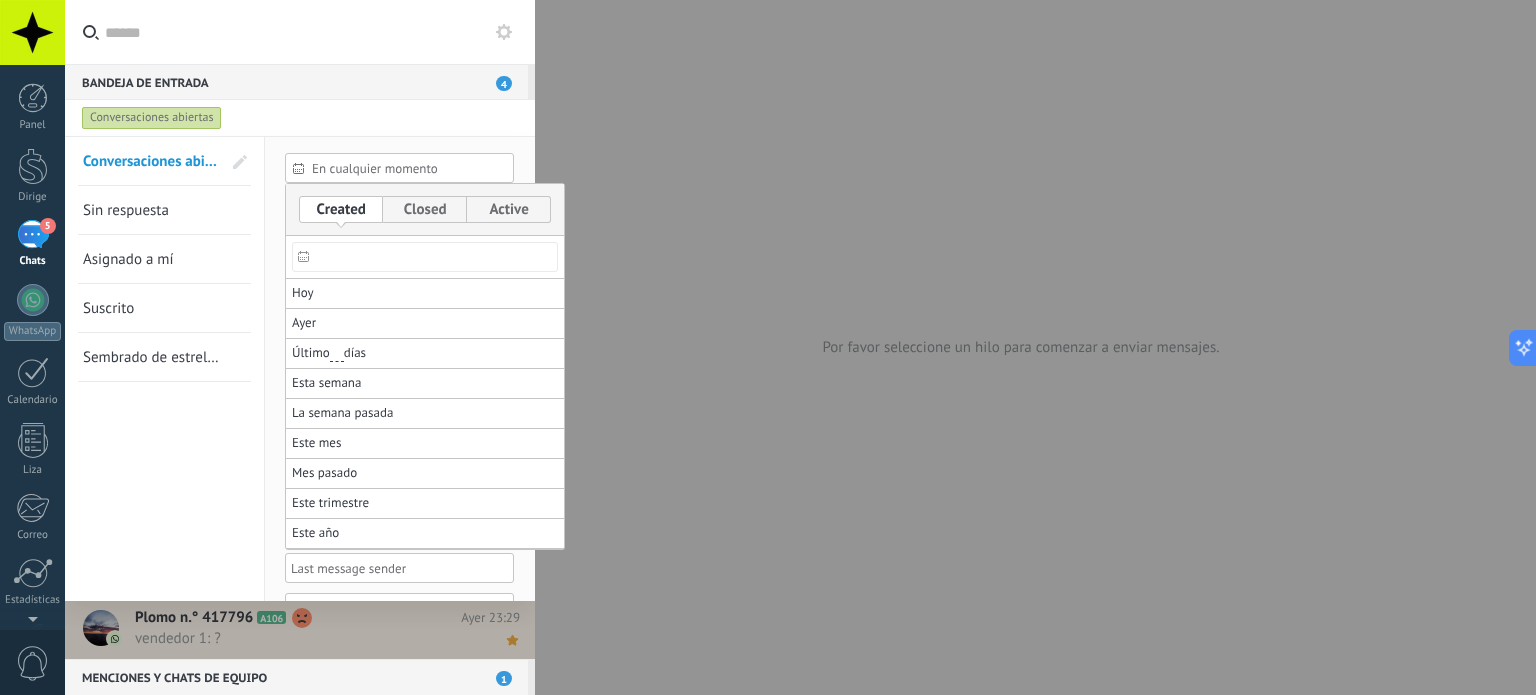 click at bounding box center (768, 347) 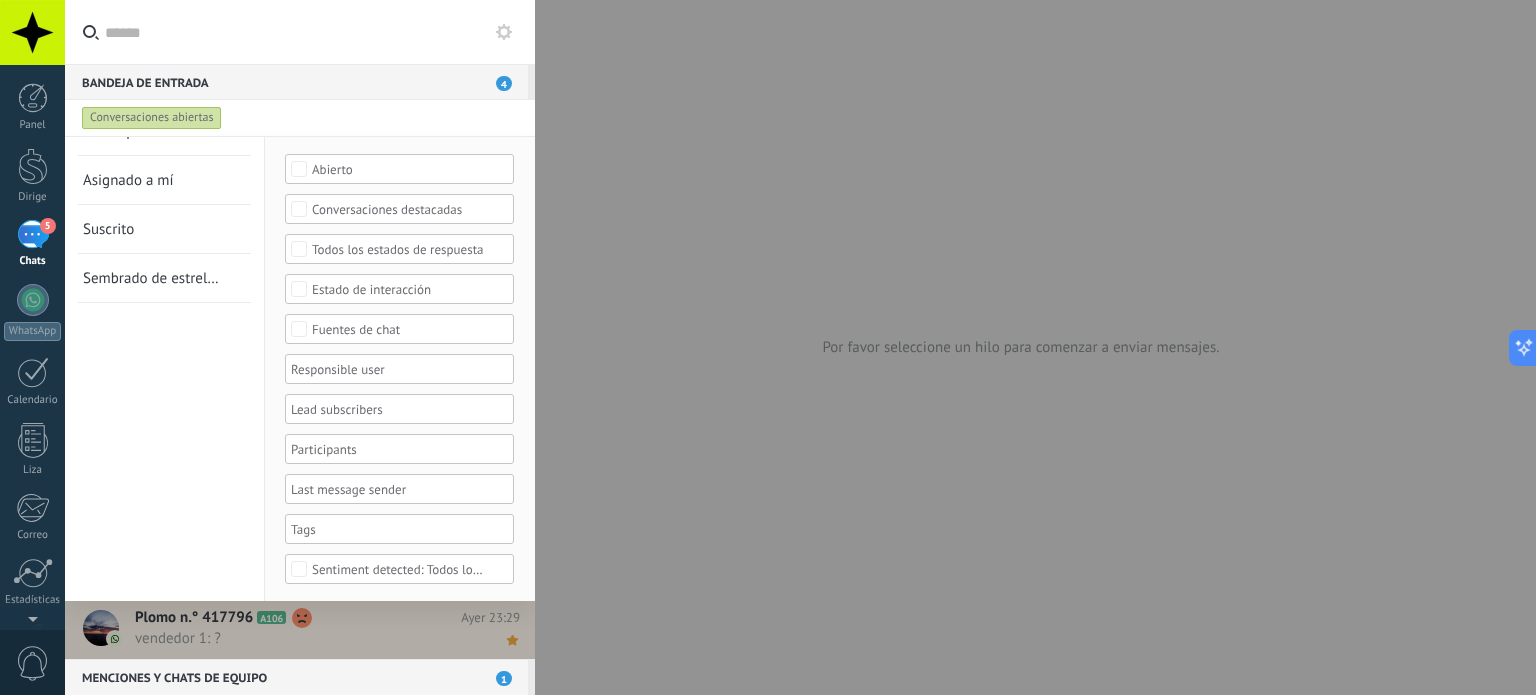 scroll, scrollTop: 0, scrollLeft: 0, axis: both 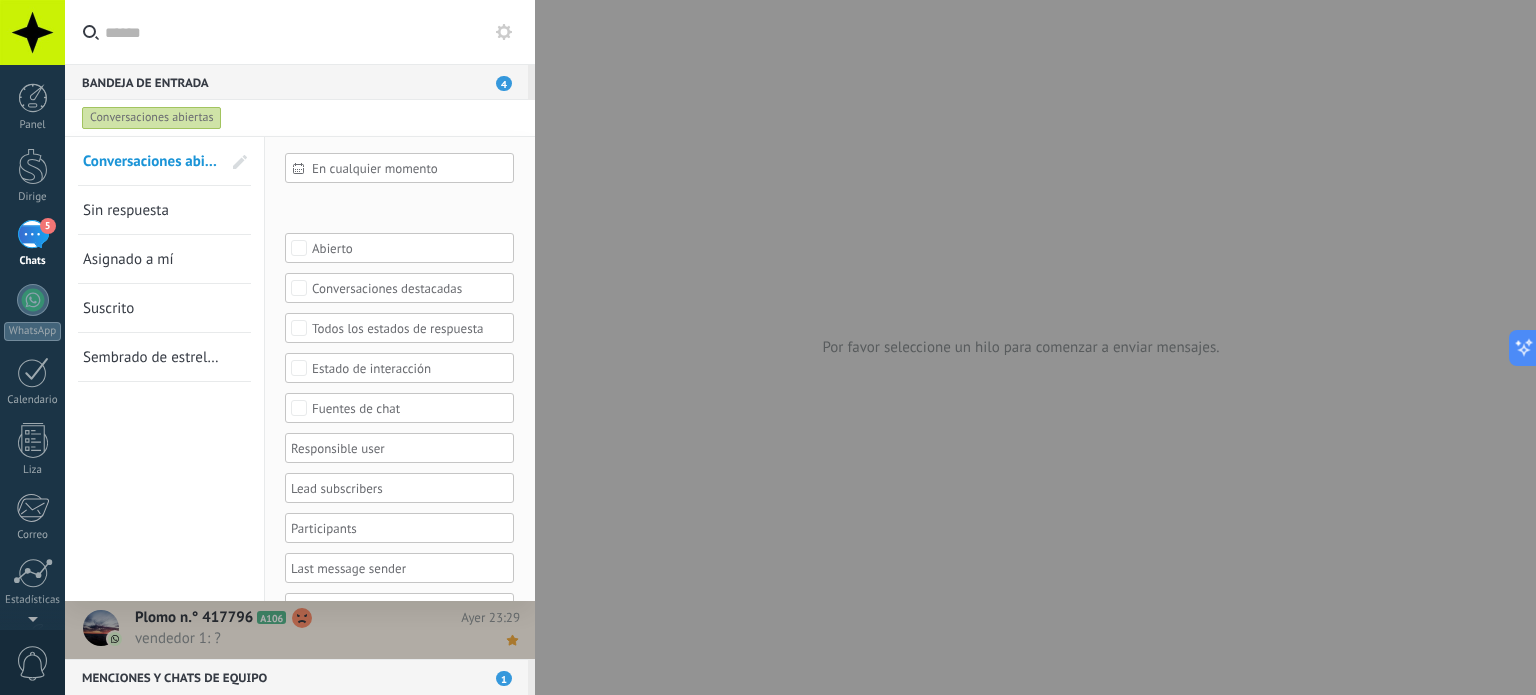 click on "Sin respuesta" at bounding box center (152, 210) 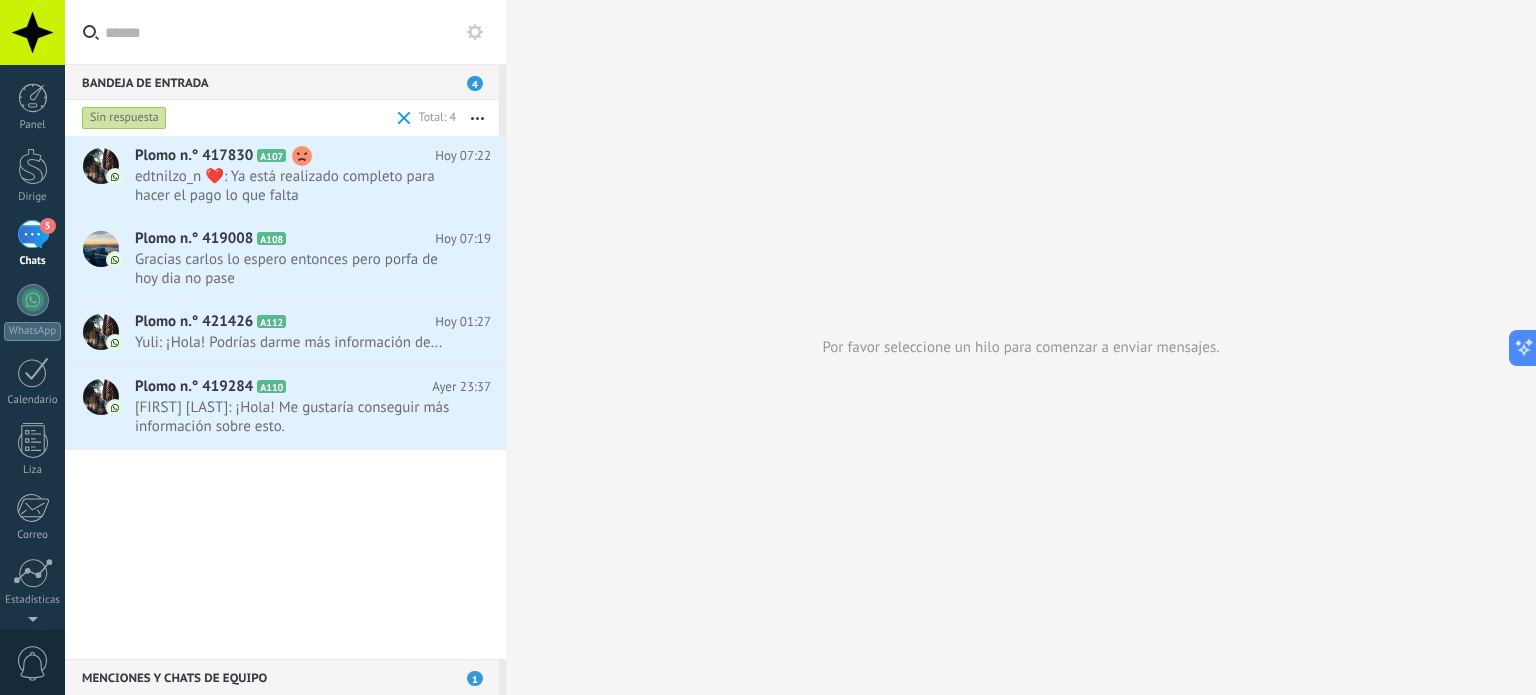 click at bounding box center [404, 118] 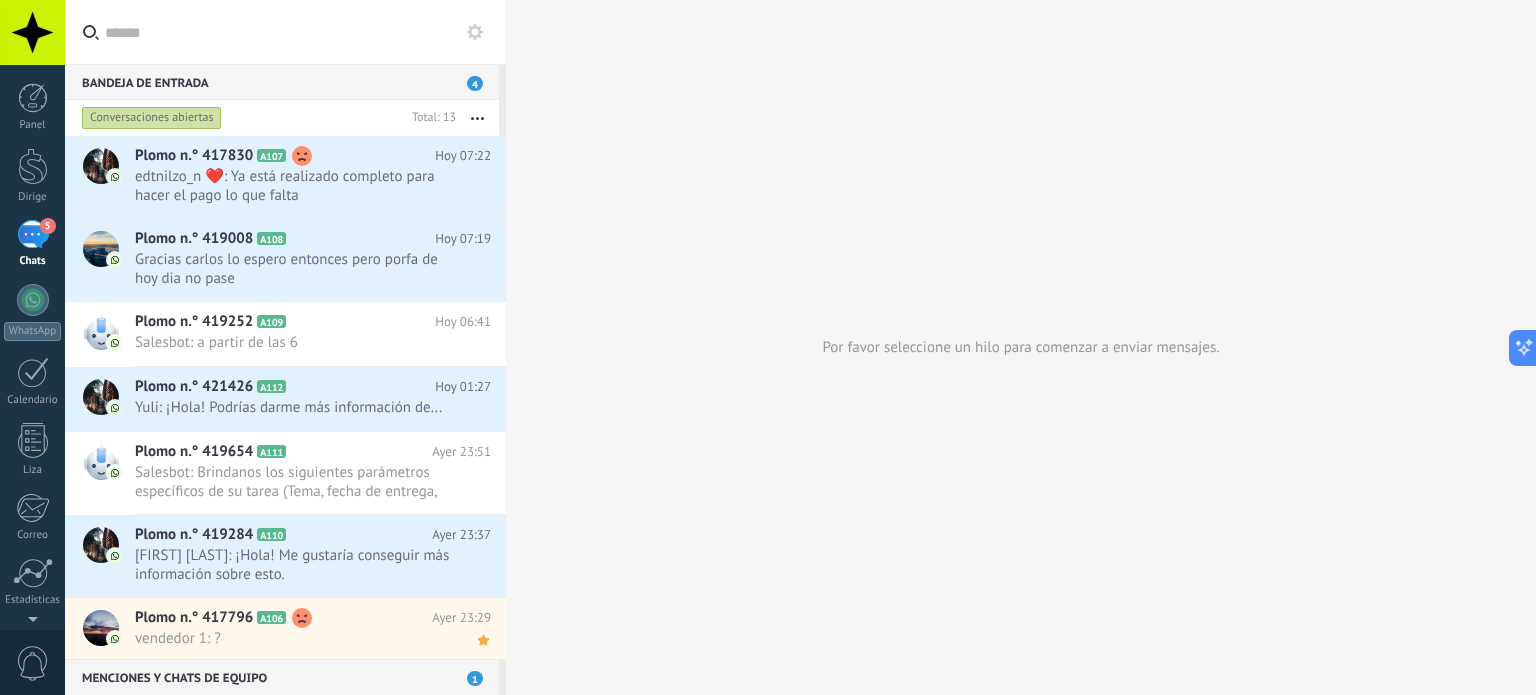 click on "Conversaciones abiertas" at bounding box center [152, 117] 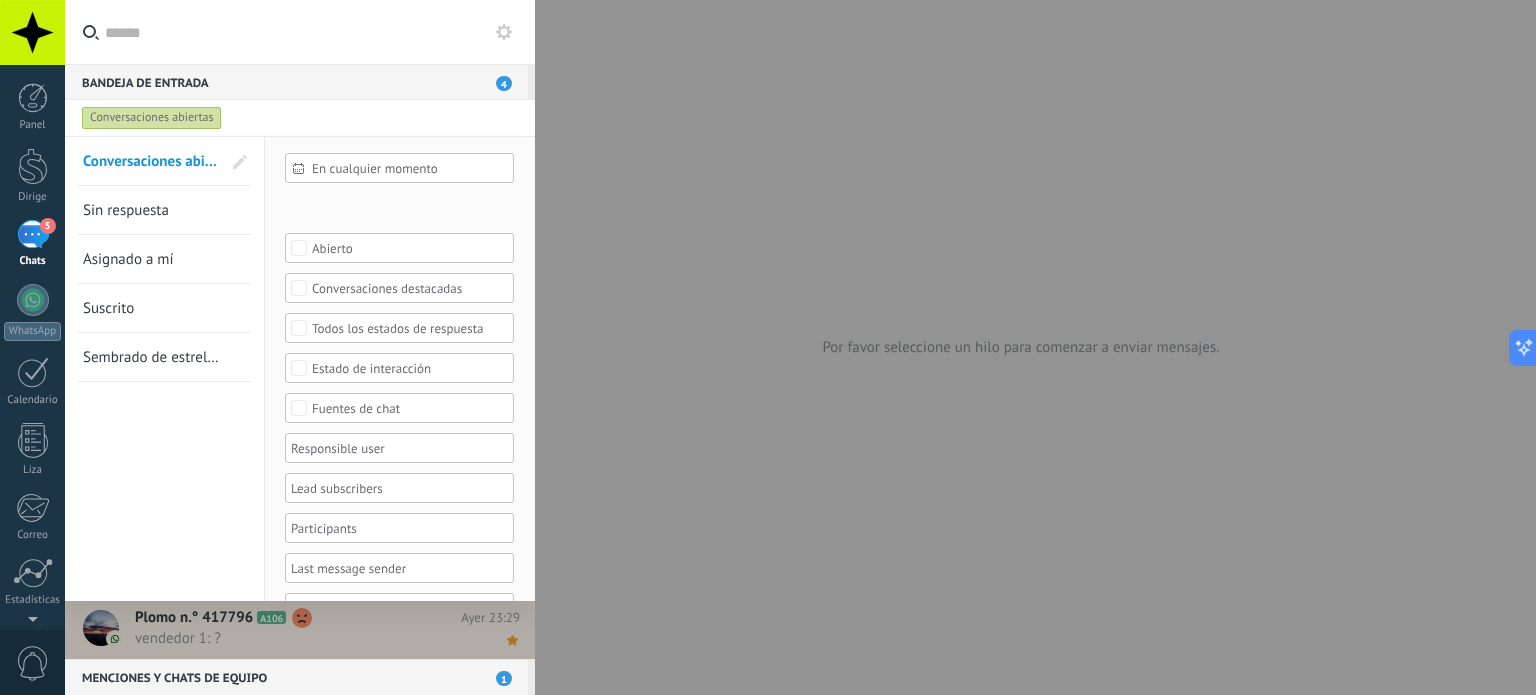 click on "Asignado a mí" at bounding box center (128, 259) 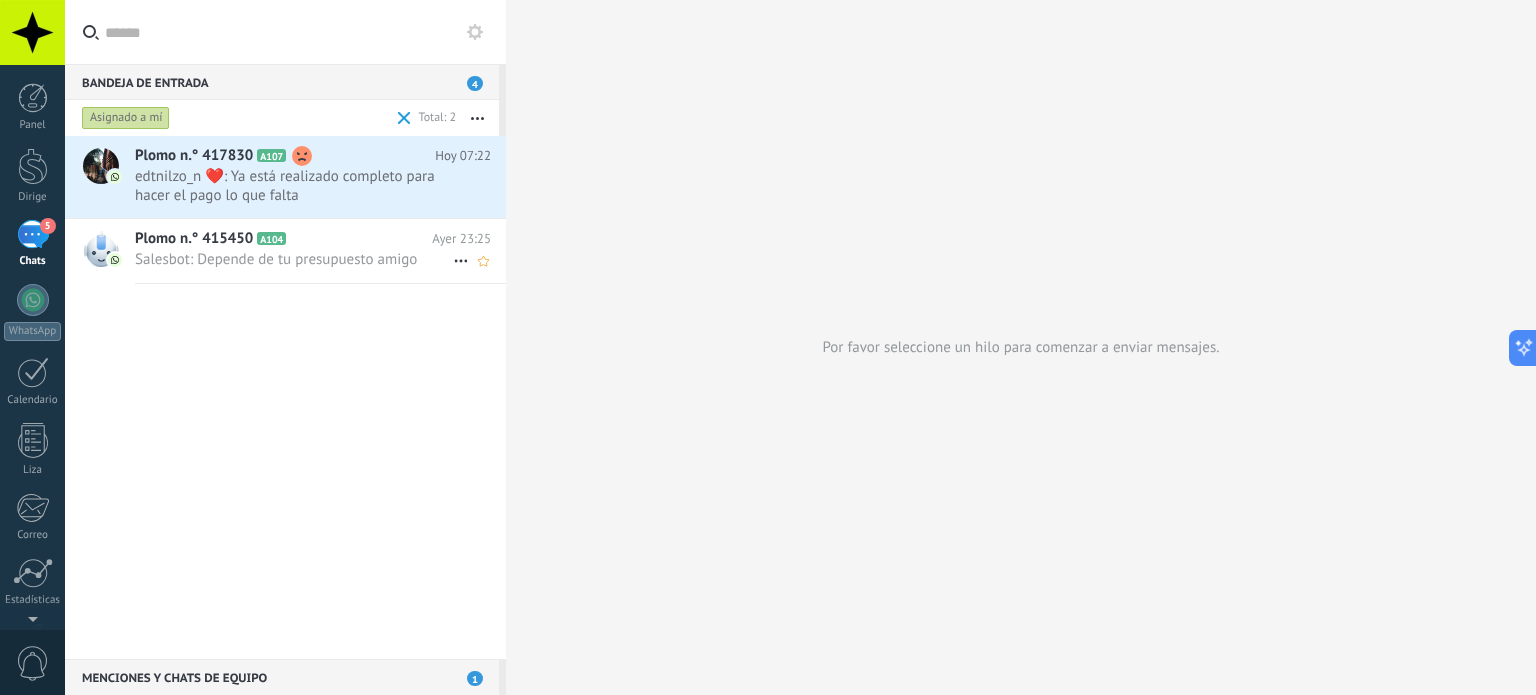 click on "Salesbot: Depende de tu presupuesto amigo" at bounding box center [276, 259] 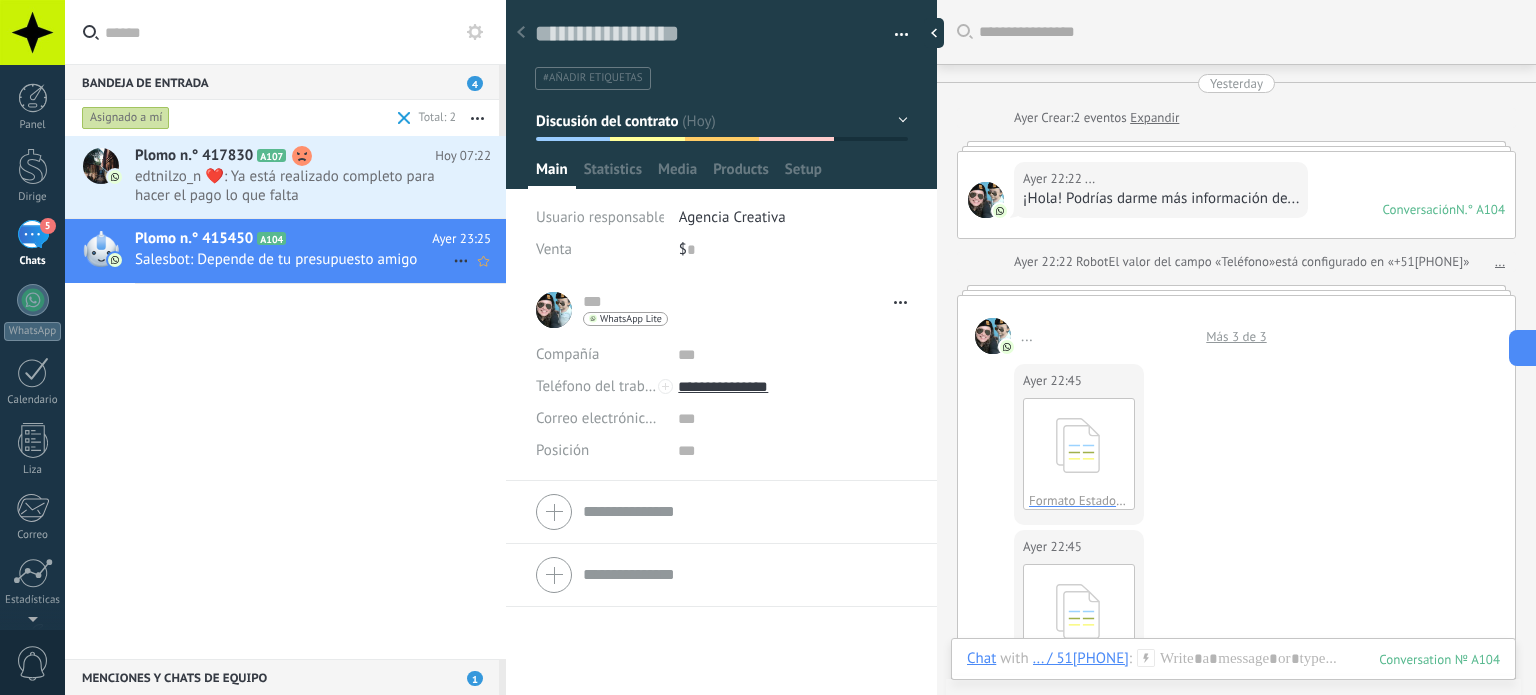 scroll, scrollTop: 1128, scrollLeft: 0, axis: vertical 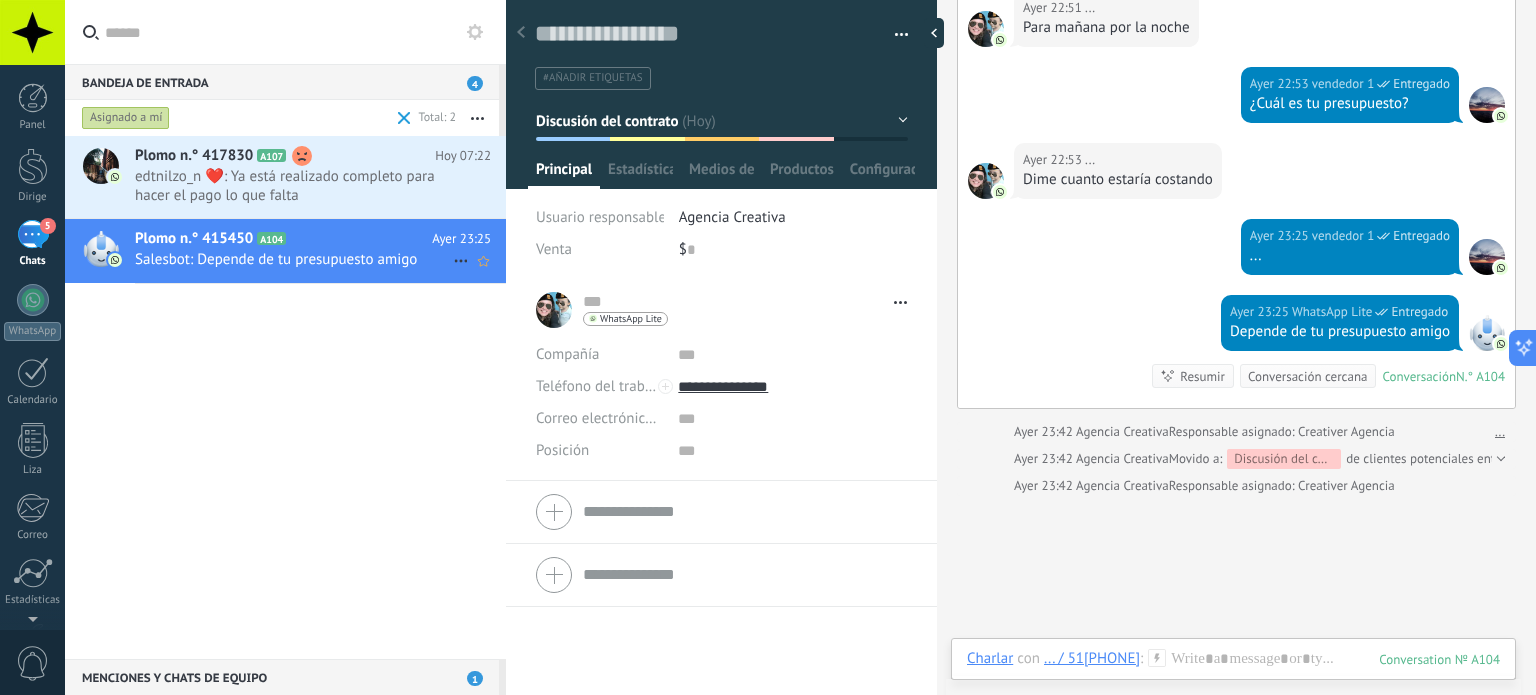 click at bounding box center [894, 35] 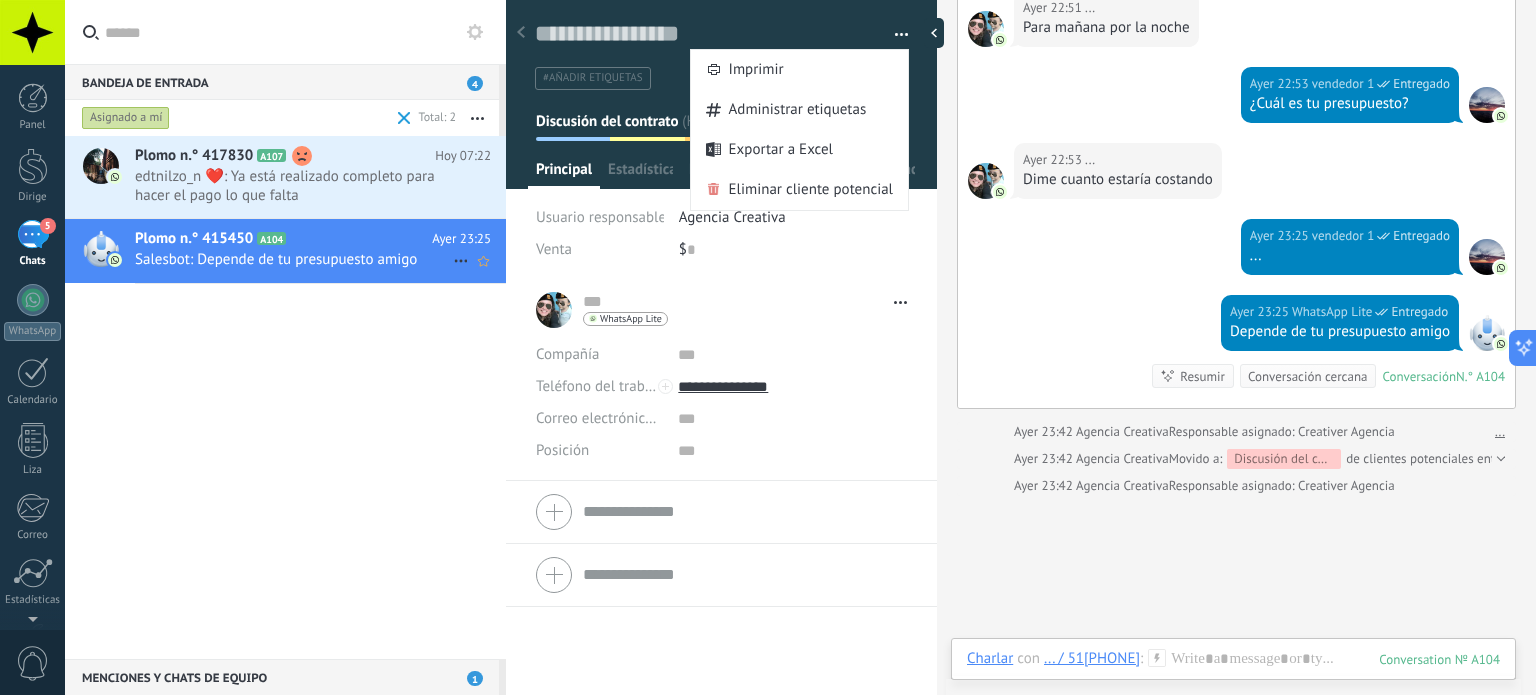 click at bounding box center (894, 35) 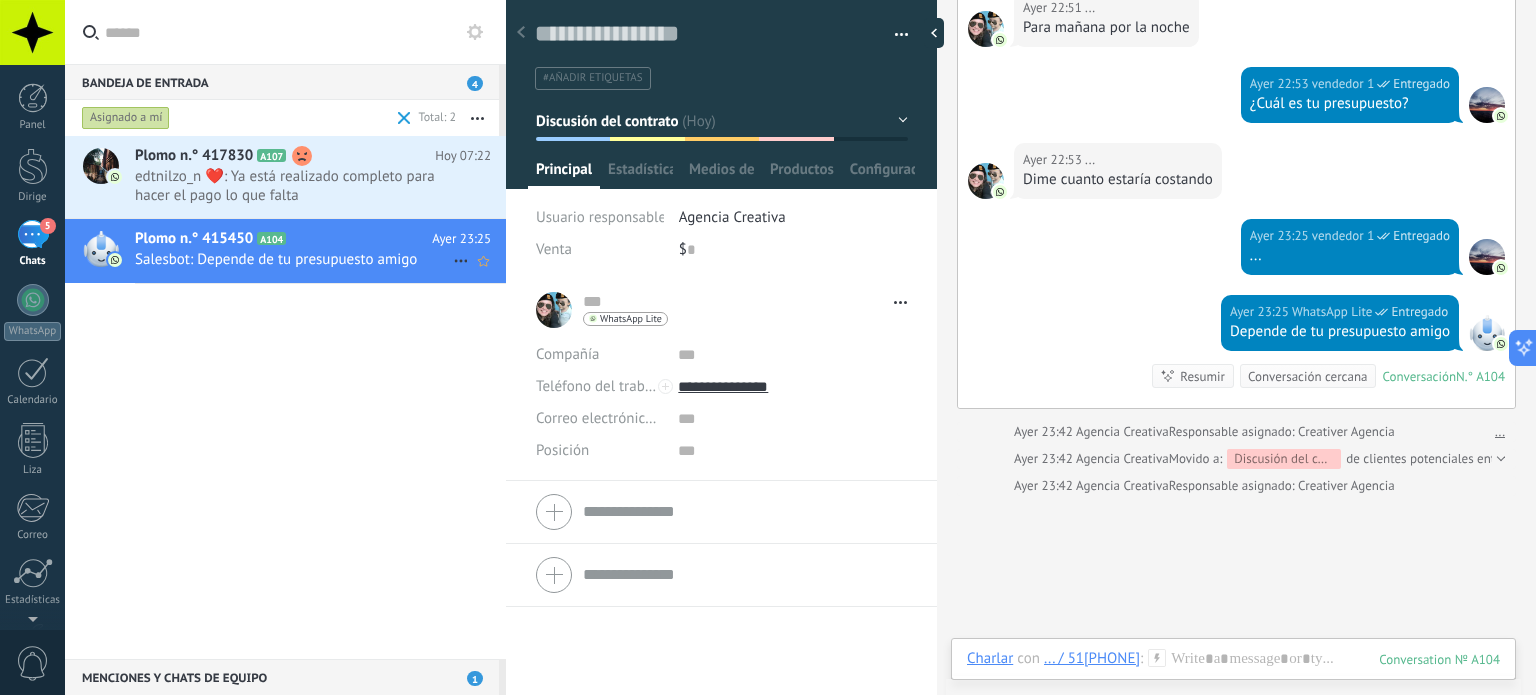 click at bounding box center [521, 33] 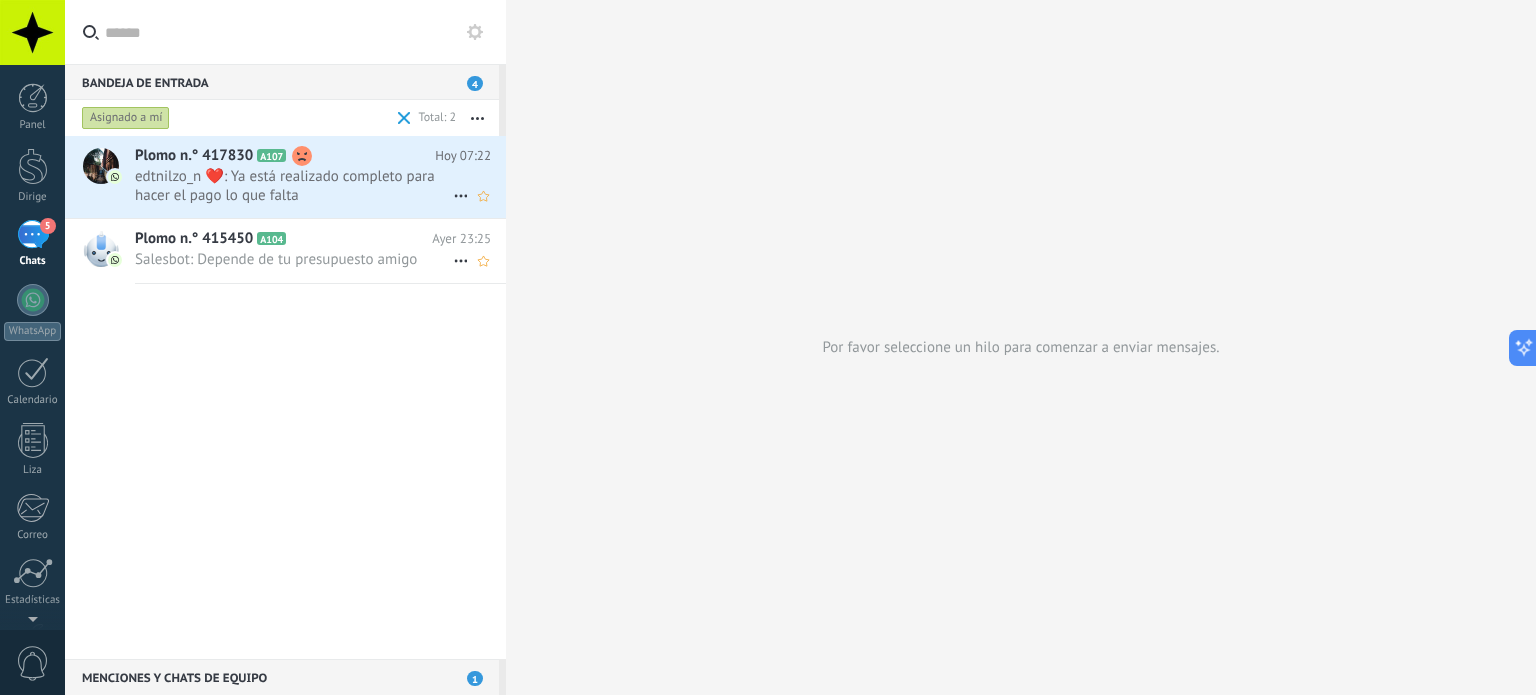 click on "edtnilzo_n ❤️‍: Ya está realizado completo para hacer el pago lo que falta" at bounding box center [294, 186] 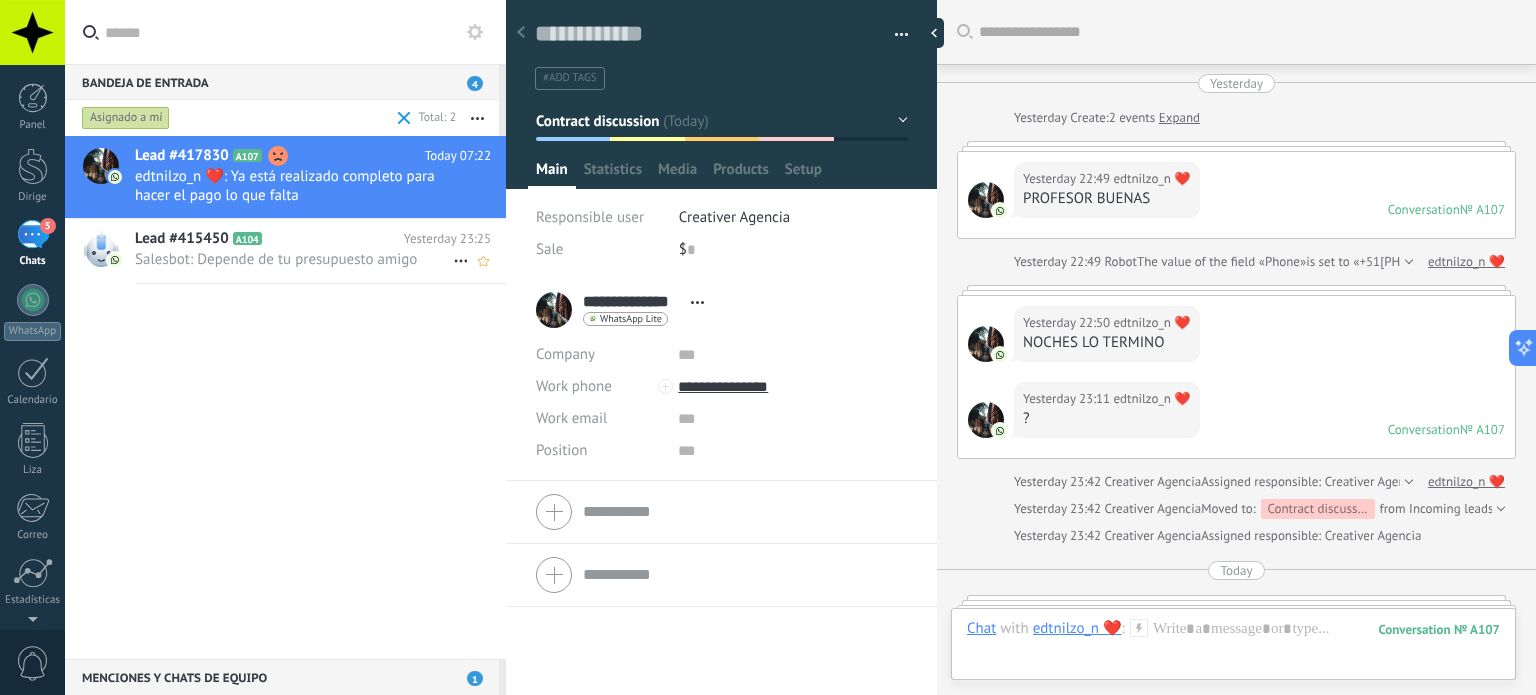 scroll, scrollTop: 29, scrollLeft: 0, axis: vertical 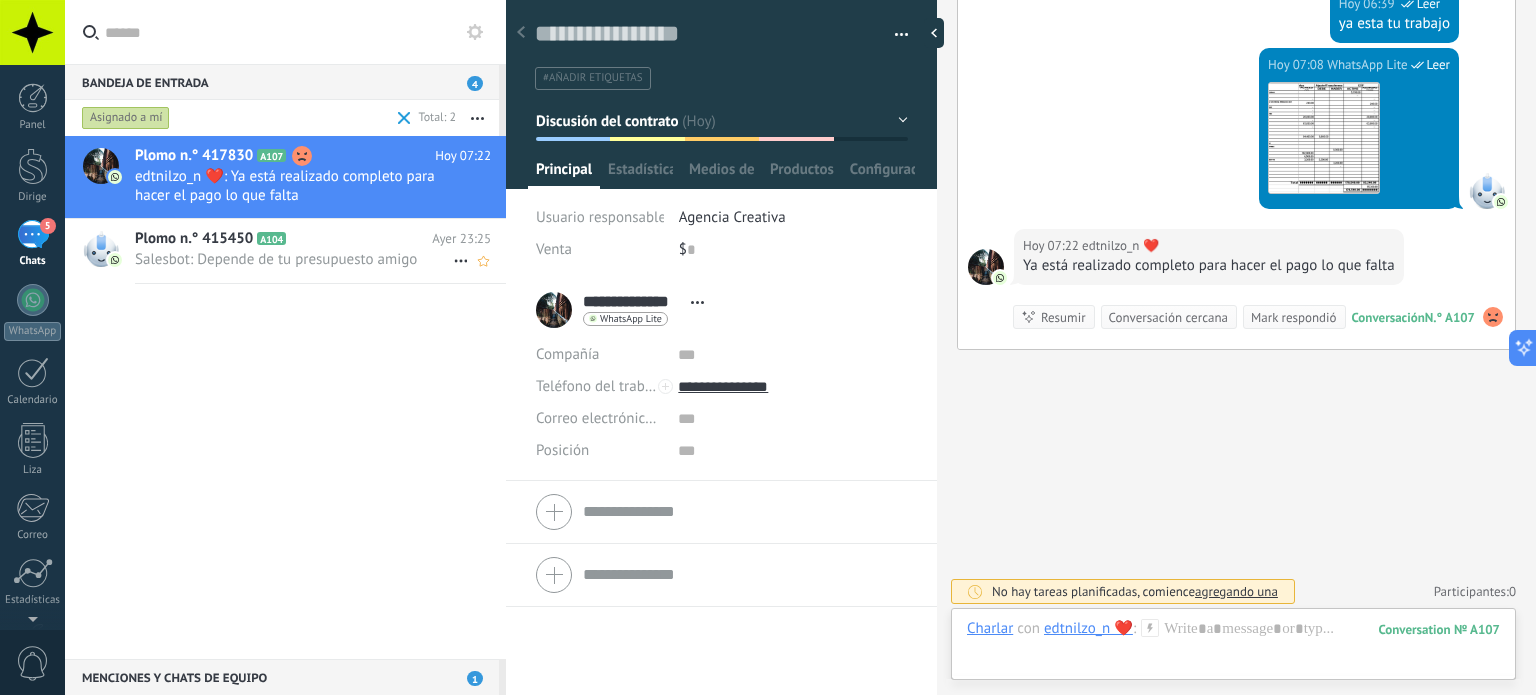 click at bounding box center (404, 118) 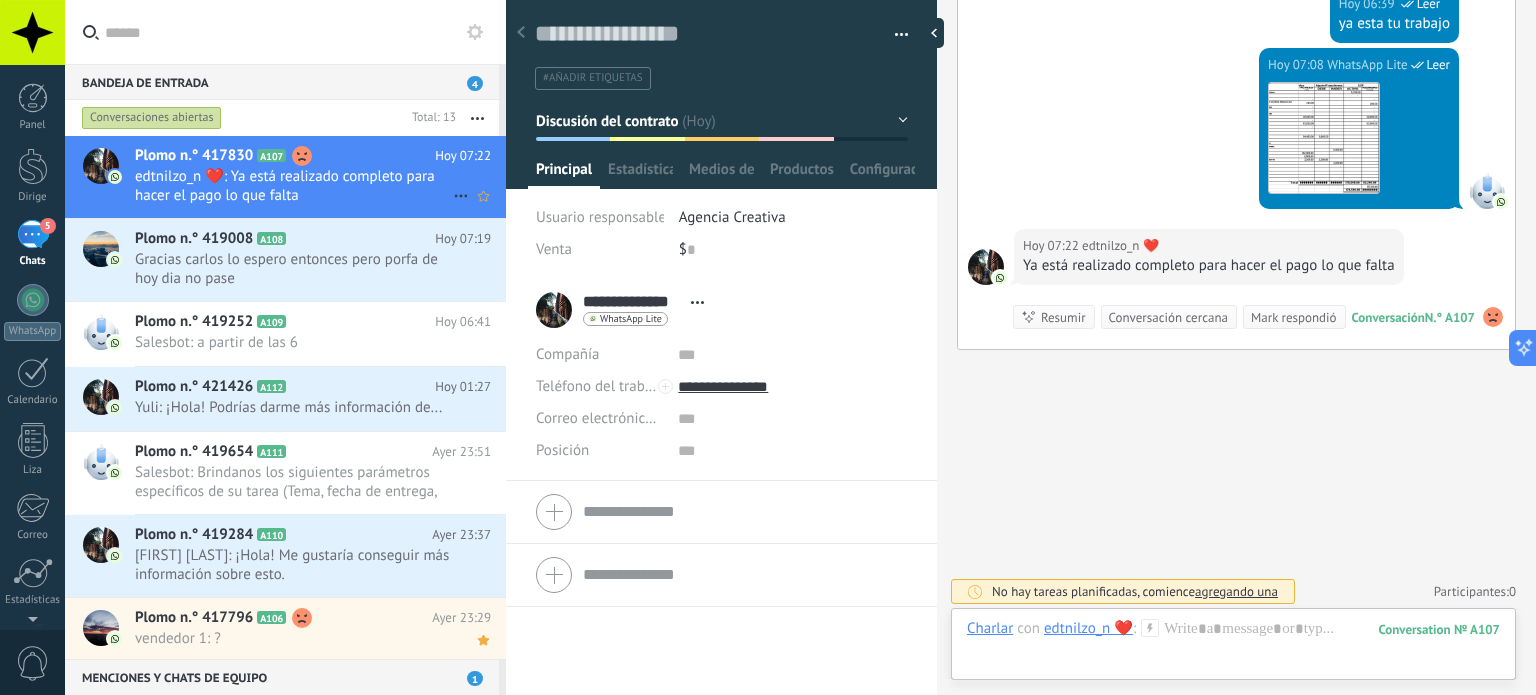 click on "edtnilzo_n ❤️‍: Ya está realizado completo para hacer el pago lo que falta" at bounding box center [294, 186] 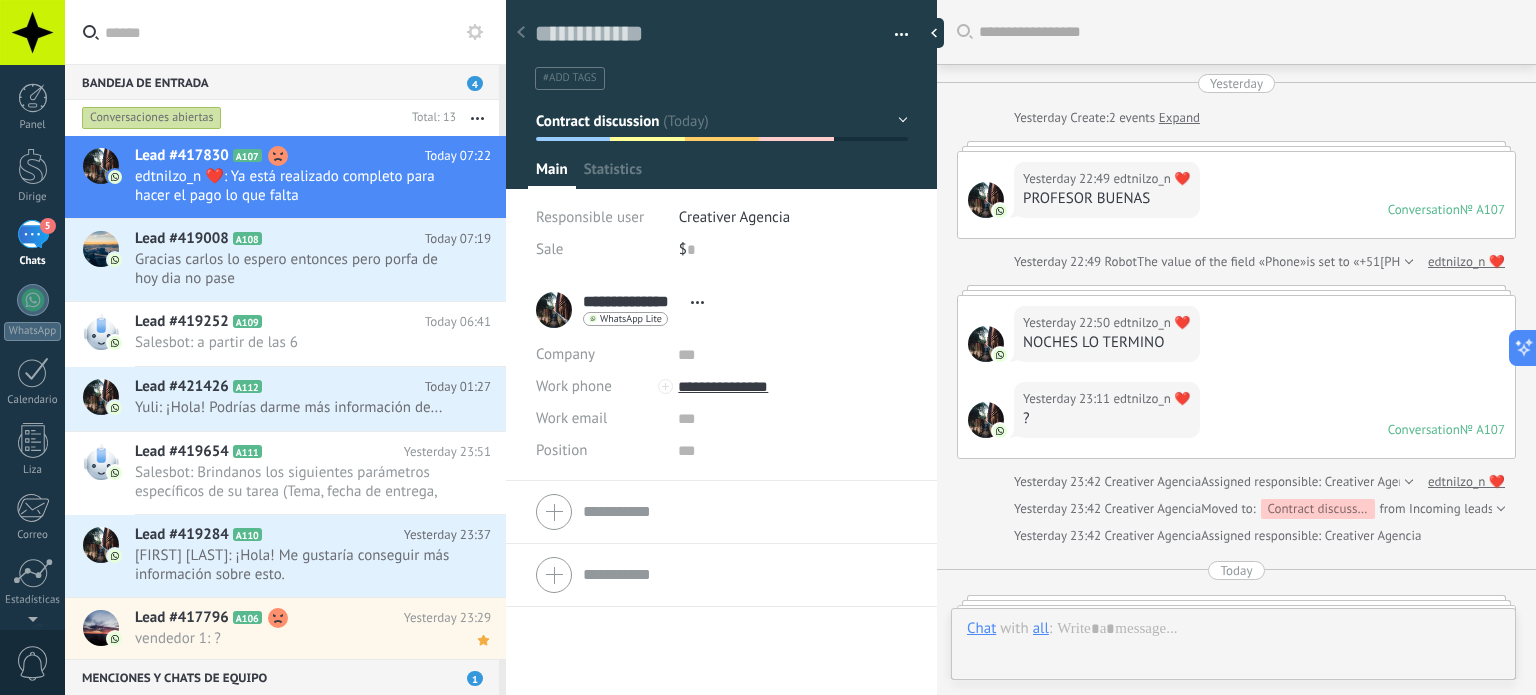 scroll, scrollTop: 29, scrollLeft: 0, axis: vertical 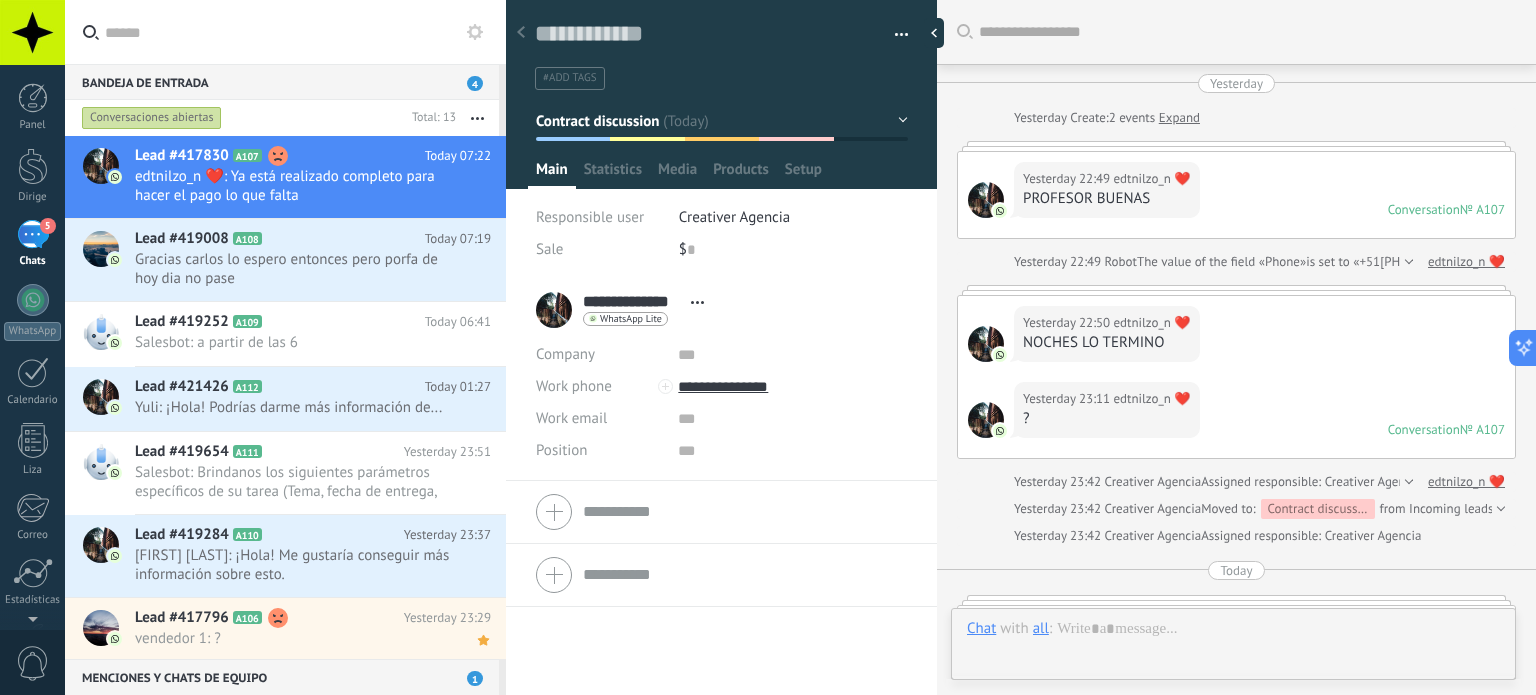 click on "Gracias carlos lo espero entonces pero porfa de hoy dia no pase" at bounding box center (294, 269) 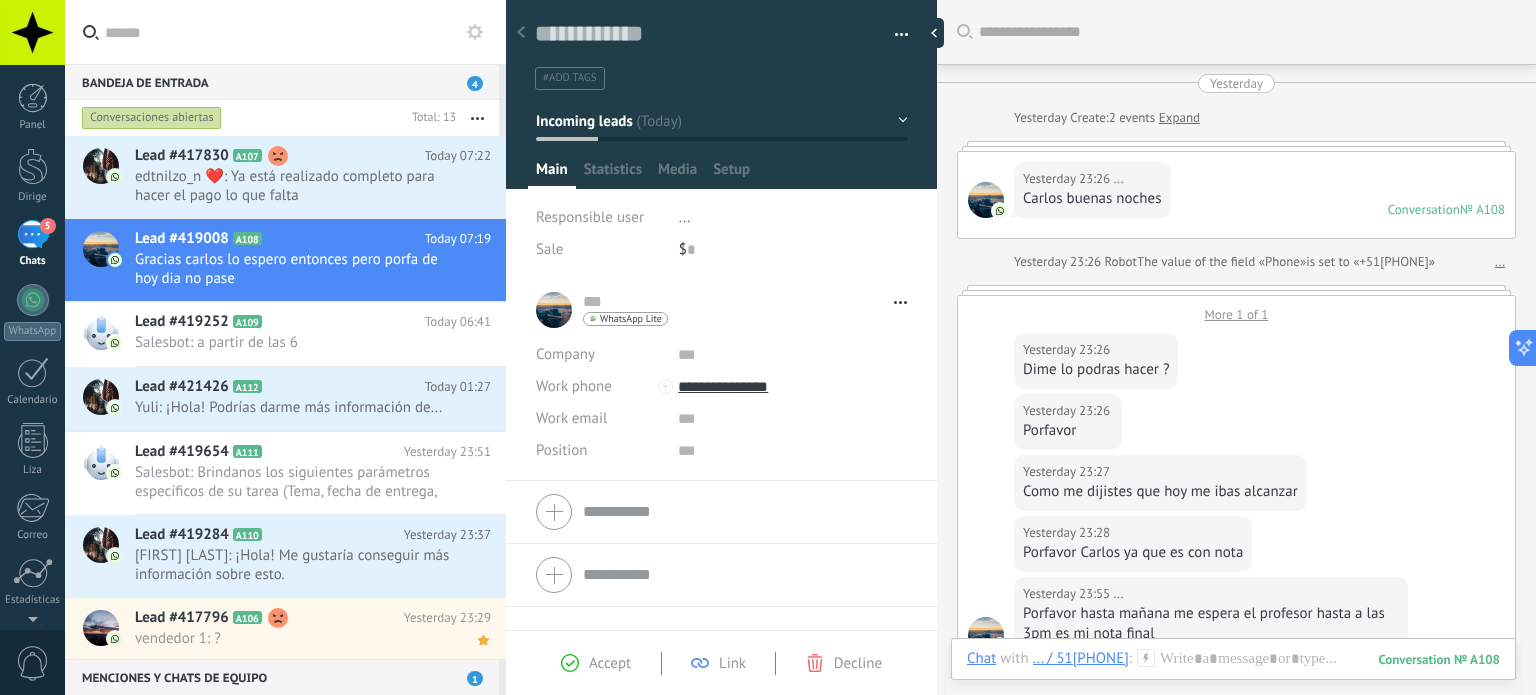 scroll, scrollTop: 29, scrollLeft: 0, axis: vertical 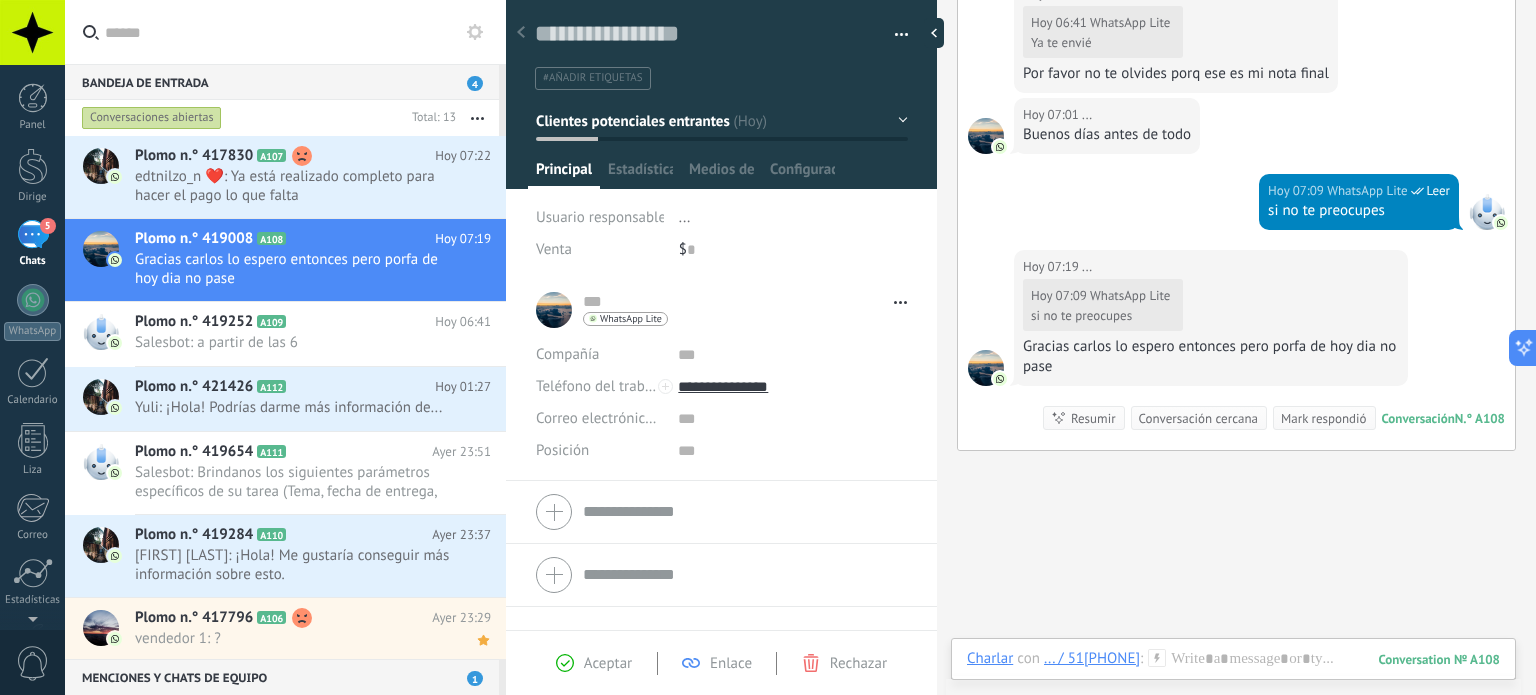 click at bounding box center (894, 35) 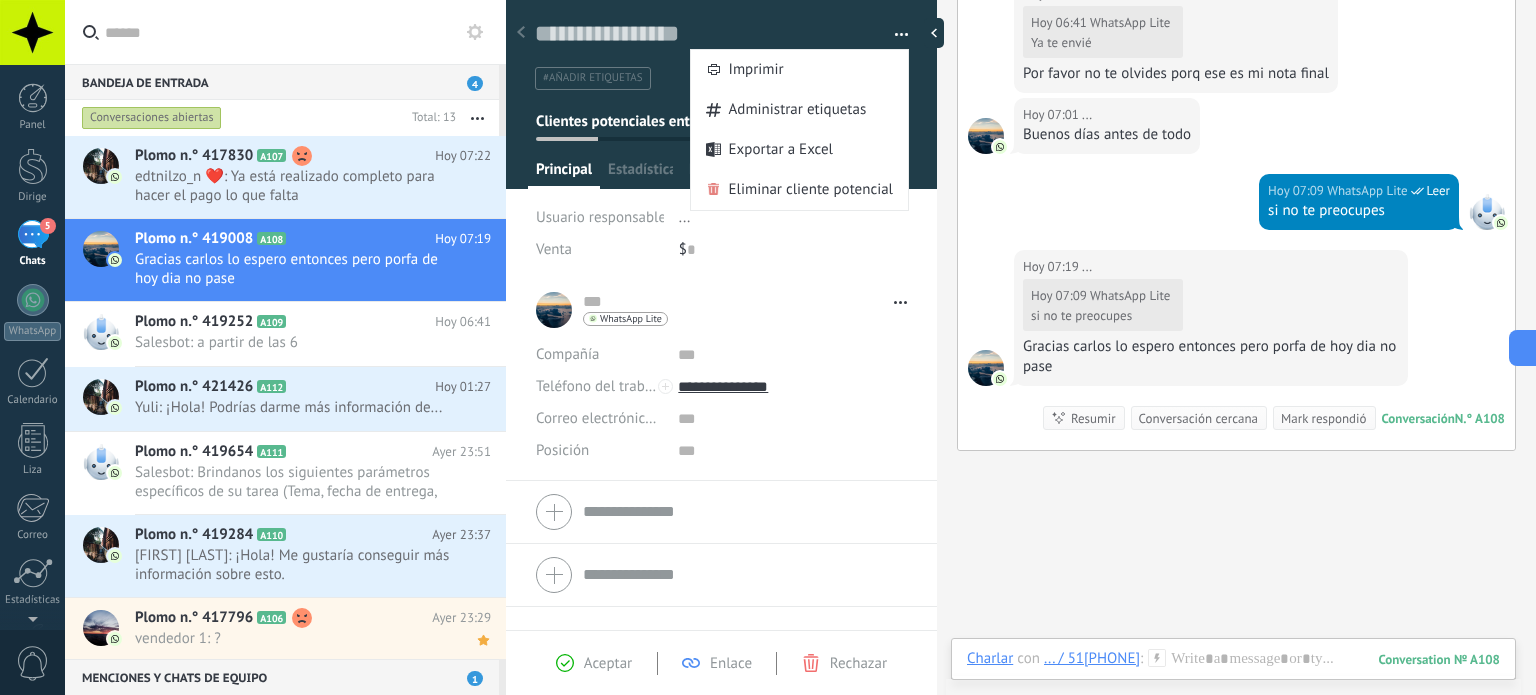 click at bounding box center (894, 35) 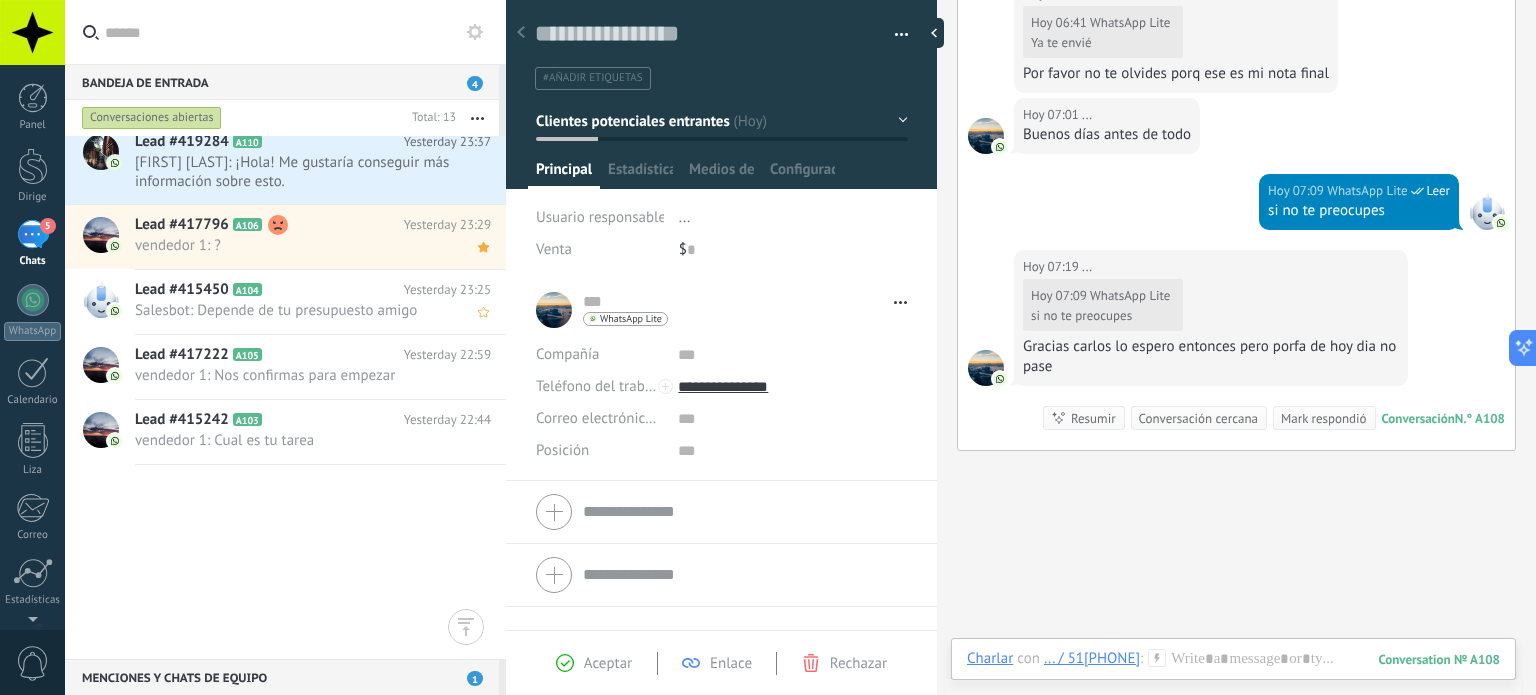scroll, scrollTop: 0, scrollLeft: 0, axis: both 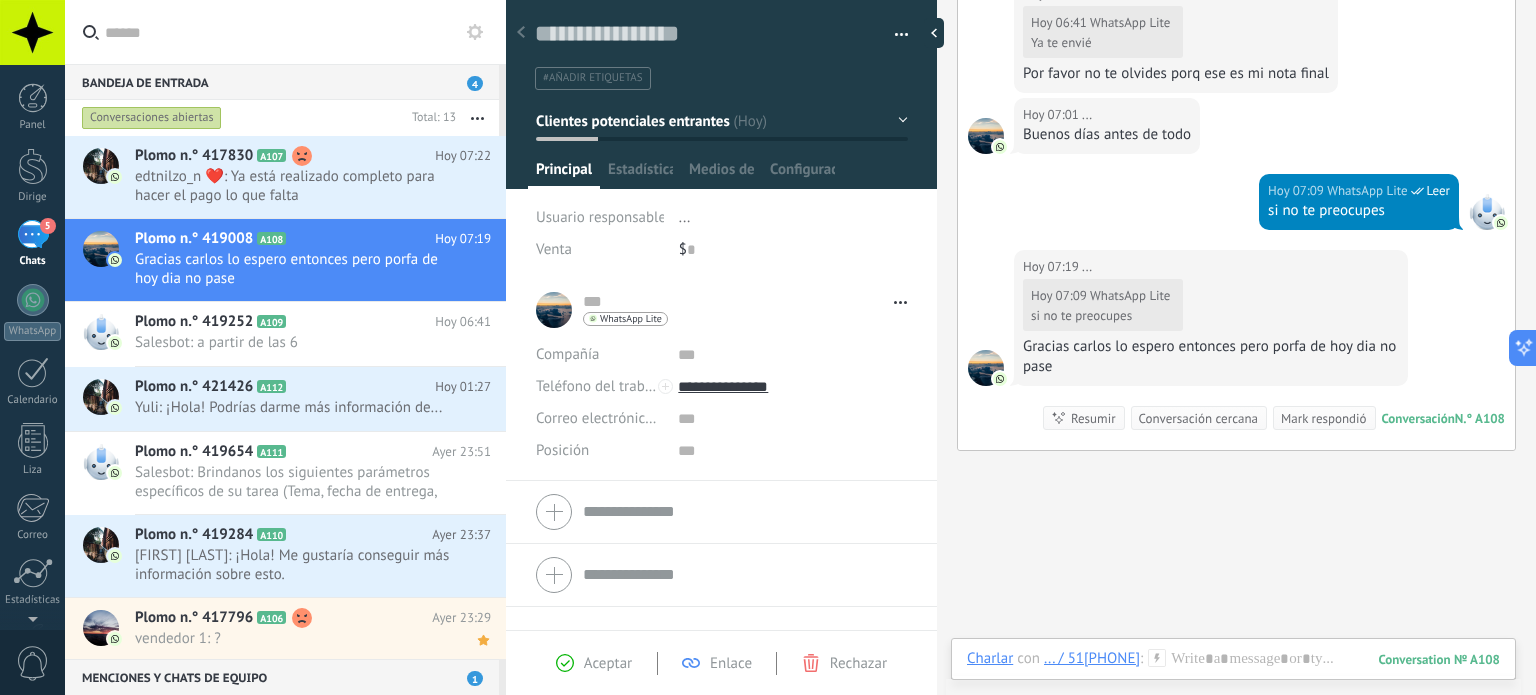click at bounding box center [521, 33] 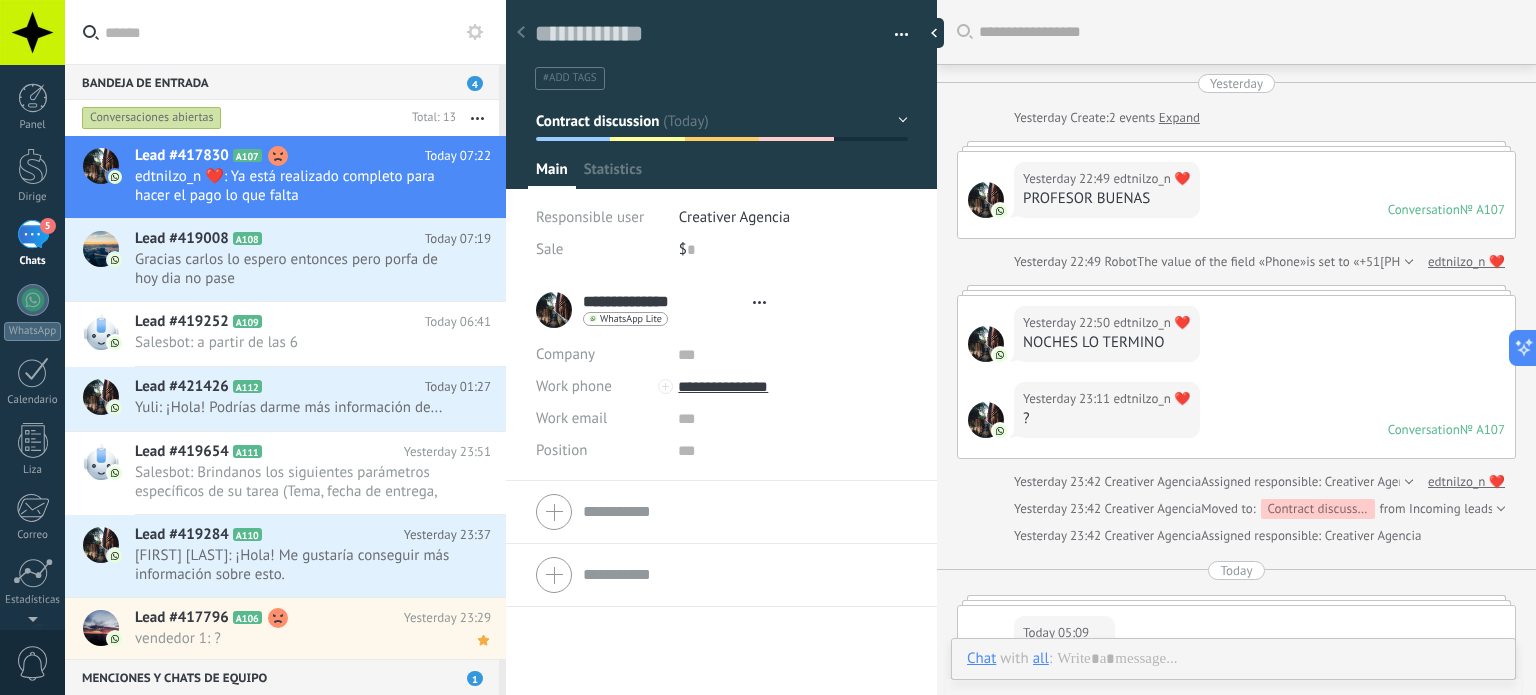 scroll, scrollTop: 29, scrollLeft: 0, axis: vertical 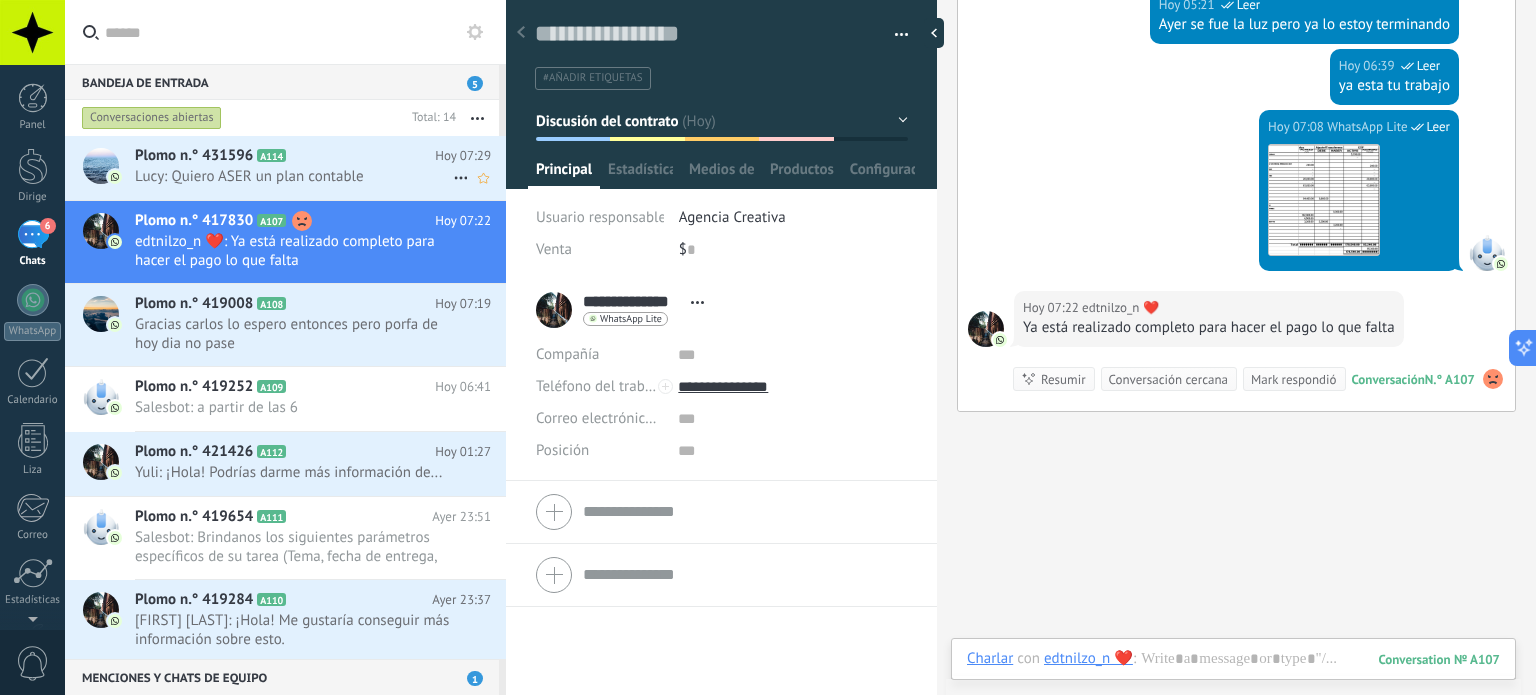 click on "Plomo n.° 431596
A114
Hoy 07:29
Lucy: Quiero ASER un plan contable" at bounding box center (320, 167) 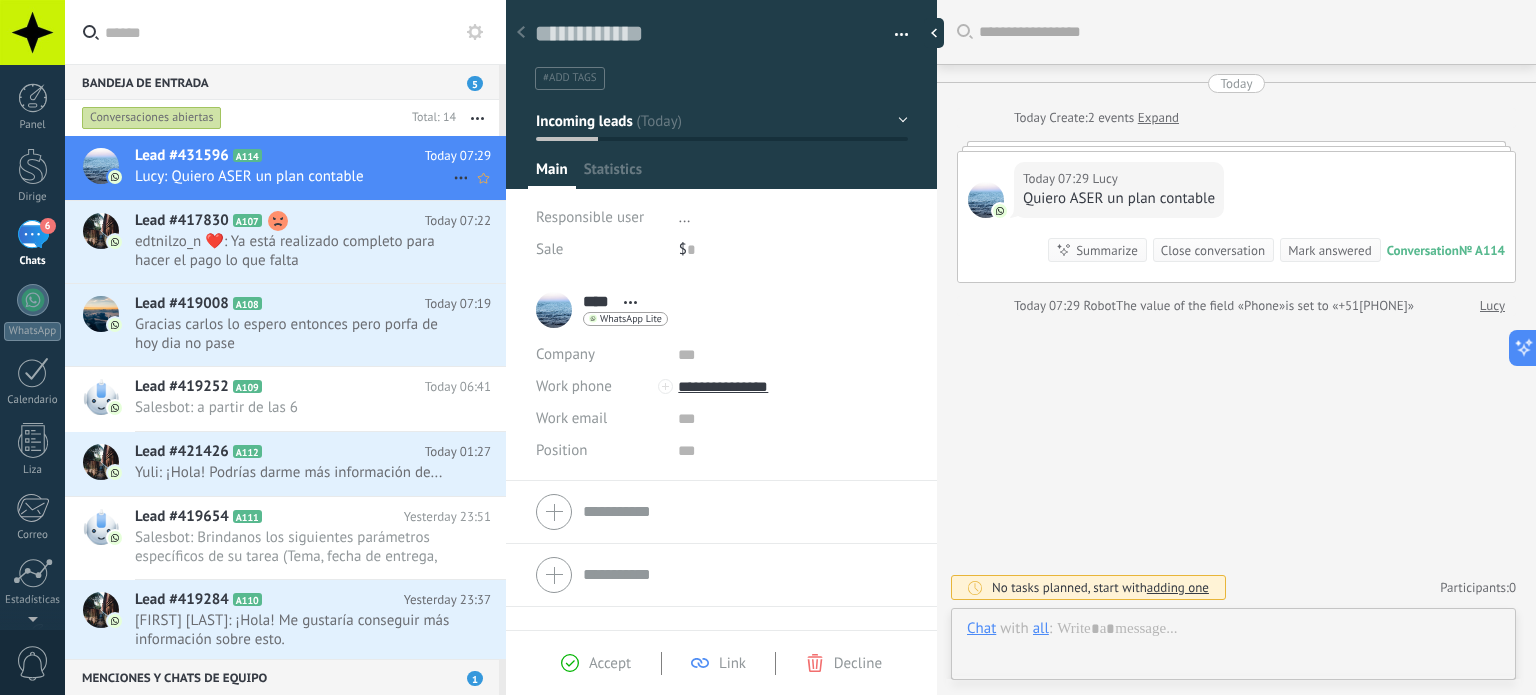 scroll, scrollTop: 29, scrollLeft: 0, axis: vertical 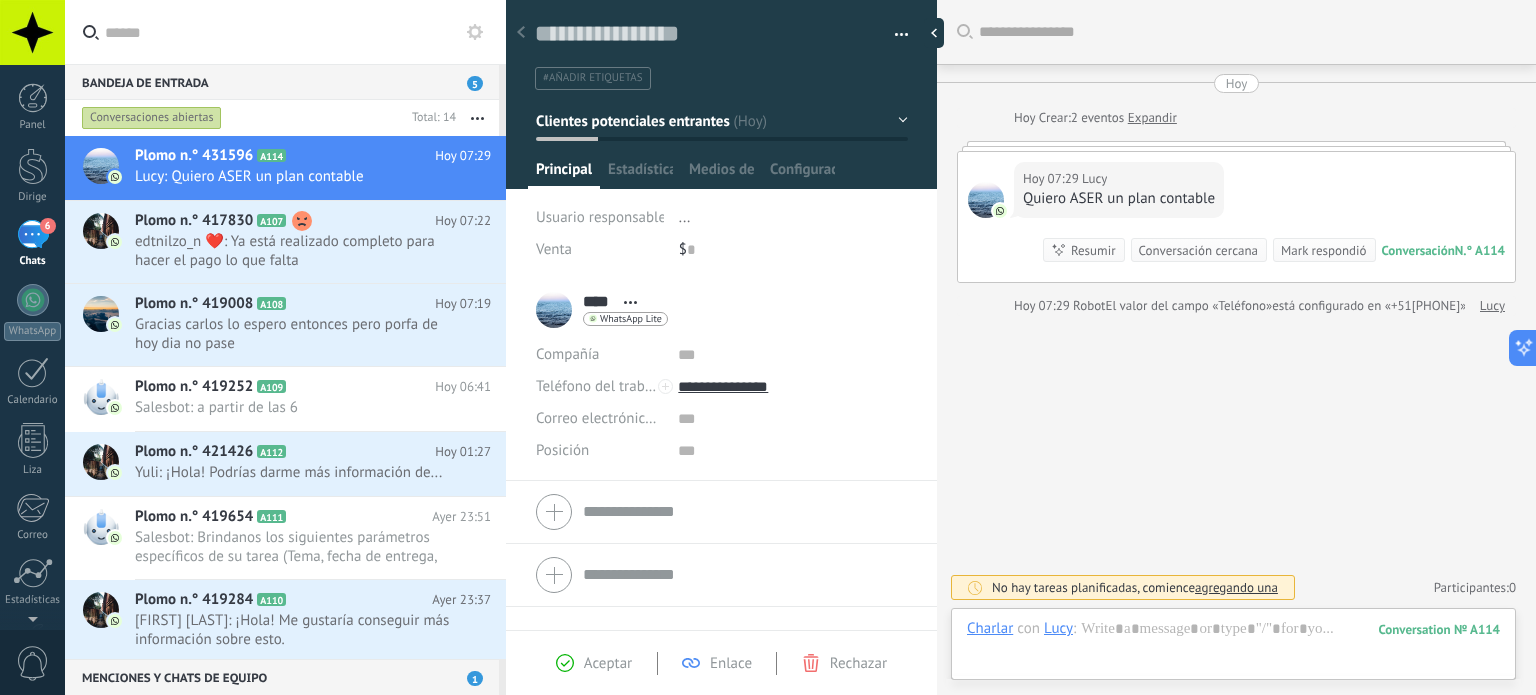 click on "Conversaciones abiertas" at bounding box center (152, 117) 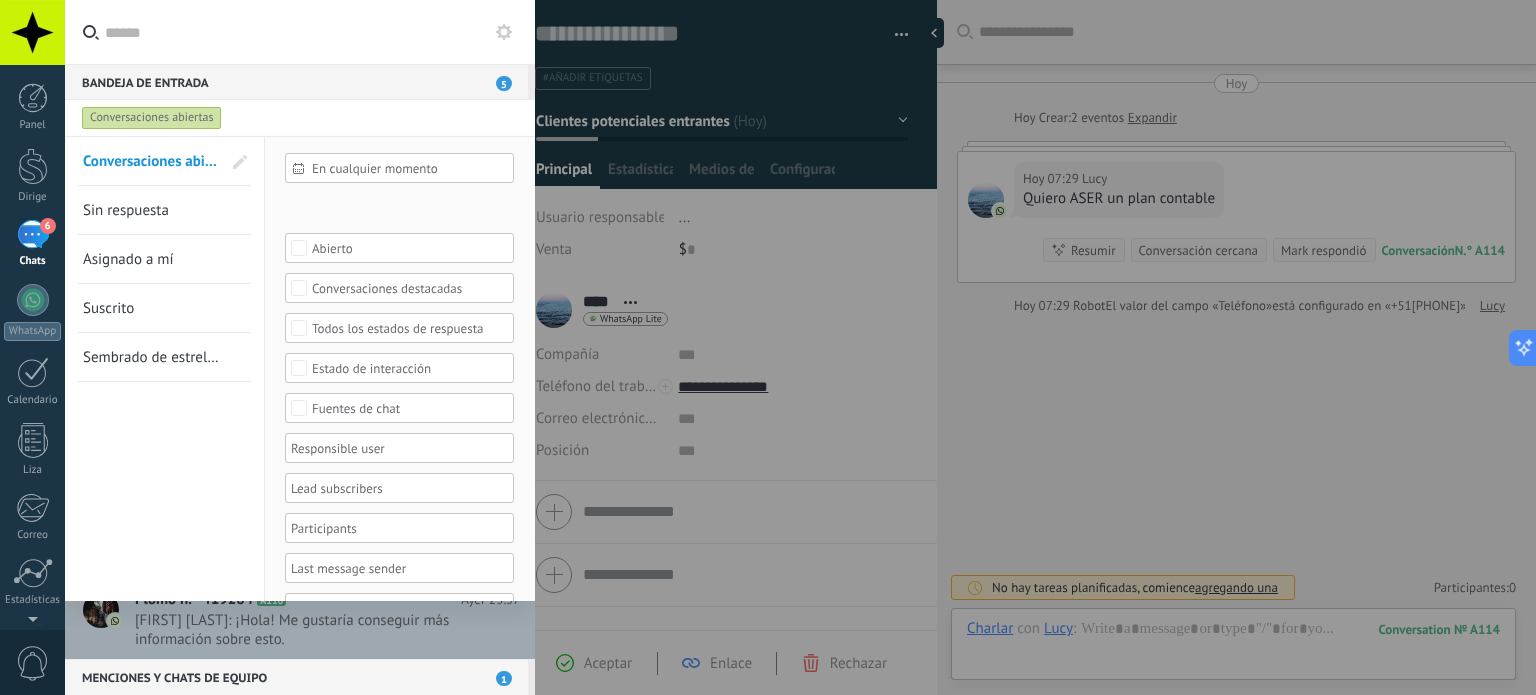 click on "Suscrito" at bounding box center [152, 308] 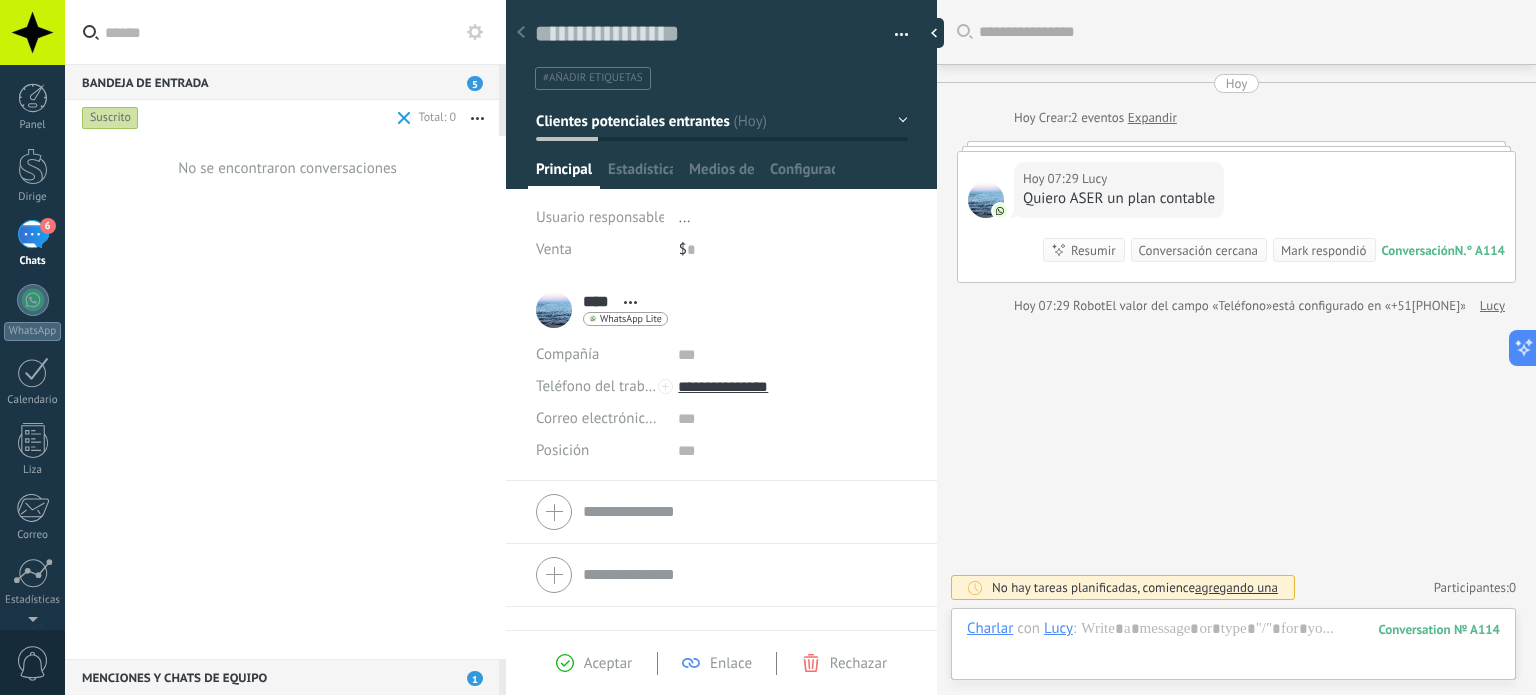 click on "Suscrito" at bounding box center (110, 117) 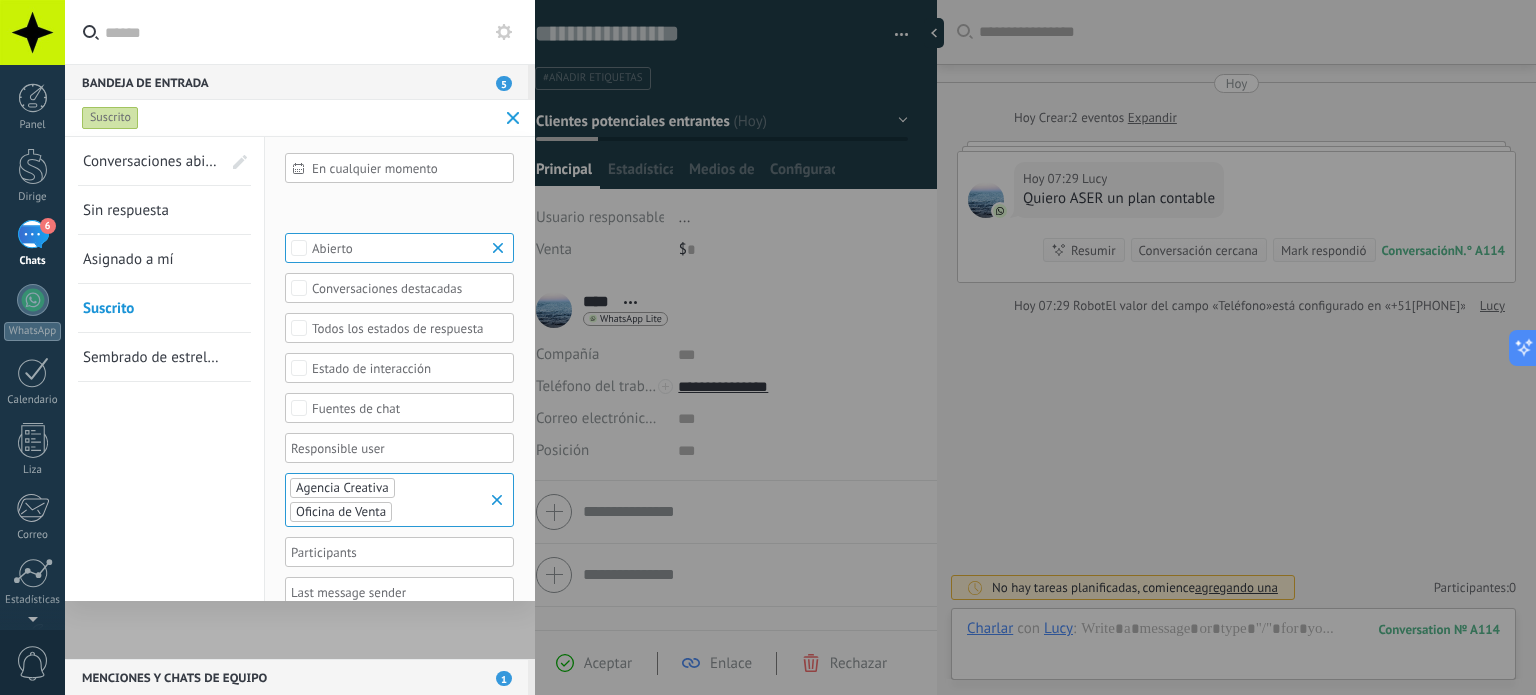 click on "Sembrado de estrellas" at bounding box center [154, 357] 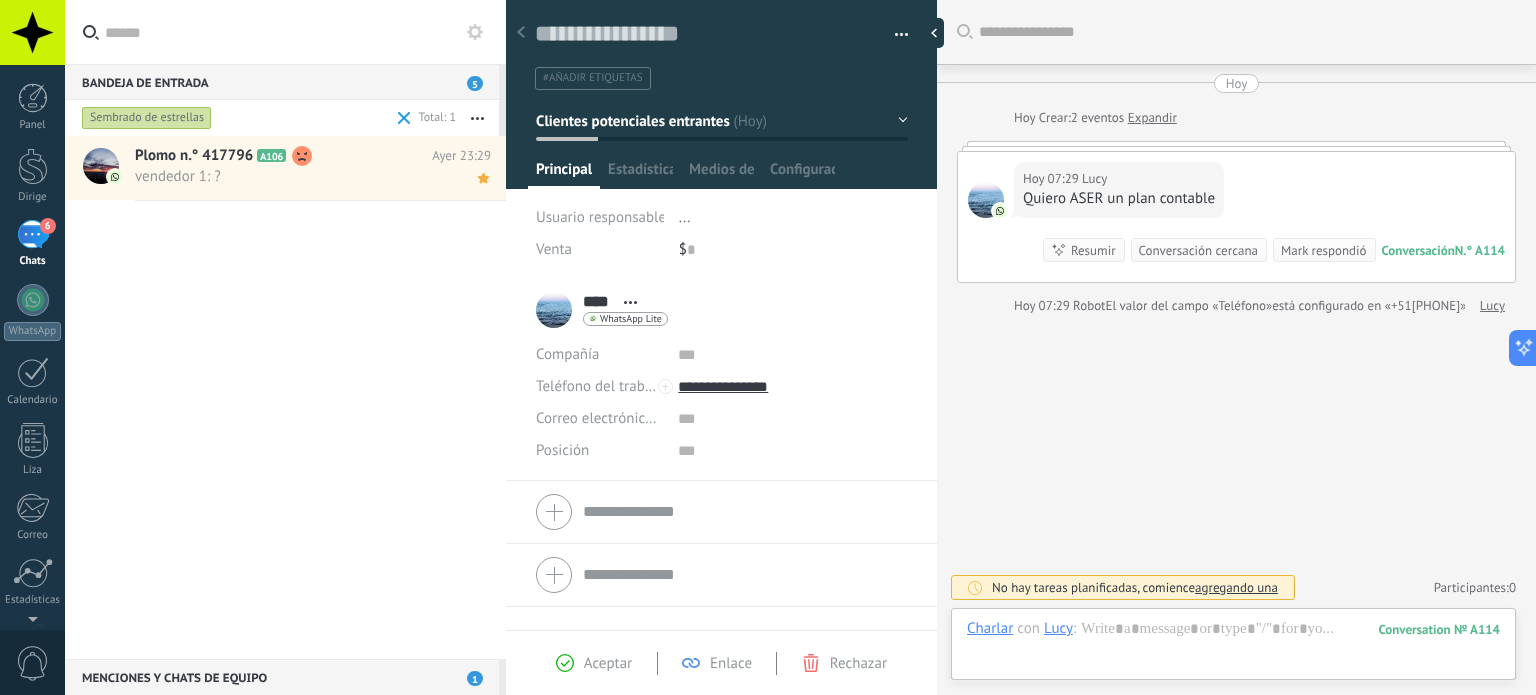 click on "Sembrado de estrellas" at bounding box center [147, 117] 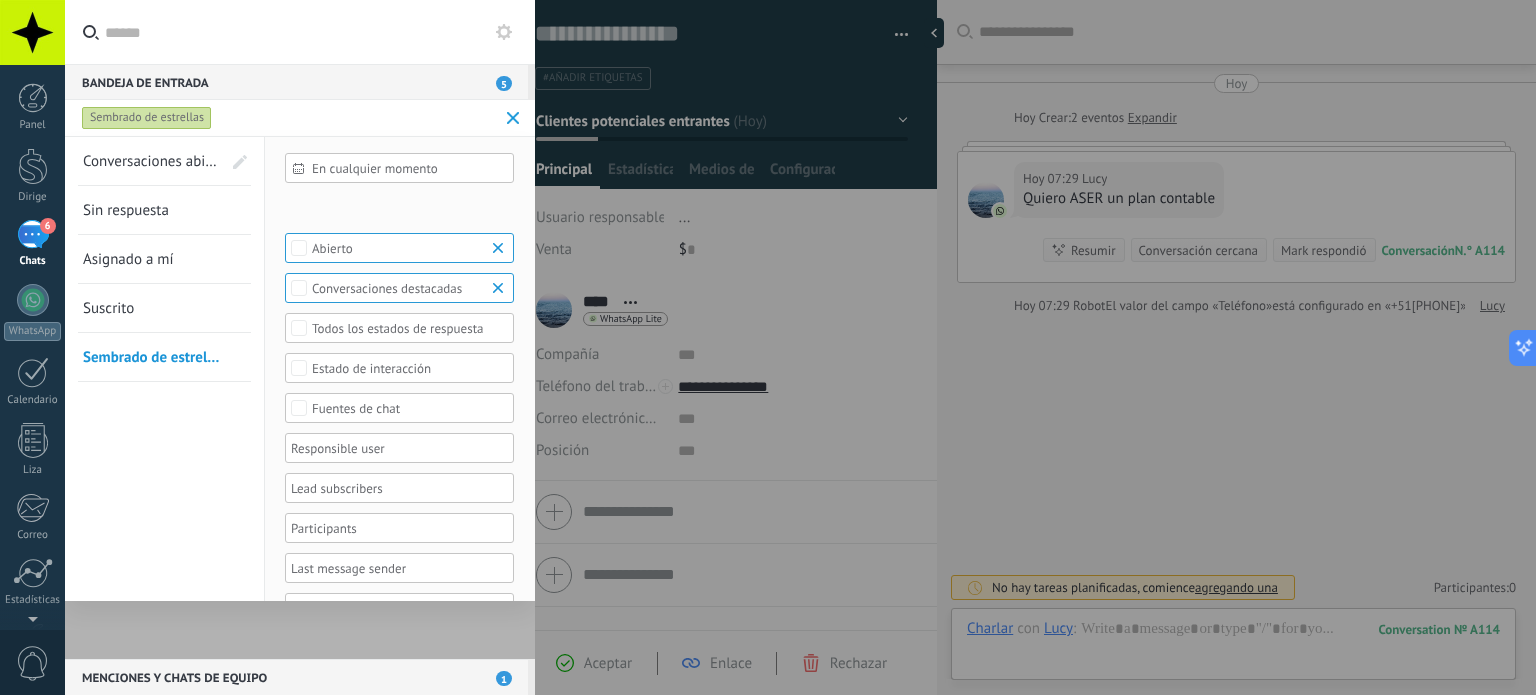 click on "Conversaciones abiertas" at bounding box center [152, 161] 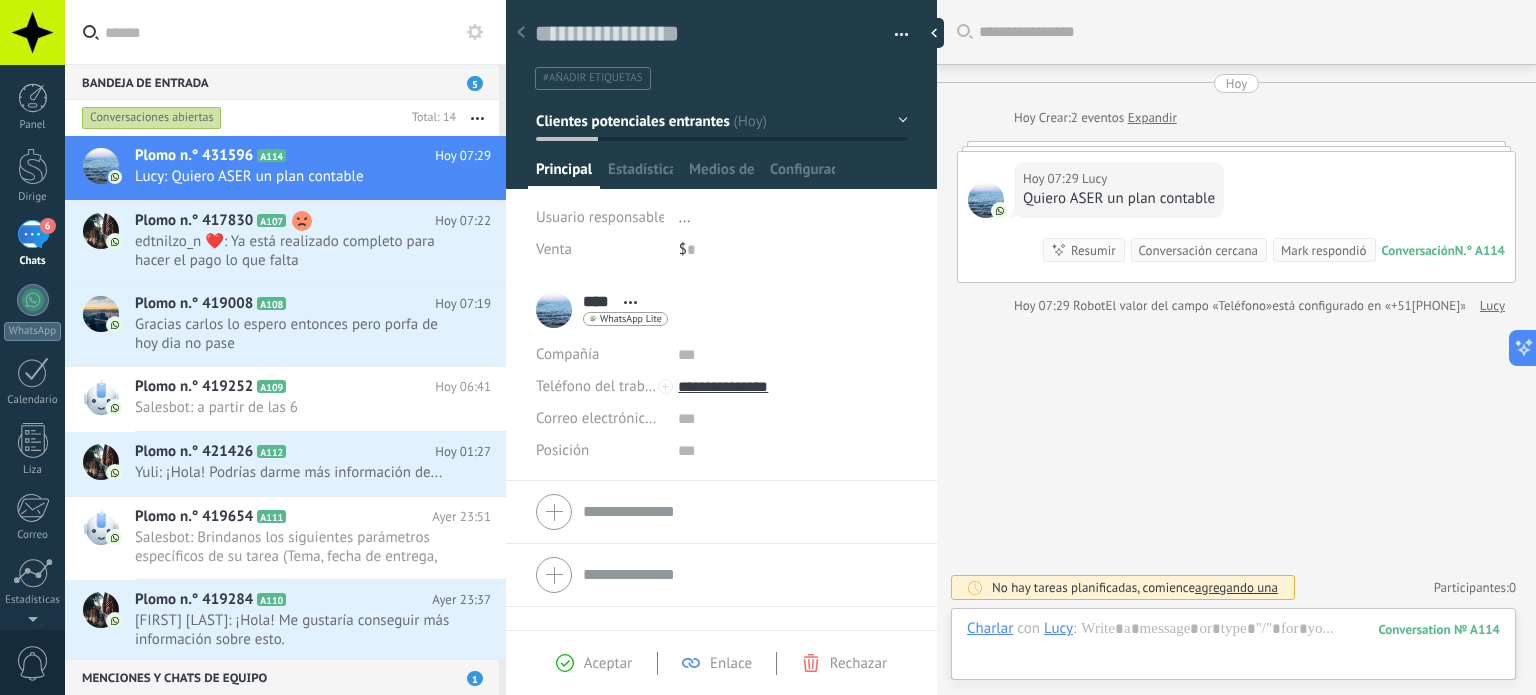 click at bounding box center (477, 118) 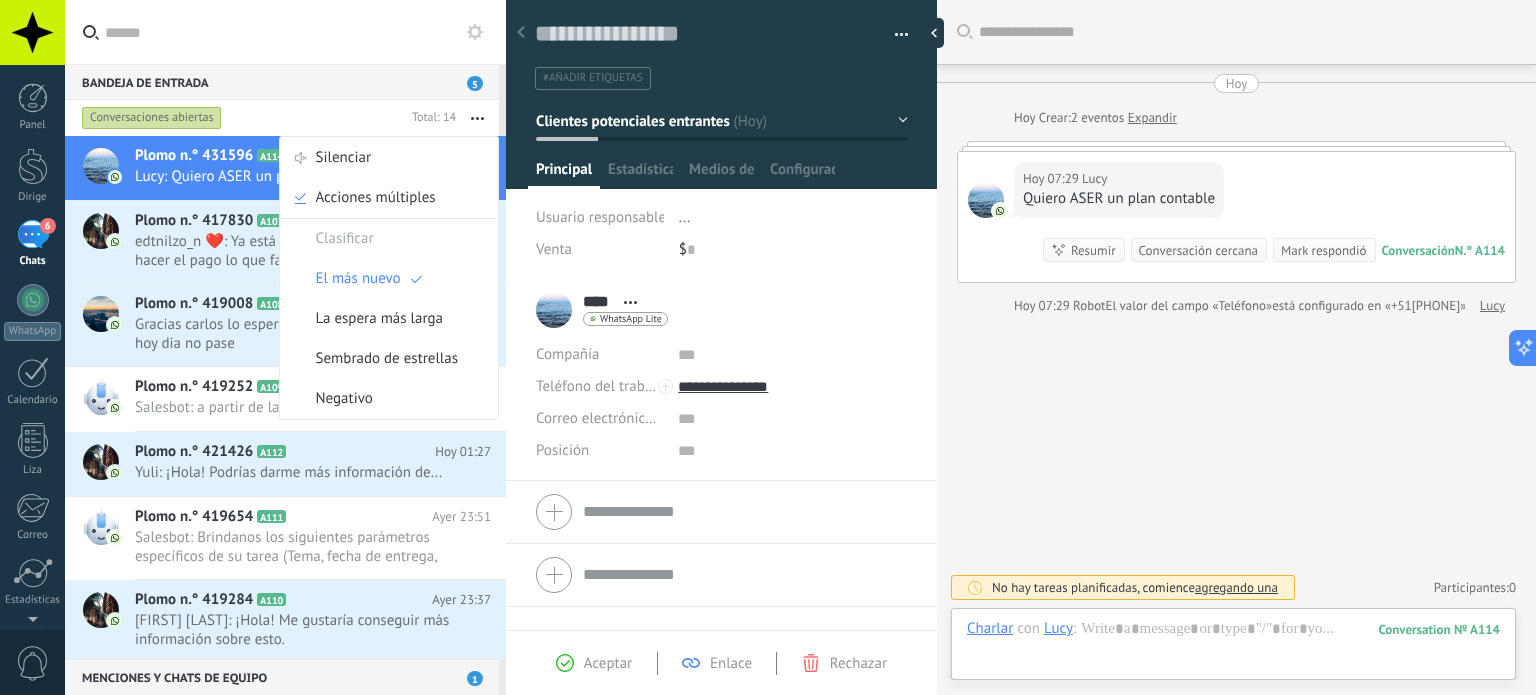 click at bounding box center (477, 118) 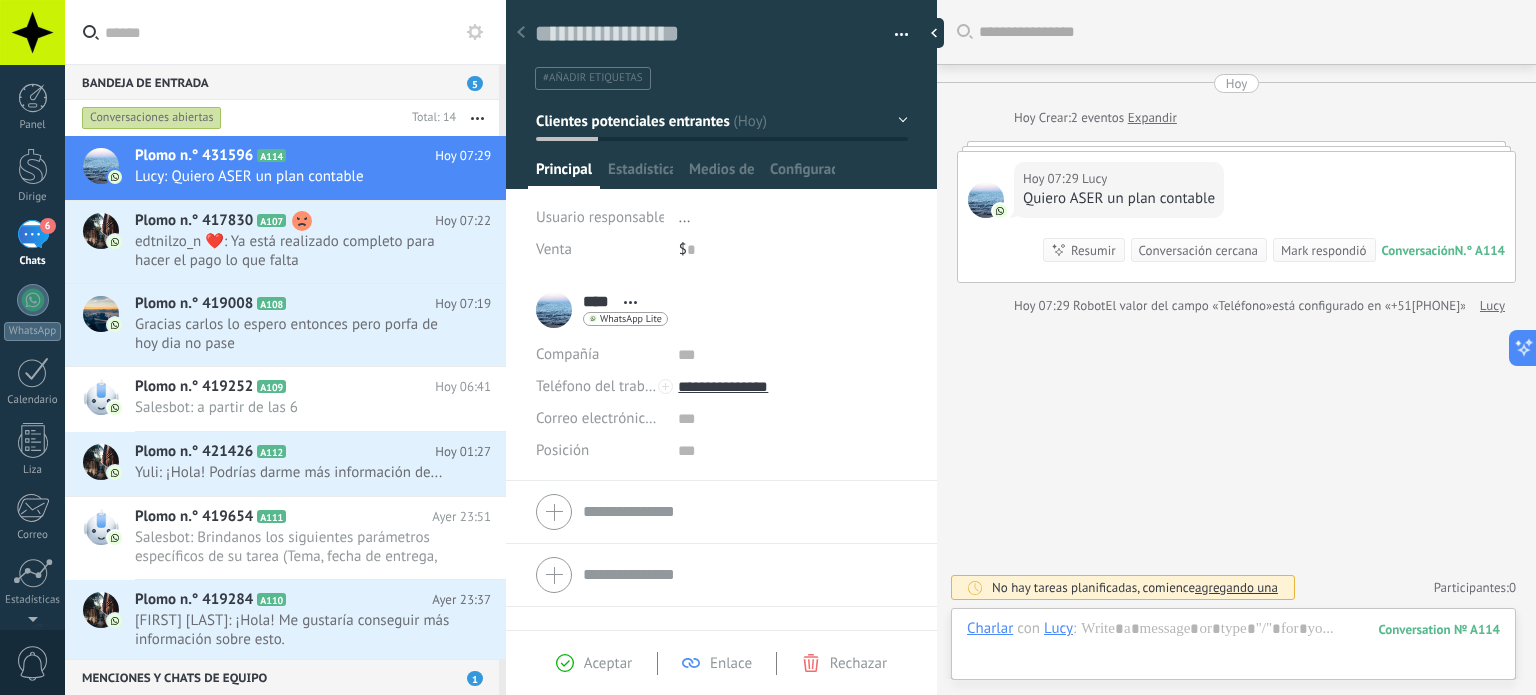 click on "Expandir" at bounding box center [1152, 117] 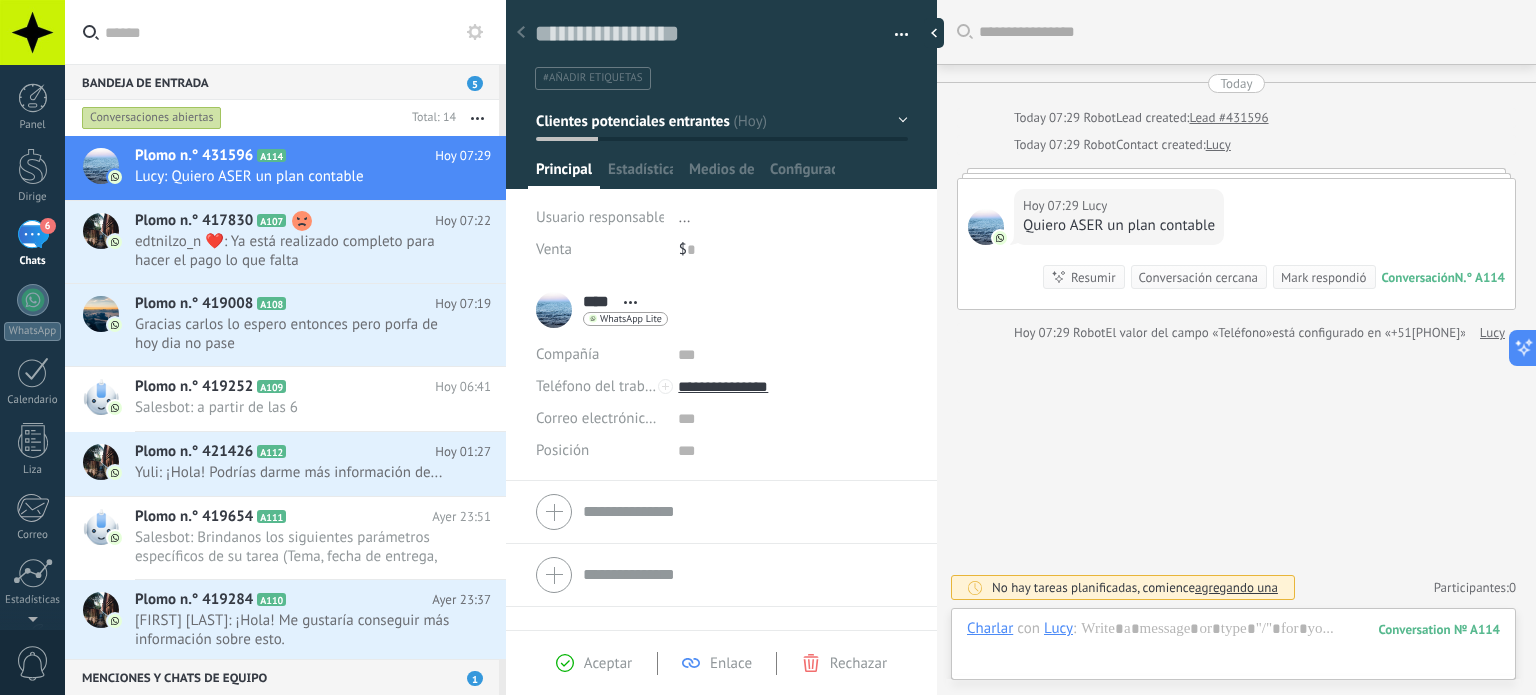 scroll, scrollTop: 0, scrollLeft: 0, axis: both 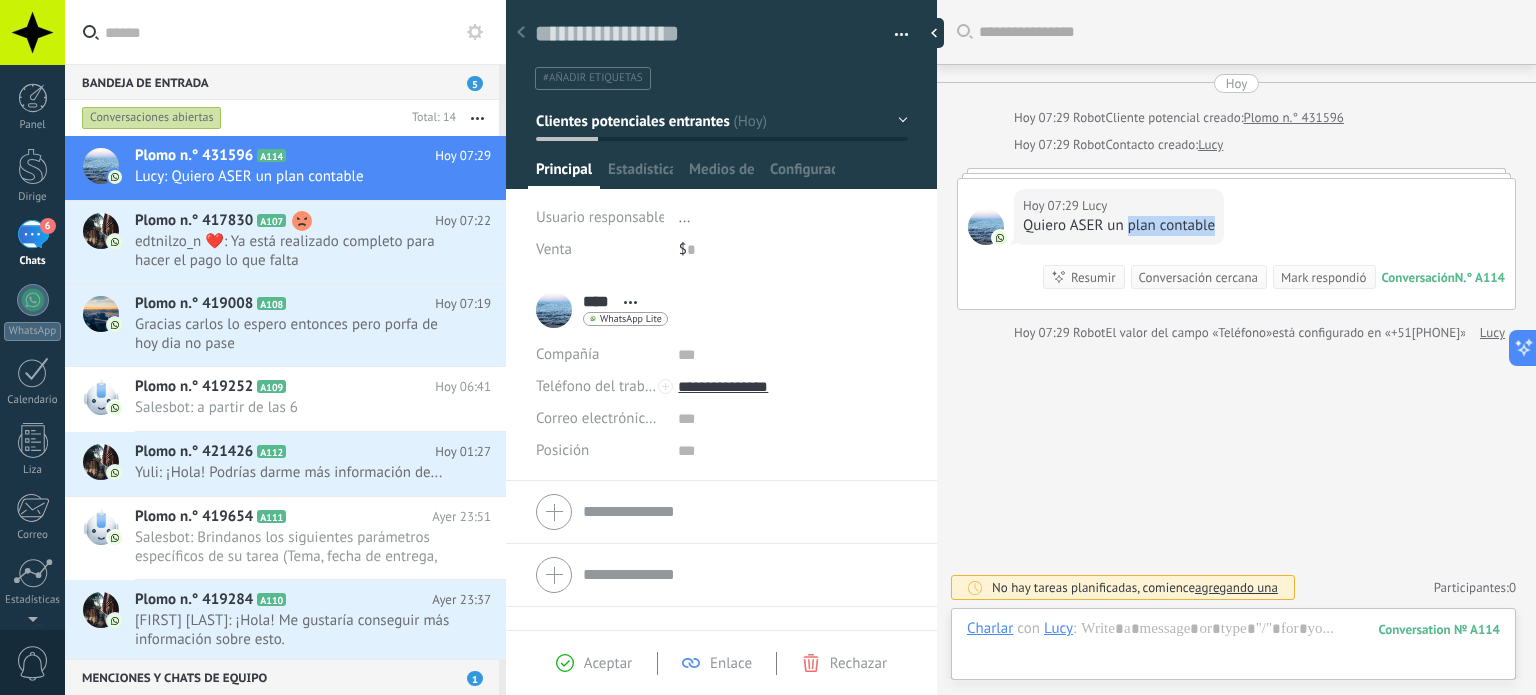 drag, startPoint x: 1130, startPoint y: 231, endPoint x: 1211, endPoint y: 243, distance: 81.88406 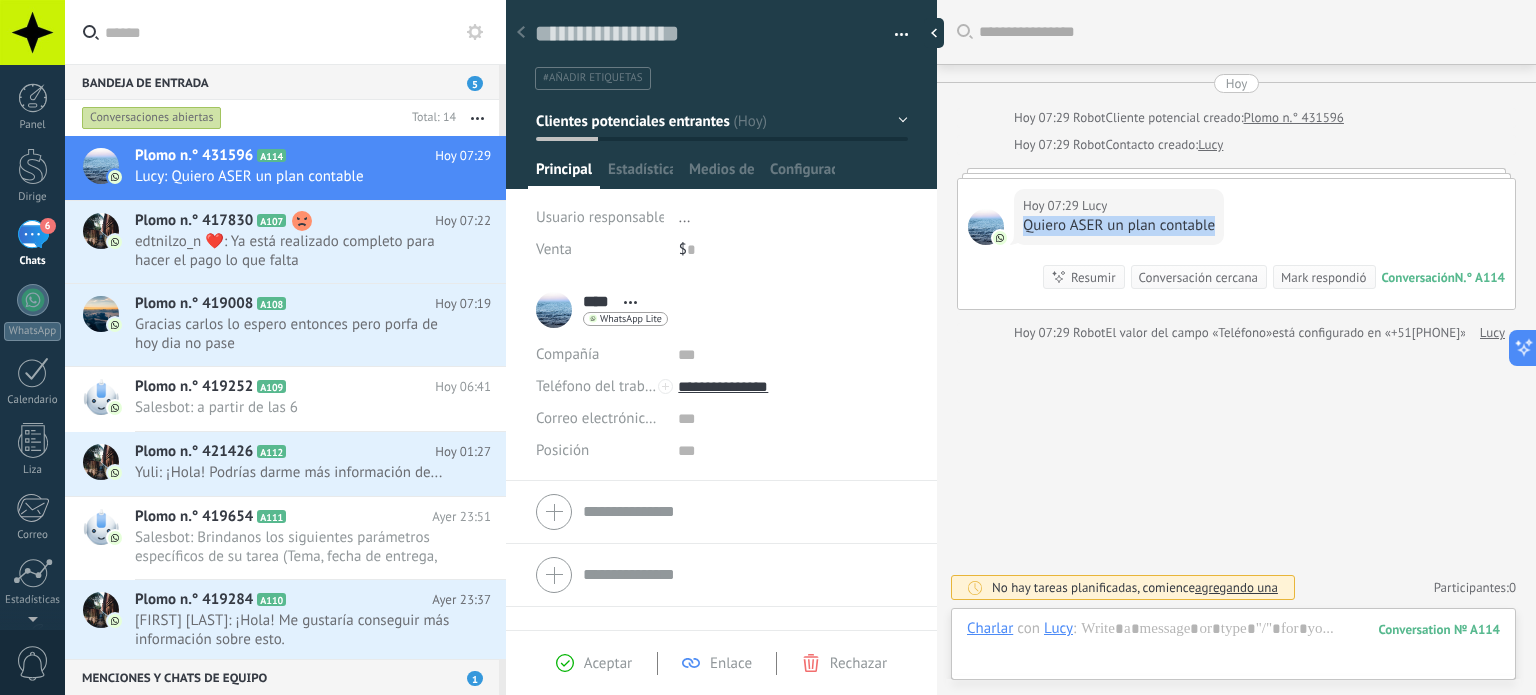 drag, startPoint x: 1024, startPoint y: 228, endPoint x: 1229, endPoint y: 228, distance: 205 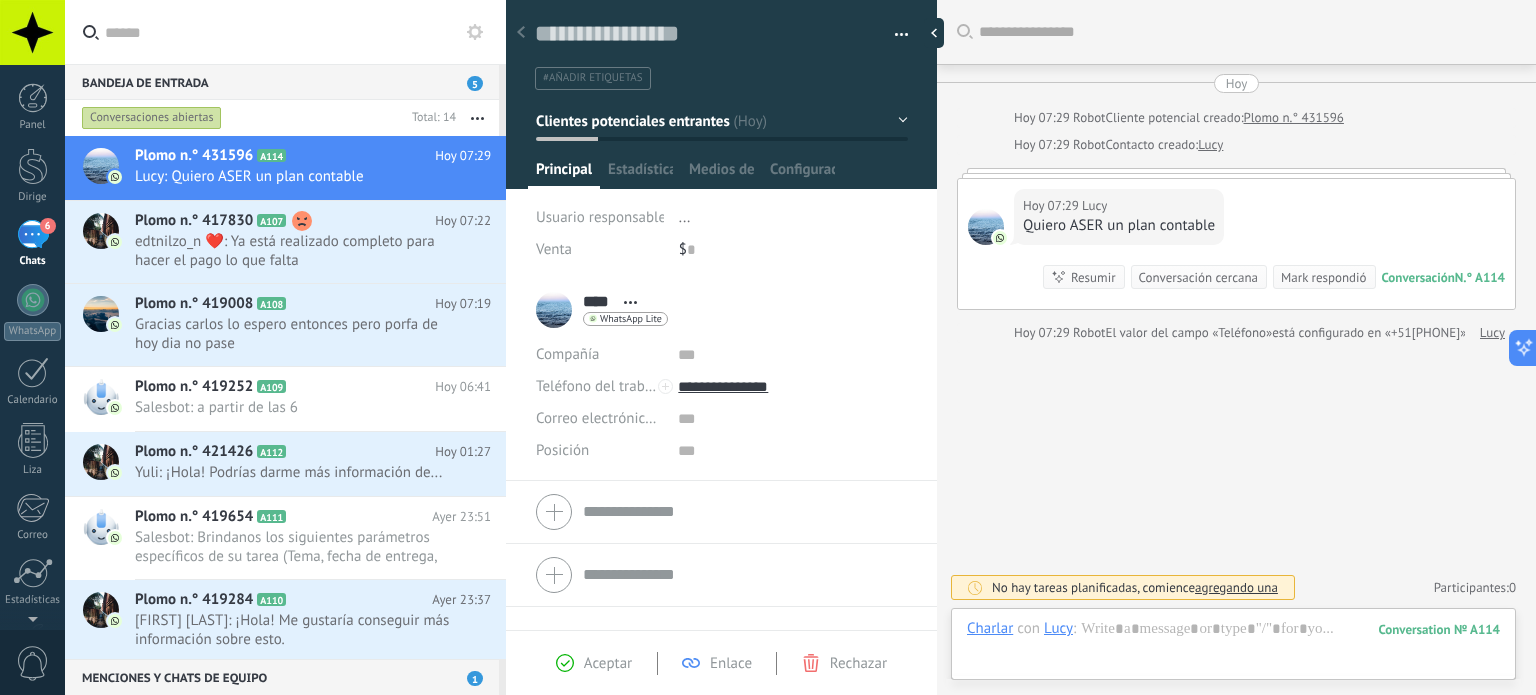 click on "Hoy 07:29 Lucy  Quiero ASER un plan contable Conversación  N.° A114 Conversación № A114 Resumir Resumir Conversación cercana Mark respondió" at bounding box center [1236, 244] 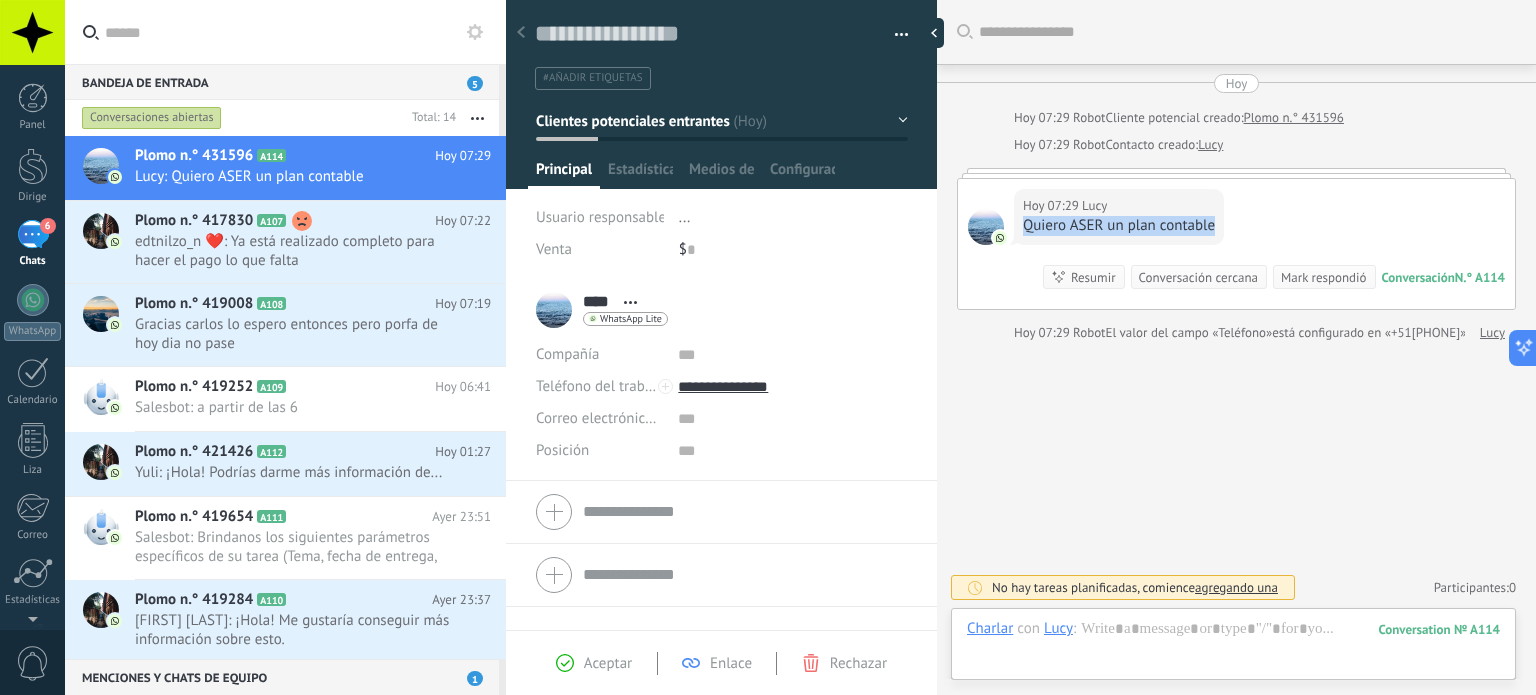 drag, startPoint x: 1023, startPoint y: 224, endPoint x: 1236, endPoint y: 220, distance: 213.03755 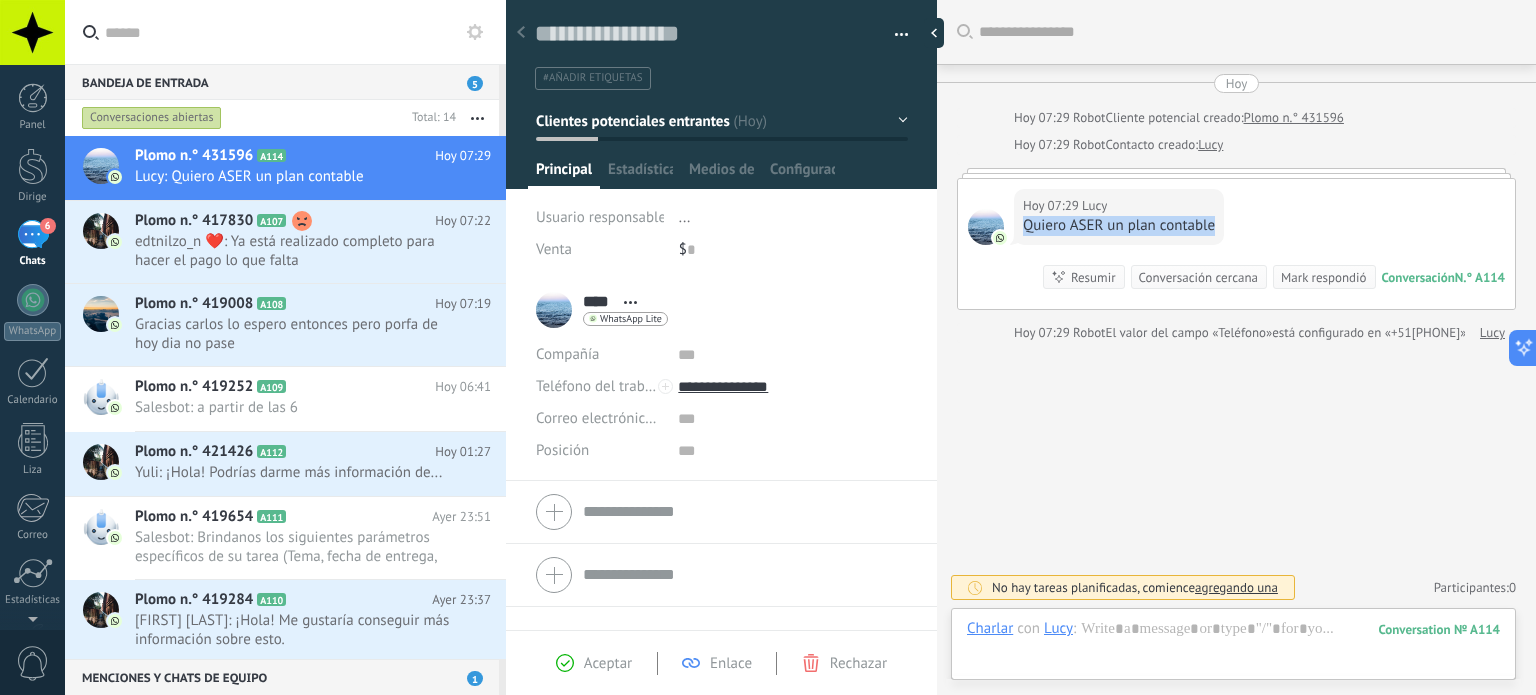 click on "Hoy 07:29 Lucy  Quiero ASER un plan contable Conversación  N.° A114 Conversación № A114 Resumir Resumir Conversación cercana Mark respondió" at bounding box center (1236, 244) 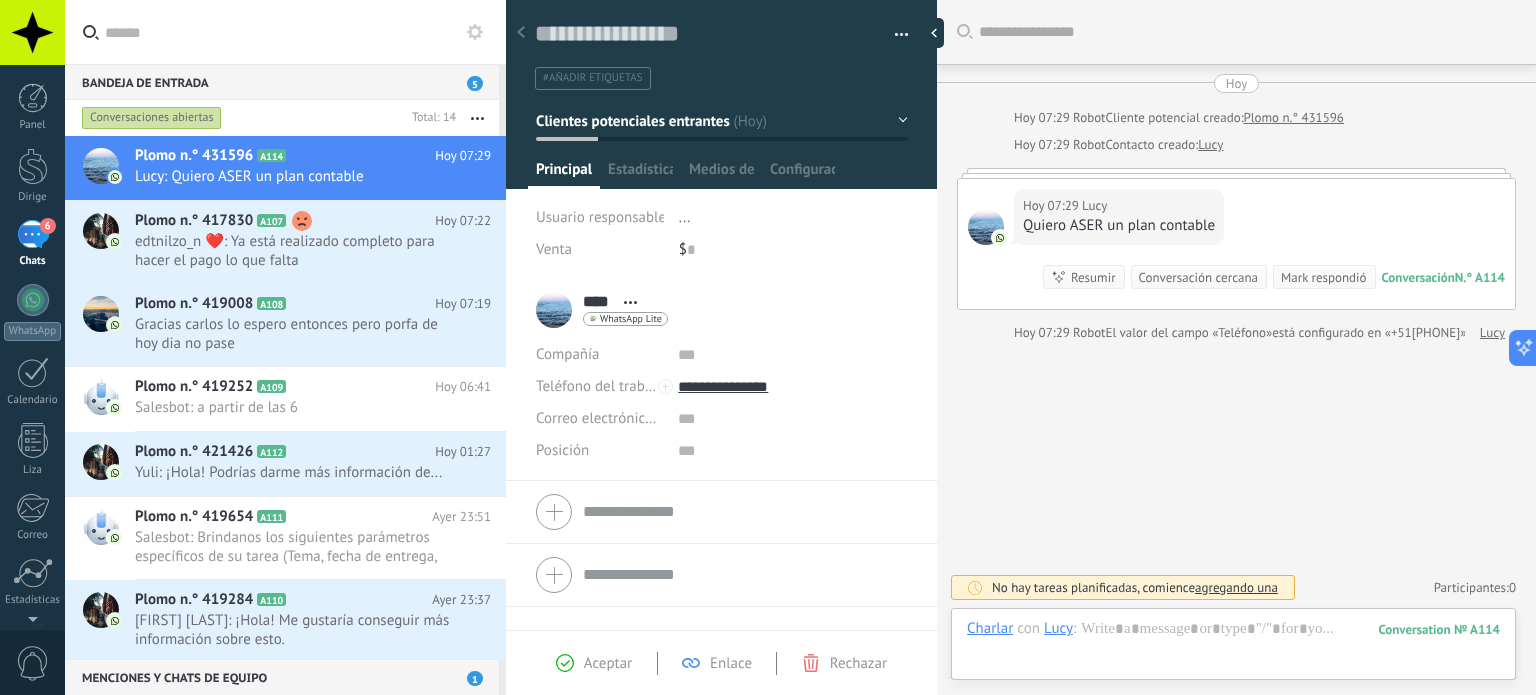 click on "Lucy" at bounding box center (1492, 332) 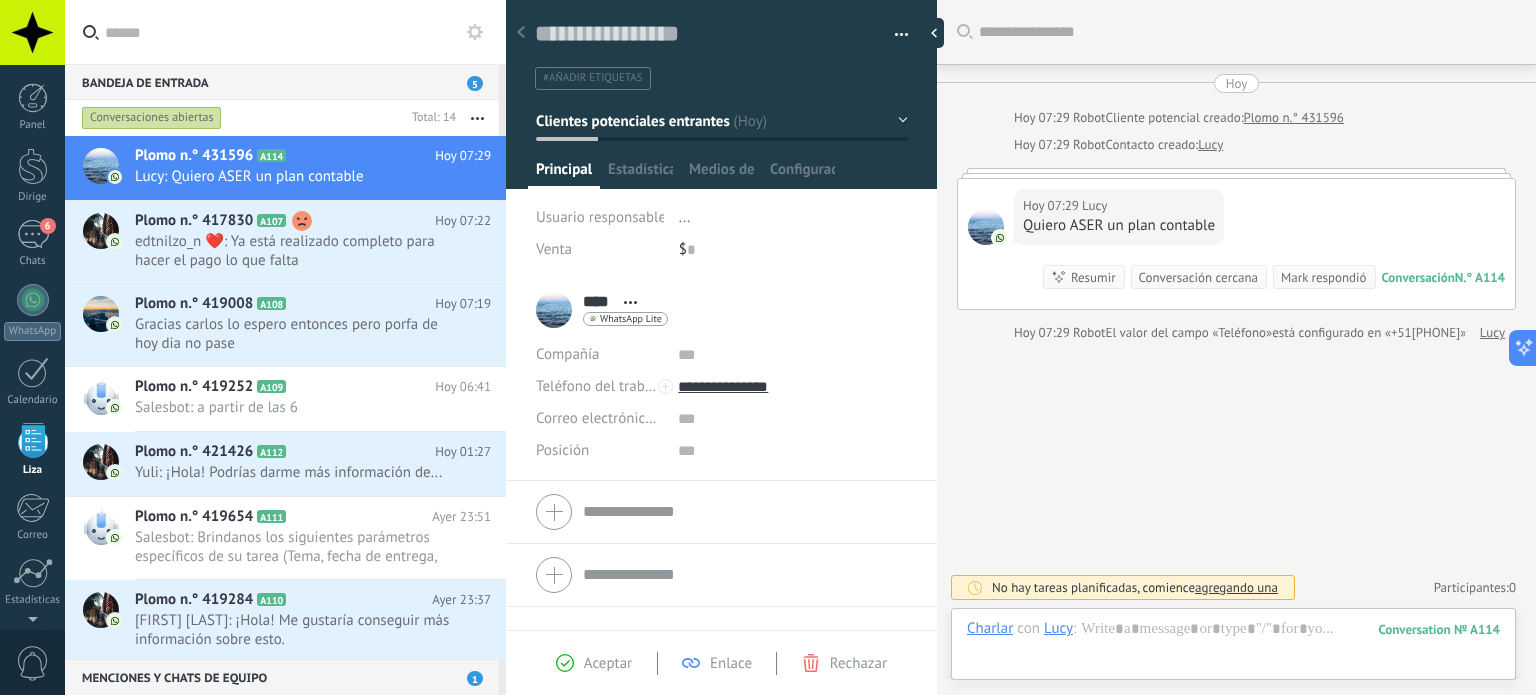 scroll, scrollTop: 123, scrollLeft: 0, axis: vertical 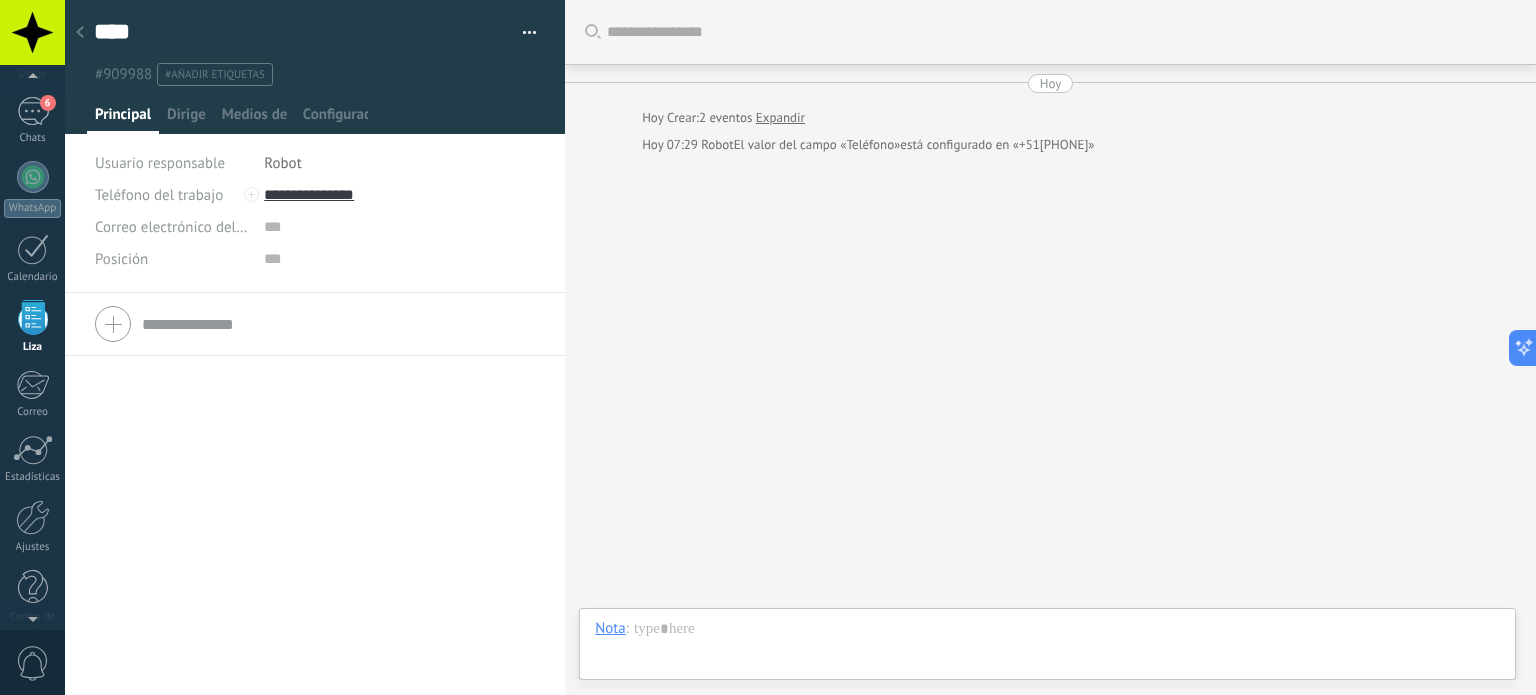 click at bounding box center [80, 33] 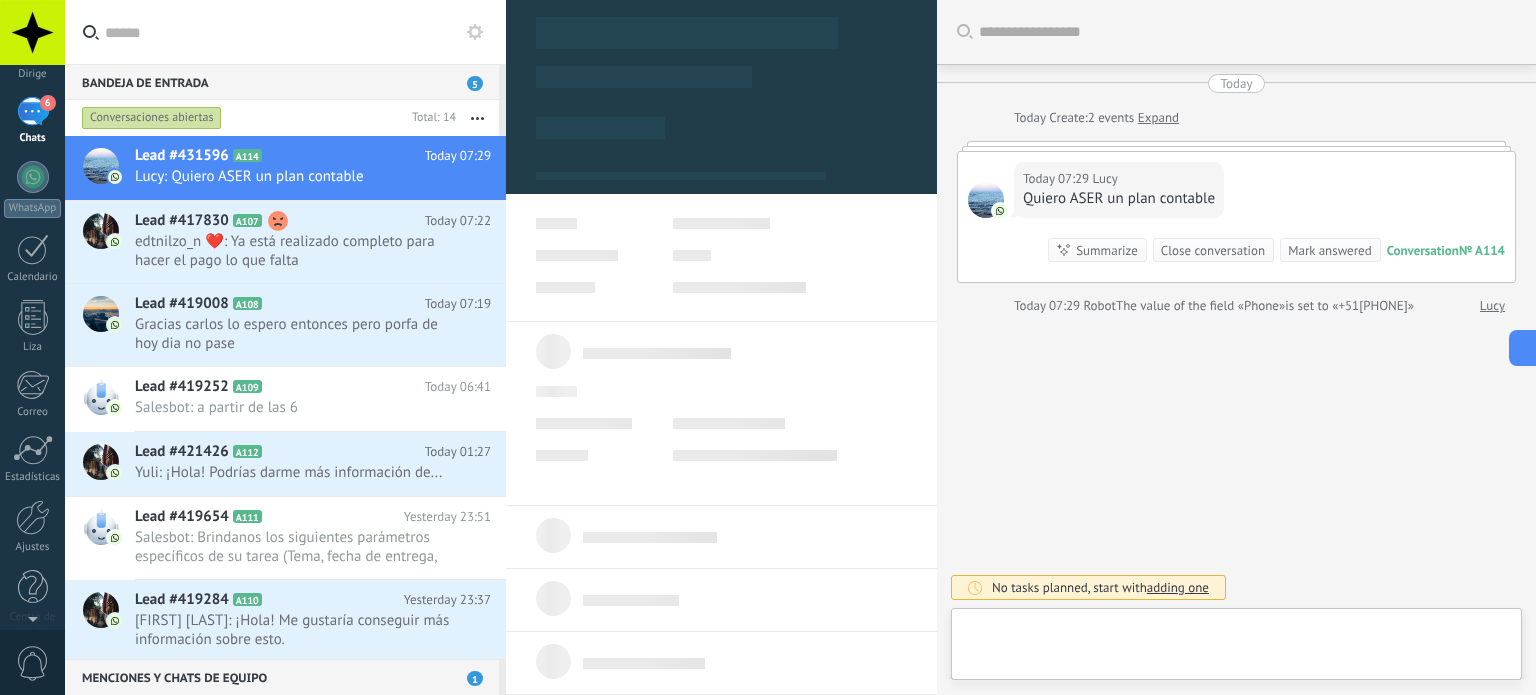 scroll, scrollTop: 0, scrollLeft: 0, axis: both 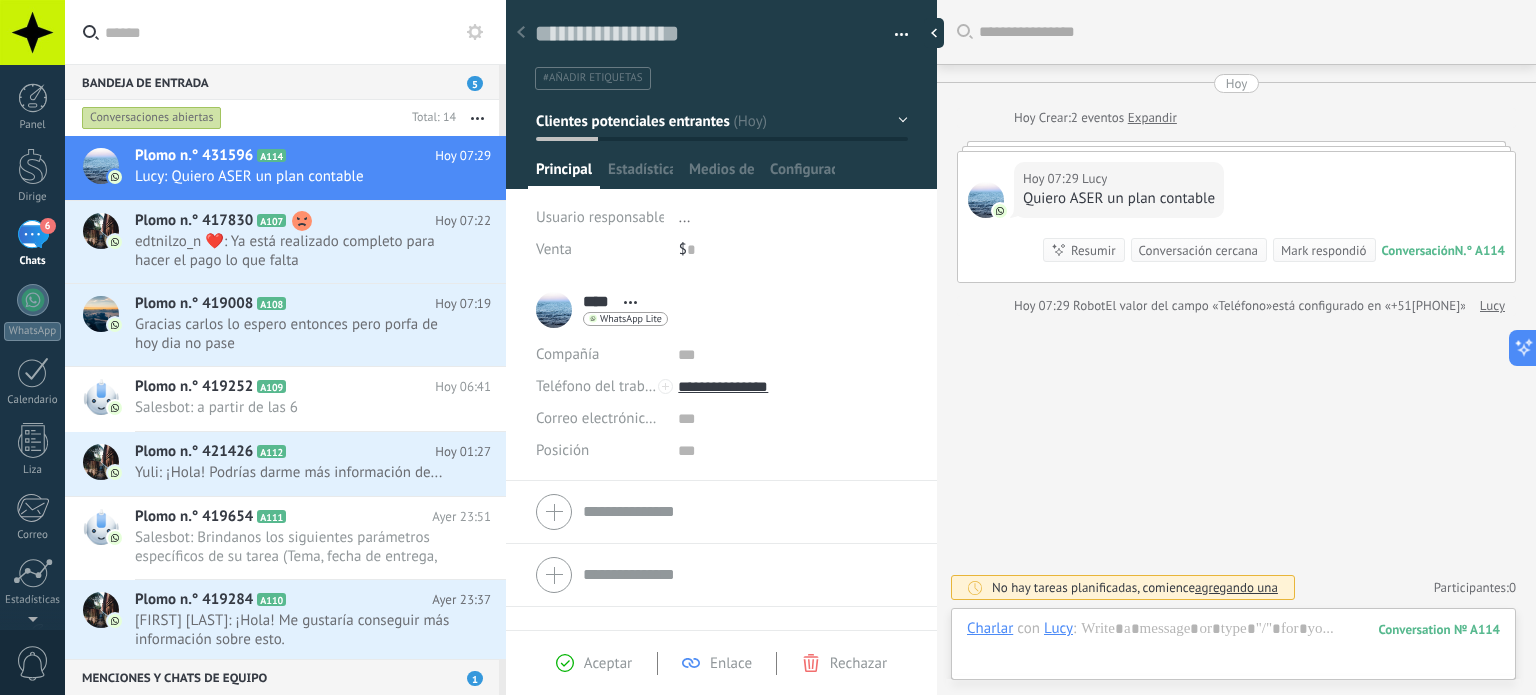 click on "Expandir" at bounding box center [1152, 117] 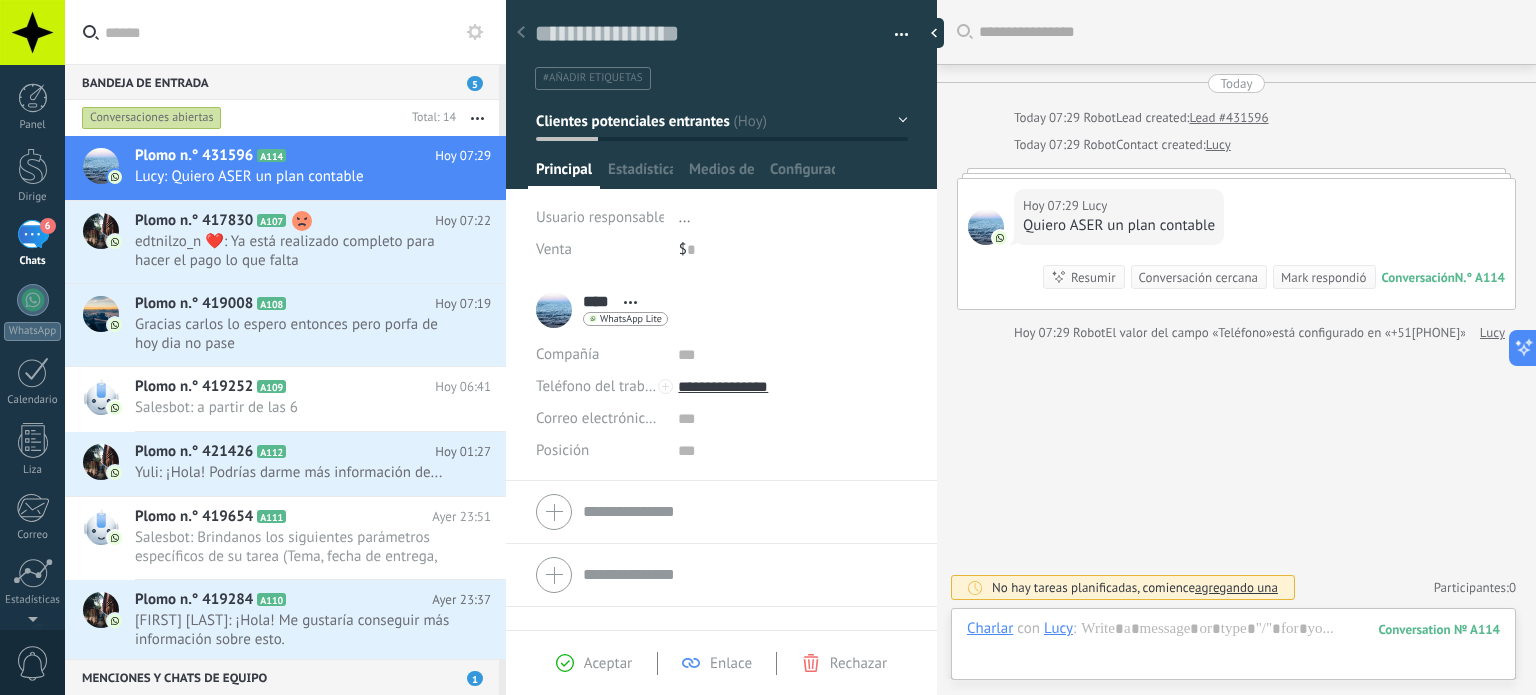 scroll, scrollTop: 0, scrollLeft: 0, axis: both 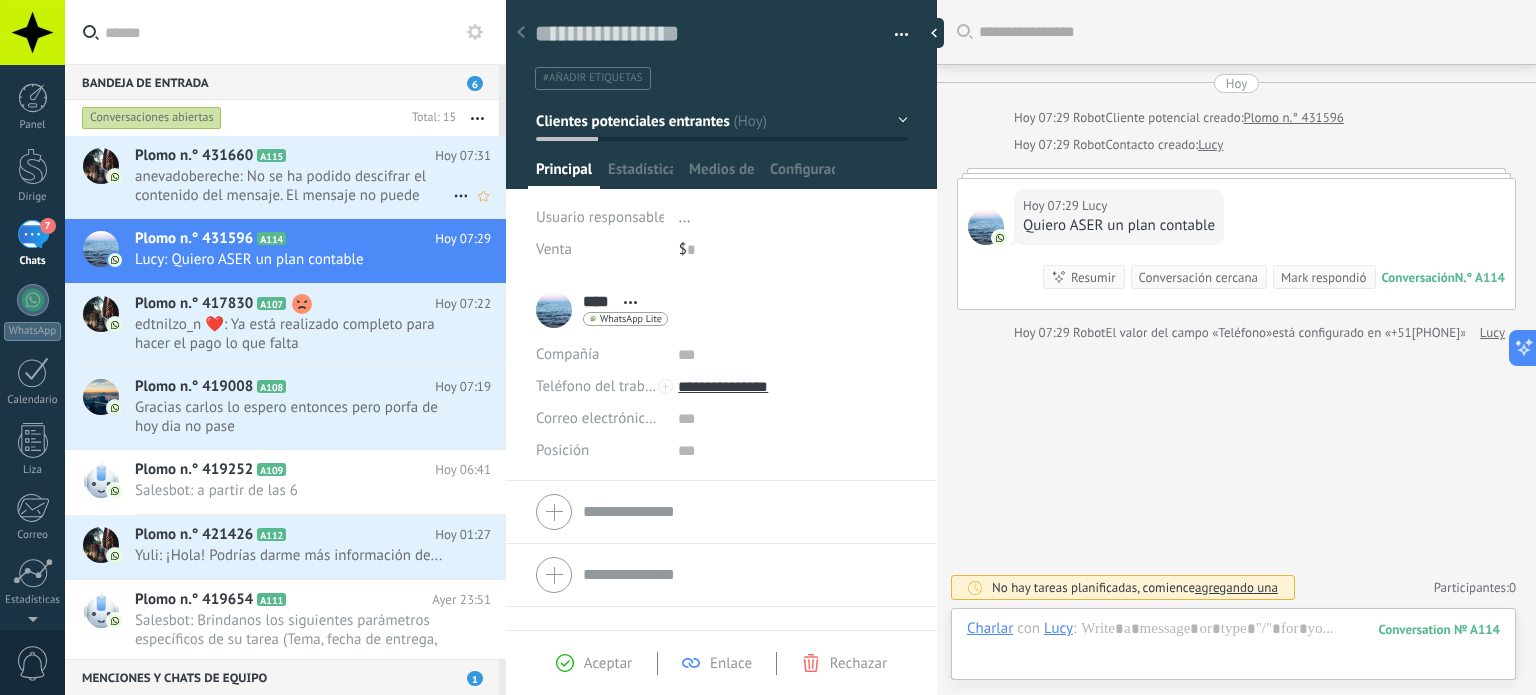 click on "anevadobereche: No se ha podido descifrar el contenido del mensaje. El mensaje no puede leerse aquí. Por favor, visualízalo en la aplicación móvil de WhatsApp." at bounding box center (291, 205) 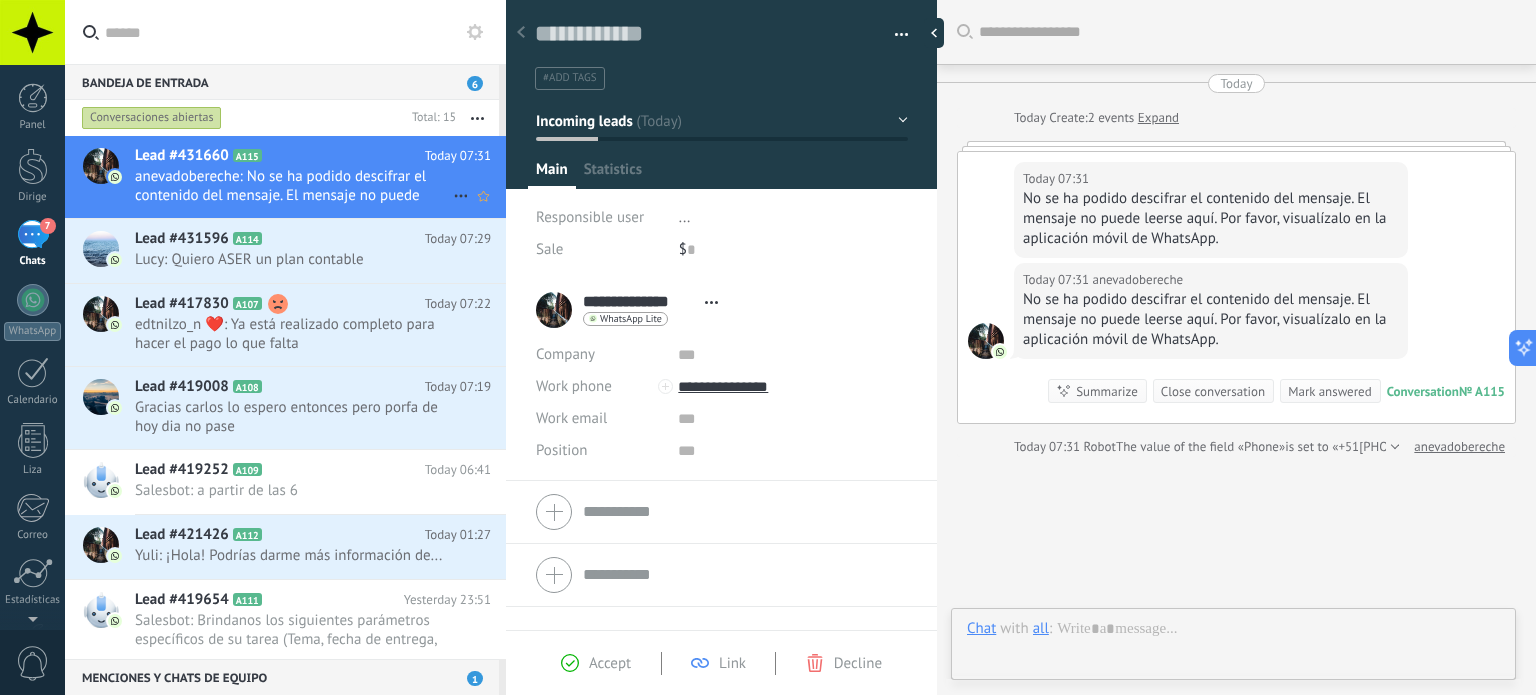 scroll, scrollTop: 29, scrollLeft: 0, axis: vertical 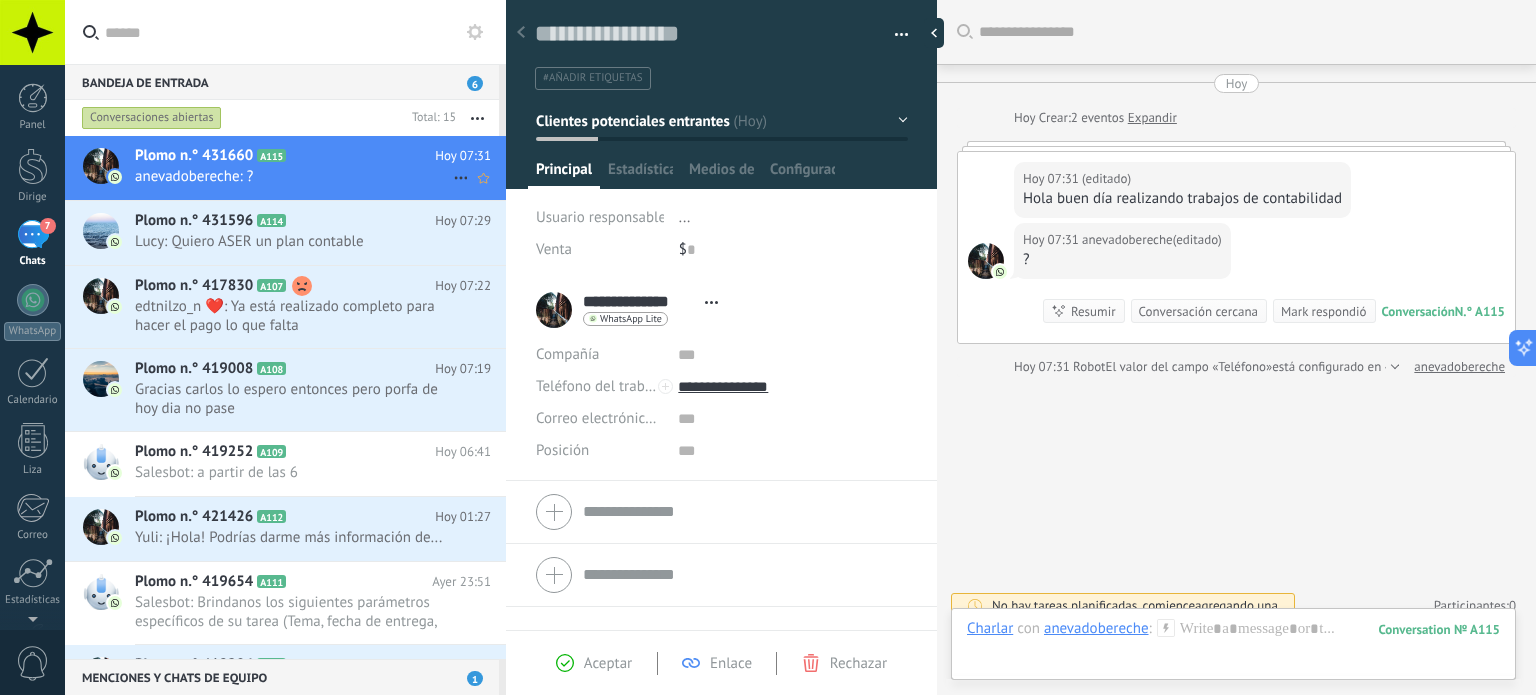 click at bounding box center (477, 118) 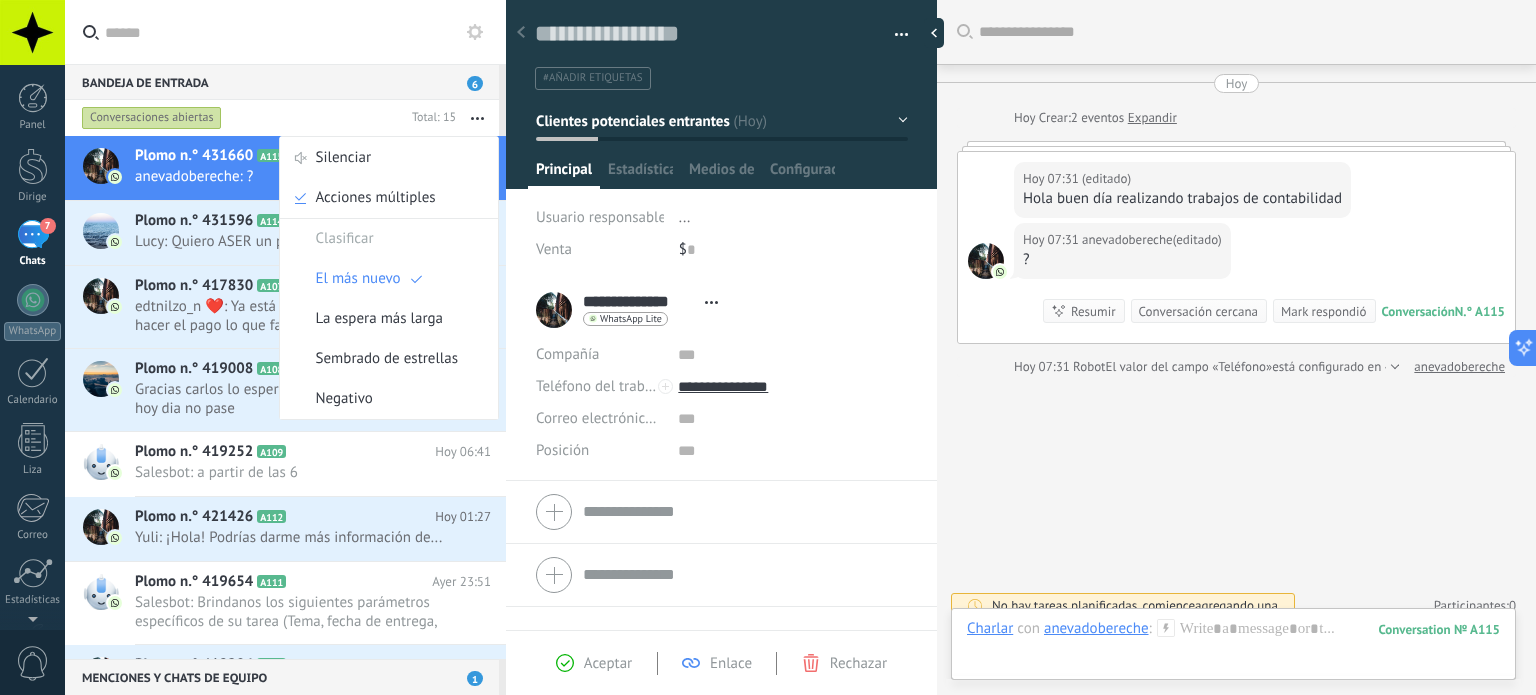 click at bounding box center (477, 118) 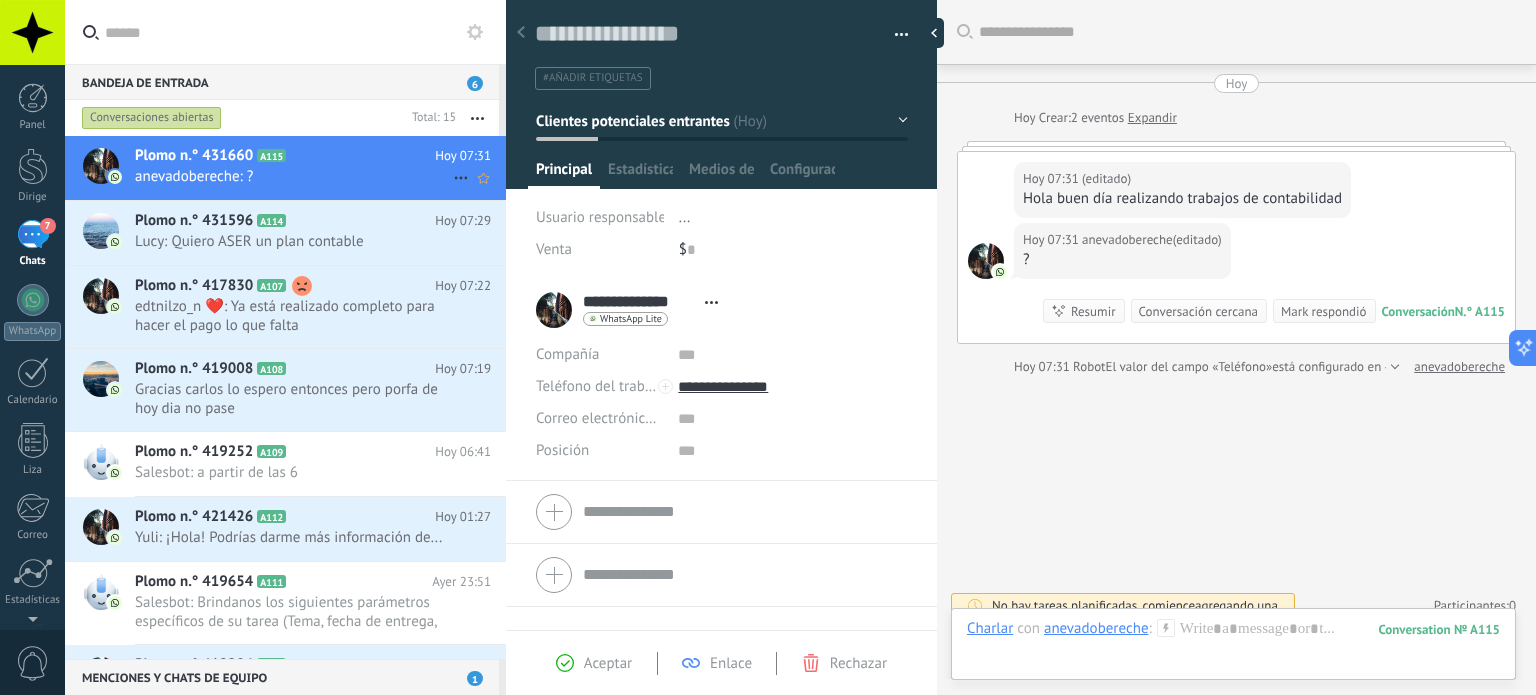 click on "6" at bounding box center (475, 84) 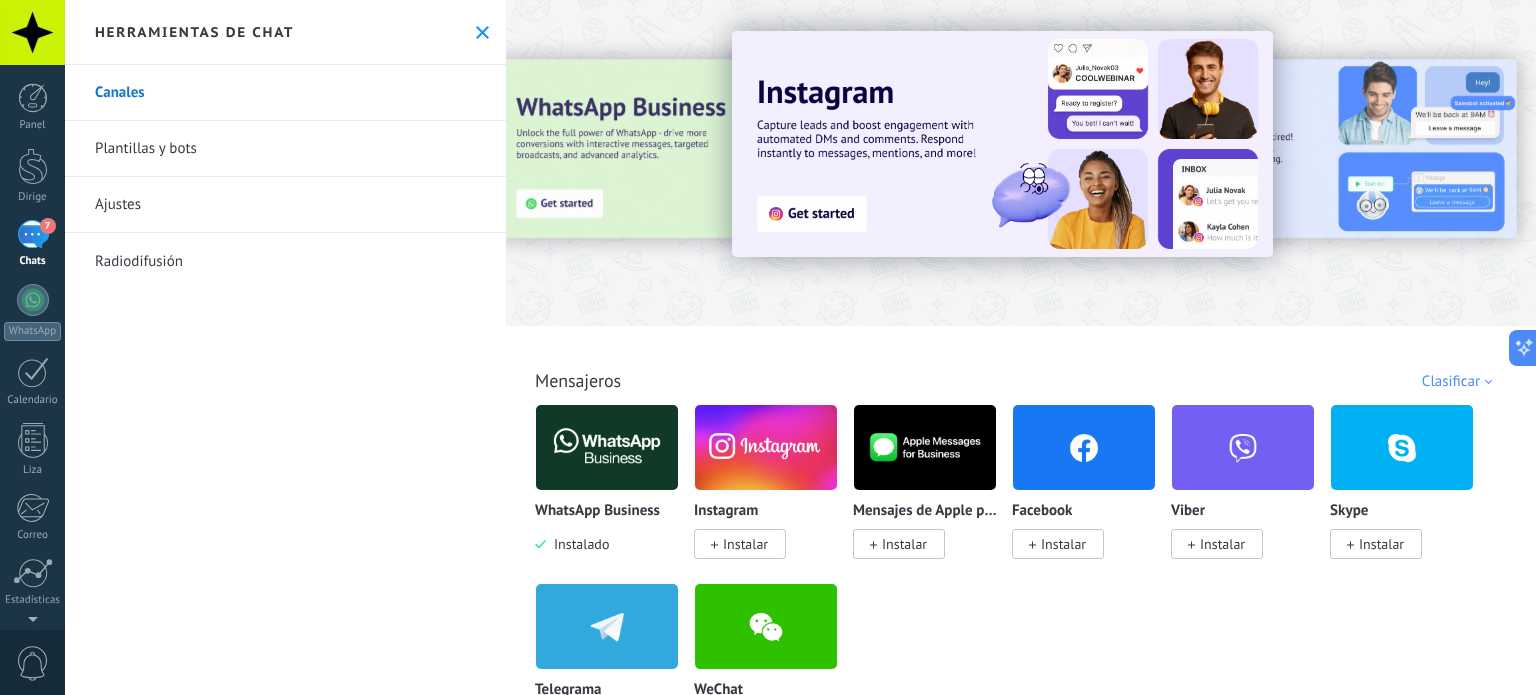 click on "Plantillas y bots" at bounding box center [285, 149] 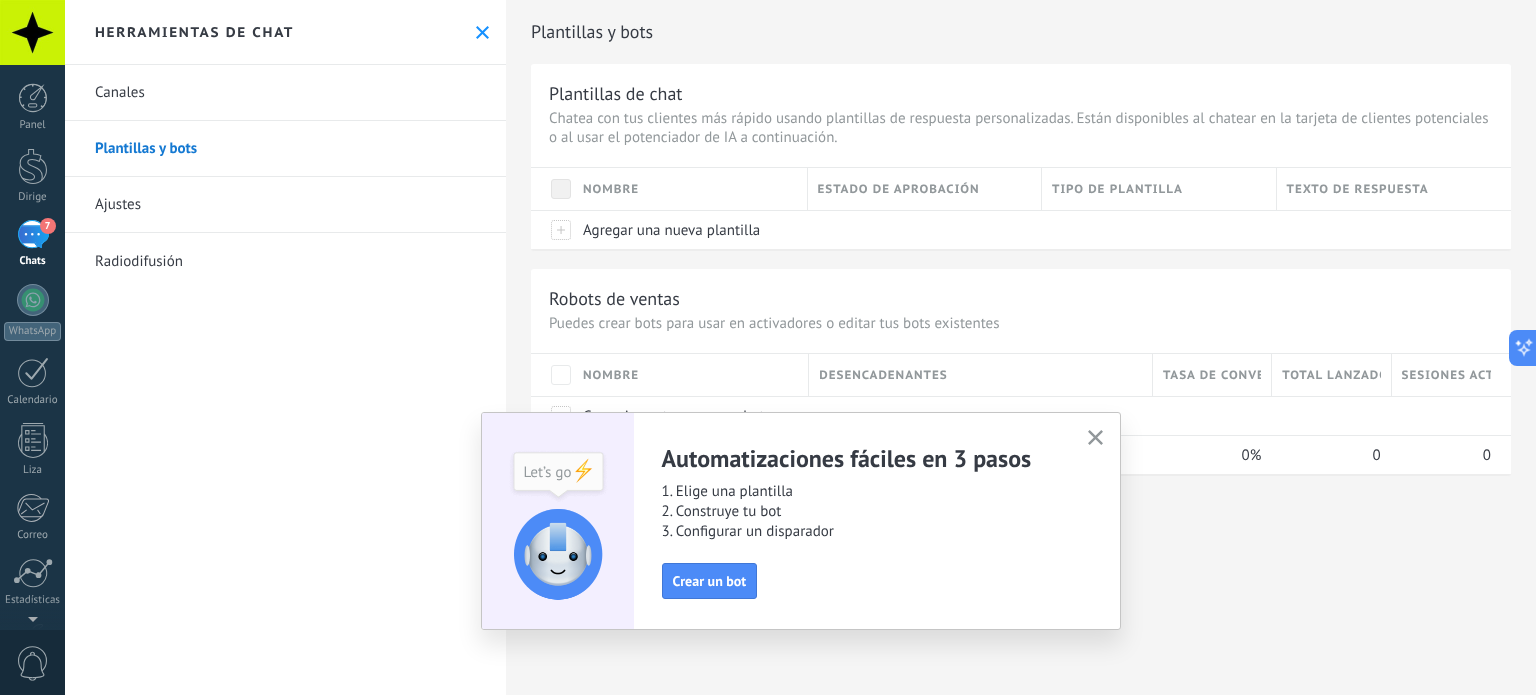 click on "Ajustes" at bounding box center (285, 205) 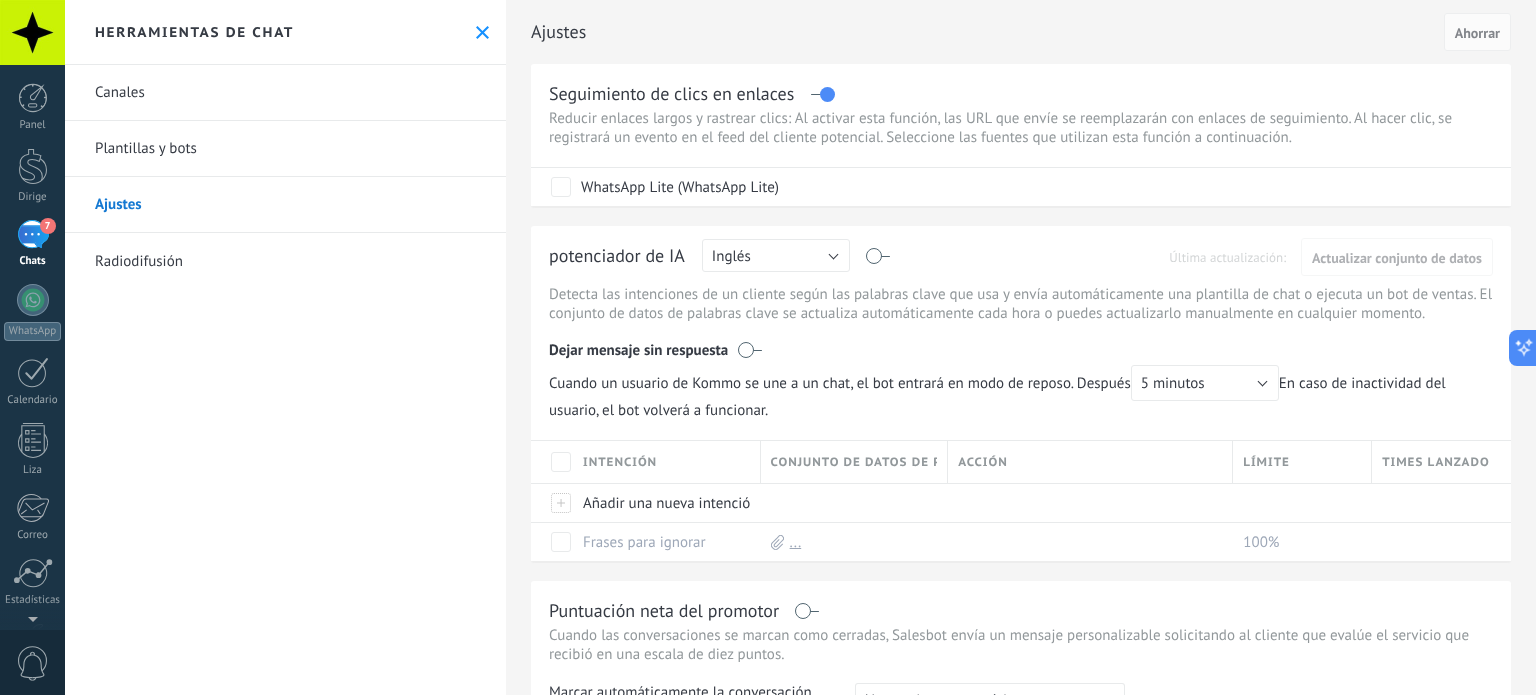 click on "Radiodifusión" at bounding box center (285, 261) 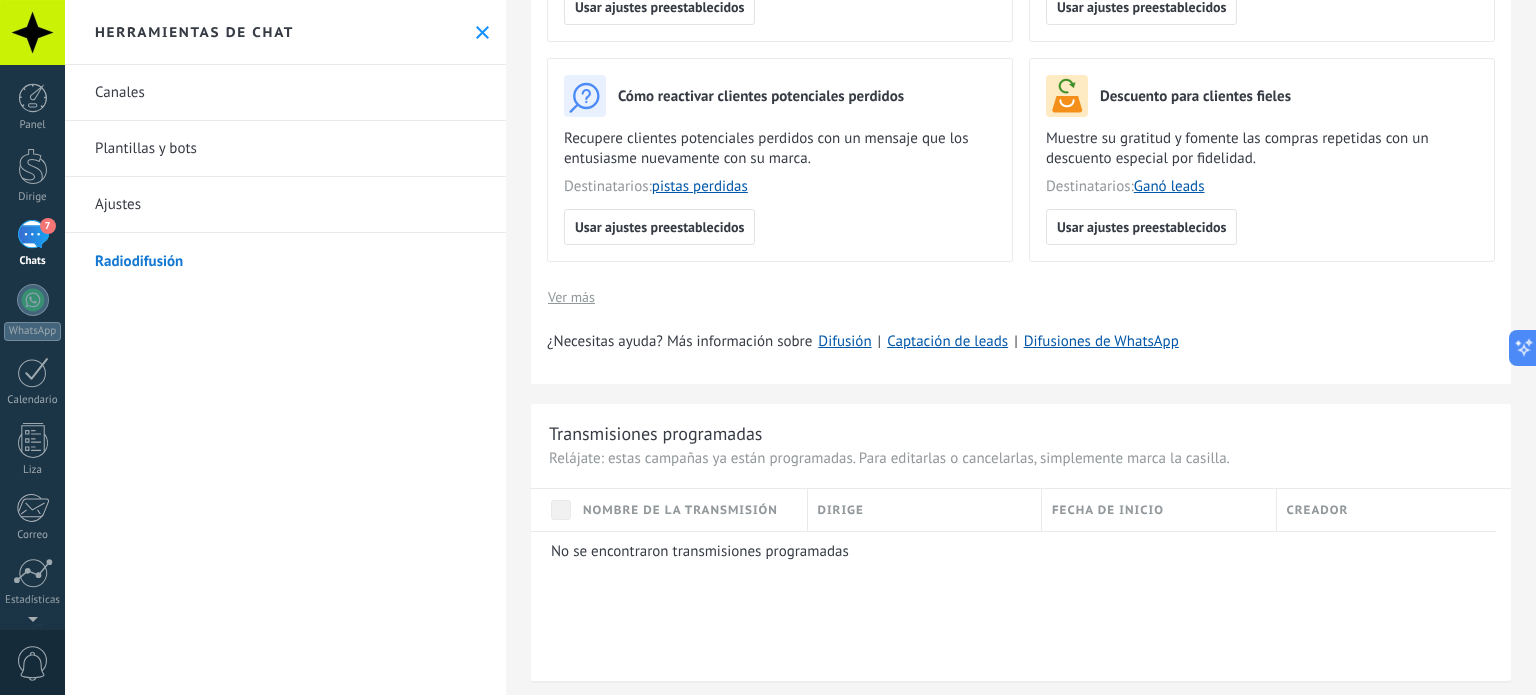 scroll, scrollTop: 100, scrollLeft: 0, axis: vertical 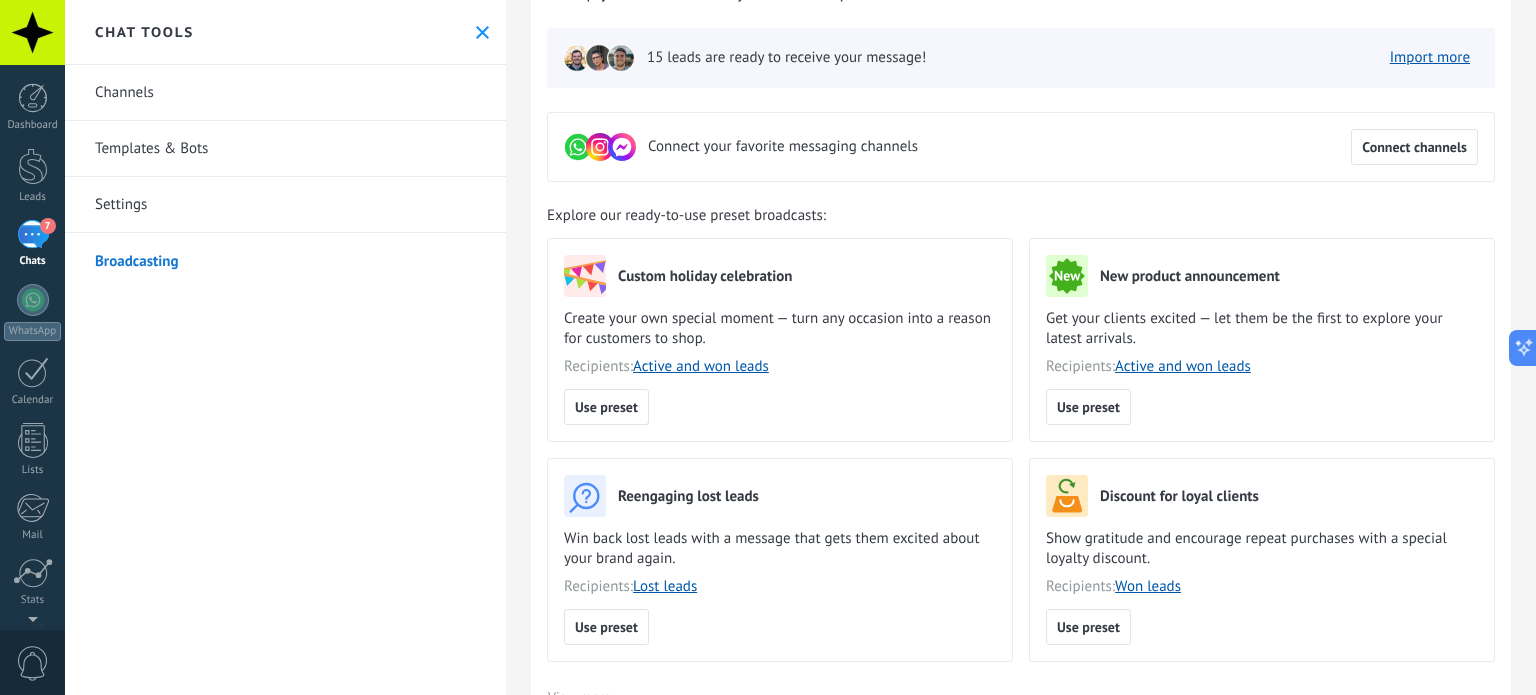 click on "Broadcasting New broadcast Set up your broadcast in just a few steps Connect your favorite messaging channels Connect channels 15 leads are ready to receive your message! Import more Explore our ready-to-use preset broadcasts: Custom holiday celebration Create your own special moment — turn any occasion into a reason for customers to shop. Recipients:  Active and won leads Use preset New product announcement Get your clients excited — let them be the first to explore your latest arrivals. Recipients:  Active and won leads Use preset Reengaging lost leads Win back lost leads with a message that gets them excited about your brand again. Recipients:  Lost leads Use preset Discount for loyal clients Show gratitude and encourage repeat purchases with a special loyalty discount. Recipients:  Won leads Use preset View more Need help? Learn more about Broadcasting | Capturing leads | WhatsApp broadcasts Scheduled Broadcasts Broadcast name Leads Start date Creator No scheduled broadcasts found Show more Progress" at bounding box center (1021, 947) 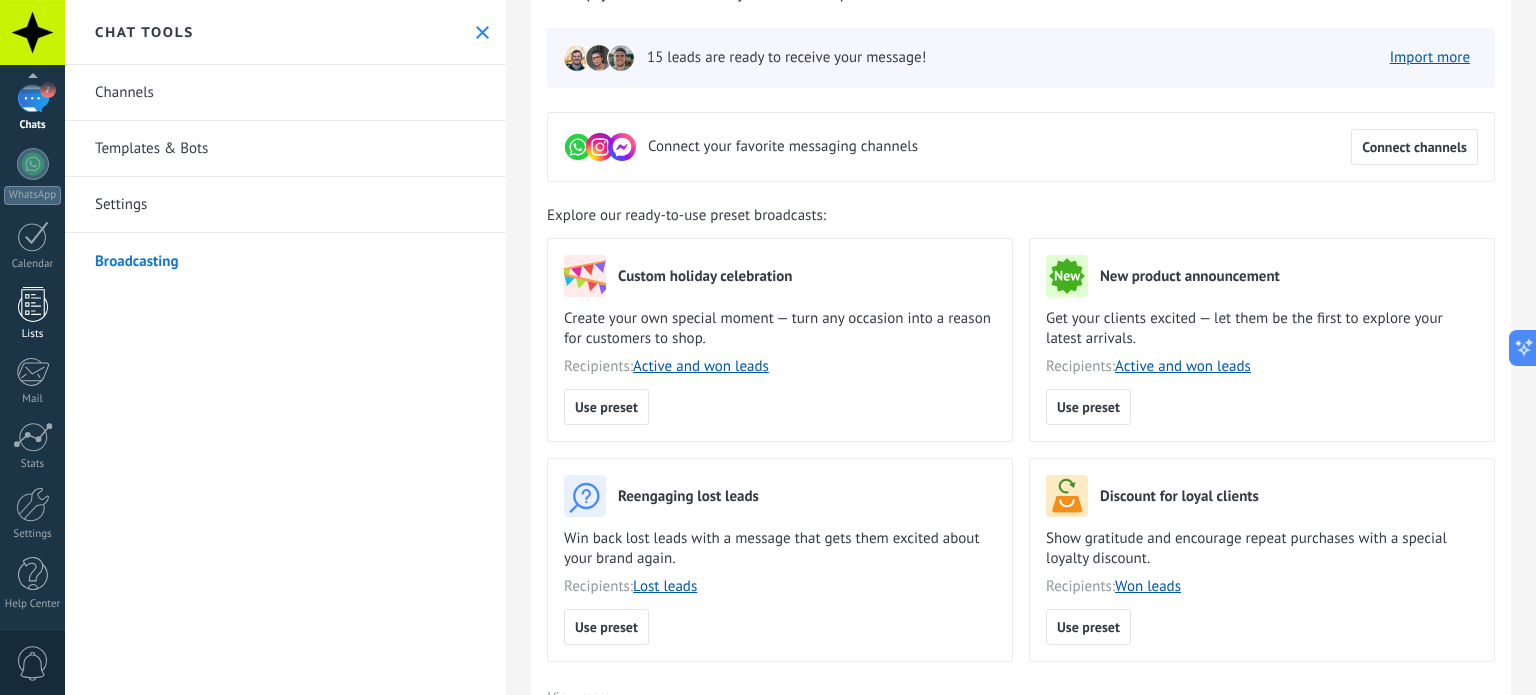 scroll, scrollTop: 36, scrollLeft: 0, axis: vertical 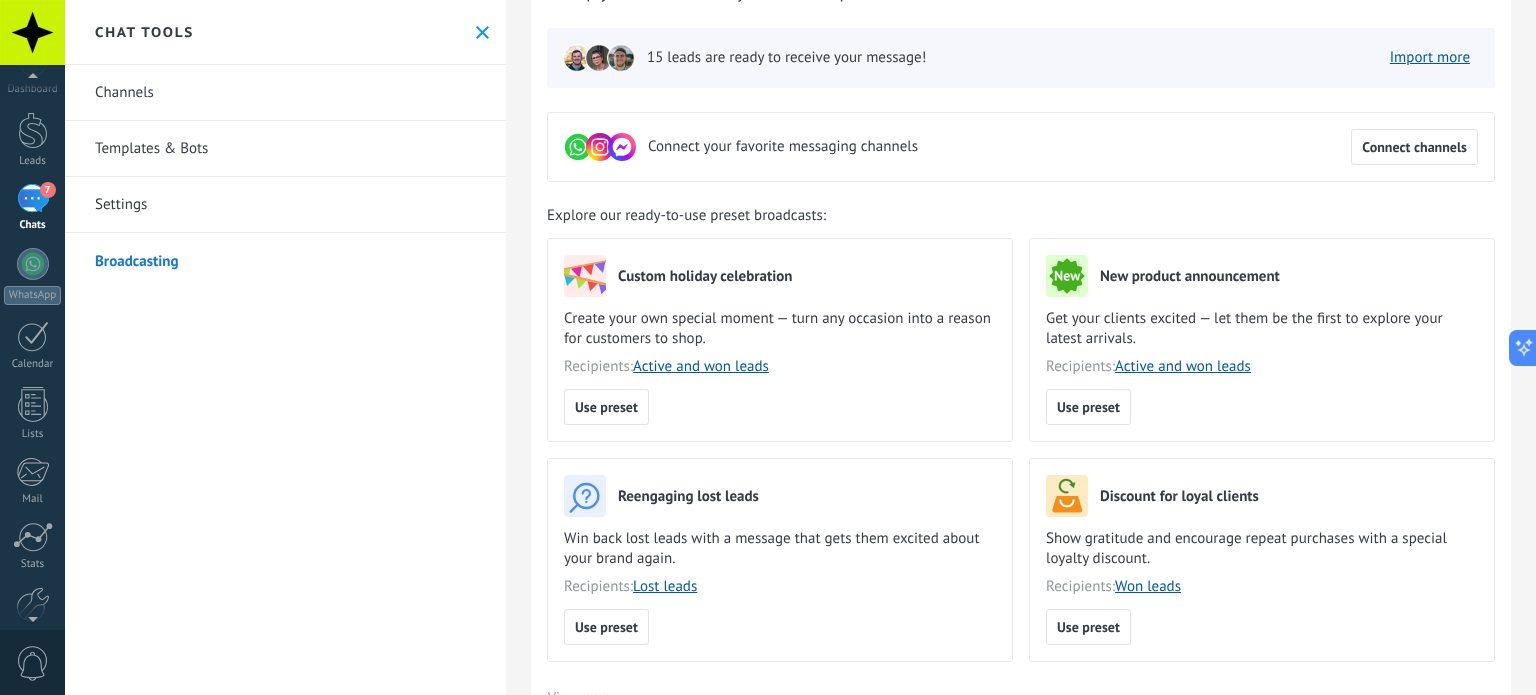 click on "7" at bounding box center [33, 198] 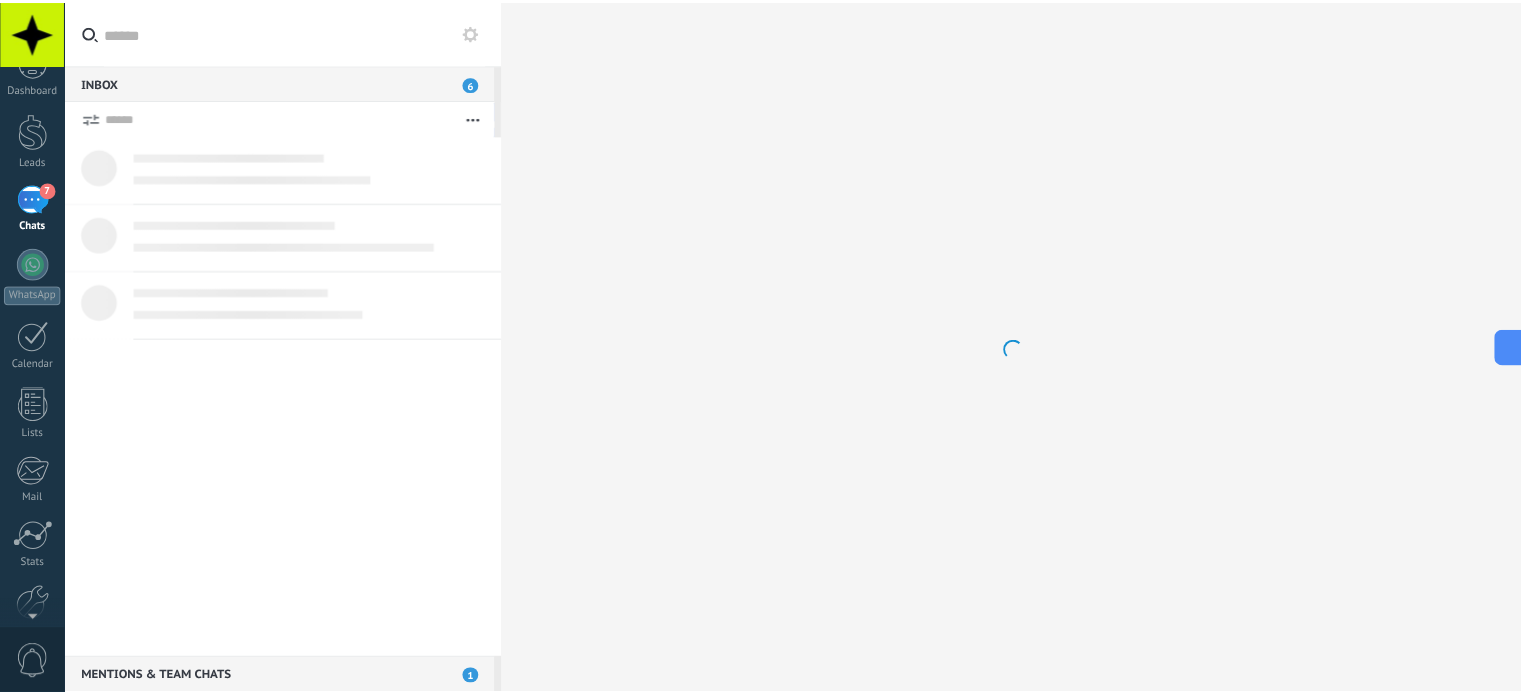 scroll, scrollTop: 0, scrollLeft: 0, axis: both 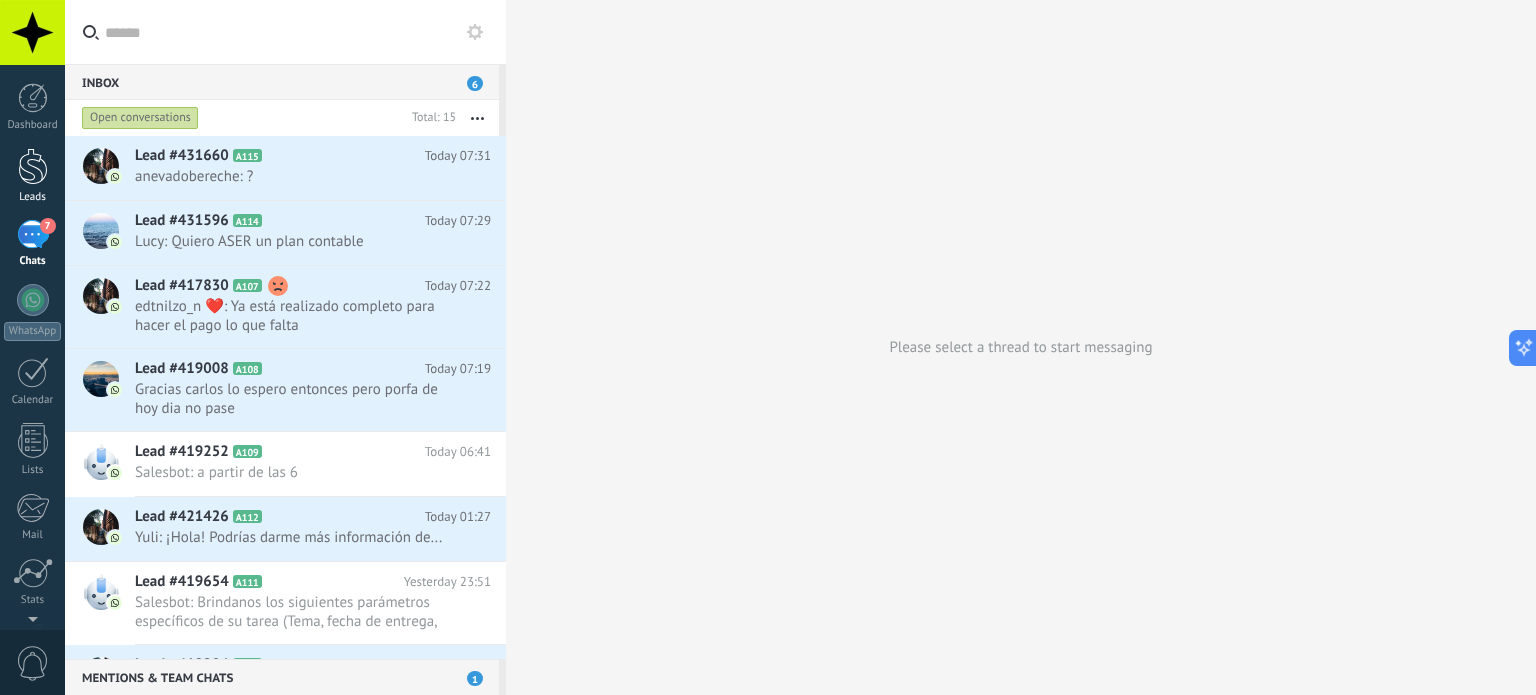 click on "Leads" at bounding box center (32, 176) 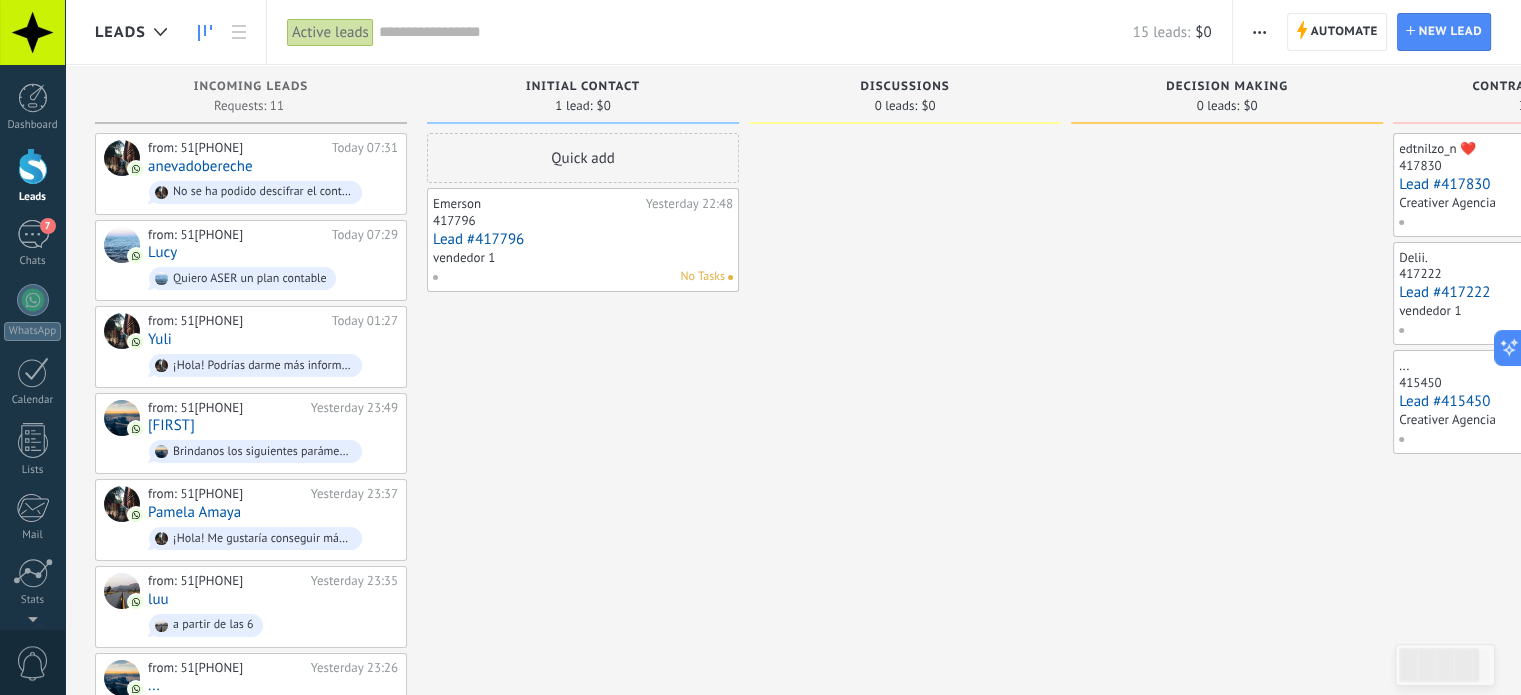 scroll, scrollTop: 0, scrollLeft: 214, axis: horizontal 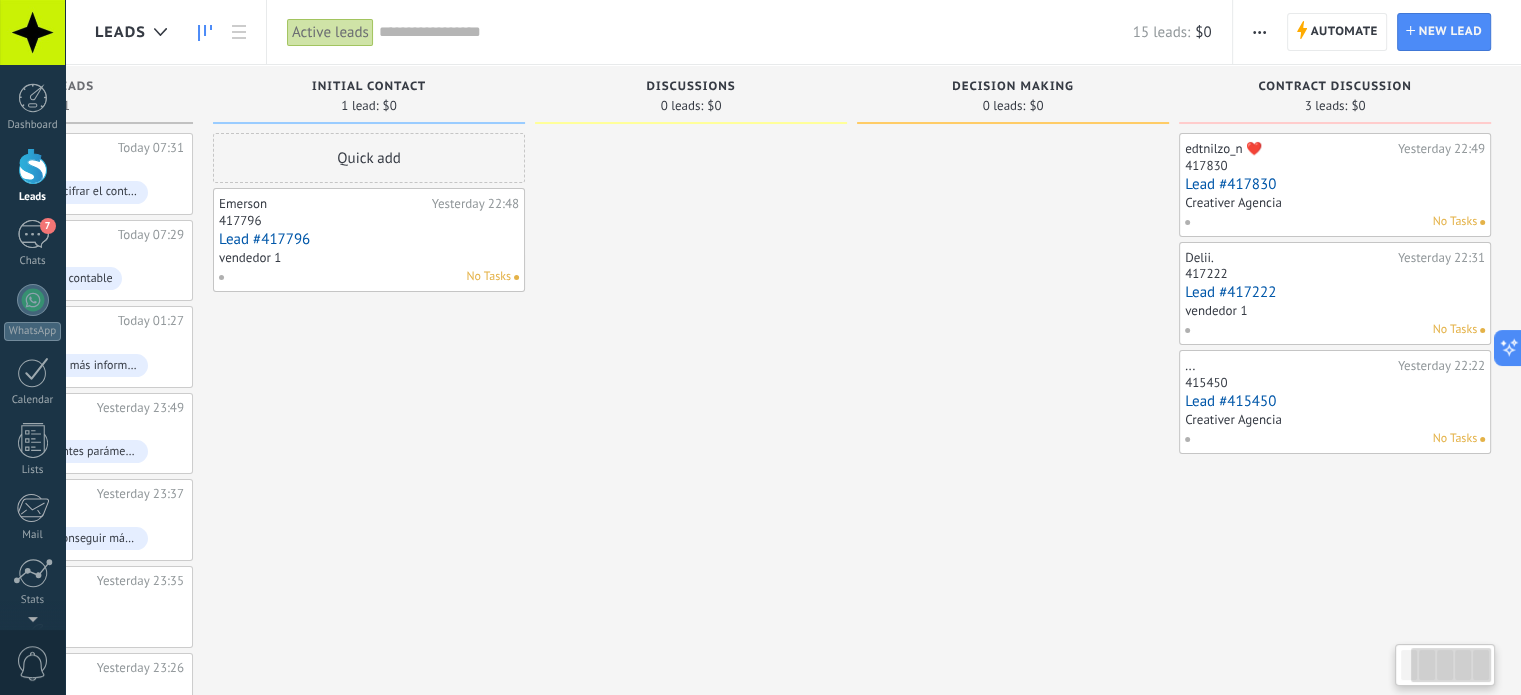 drag, startPoint x: 1092, startPoint y: 411, endPoint x: 696, endPoint y: 475, distance: 401.13837 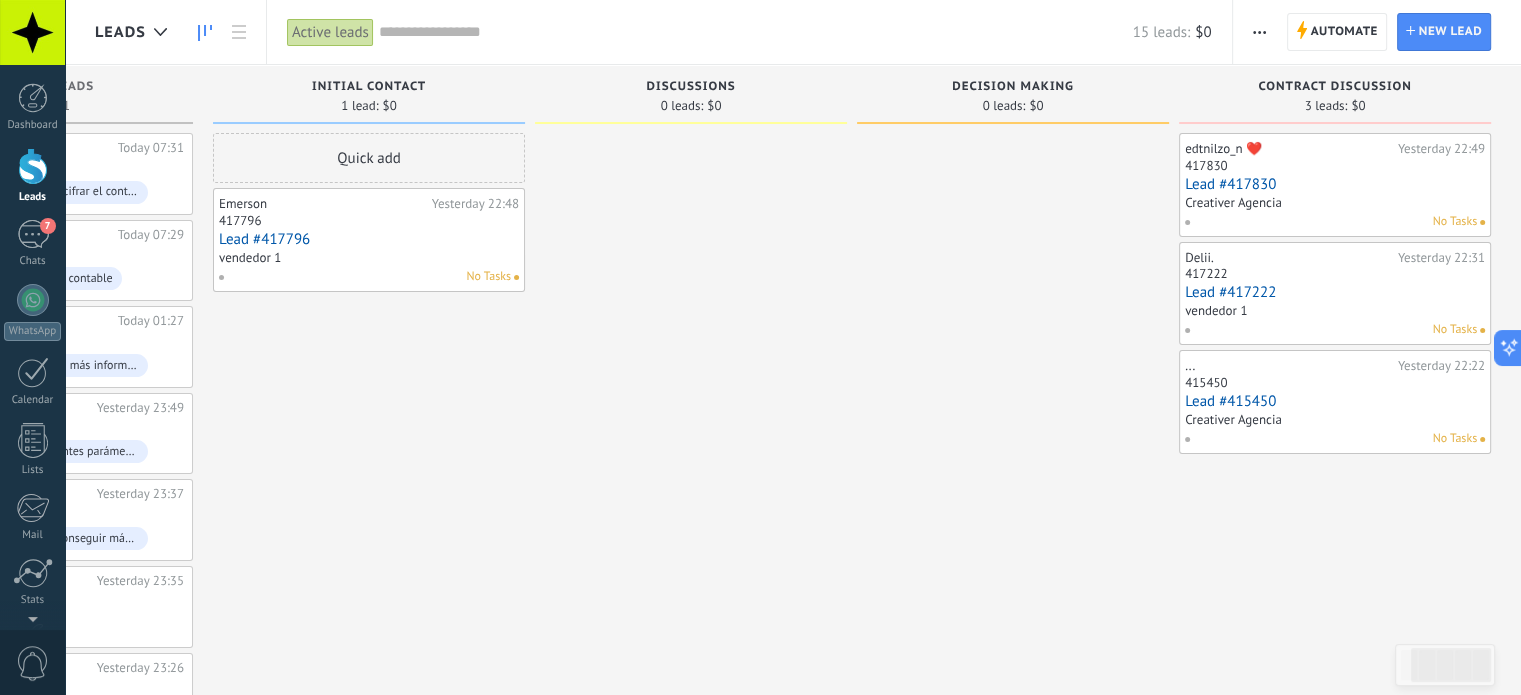 drag, startPoint x: 1256, startPoint y: 472, endPoint x: 710, endPoint y: 567, distance: 554.203 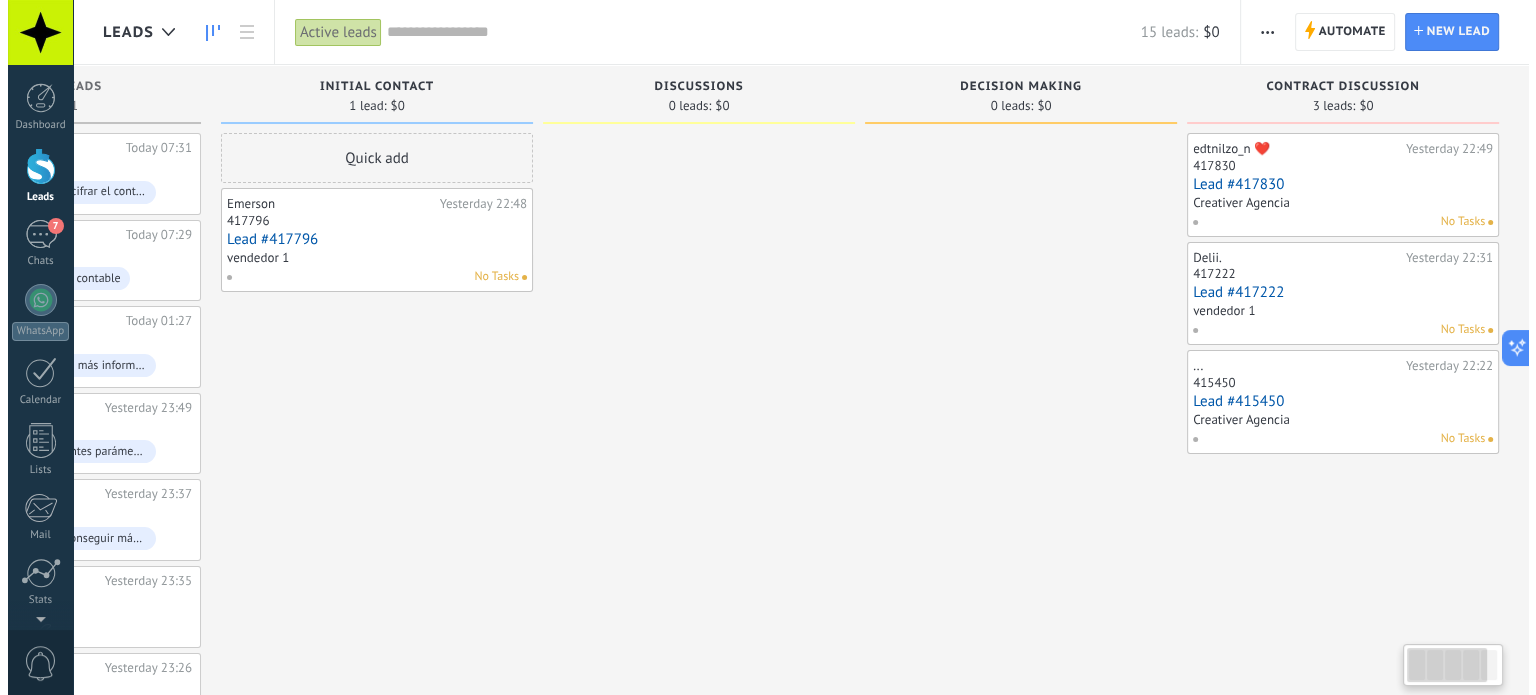 scroll, scrollTop: 0, scrollLeft: 0, axis: both 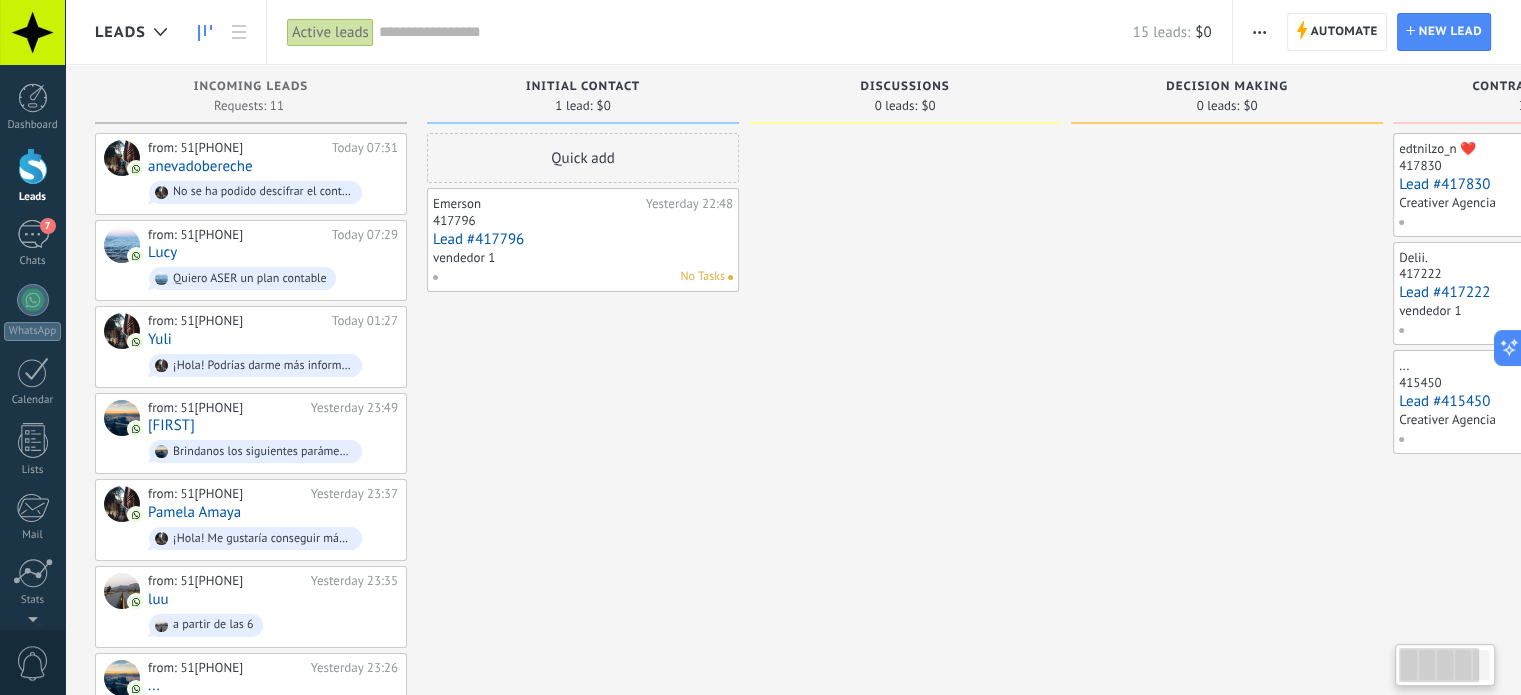 drag, startPoint x: 961, startPoint y: 495, endPoint x: 841, endPoint y: 487, distance: 120.26637 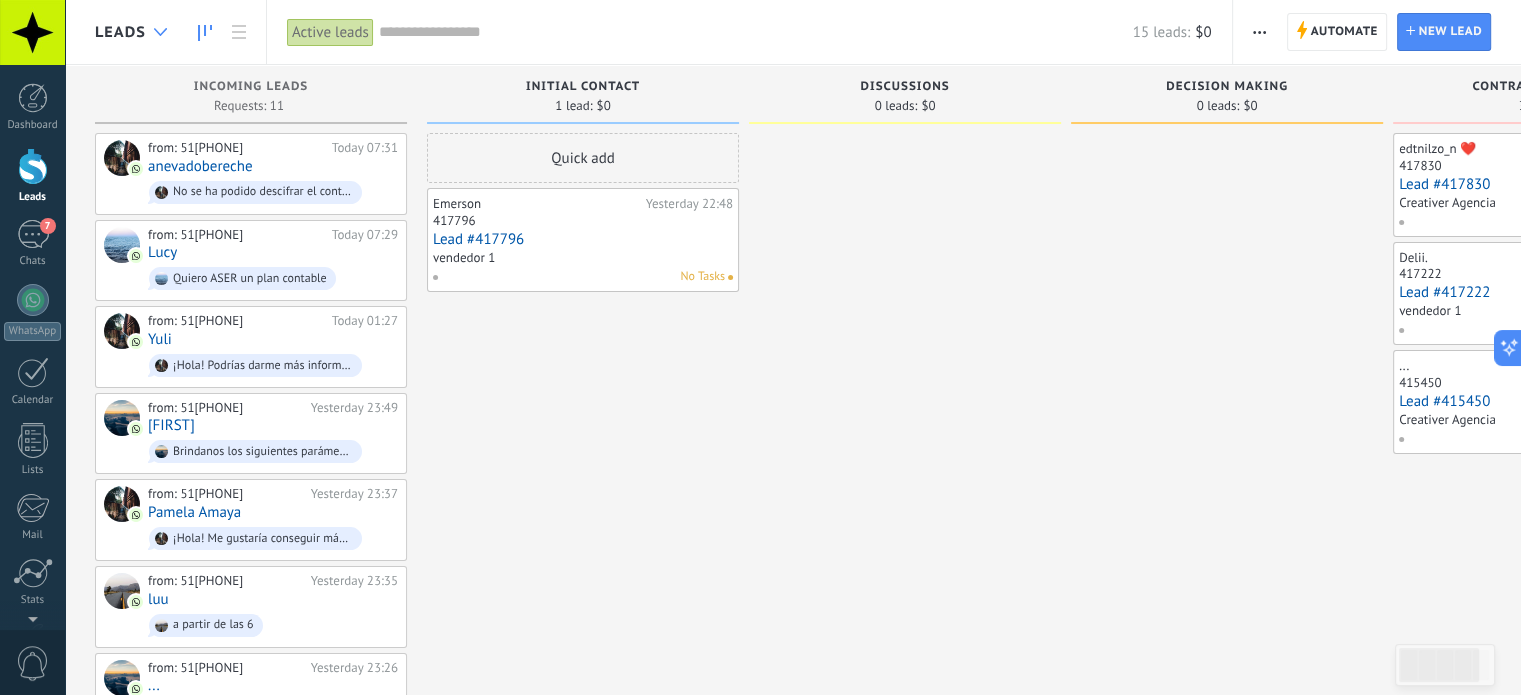 click at bounding box center [160, 32] 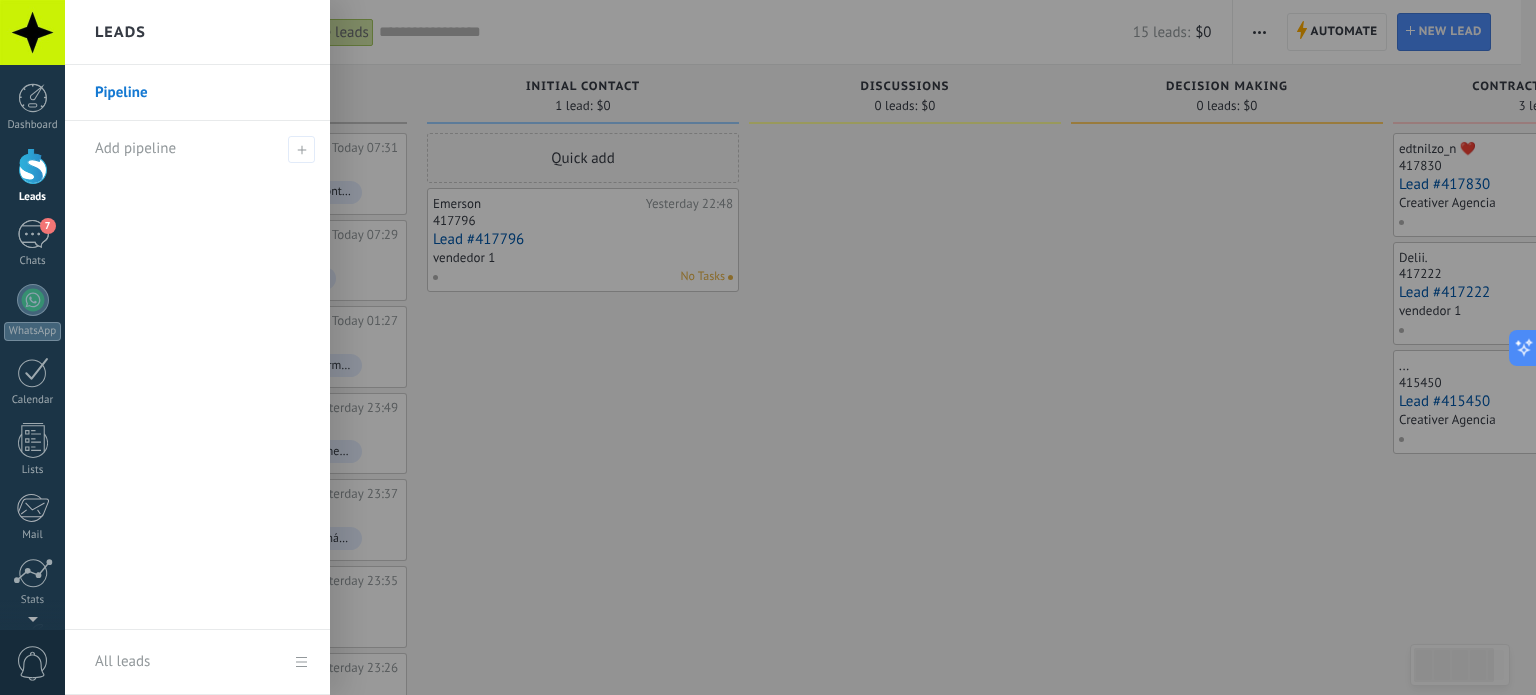 click on "Pipeline" at bounding box center [202, 93] 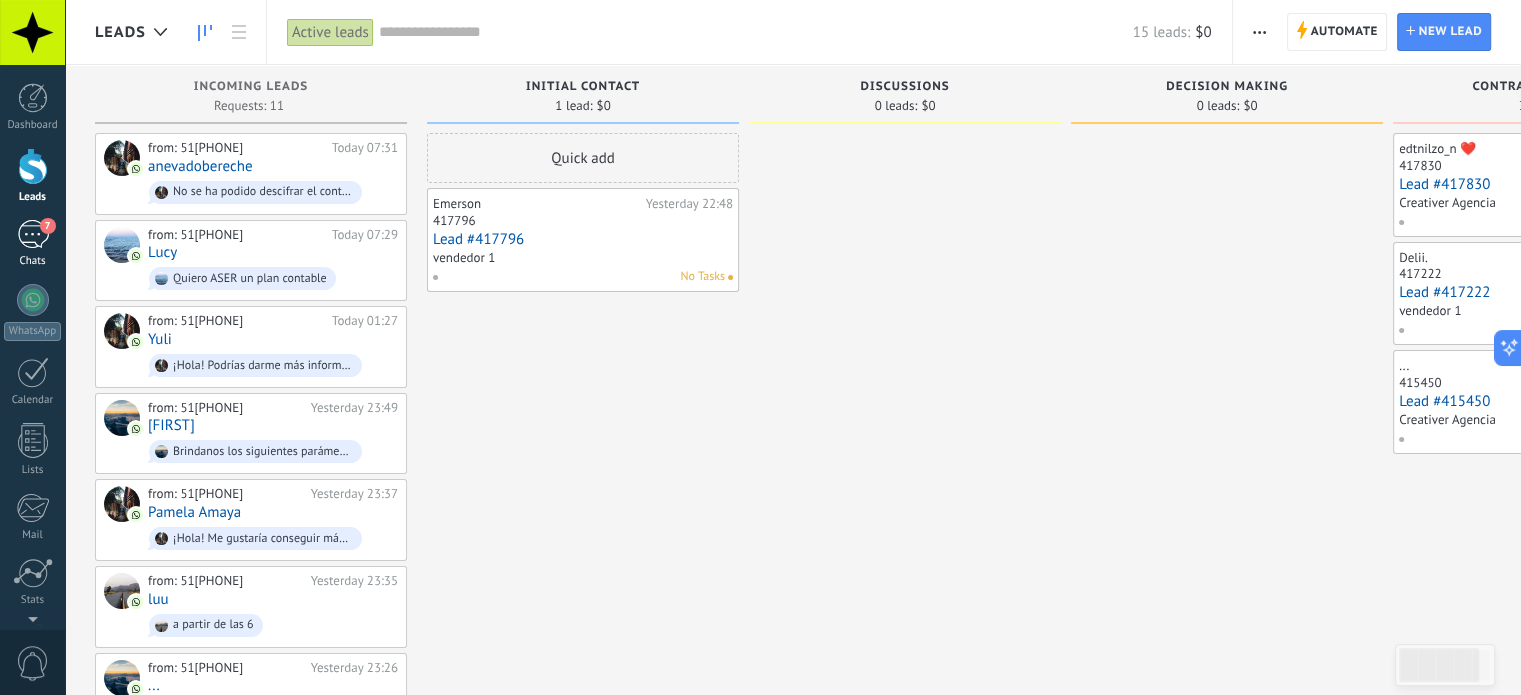 click on "7" at bounding box center (33, 234) 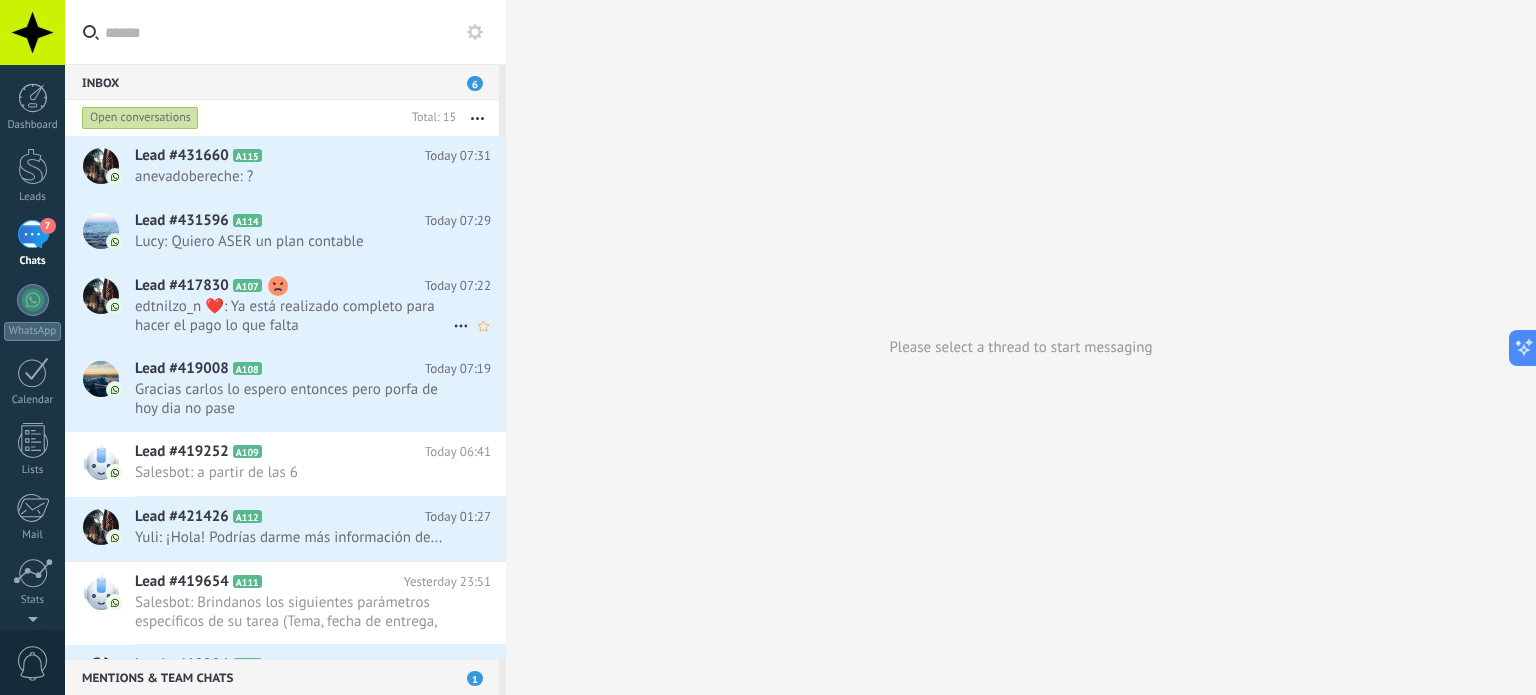 click 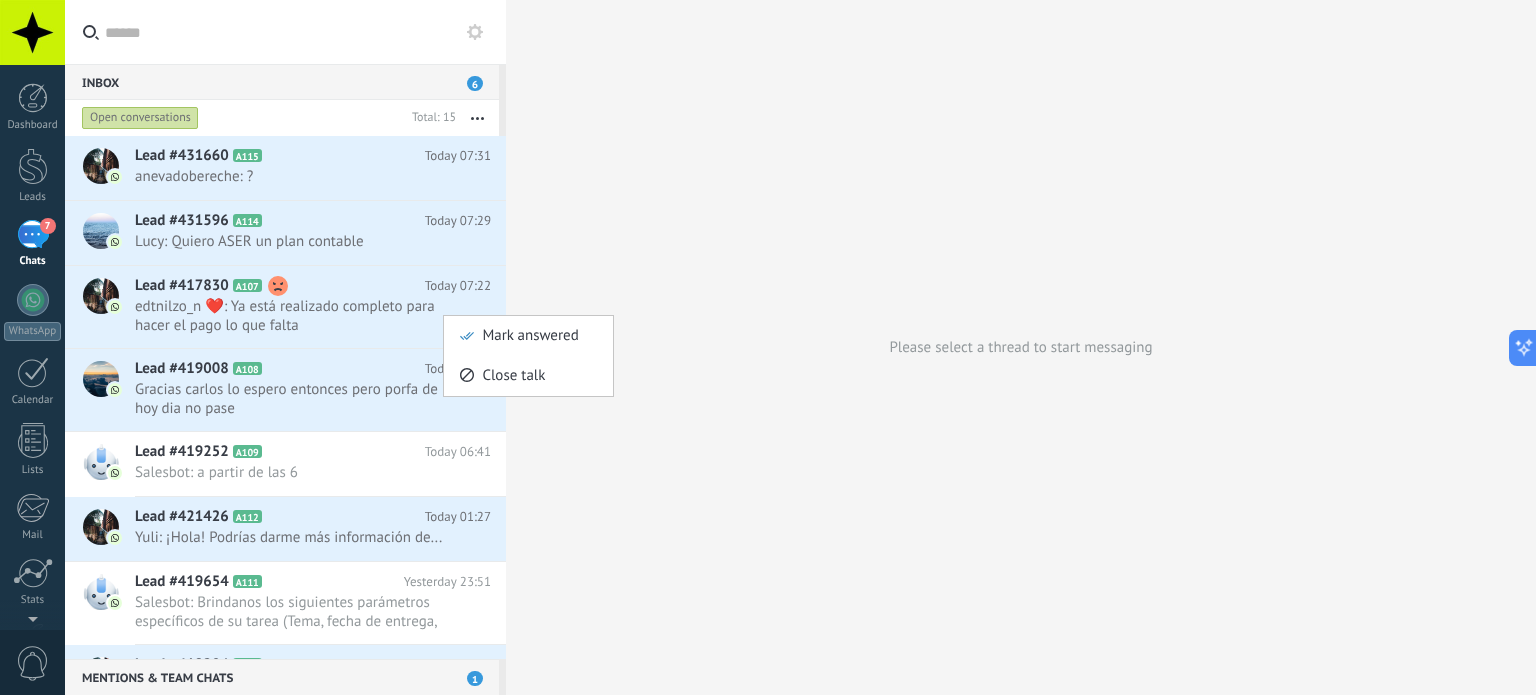 click at bounding box center (768, 347) 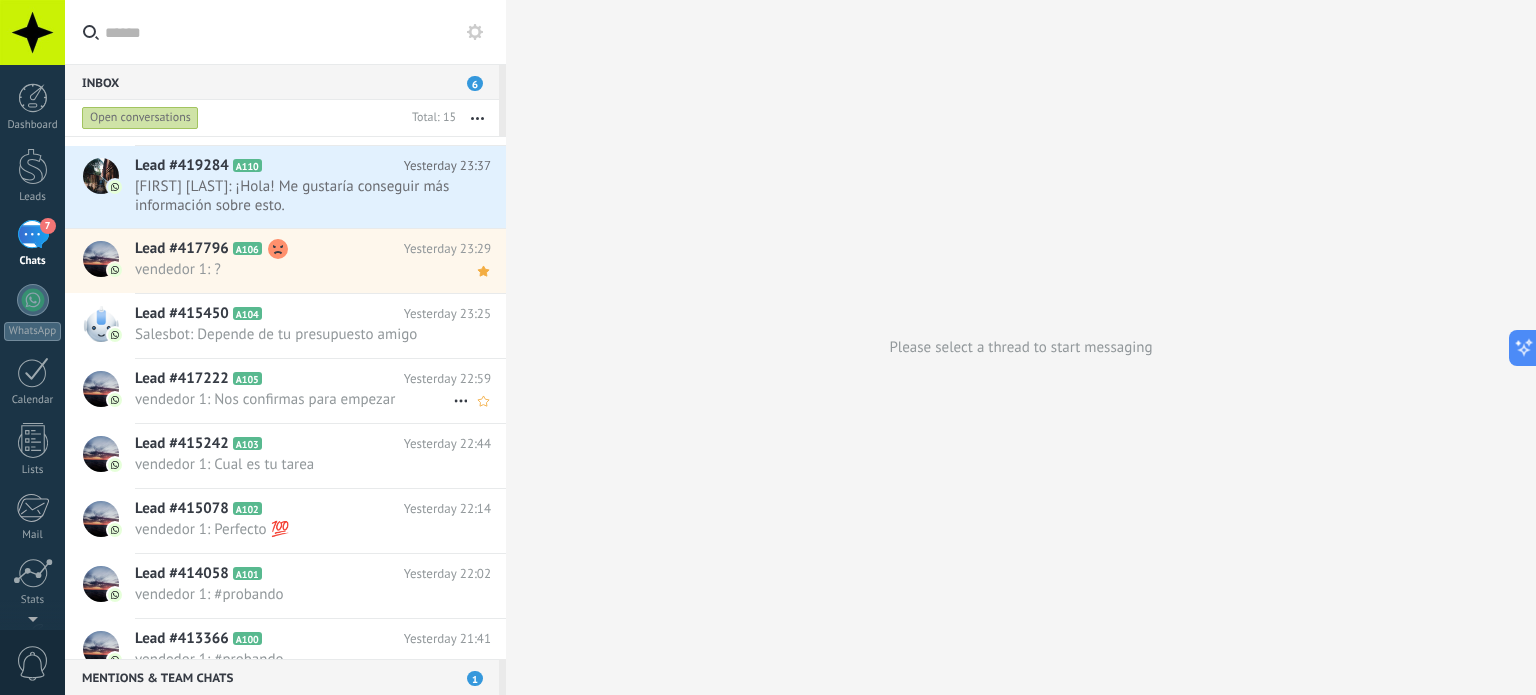 scroll, scrollTop: 524, scrollLeft: 0, axis: vertical 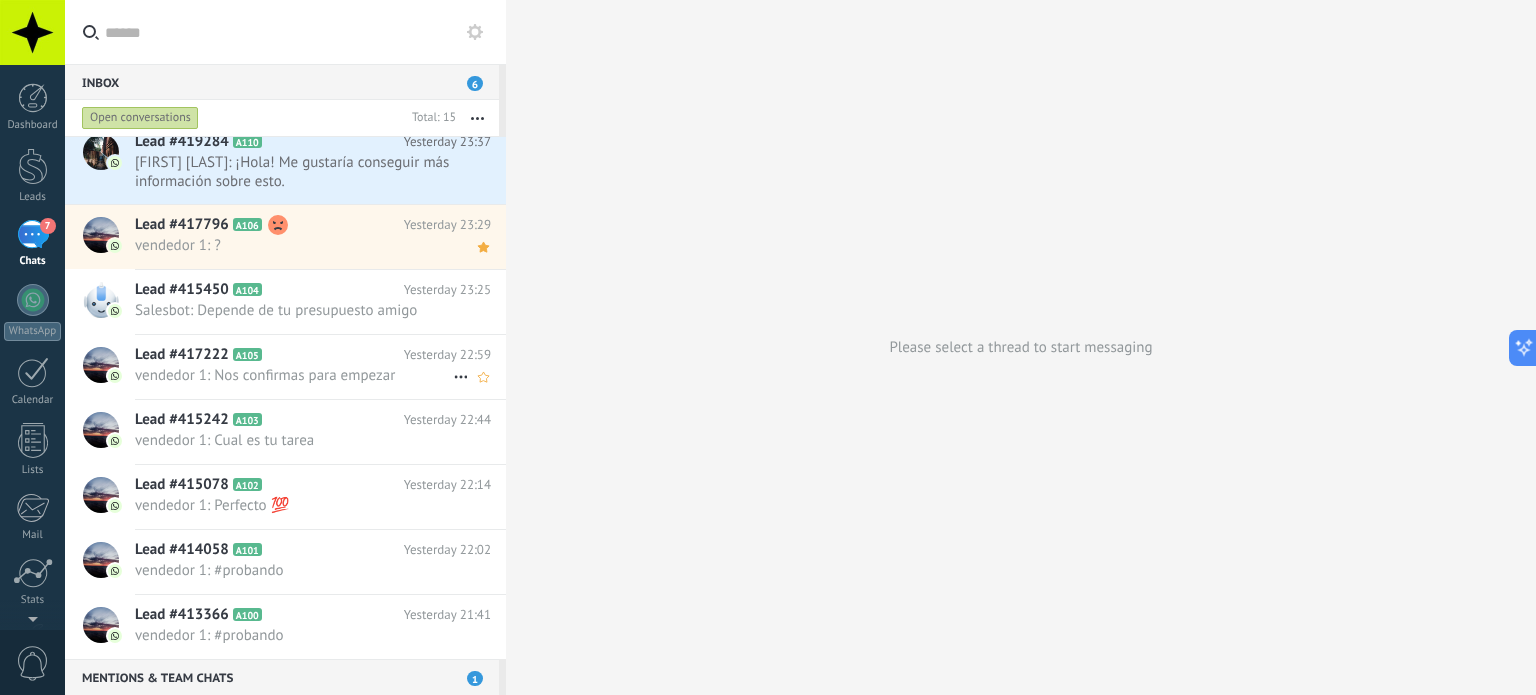 click on "Lead #417222
A105
Yesterday 22:59
vendedor 1: Nos confirmas para empezar" at bounding box center [320, 366] 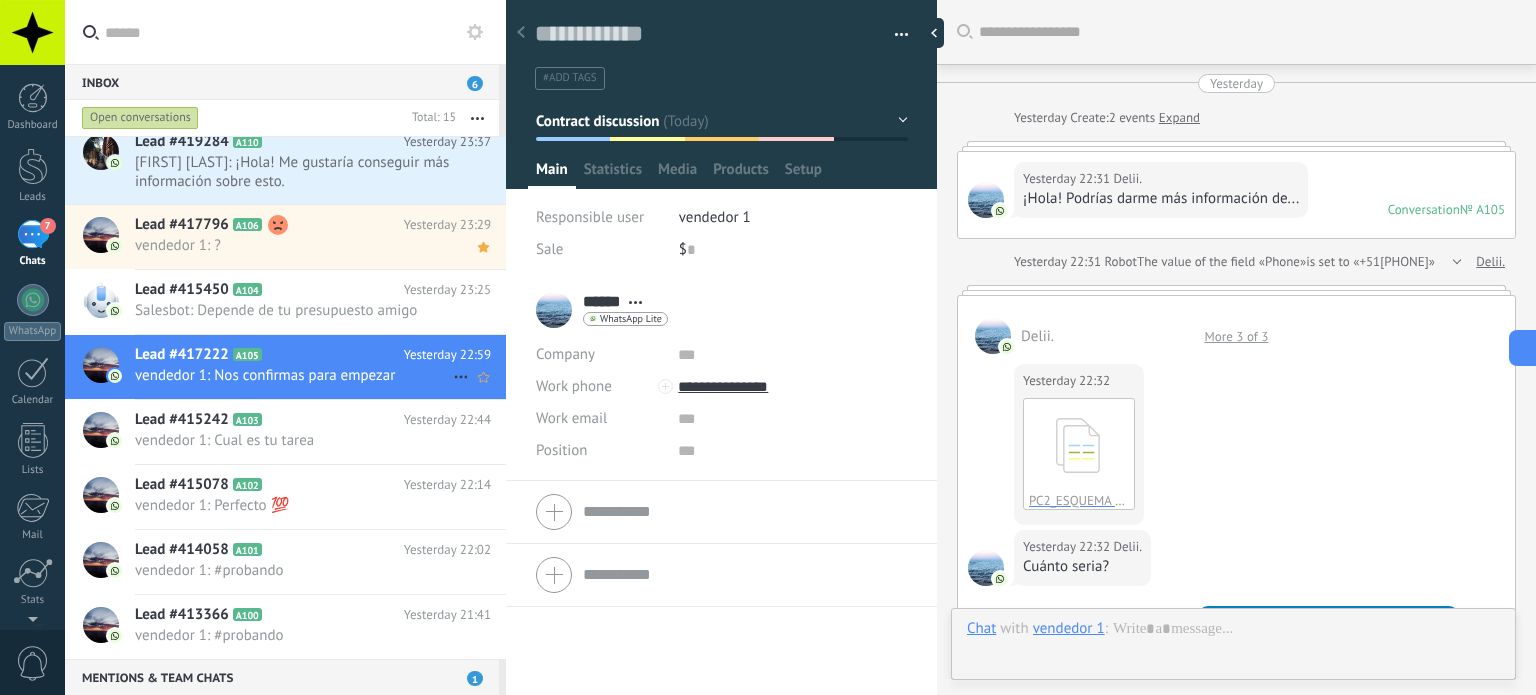 scroll, scrollTop: 980, scrollLeft: 0, axis: vertical 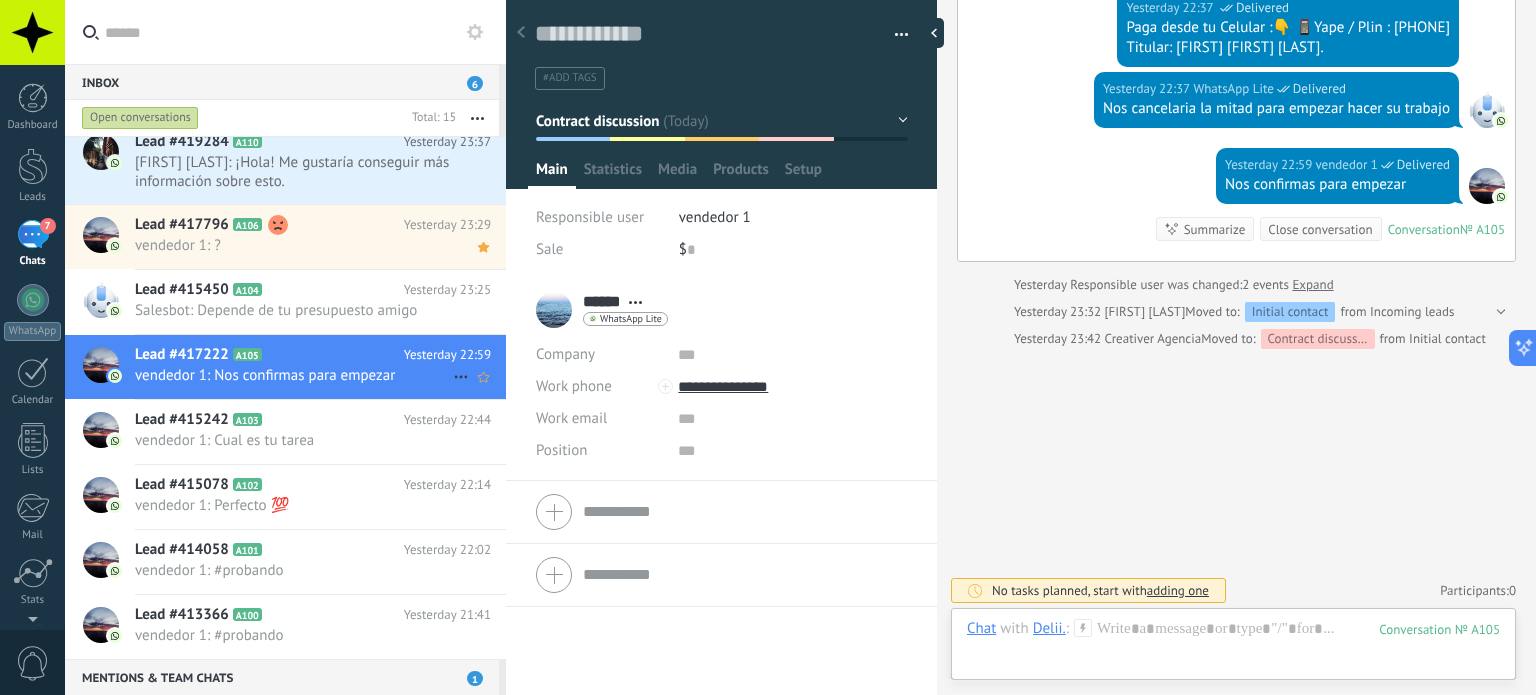 click 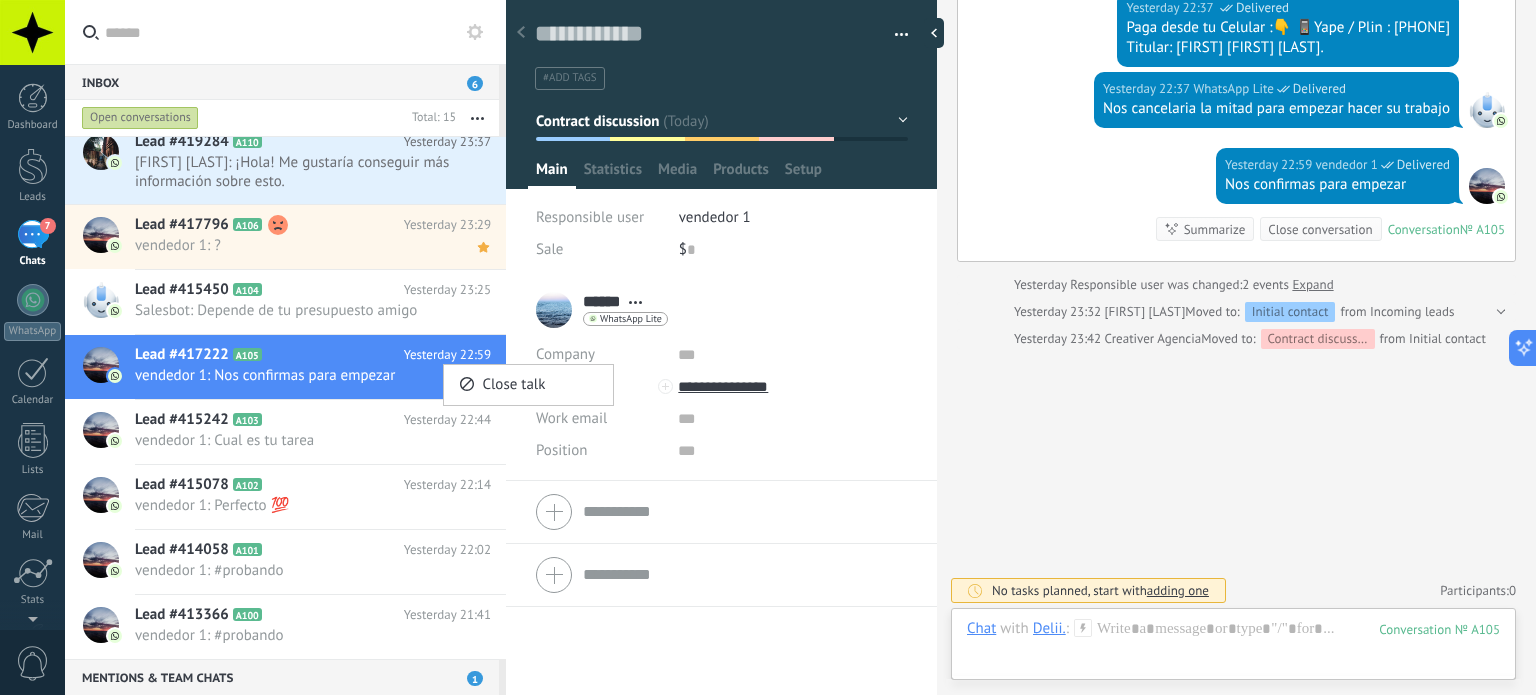click at bounding box center (768, 347) 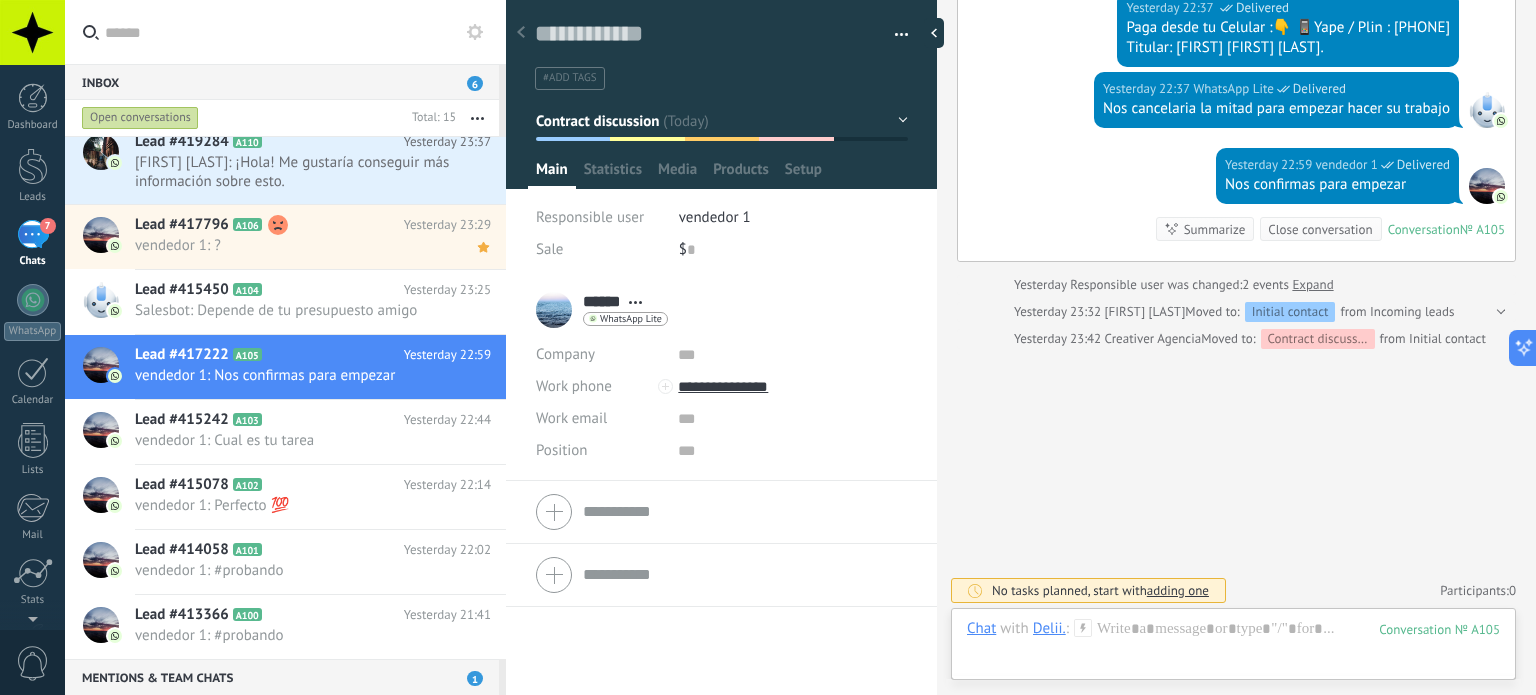 scroll, scrollTop: 680, scrollLeft: 0, axis: vertical 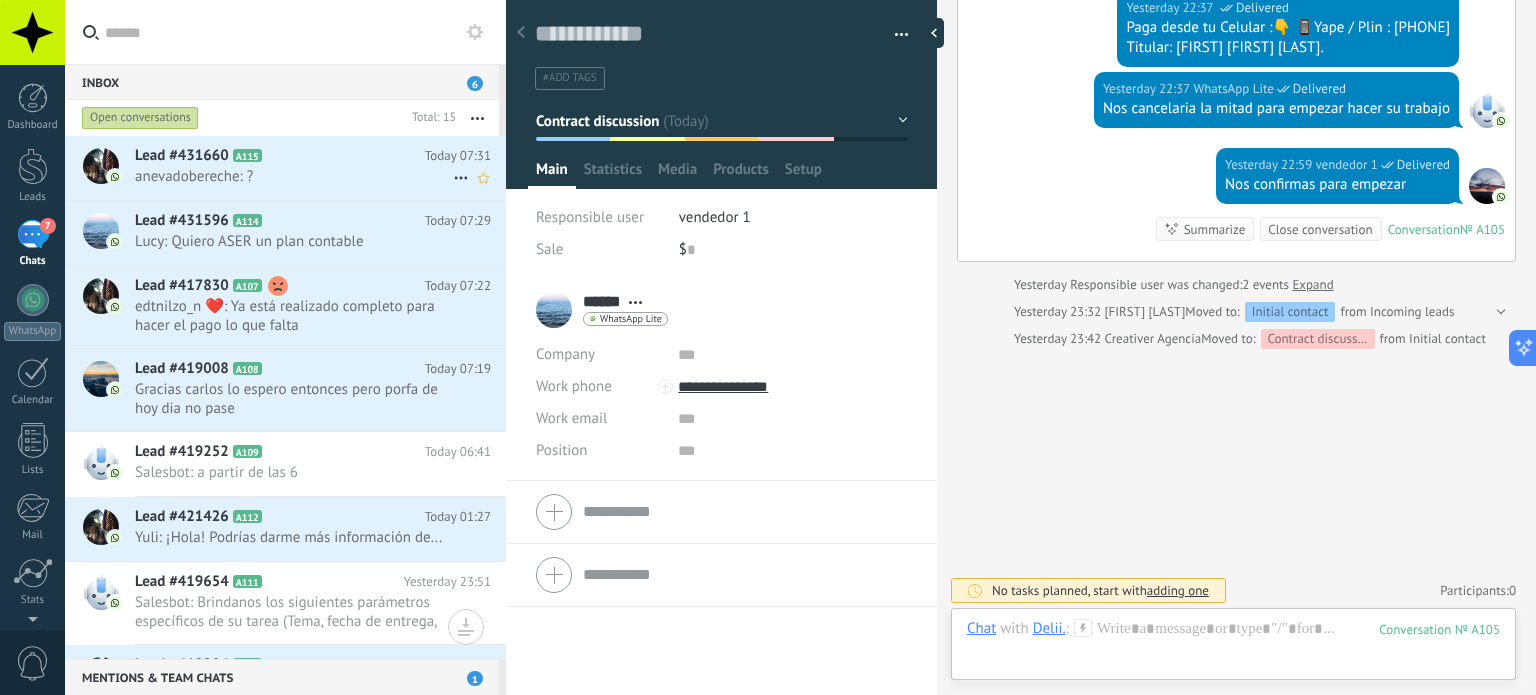 click on "anevadobereche: ?" at bounding box center [294, 176] 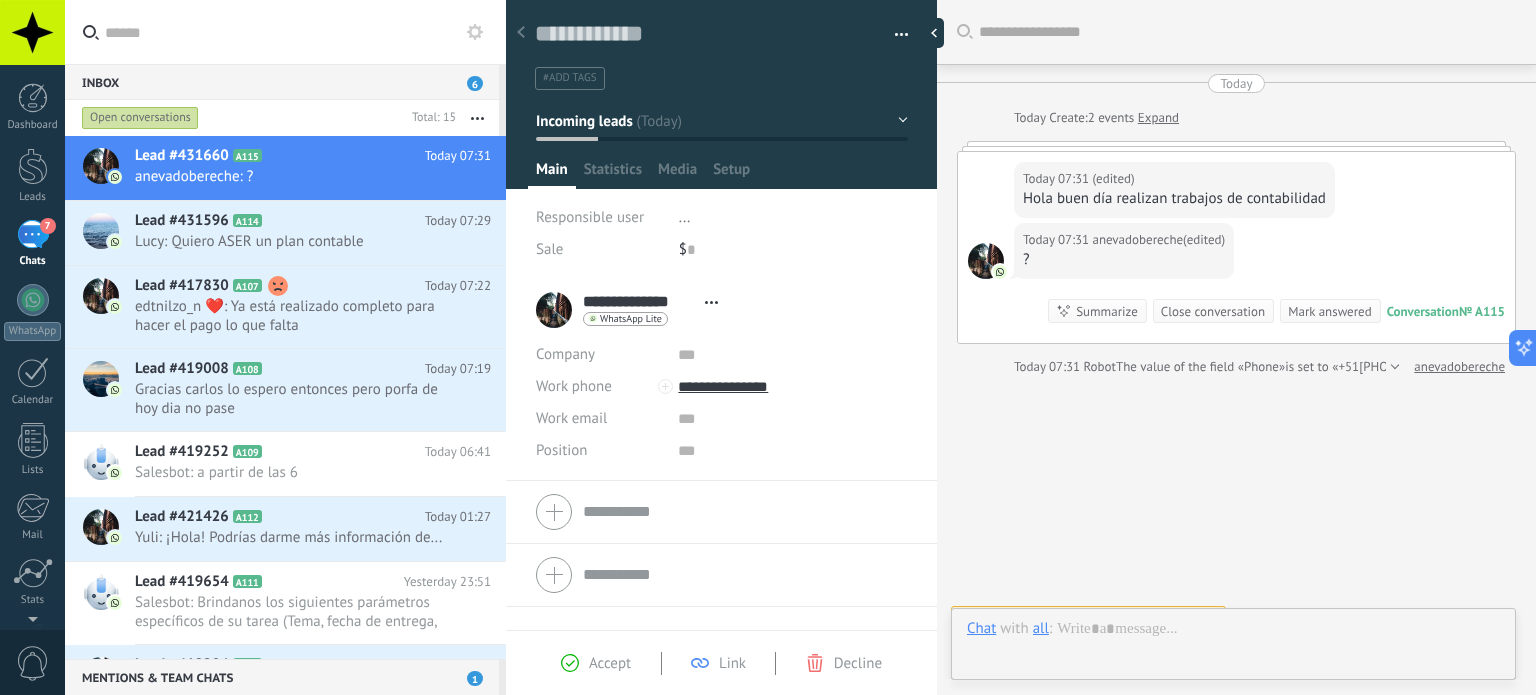 scroll, scrollTop: 29, scrollLeft: 0, axis: vertical 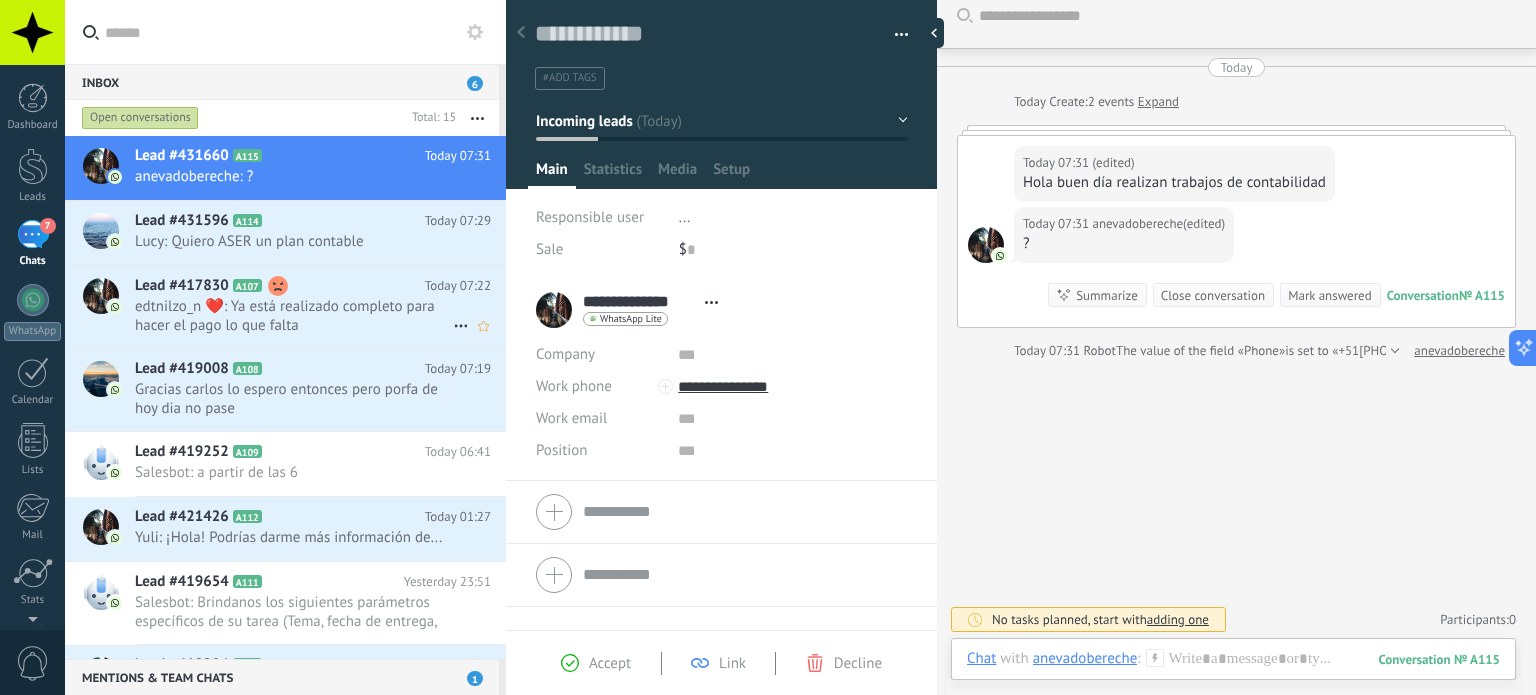 click on "edtnilzo_n ❤️‍: Ya está realizado completo para hacer el pago lo que falta" at bounding box center (294, 316) 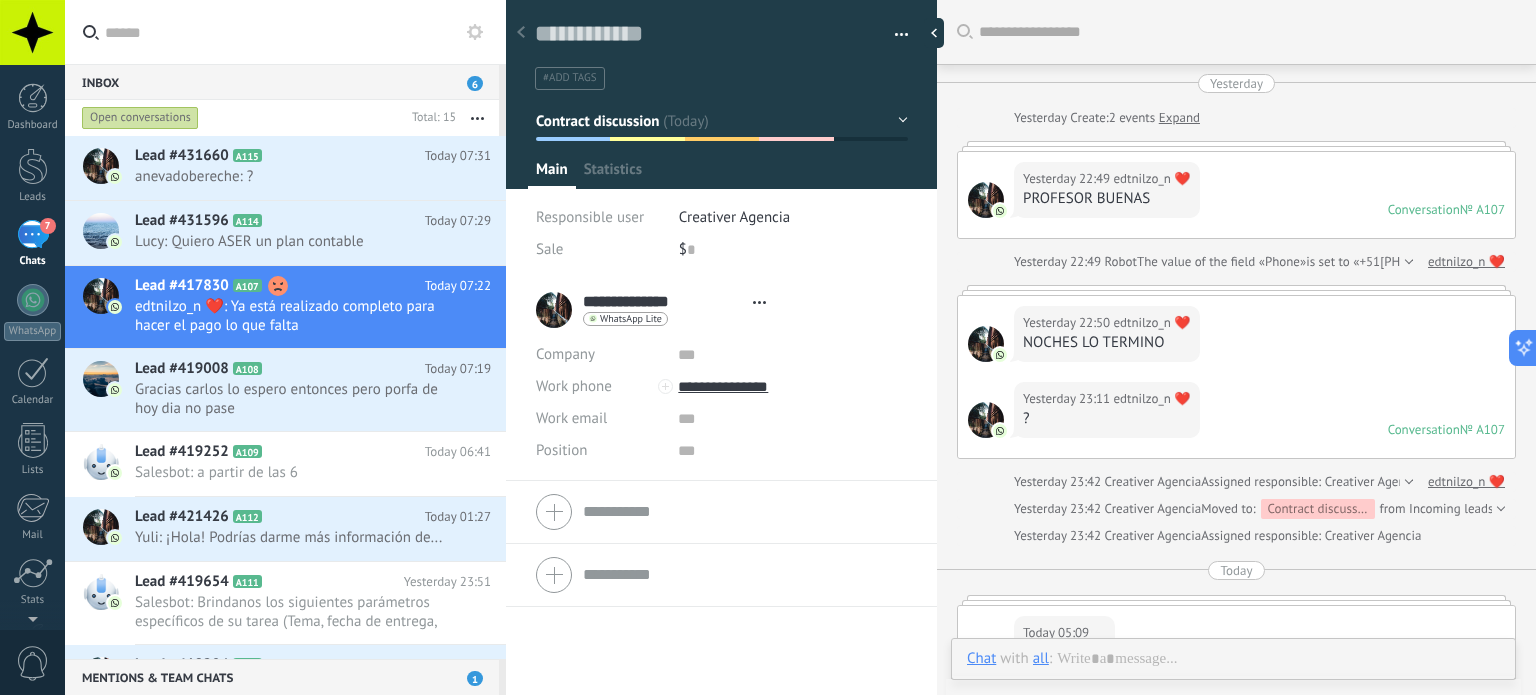 type on "**********" 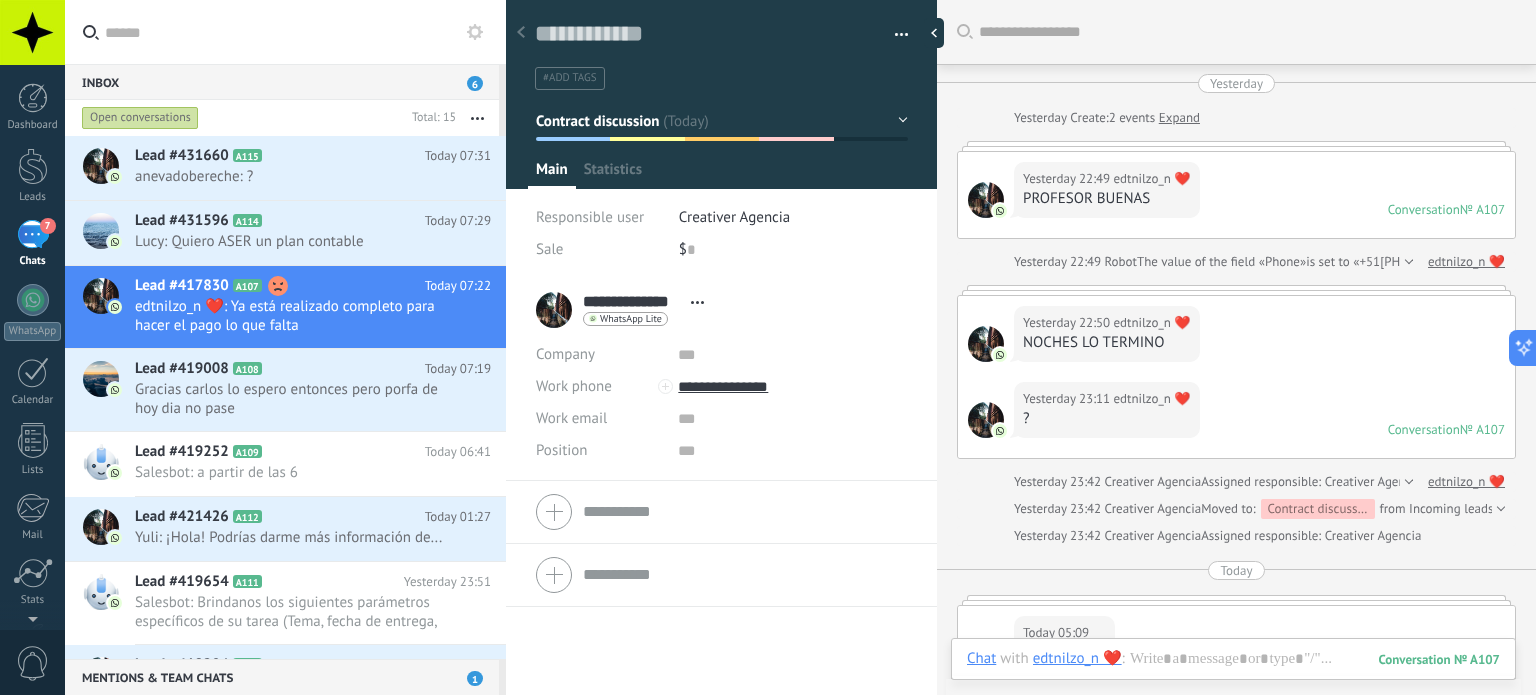 scroll, scrollTop: 29, scrollLeft: 0, axis: vertical 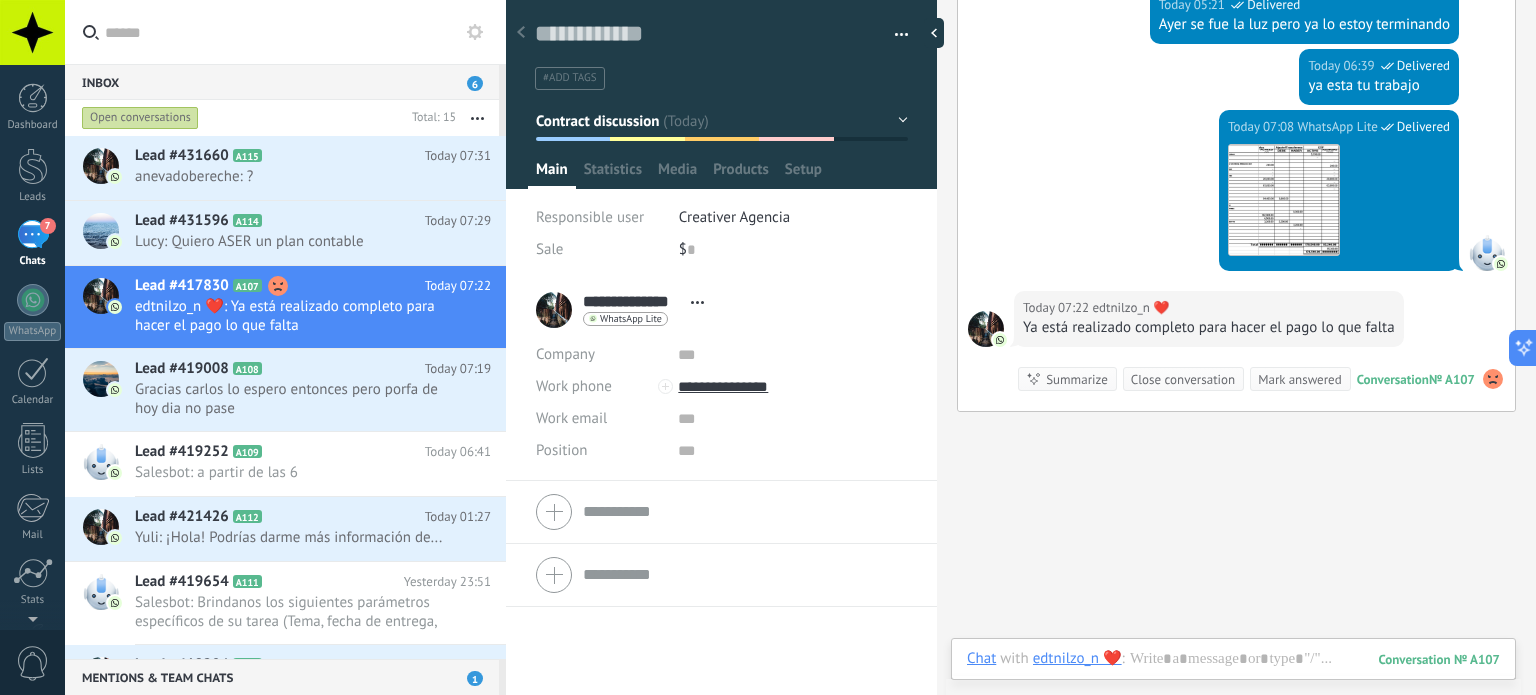 click on "Open details
Copy name
Unlink
Main contact" at bounding box center (697, 302) 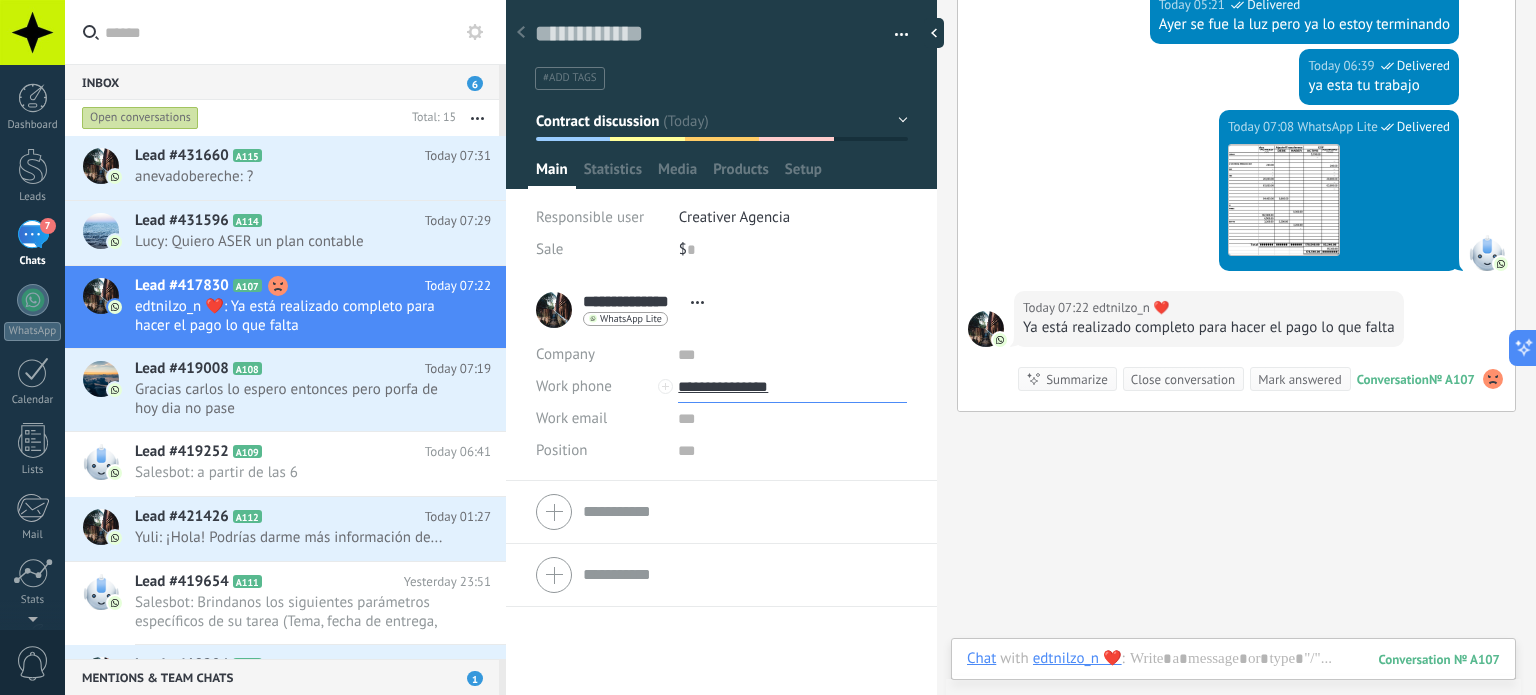 click on "**********" at bounding box center [792, 387] 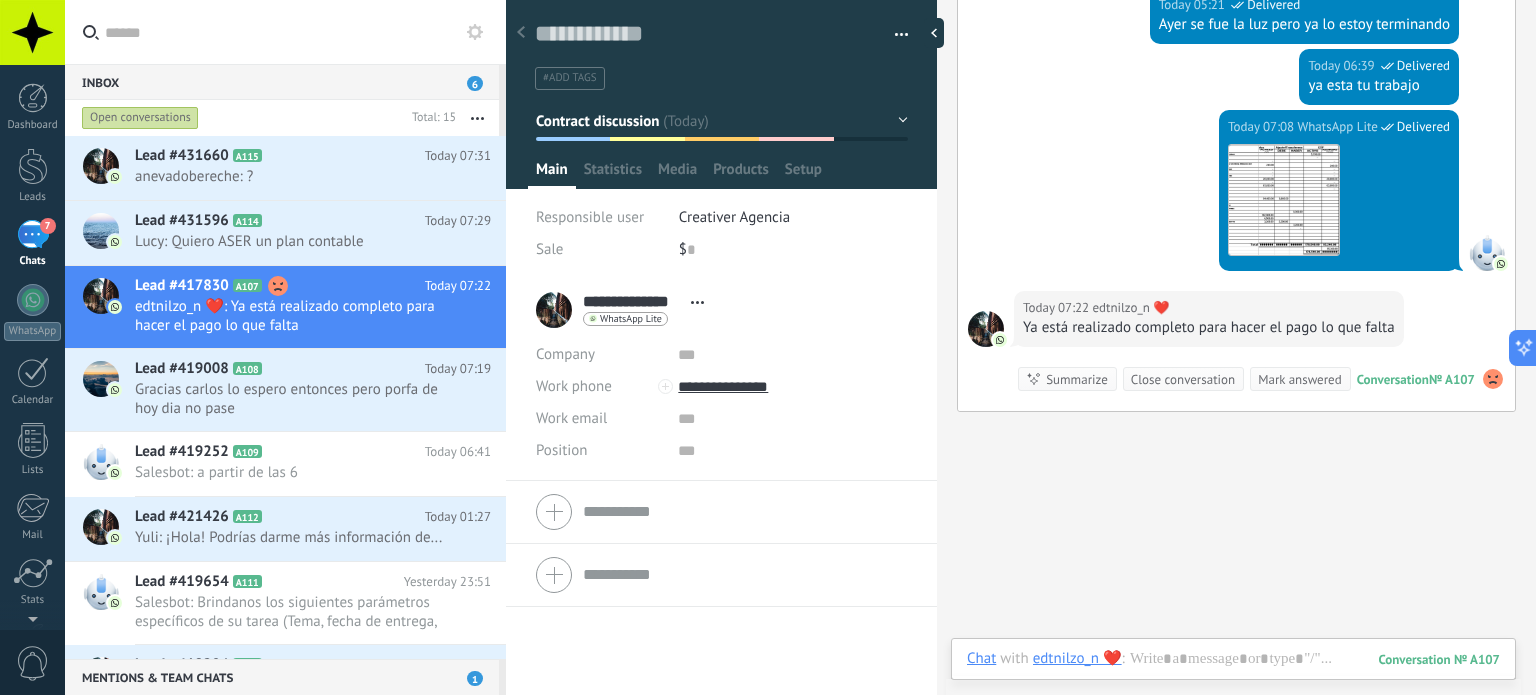 click at bounding box center [792, 355] 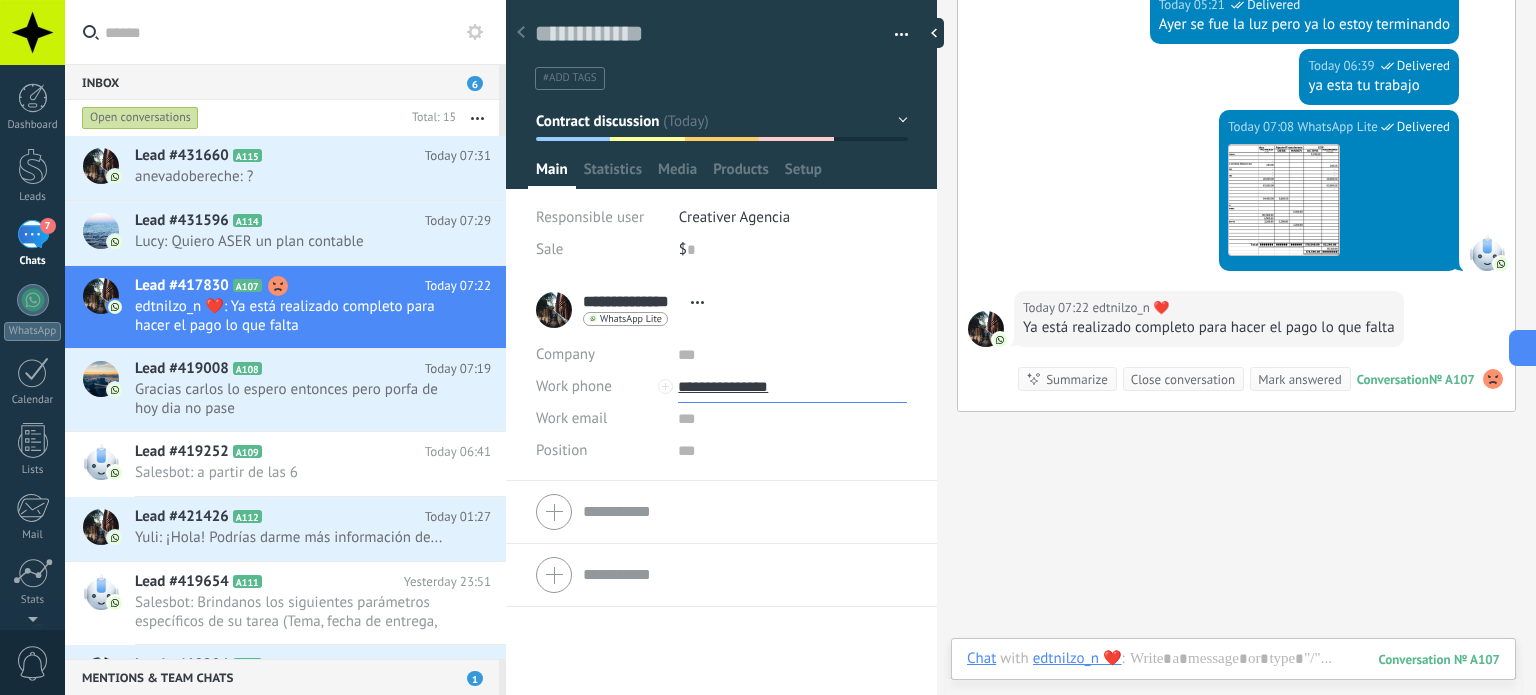 click on "**********" at bounding box center [792, 387] 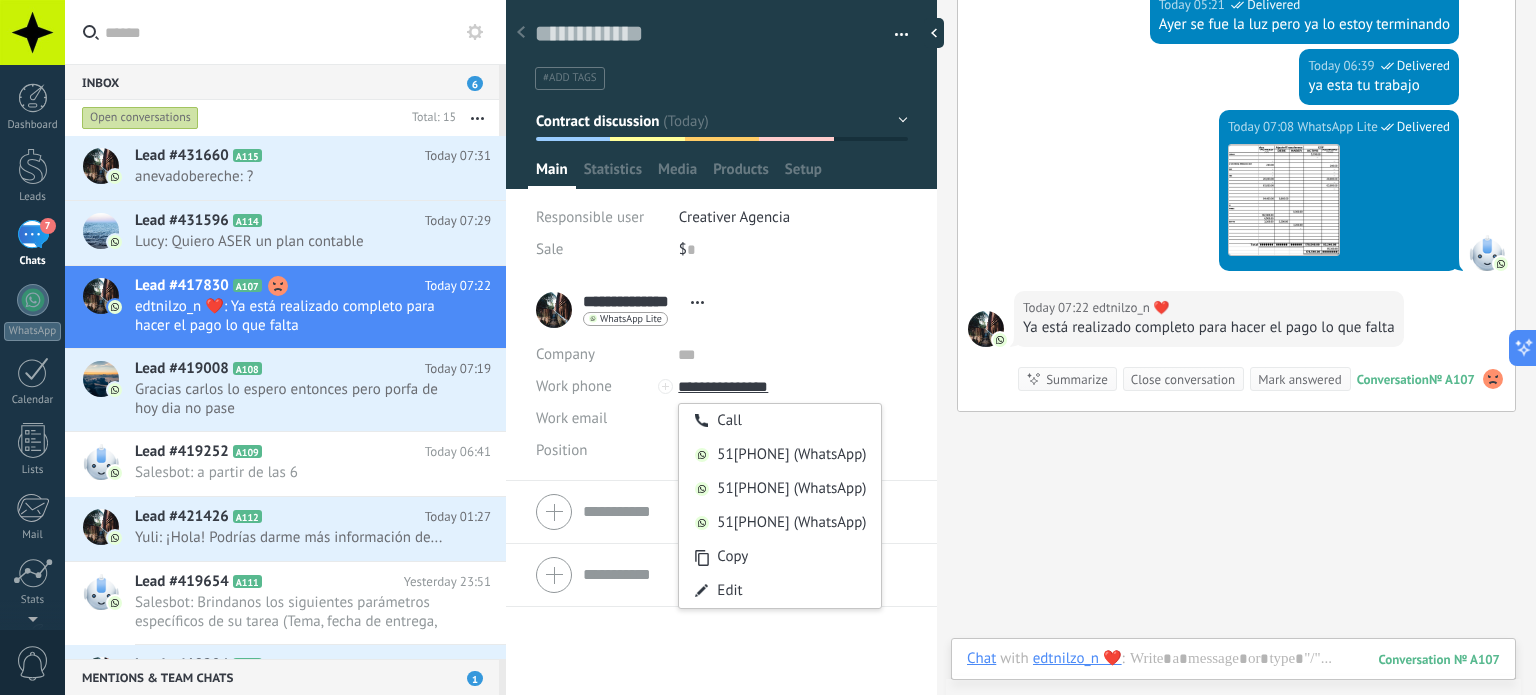 type on "**********" 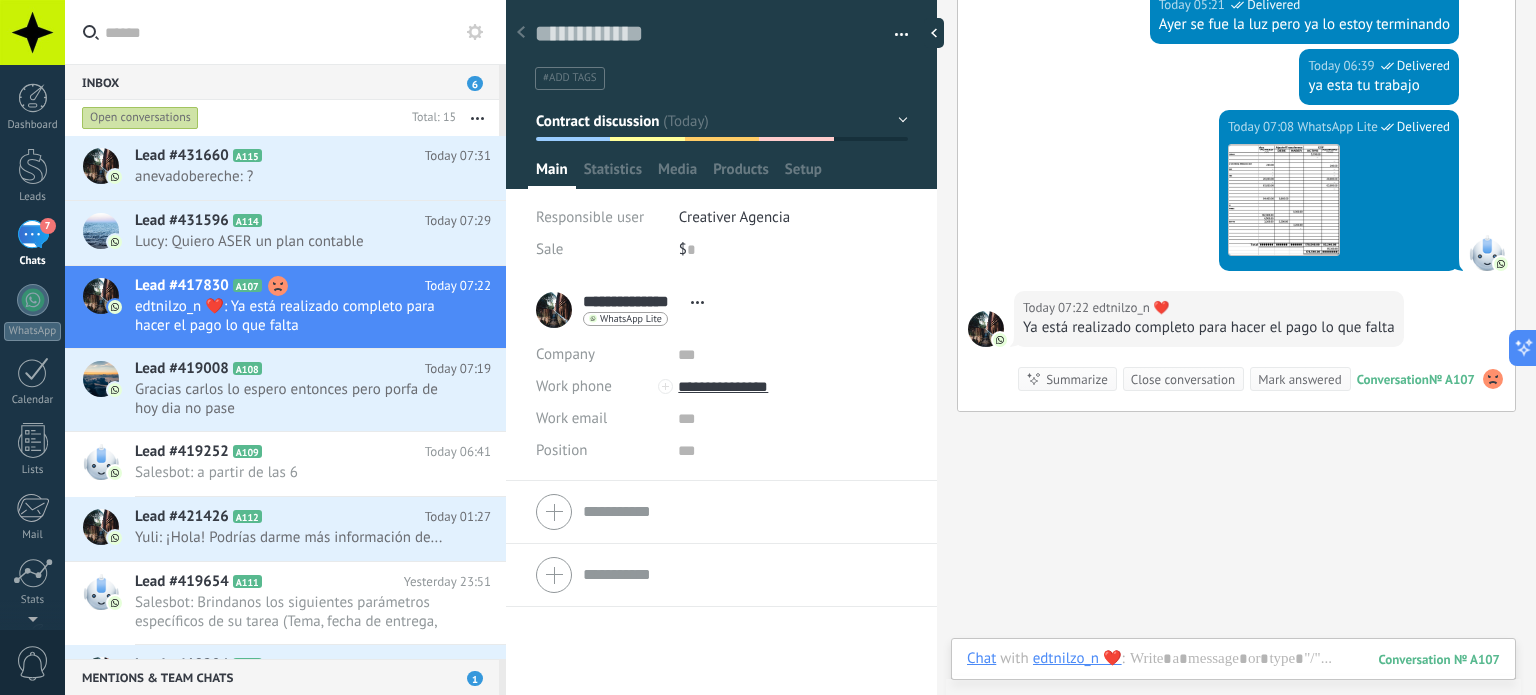 click at bounding box center (792, 355) 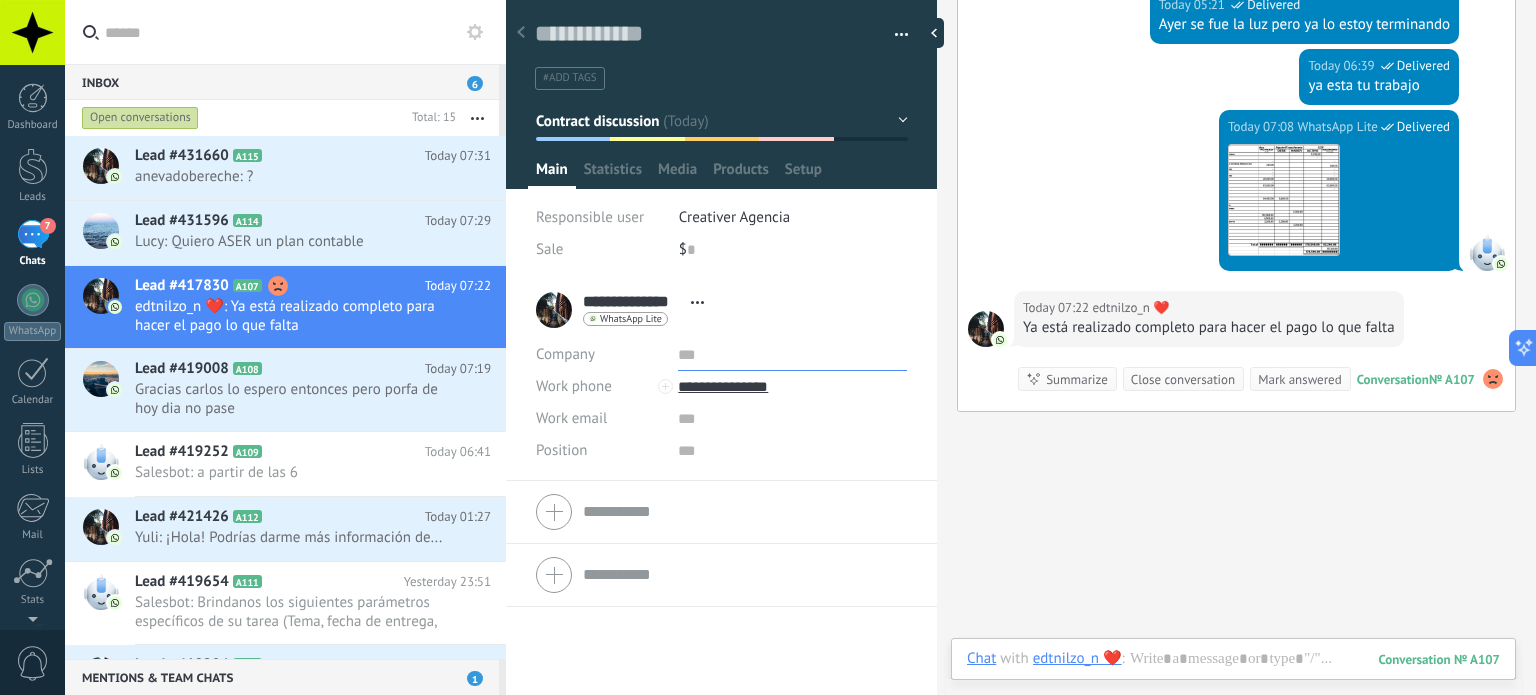 click at bounding box center (792, 355) 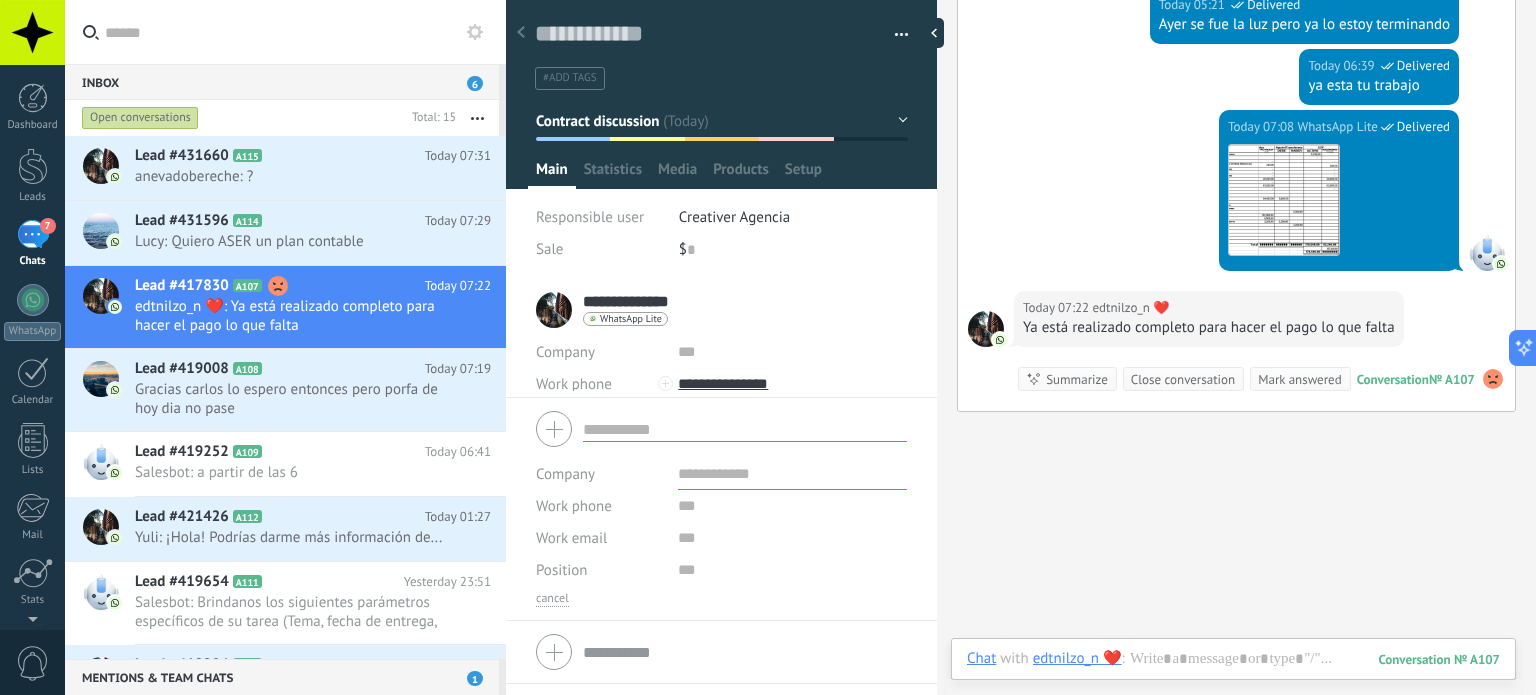 click on "Company
Work phone
Work DD
Mobile
Fax
Home
Other
Work phone
Call
Copy
Edit
Work email
Priv. email
Other email
Work email
Position" at bounding box center [721, 505] 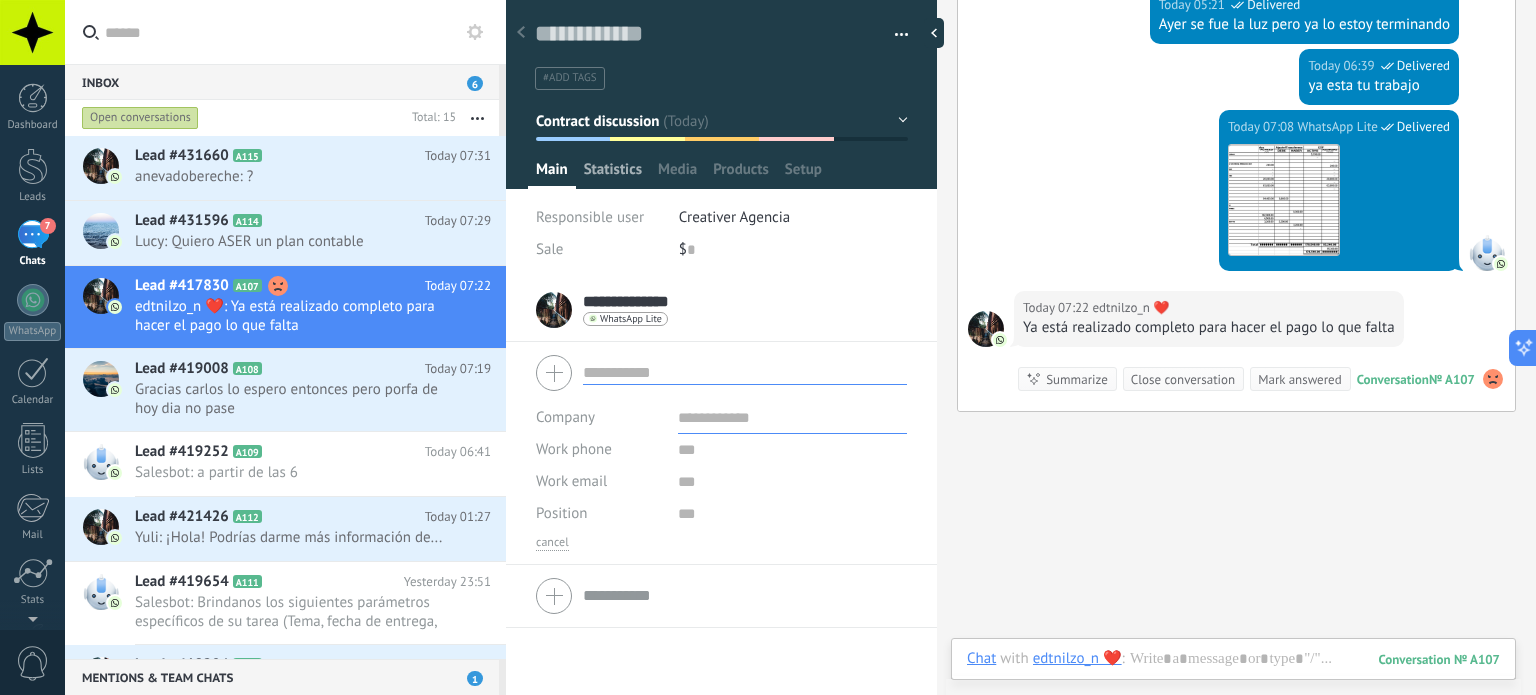 click on "Statistics" at bounding box center (613, 174) 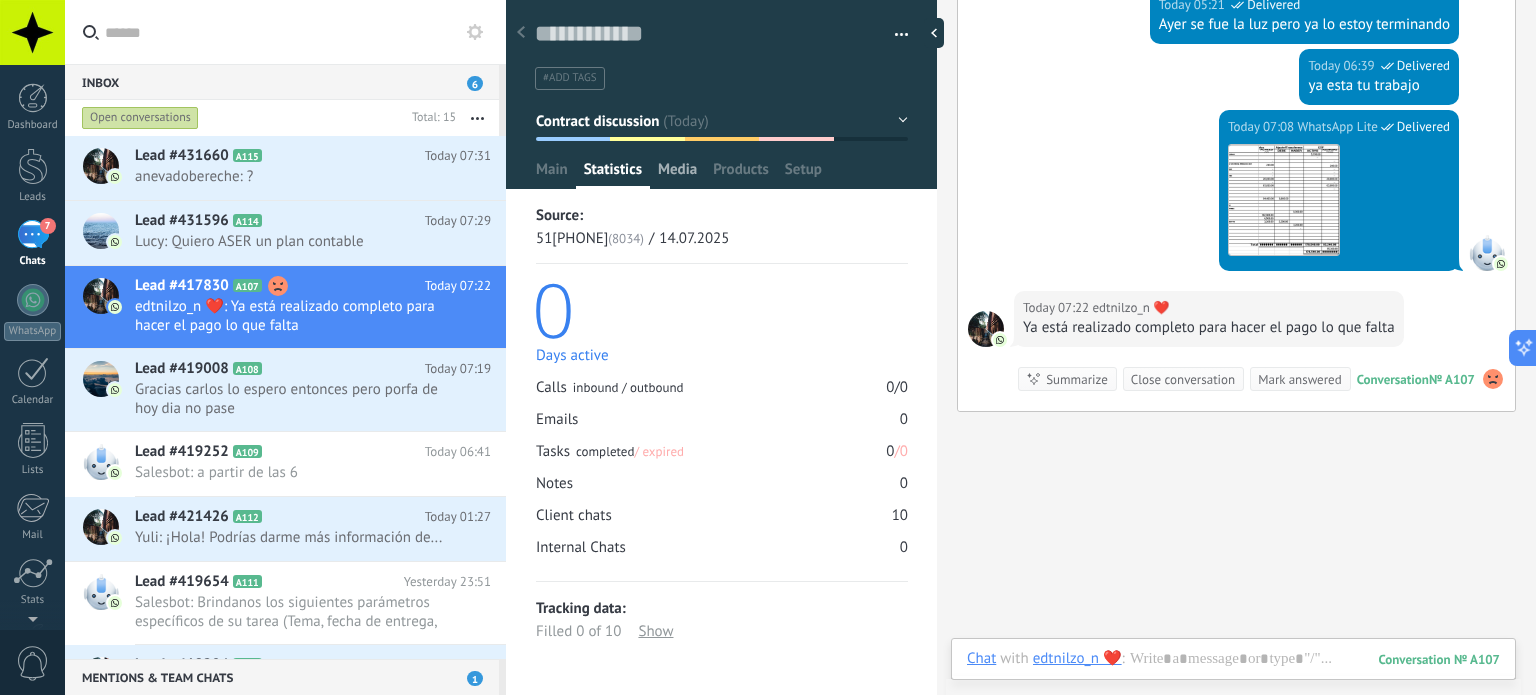 click on "Media" at bounding box center (677, 174) 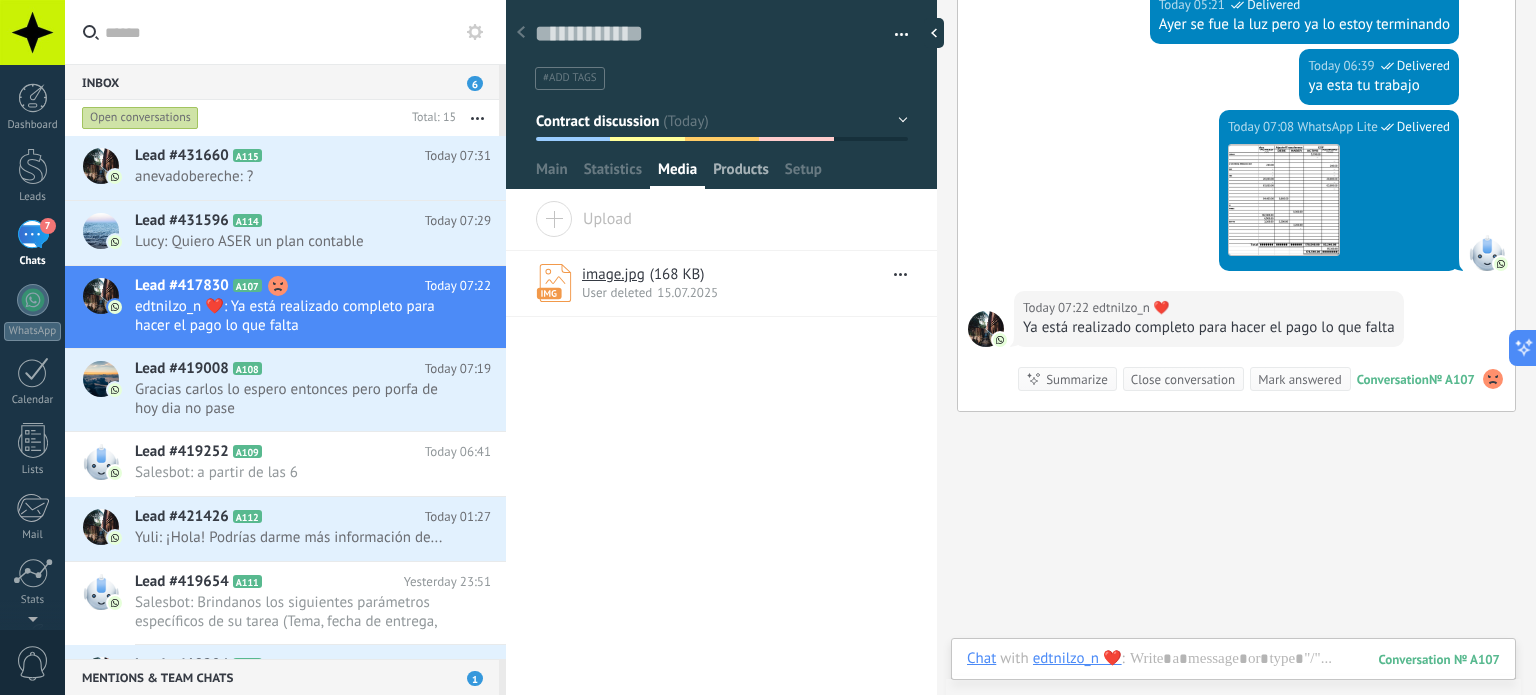 click on "Products" at bounding box center (741, 174) 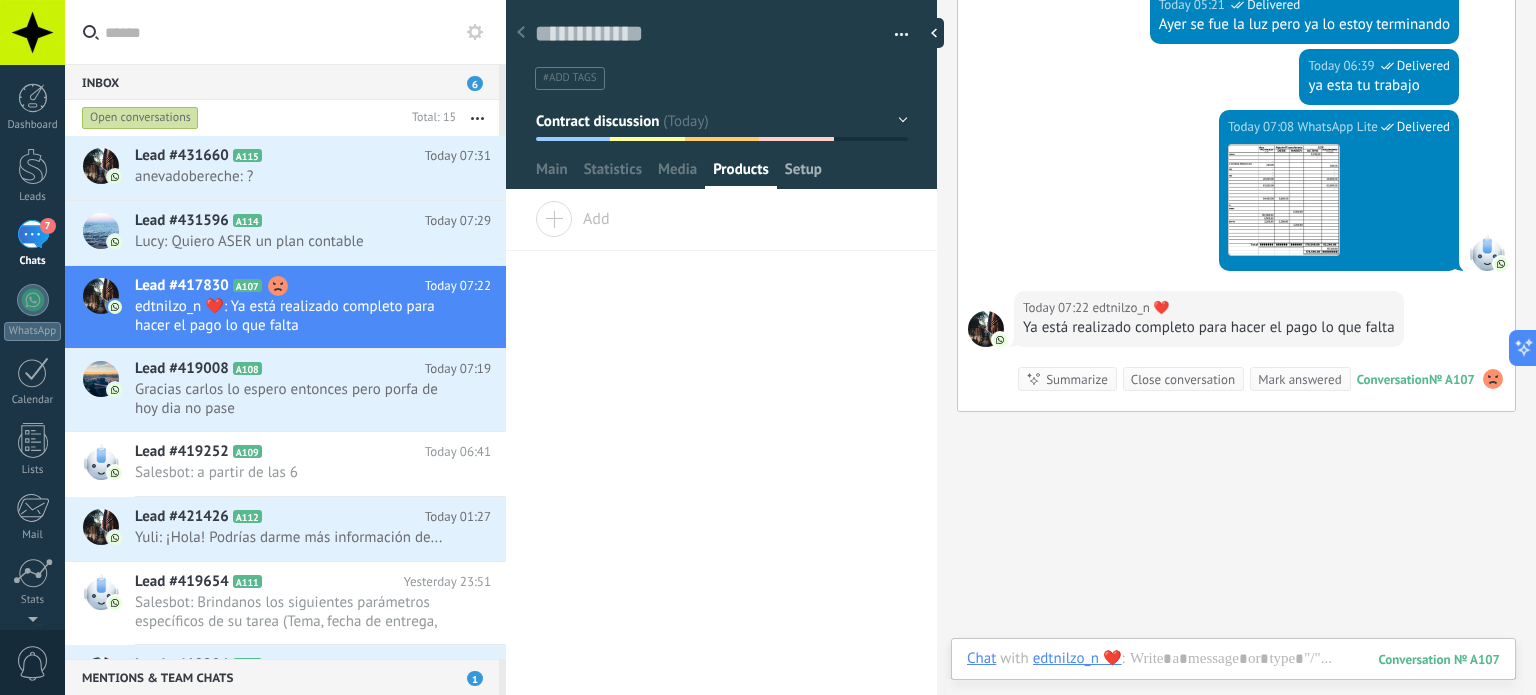 click on "Setup" at bounding box center (803, 174) 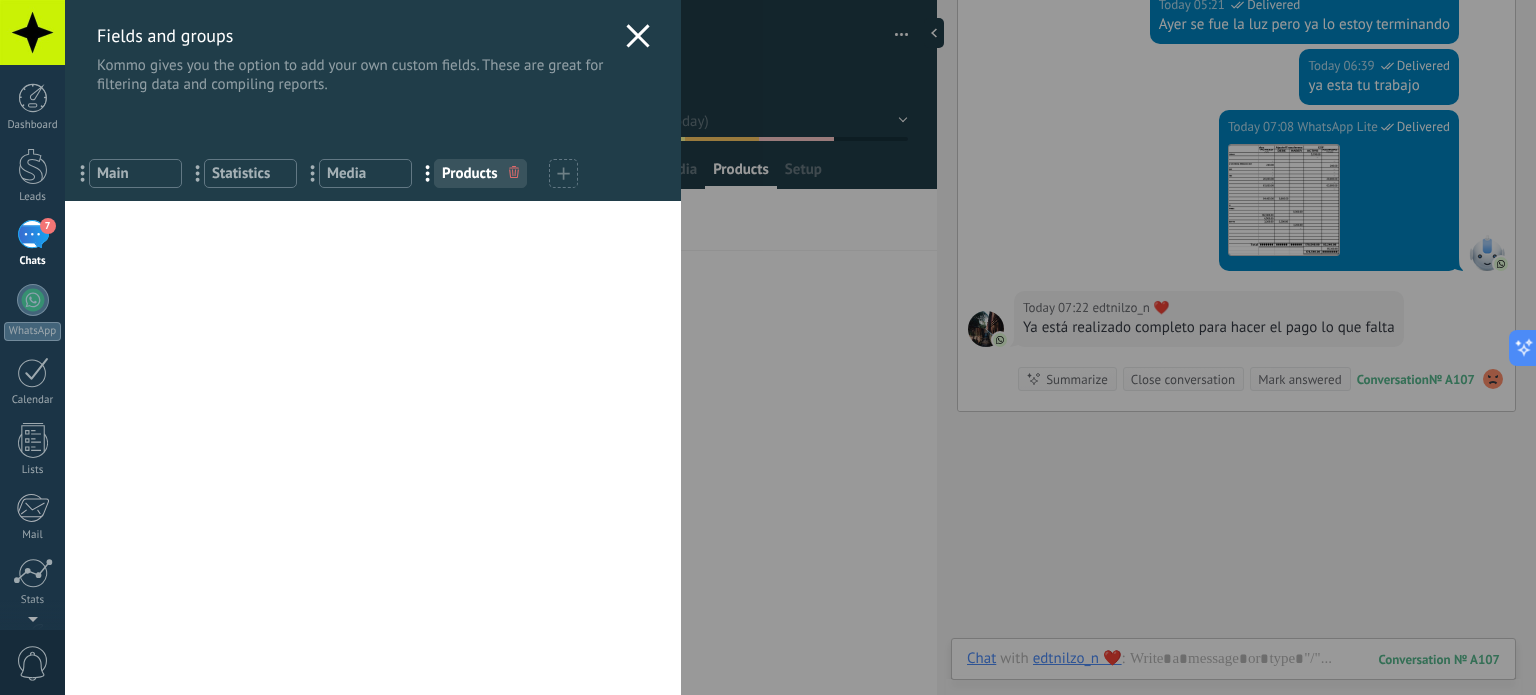 click 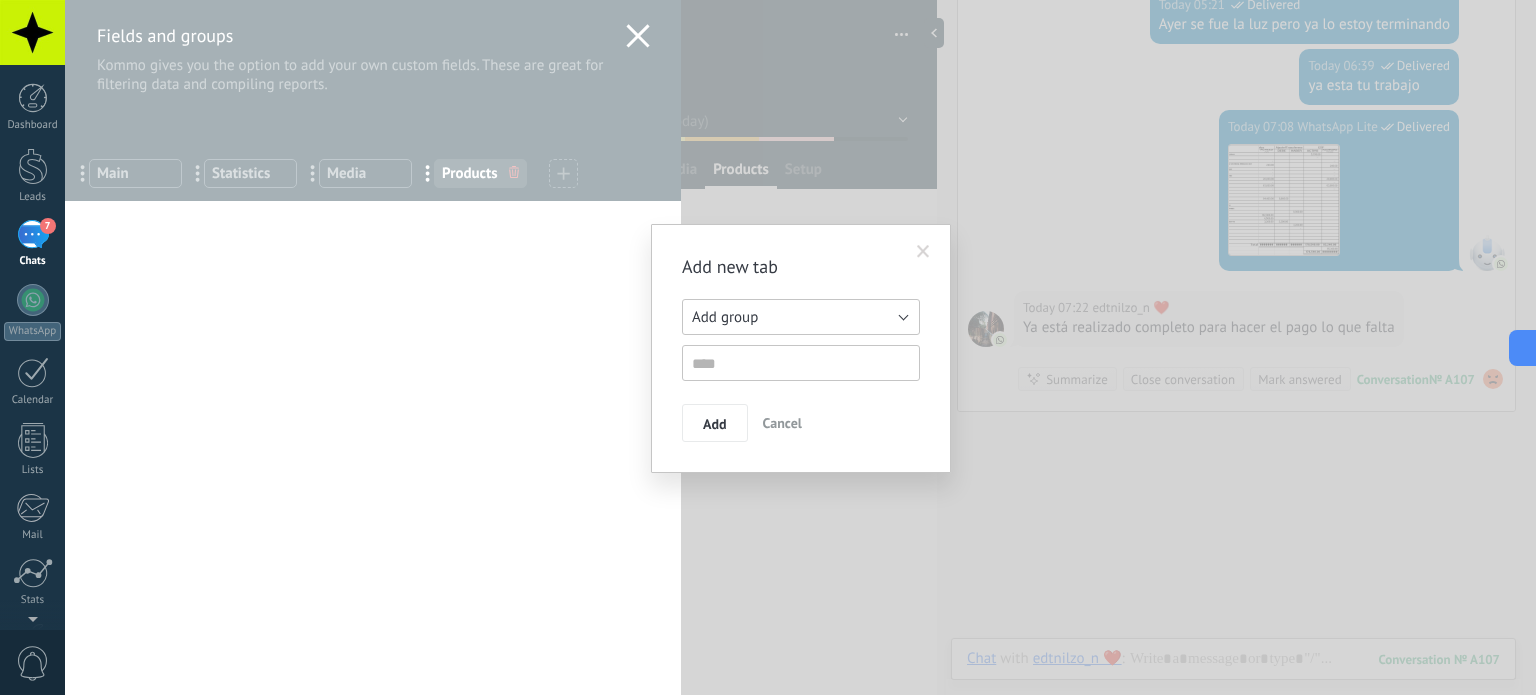 click on "Add group" at bounding box center [801, 317] 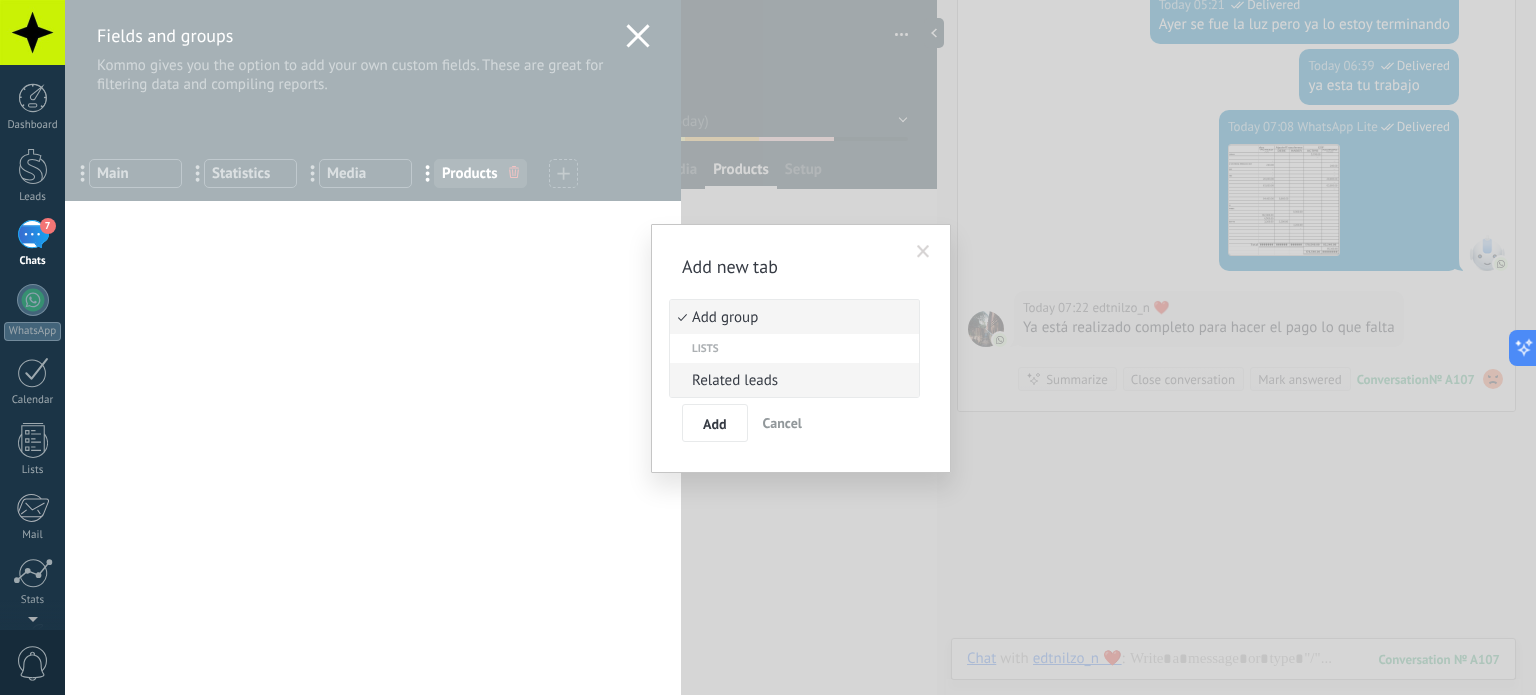 click on "Related leads" at bounding box center (794, 380) 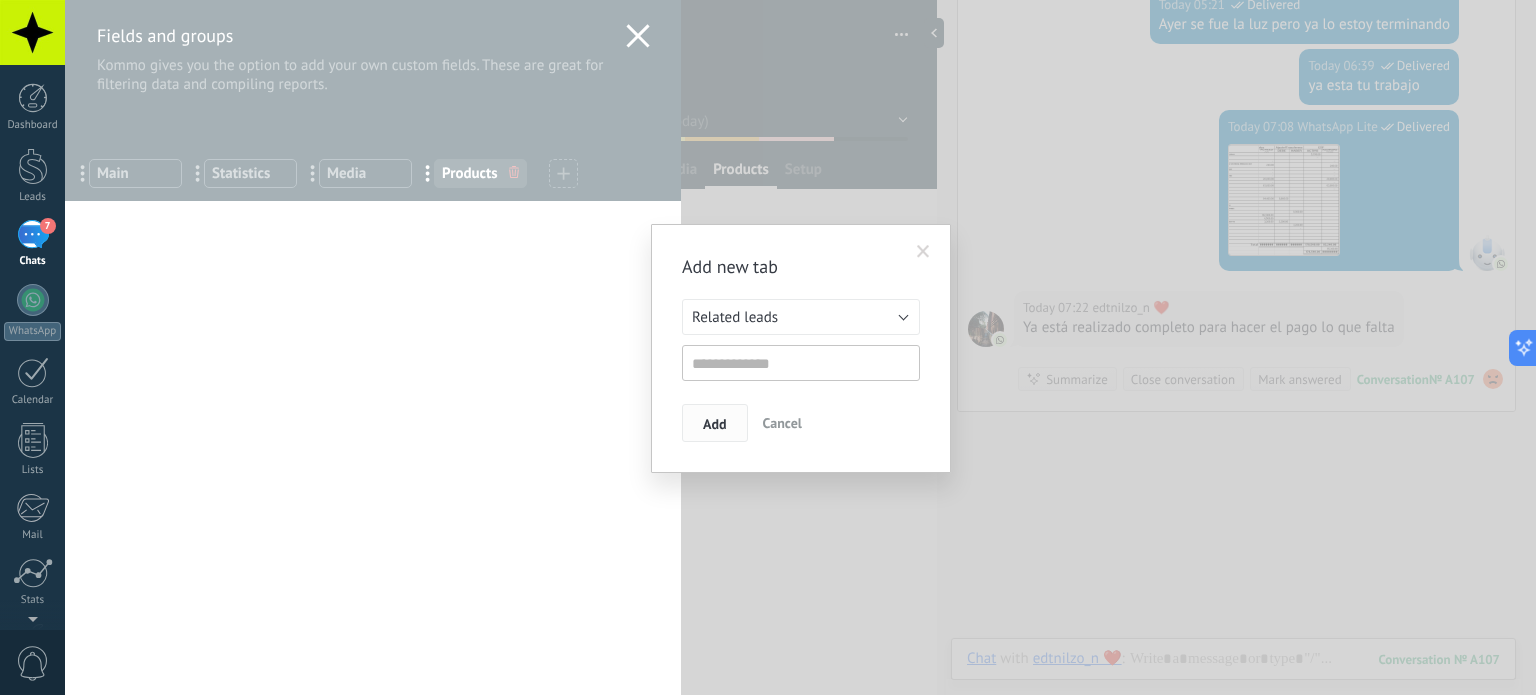 click on "Add" at bounding box center (715, 423) 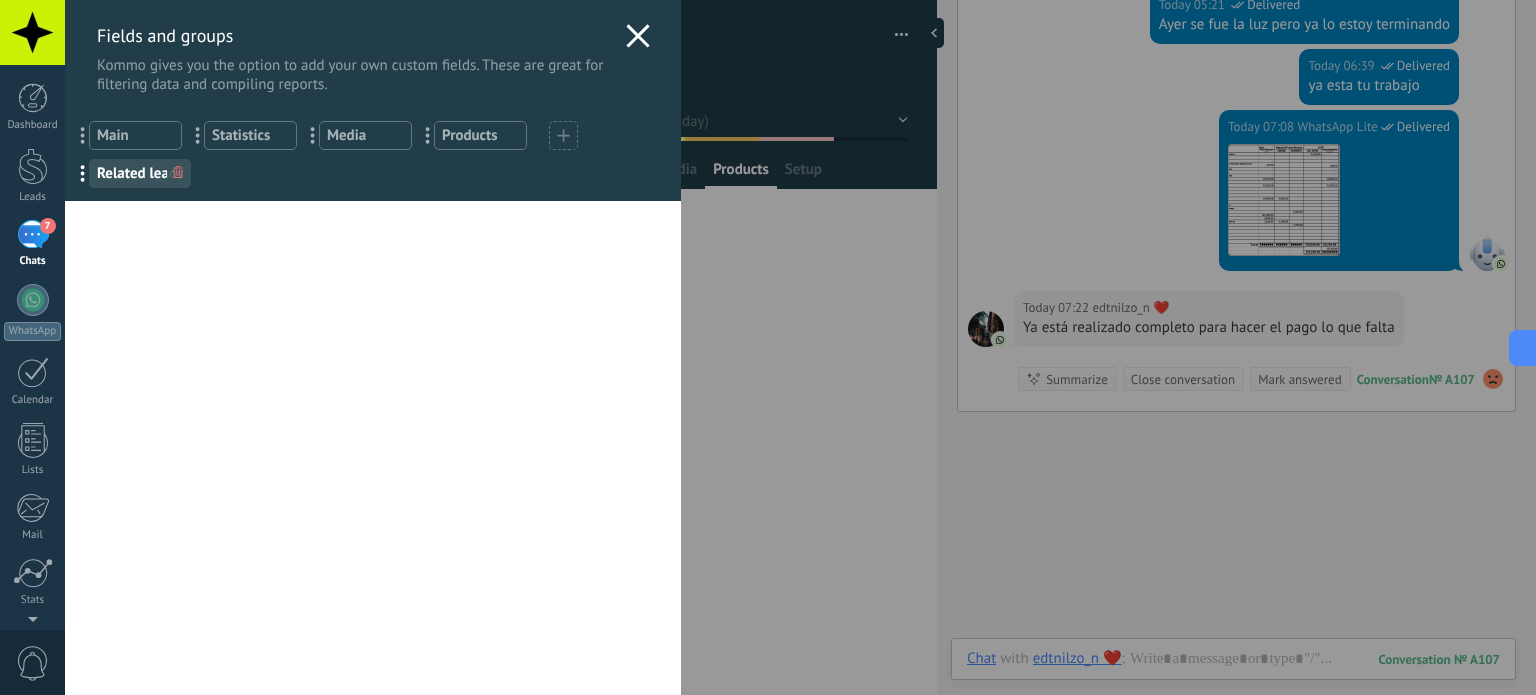 click on "Fields and groups Kommo gives you the option to add your own custom fields. These are great for filtering data and compiling reports. ... Main ... Statistics ... Media ... Products ... Related leads You have reached the limit of custom fields in the Partner Plan. Sales value $0 Add field utm_content ... utm_medium ... utm_campaign ... utm_source ... utm_term ... utm_referrer ... referrer ... gclientid ... gclid ... fbclid ... Add tracker Contact field Contact name ... Phone ... Email ... Position ... Add field Company fields Company name ... Phone ... Email ... Web ... Address ... Add field" at bounding box center [800, 347] 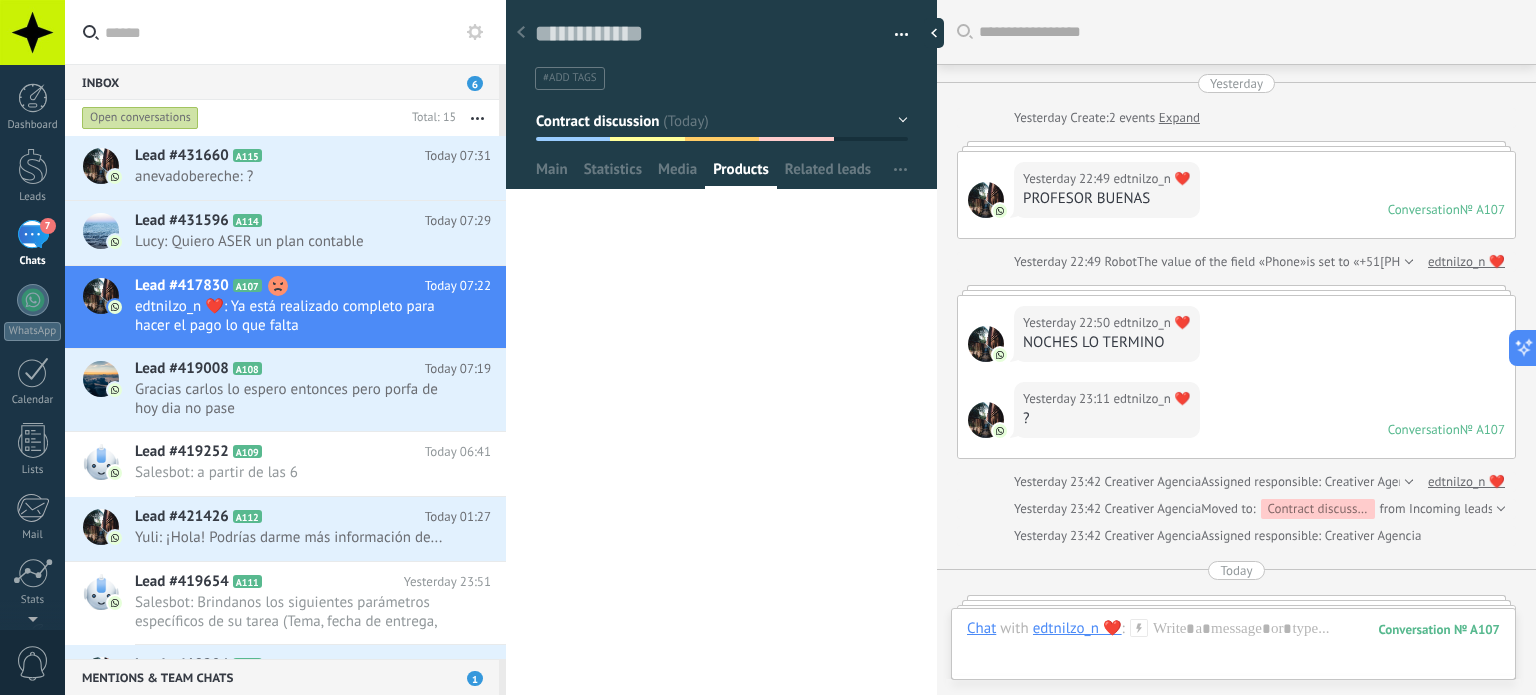 scroll, scrollTop: 29, scrollLeft: 0, axis: vertical 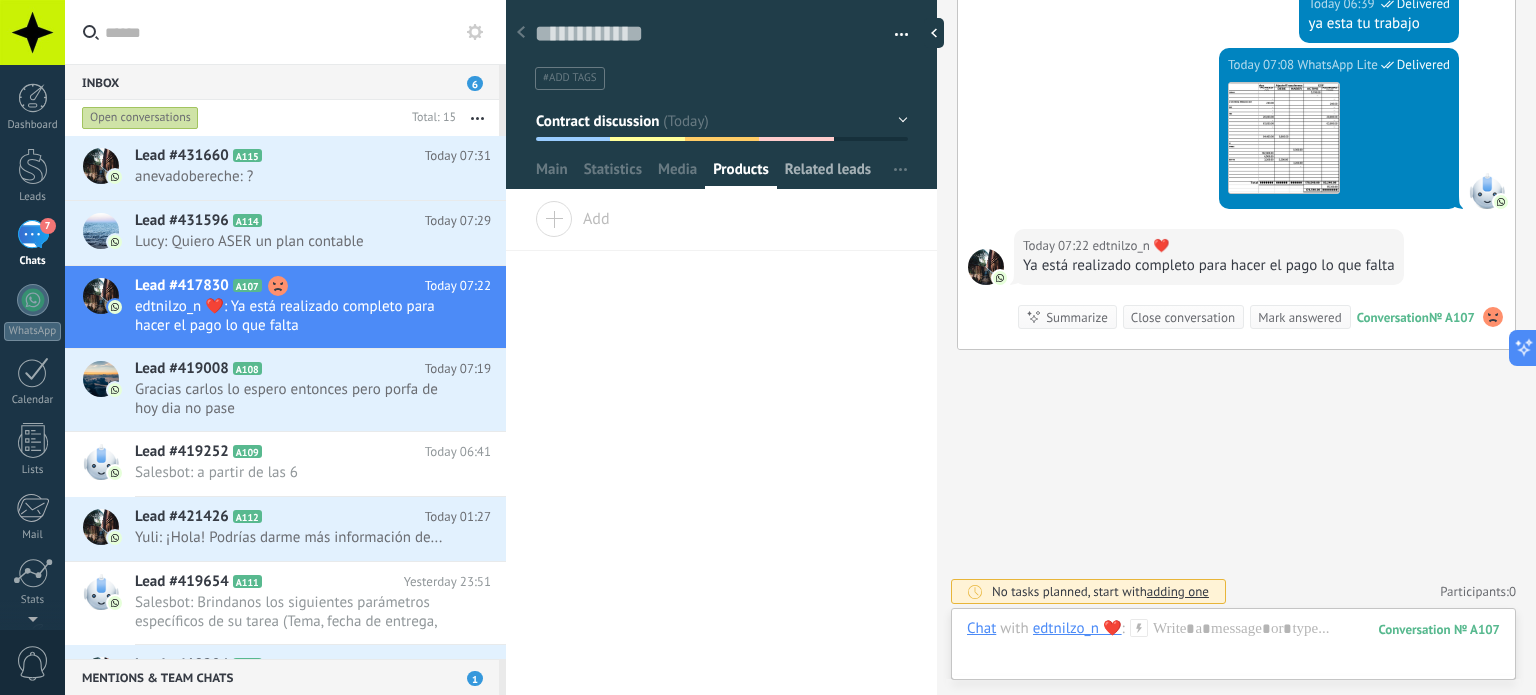 click on "Related leads" at bounding box center (828, 174) 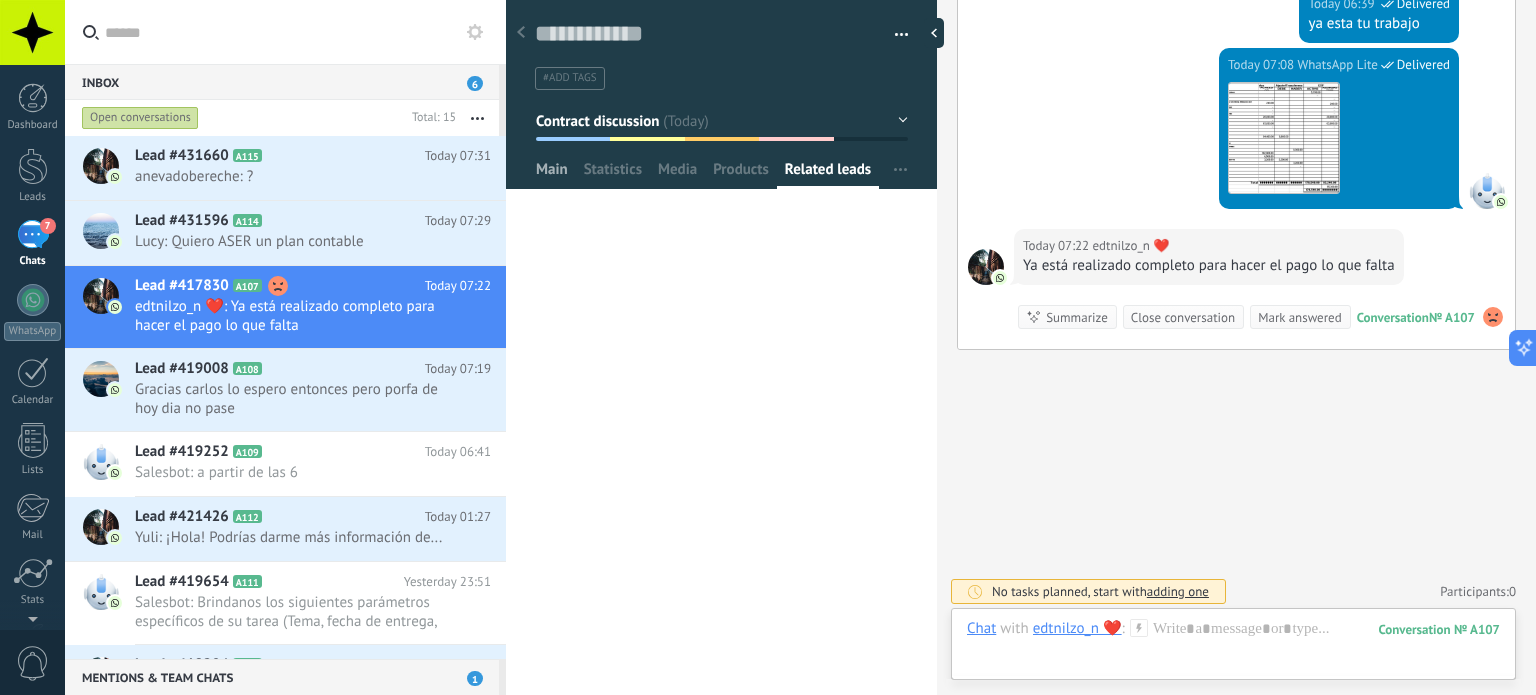 click on "Main" at bounding box center (552, 174) 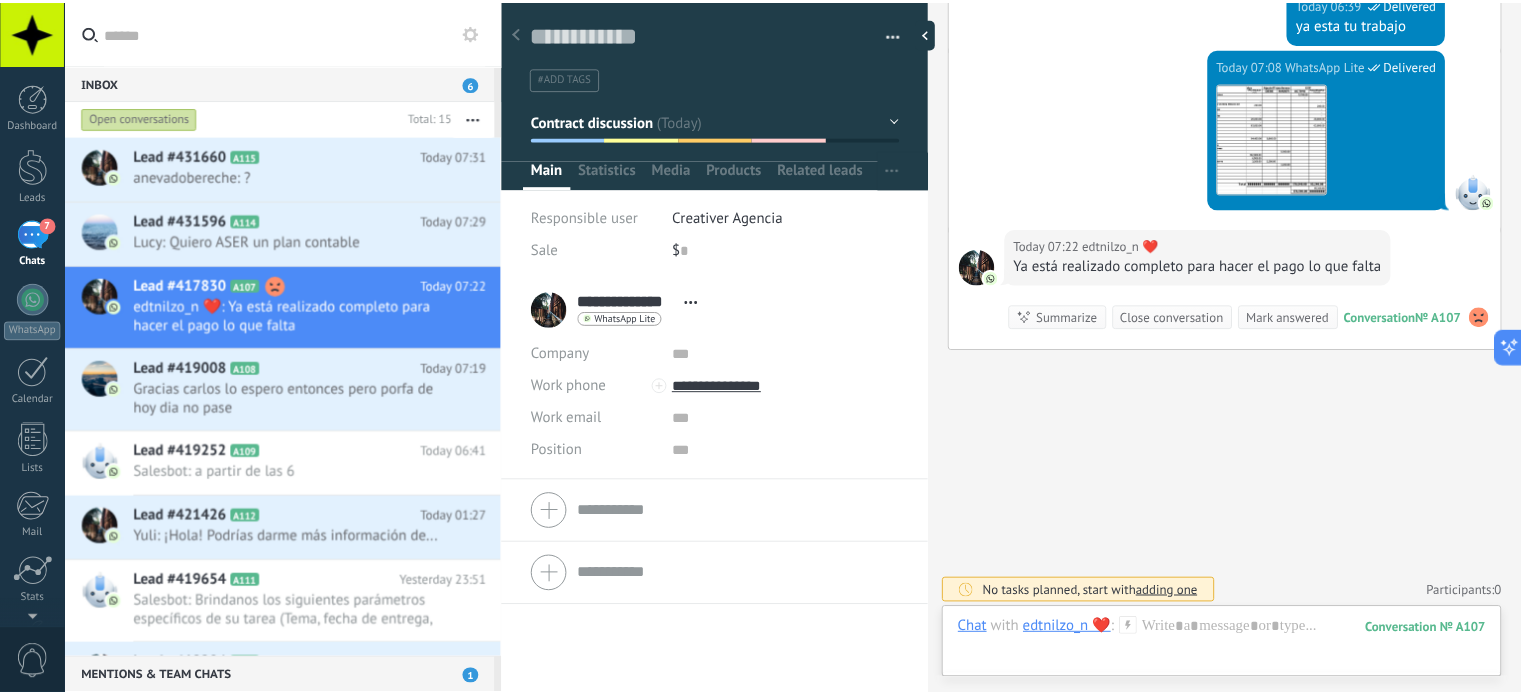 scroll, scrollTop: 136, scrollLeft: 0, axis: vertical 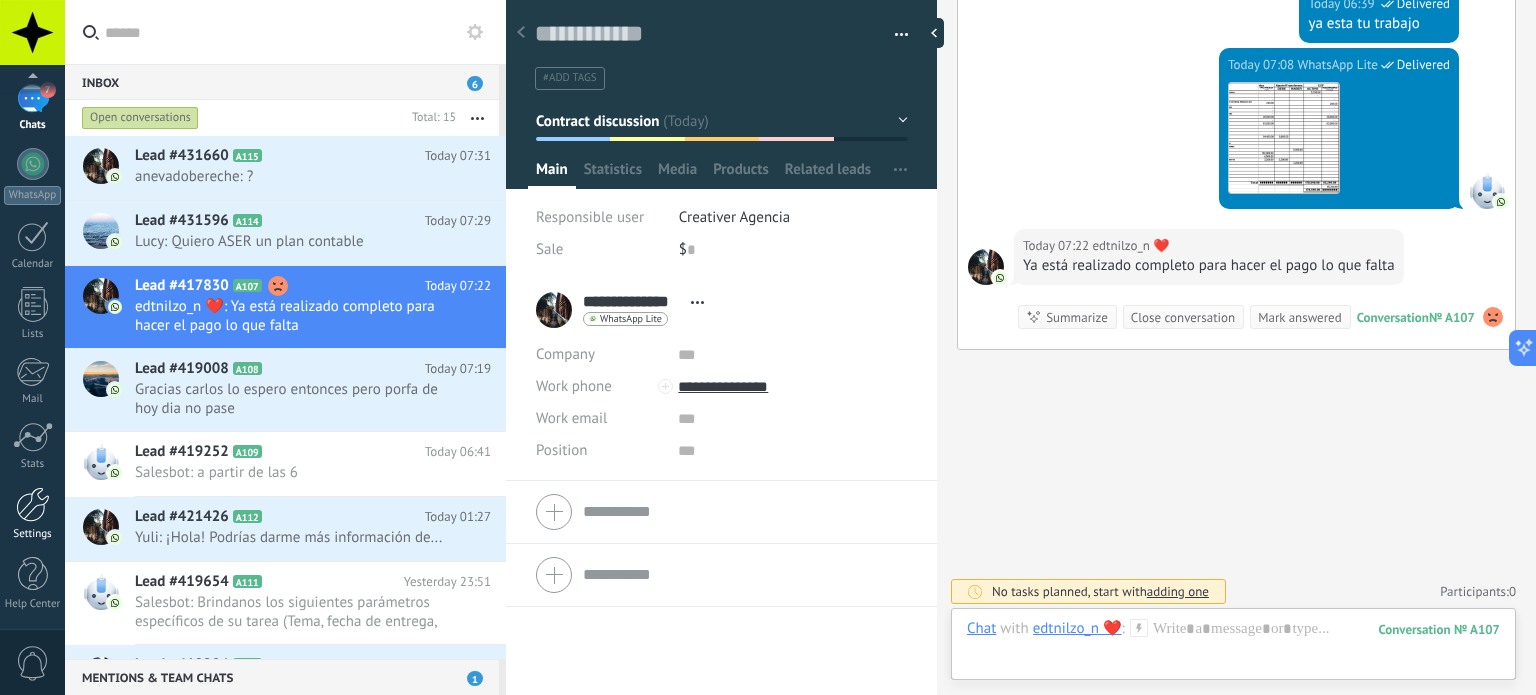 click at bounding box center (33, 504) 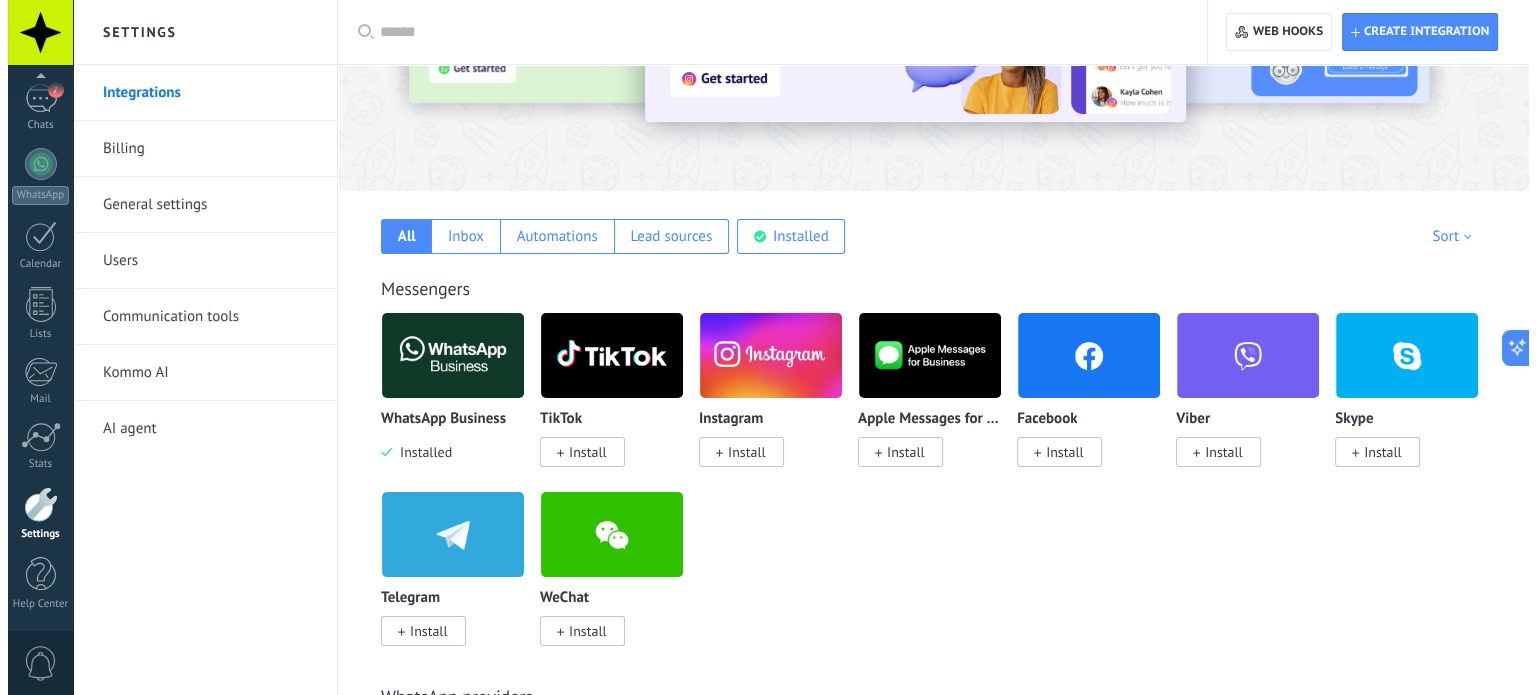 scroll, scrollTop: 600, scrollLeft: 0, axis: vertical 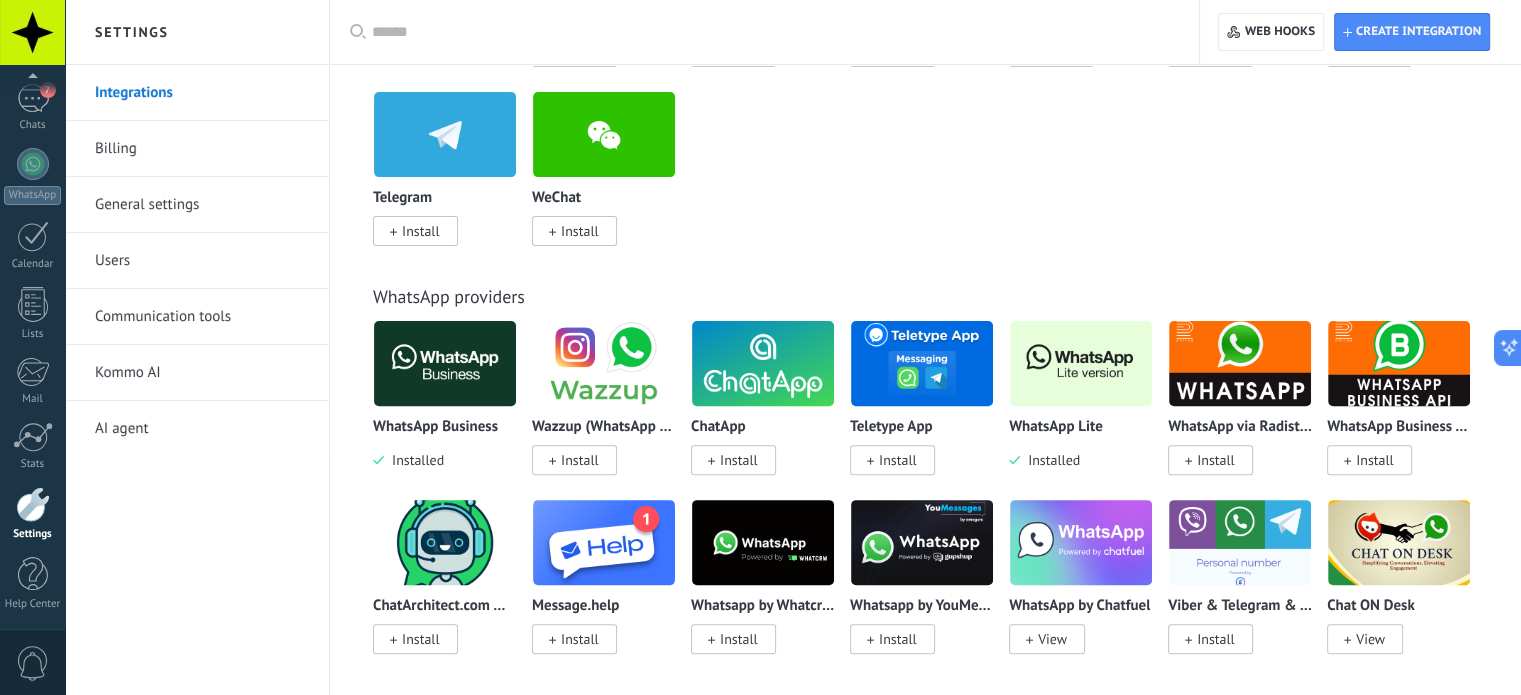 click at bounding box center [1081, 363] 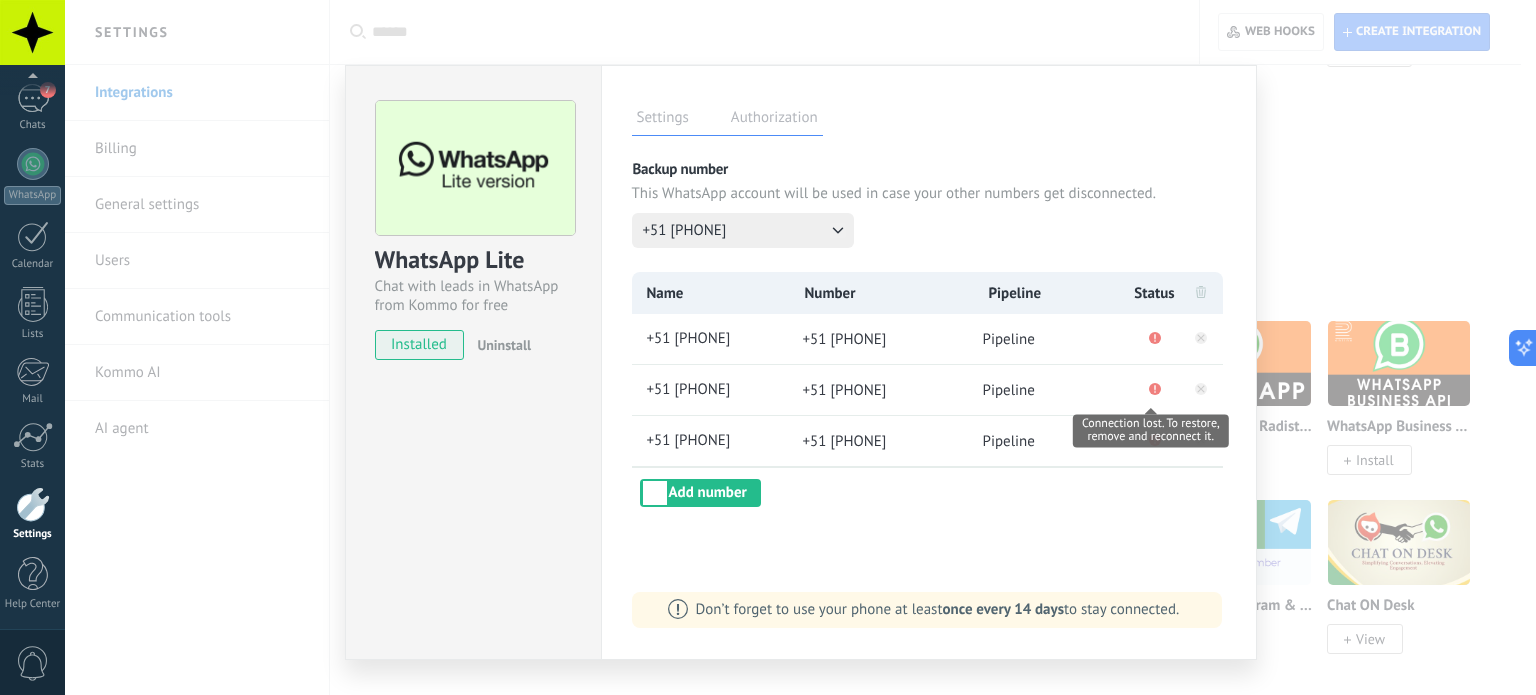 click at bounding box center (1155, 390) 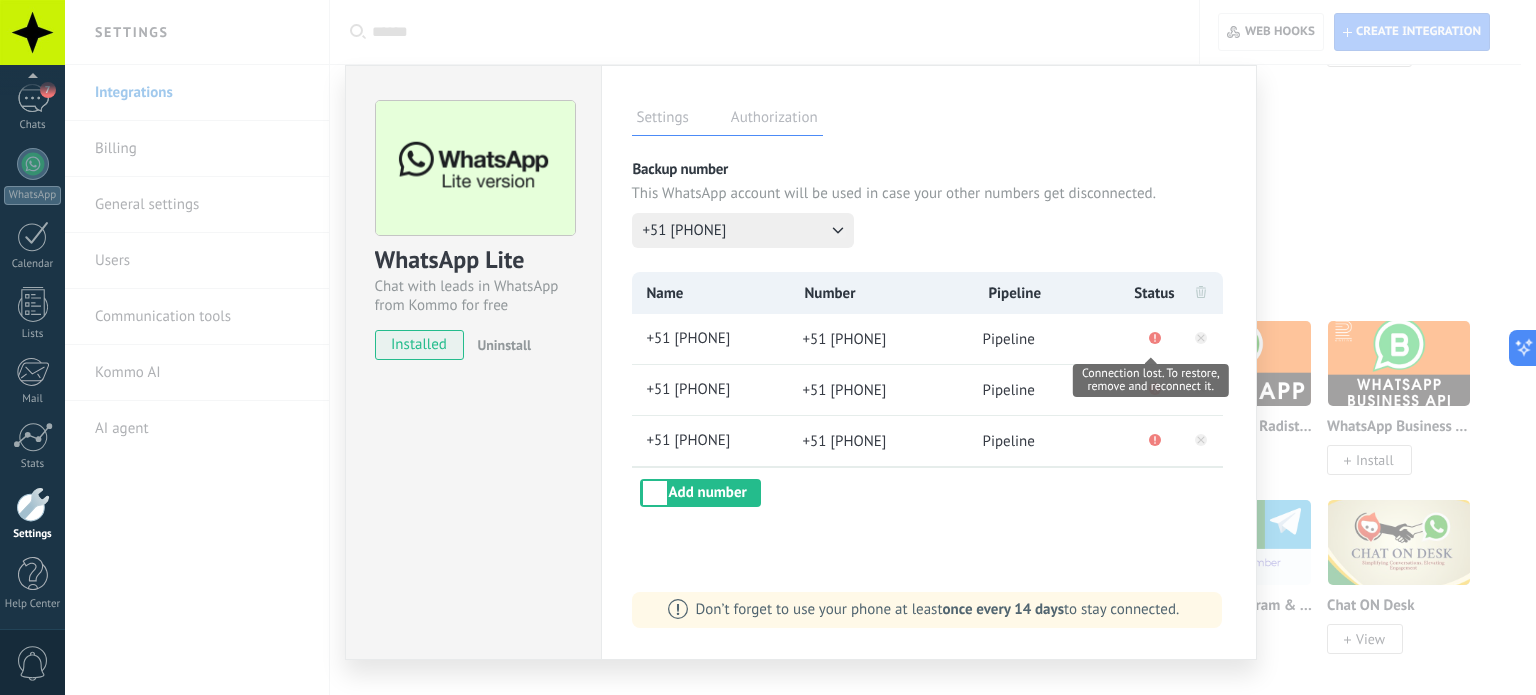 click 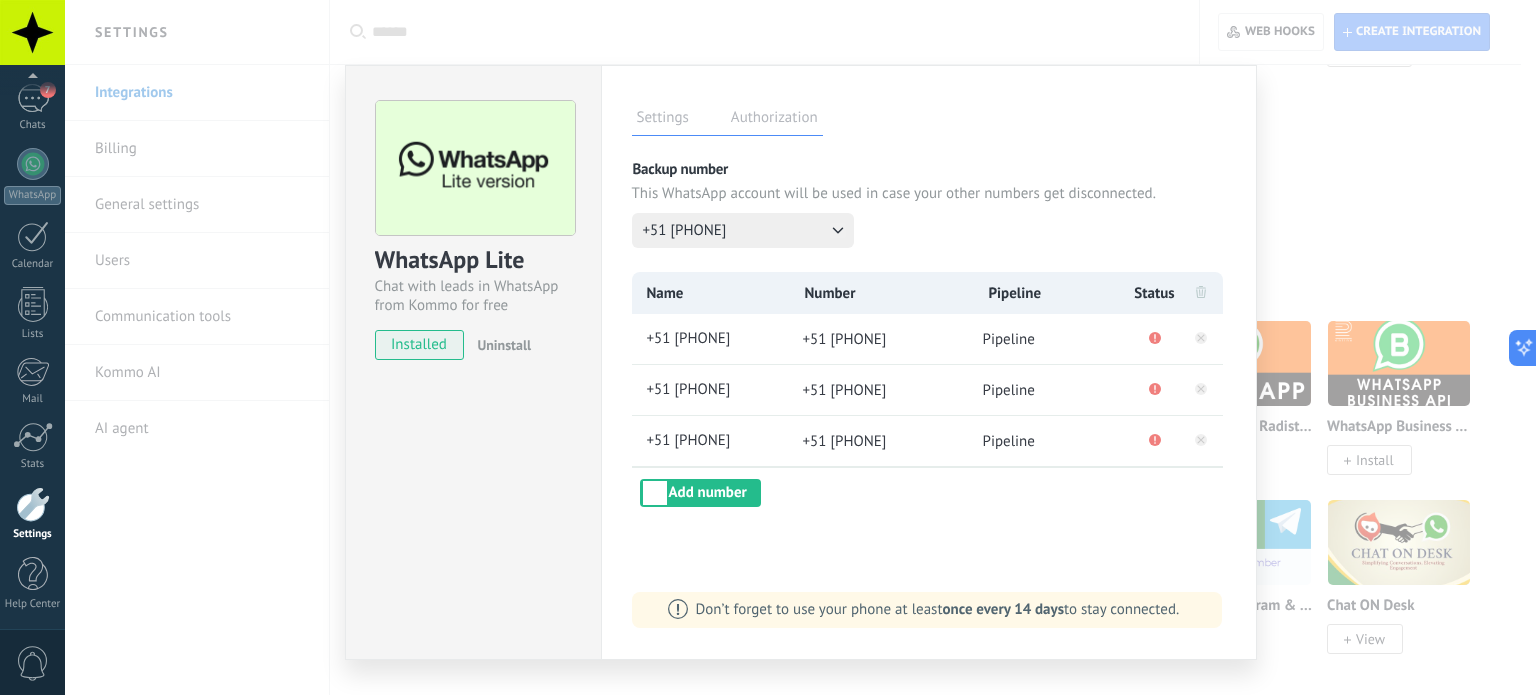 click on "Pipeline" at bounding box center [1052, 339] 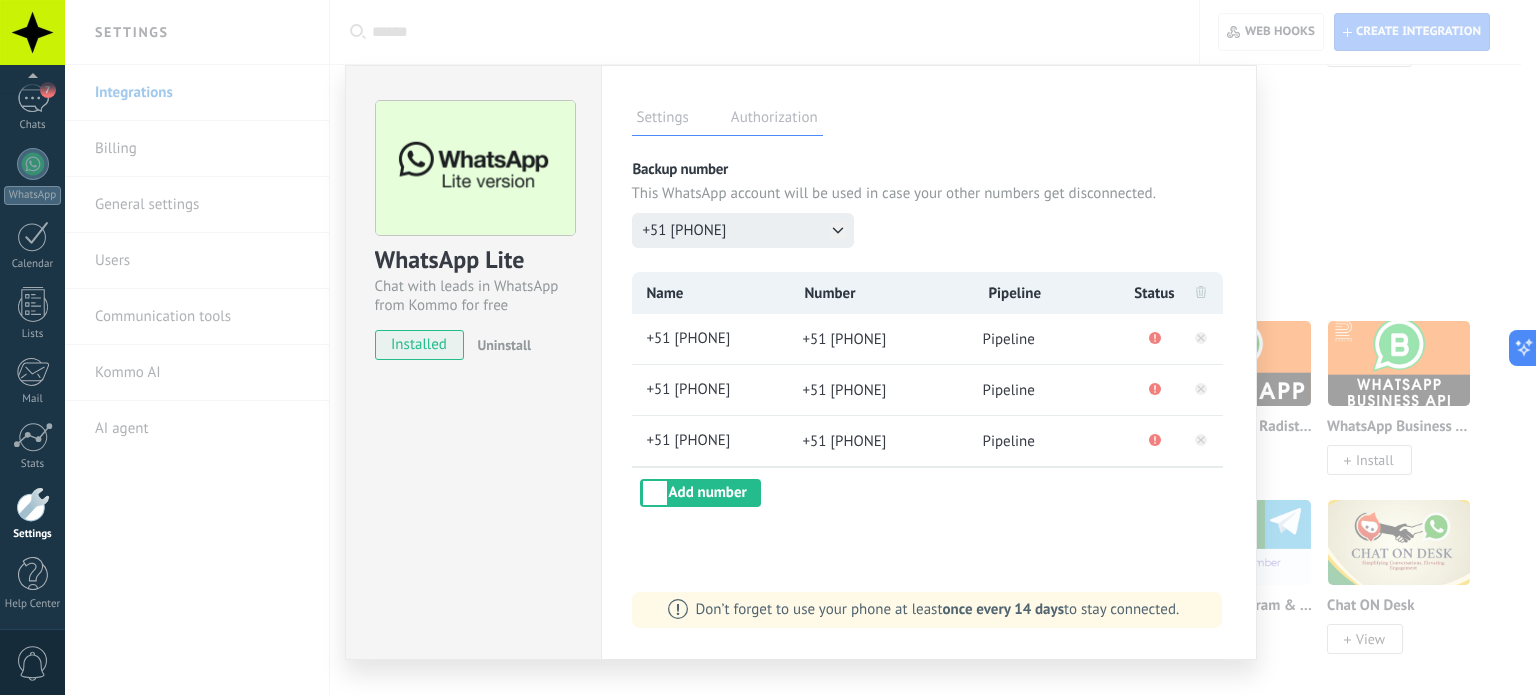 click on "+51 902 662 656" at bounding box center [743, 230] 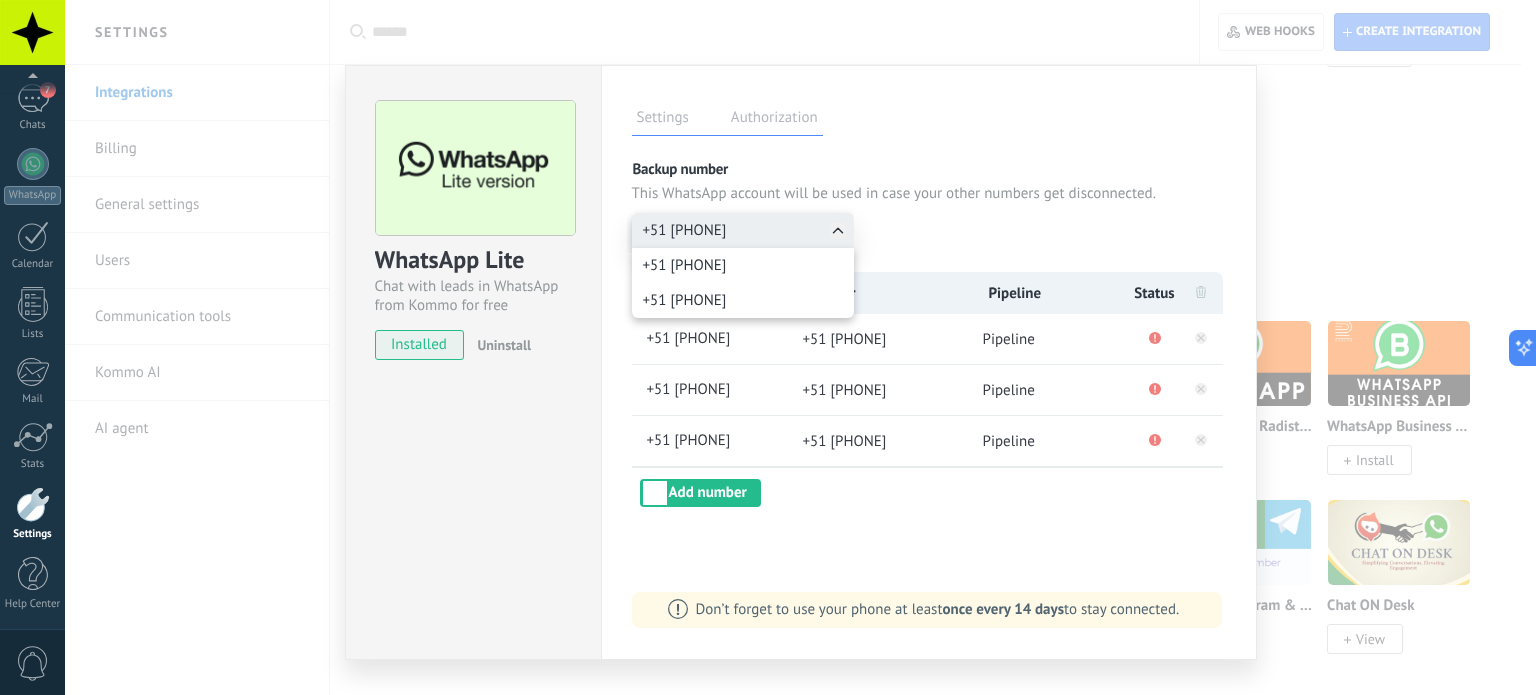 click on "+51 993 261 700 +51 941 048 534" at bounding box center [743, 230] 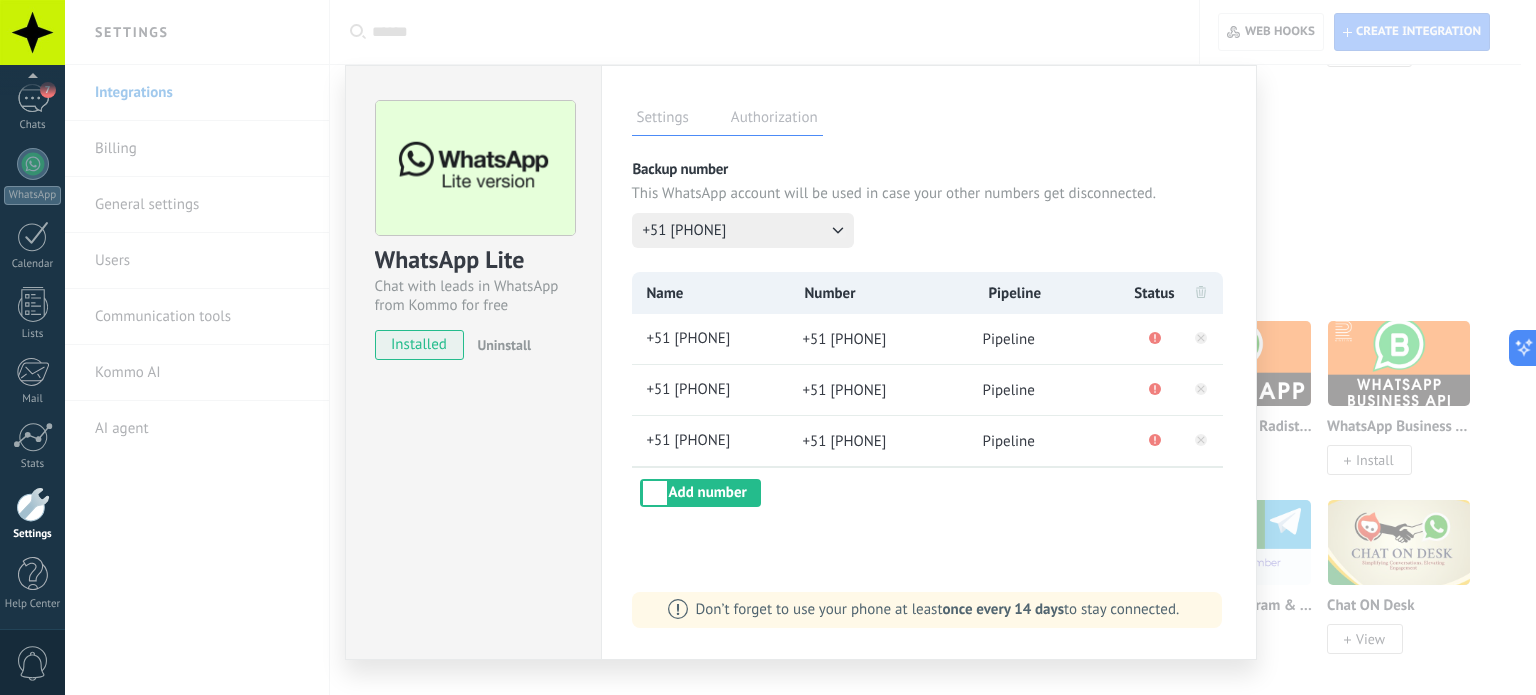 click on "Authorization" at bounding box center (774, 120) 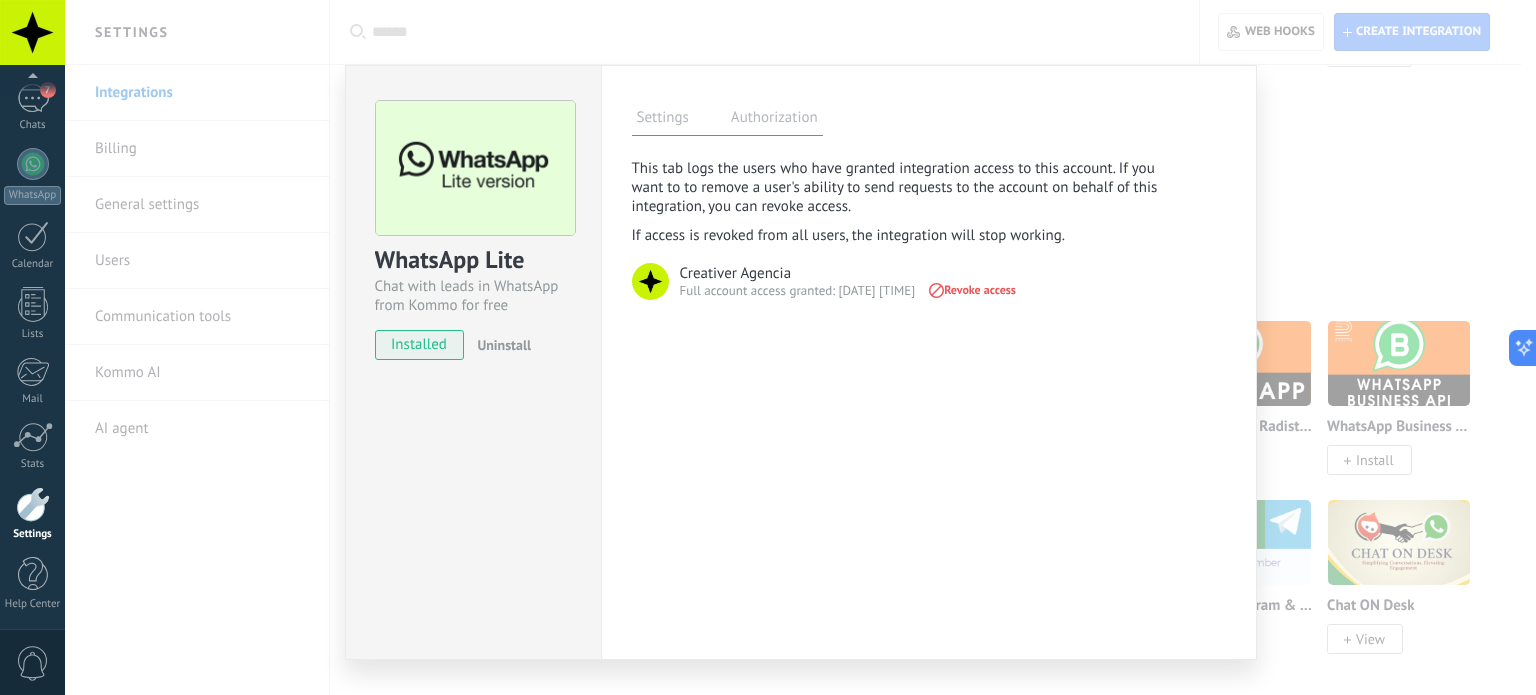click on "Settings" at bounding box center [663, 120] 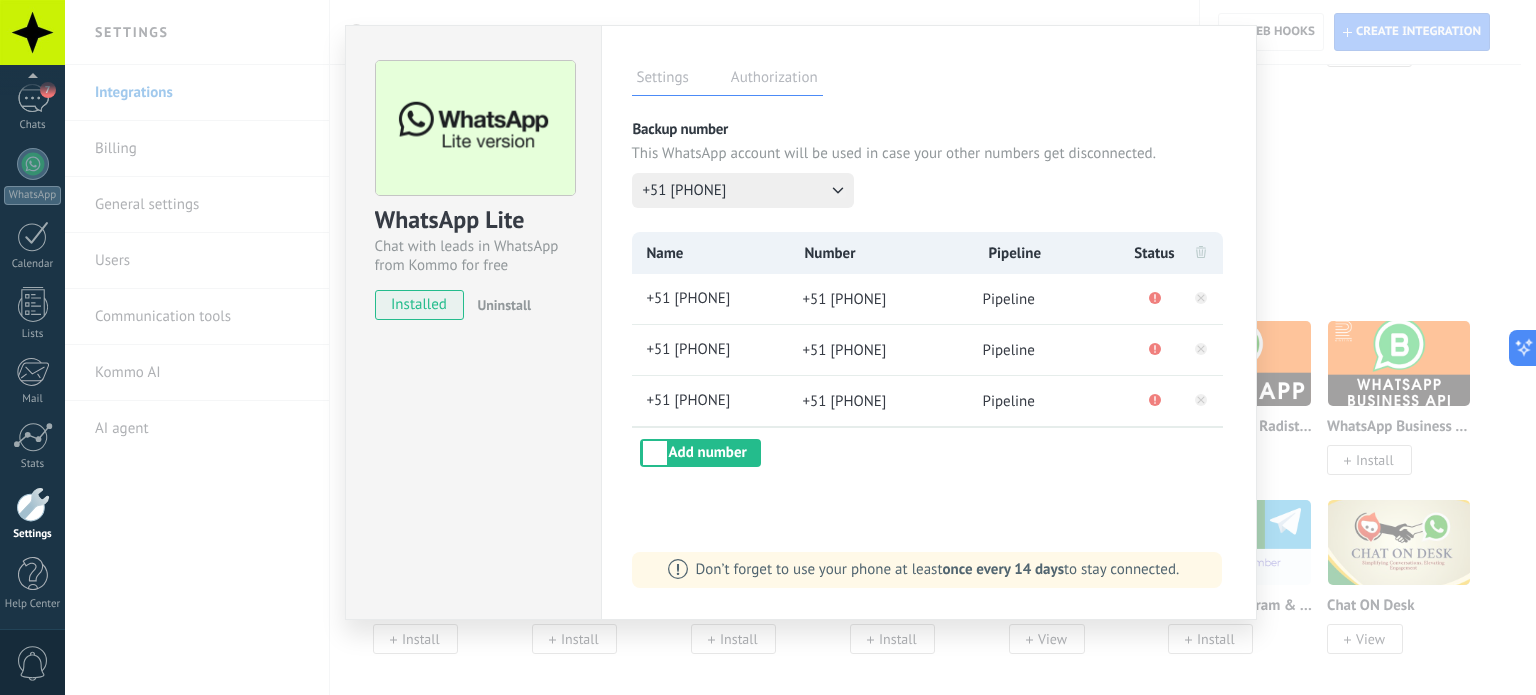 scroll, scrollTop: 0, scrollLeft: 0, axis: both 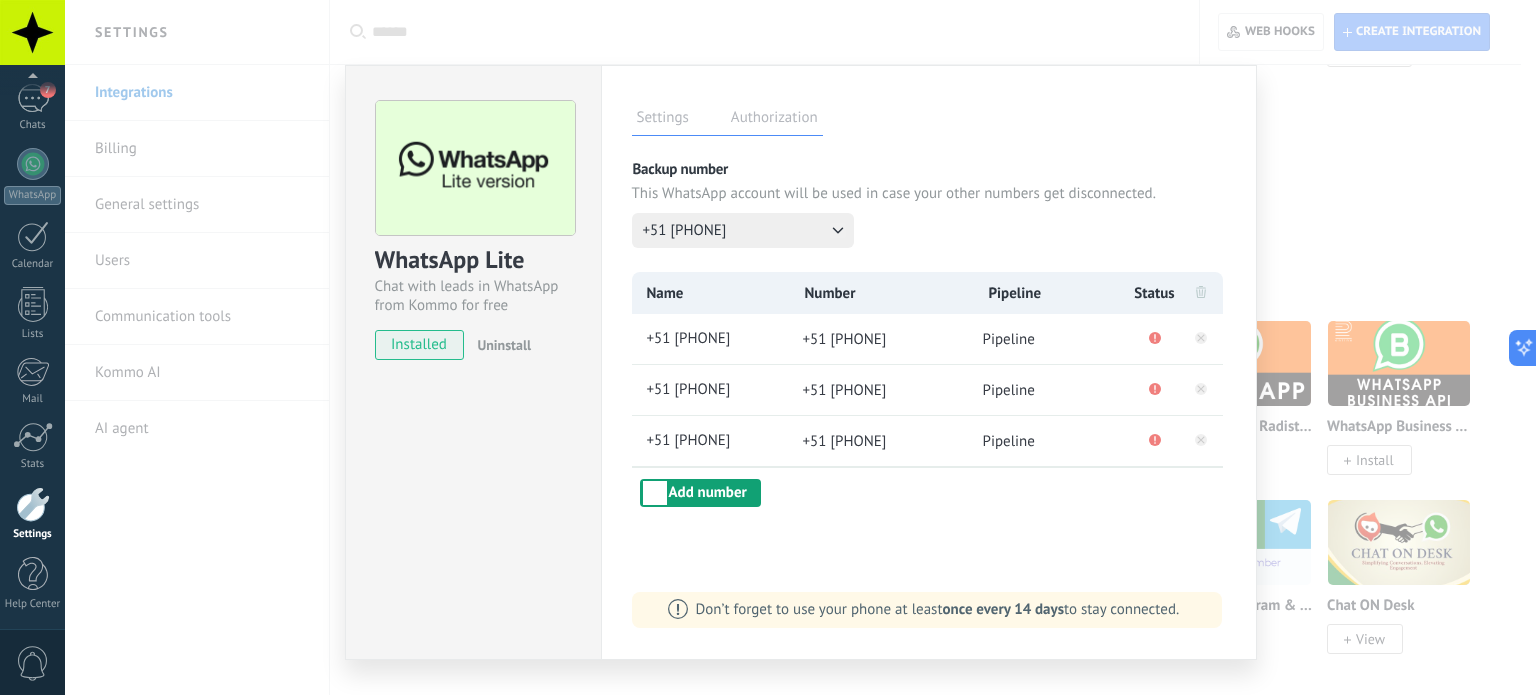 click on "Add number" at bounding box center [700, 493] 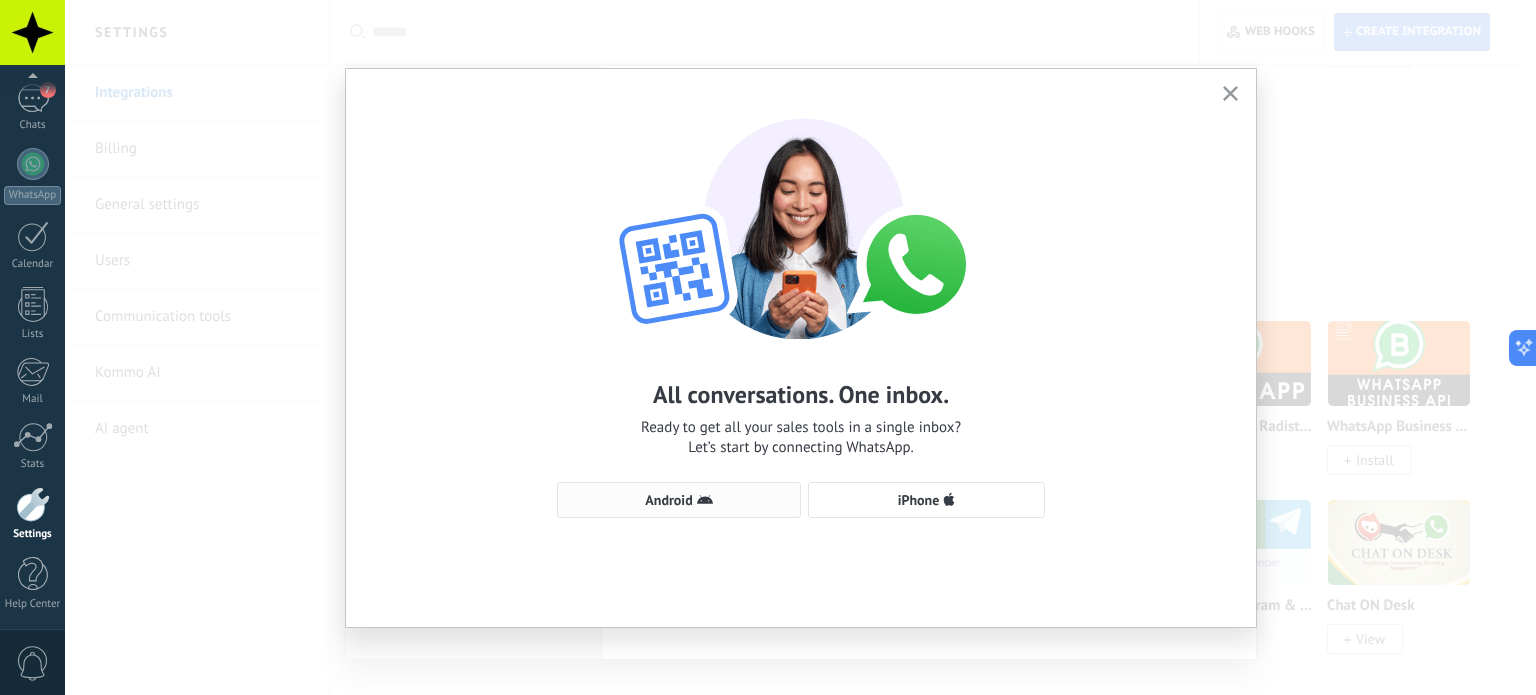 click on "Android" at bounding box center [679, 500] 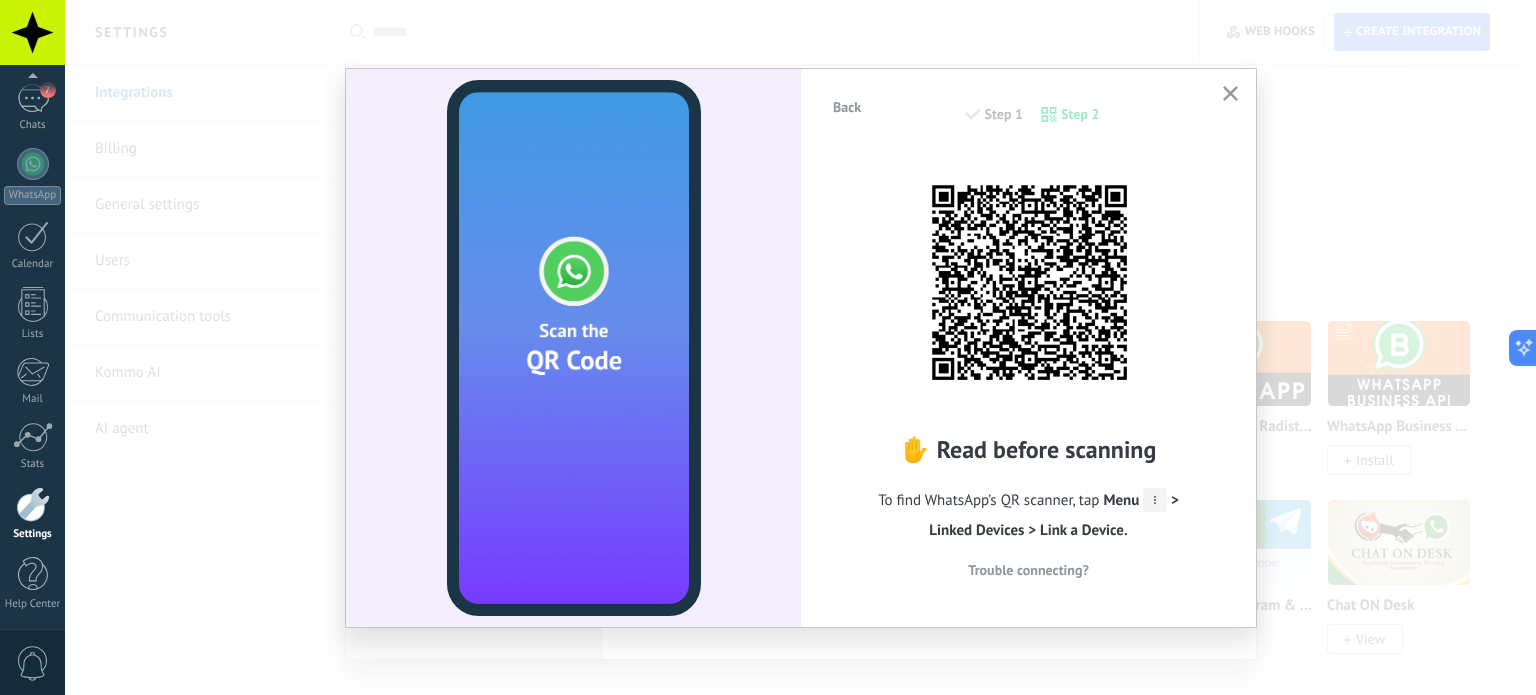 click at bounding box center (1230, 94) 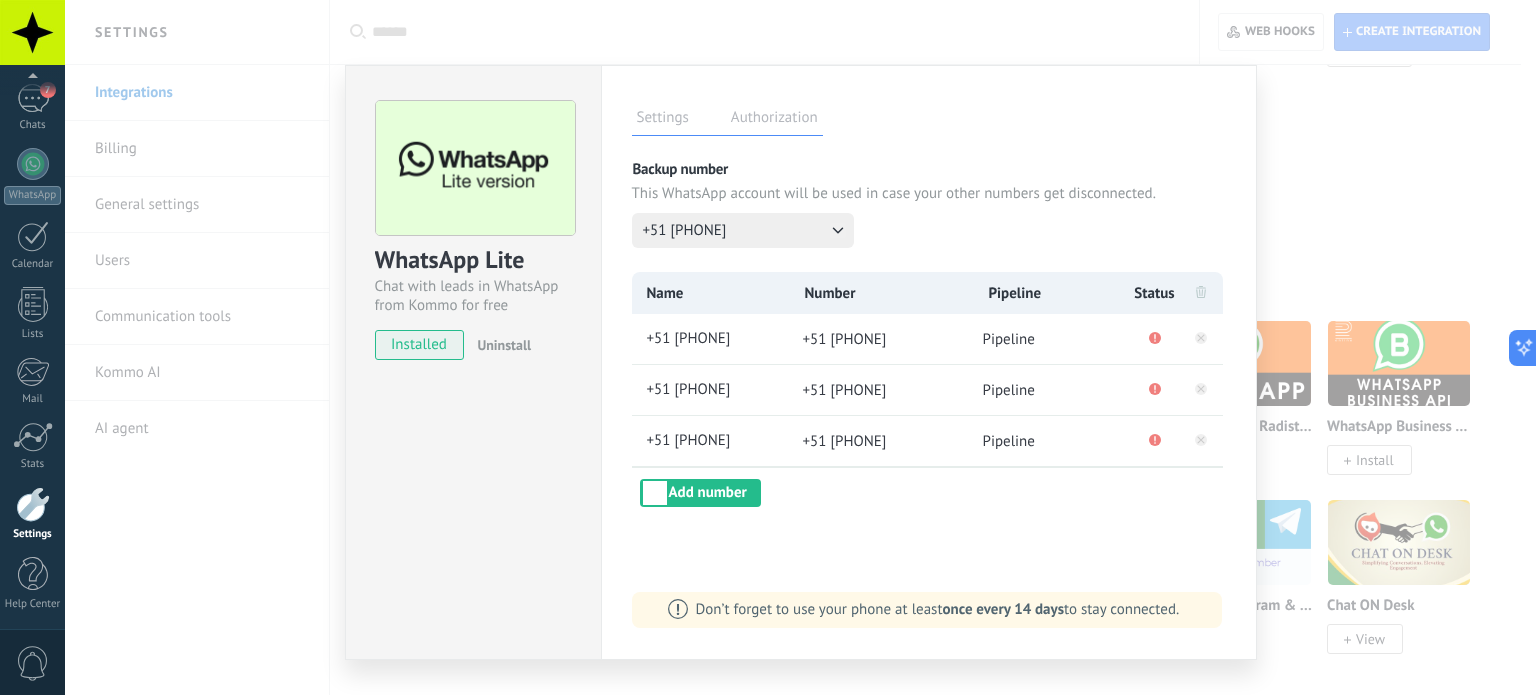 click on "WhatsApp Lite Chat with leads in WhatsApp from Kommo for free installed Uninstall" at bounding box center (473, 221) 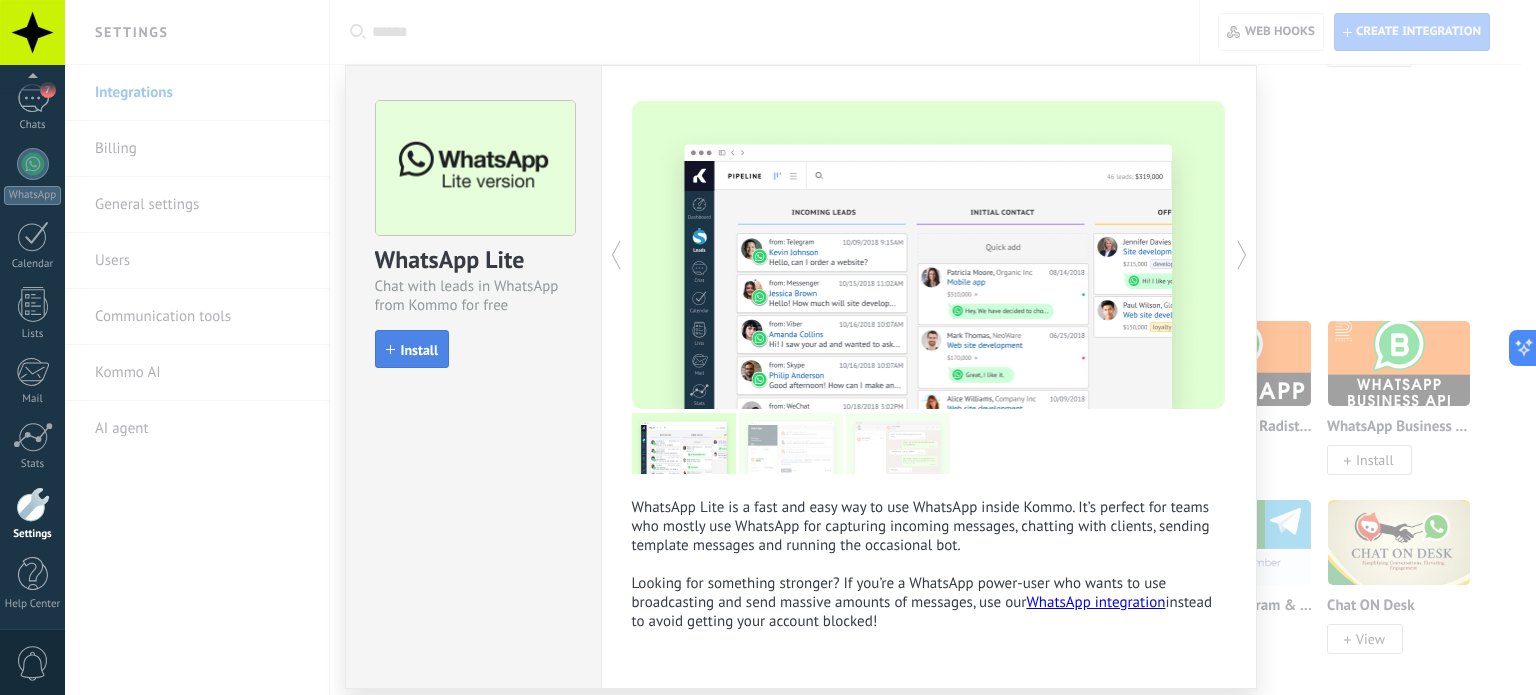 click on "Install" at bounding box center (420, 350) 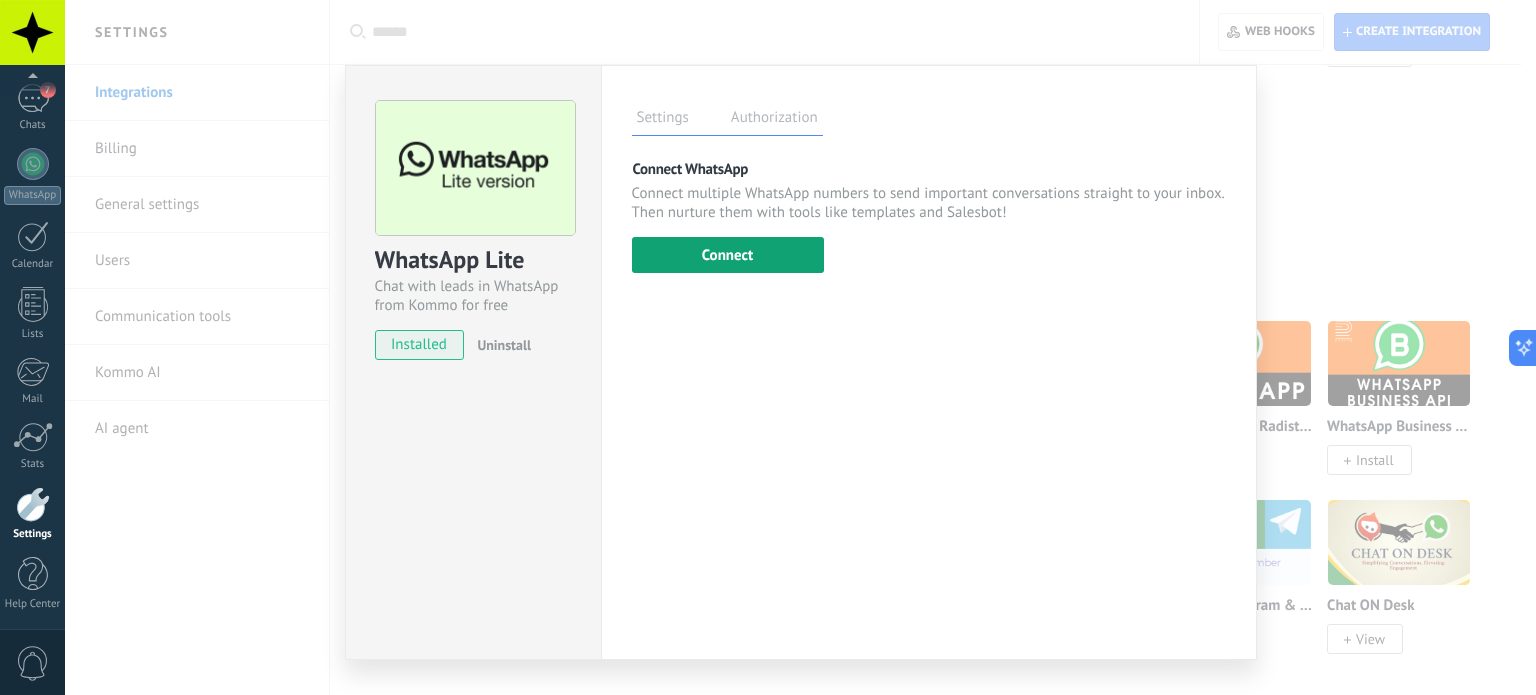 click on "Connect" at bounding box center (728, 255) 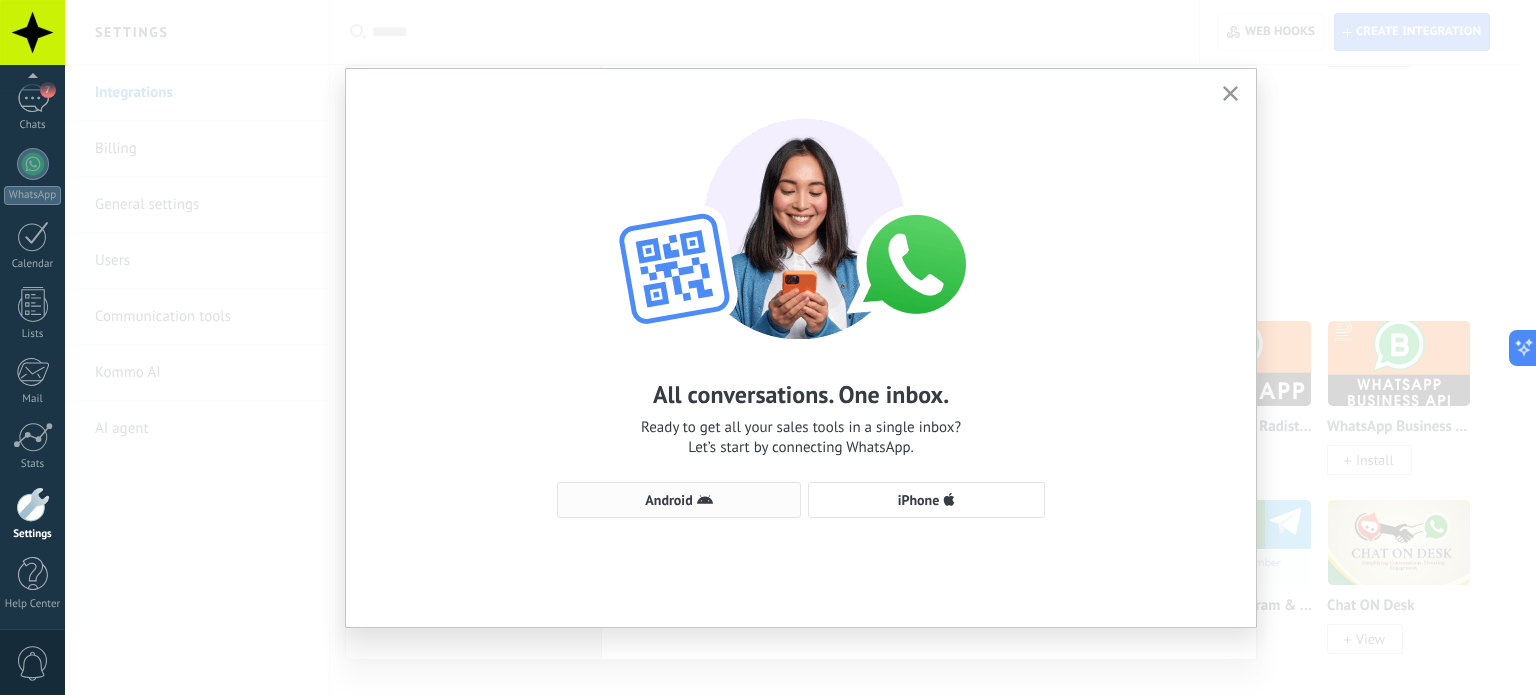 click on "Android" at bounding box center [679, 500] 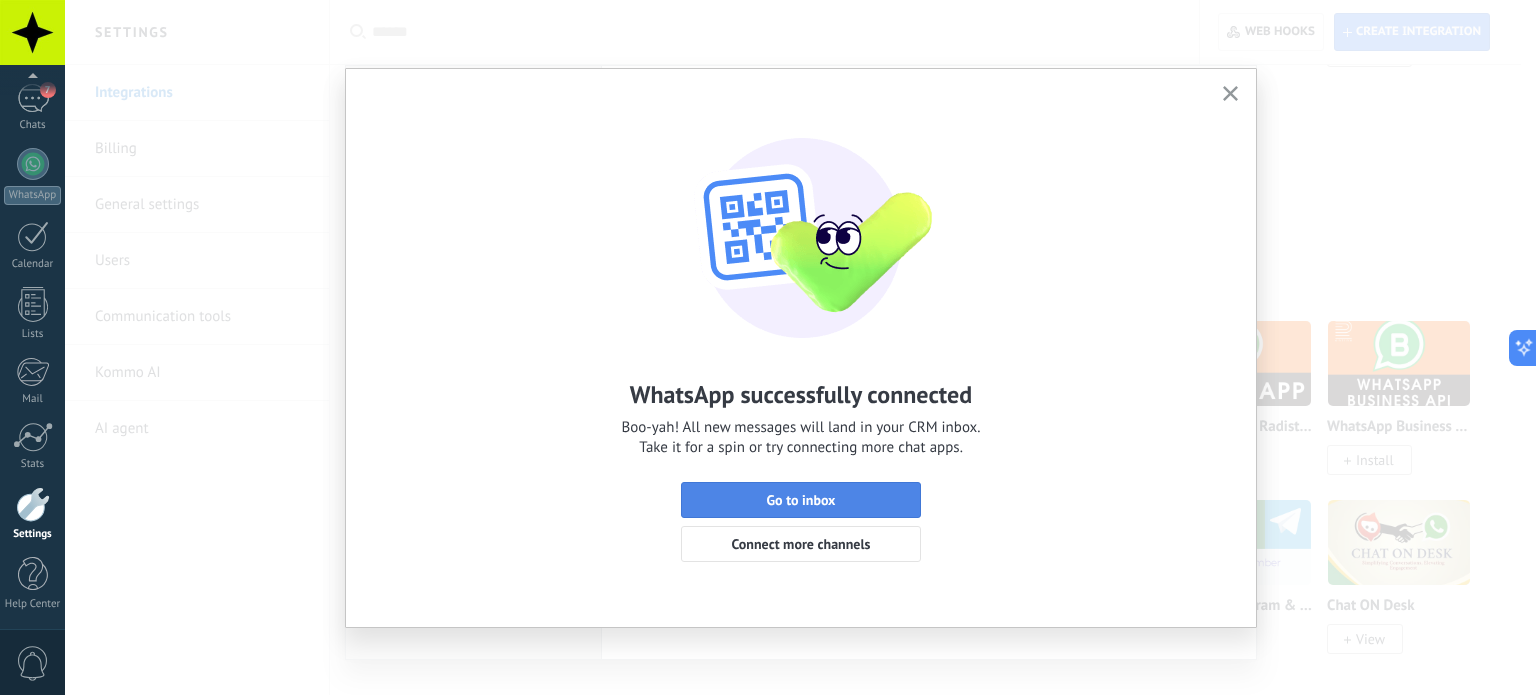 click on "Go to inbox" at bounding box center [801, 500] 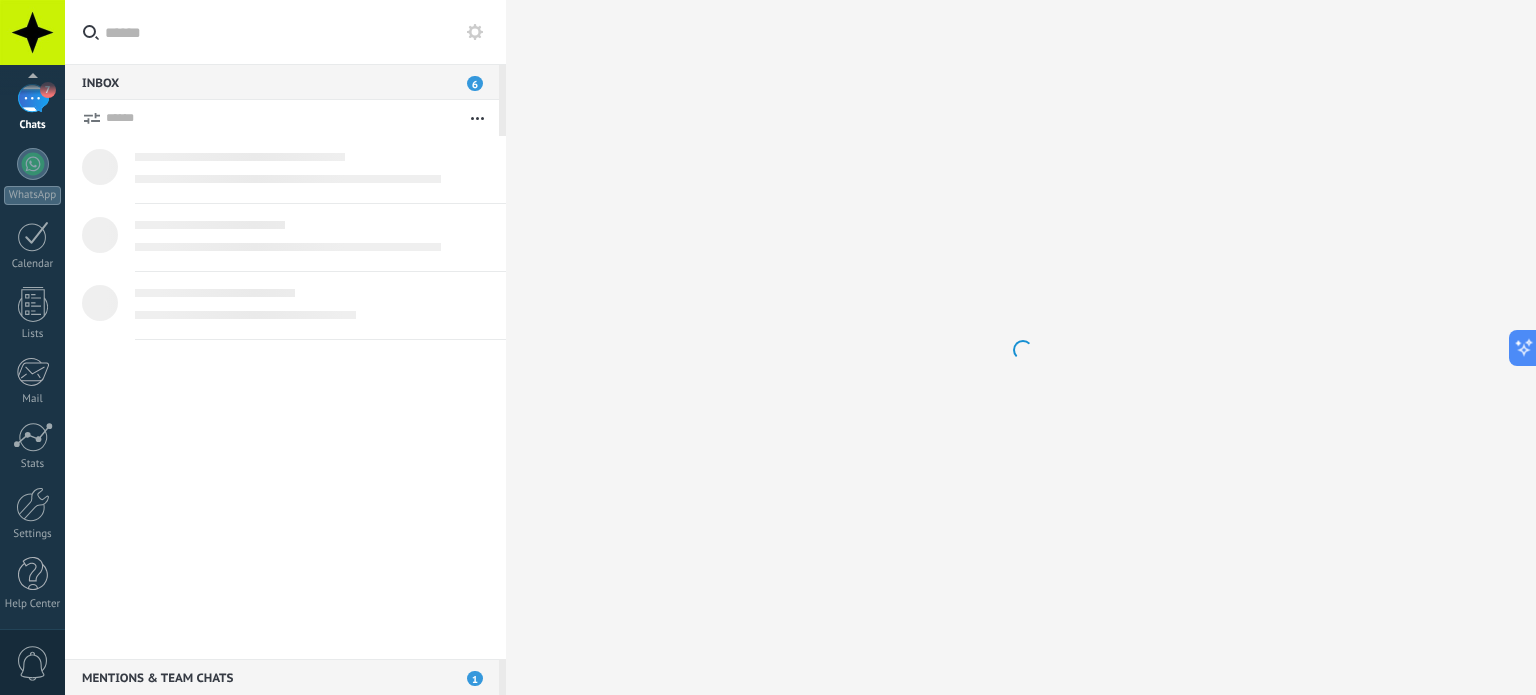 scroll, scrollTop: 0, scrollLeft: 0, axis: both 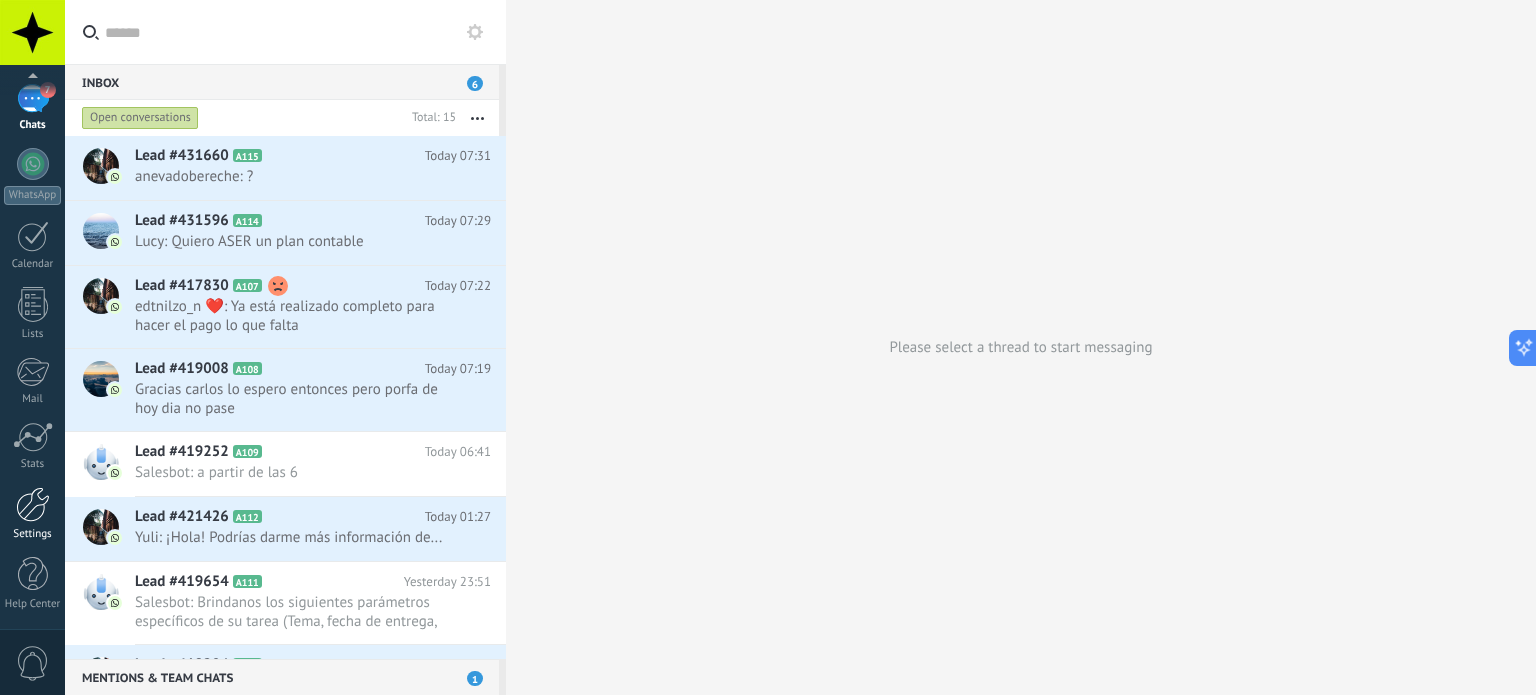 click at bounding box center [33, 504] 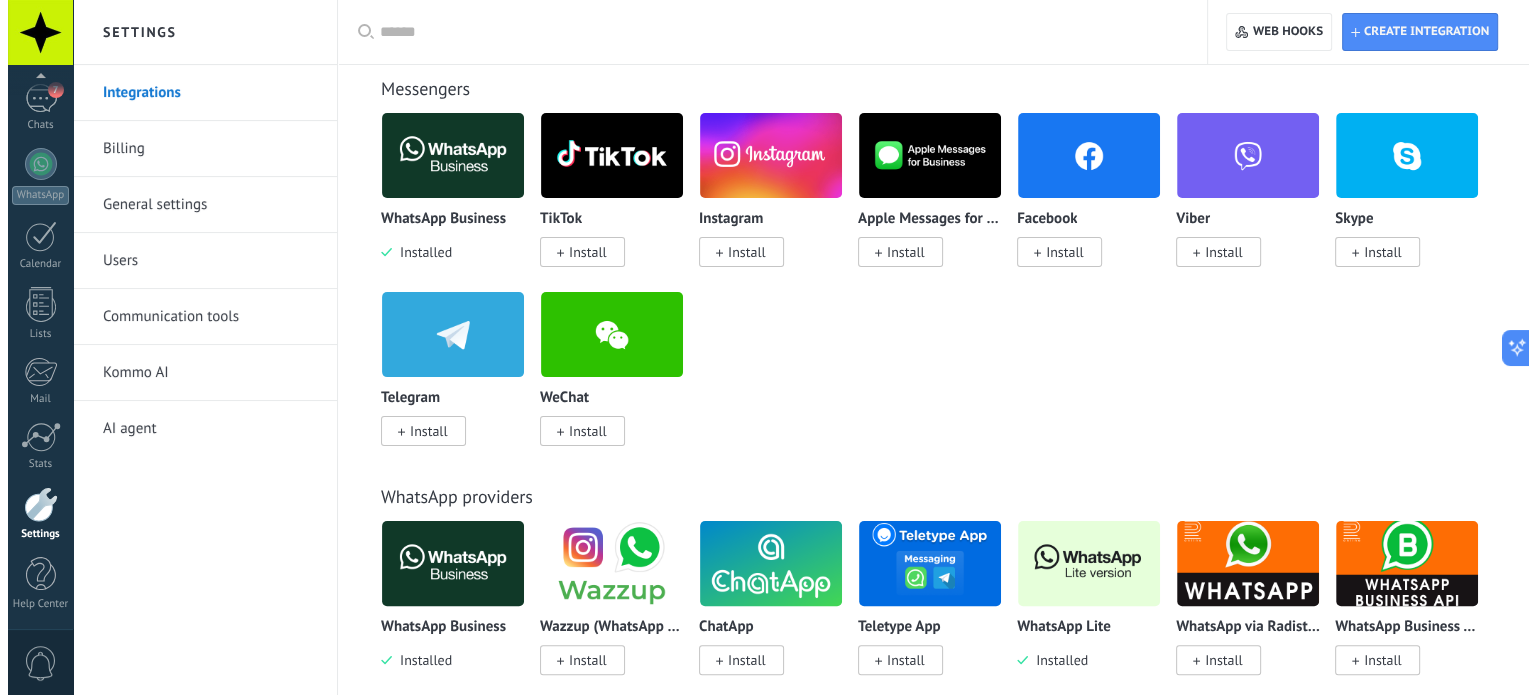 scroll, scrollTop: 600, scrollLeft: 0, axis: vertical 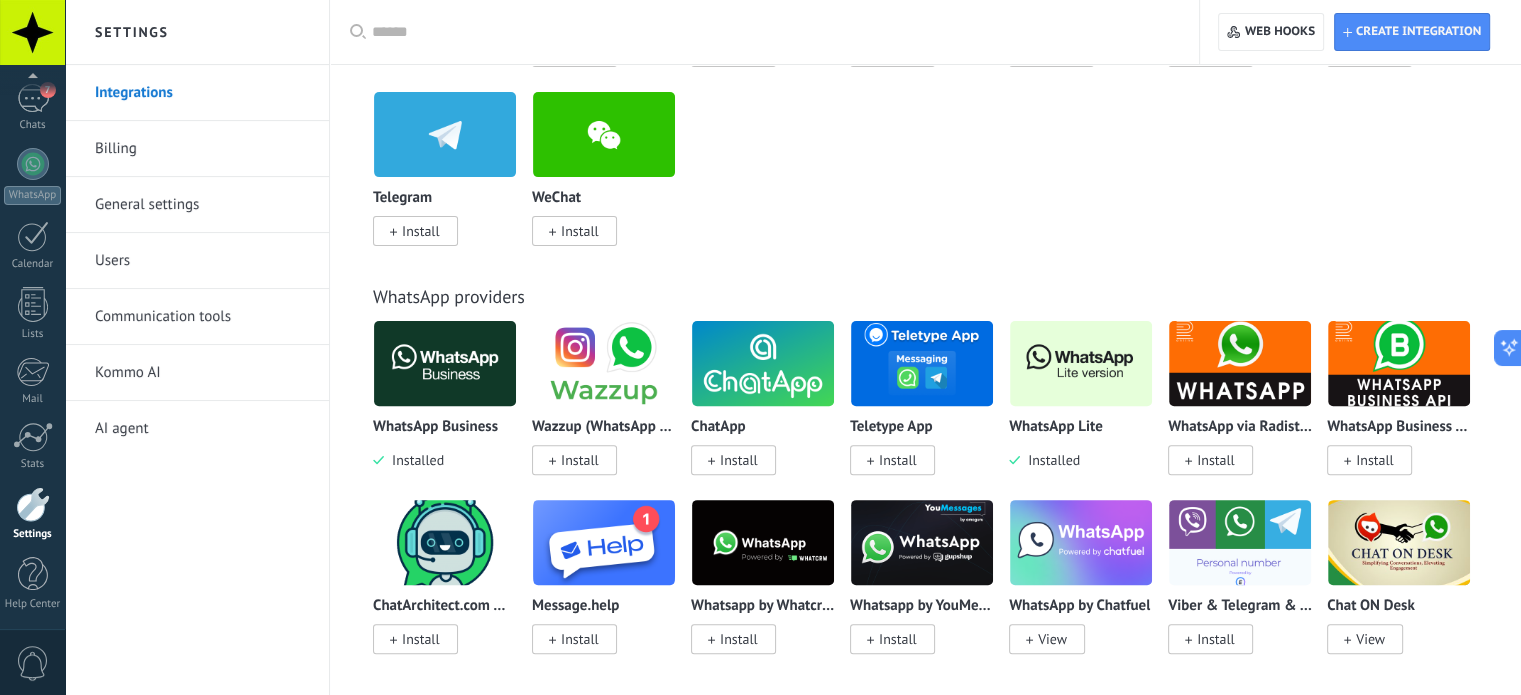 click at bounding box center [1081, 363] 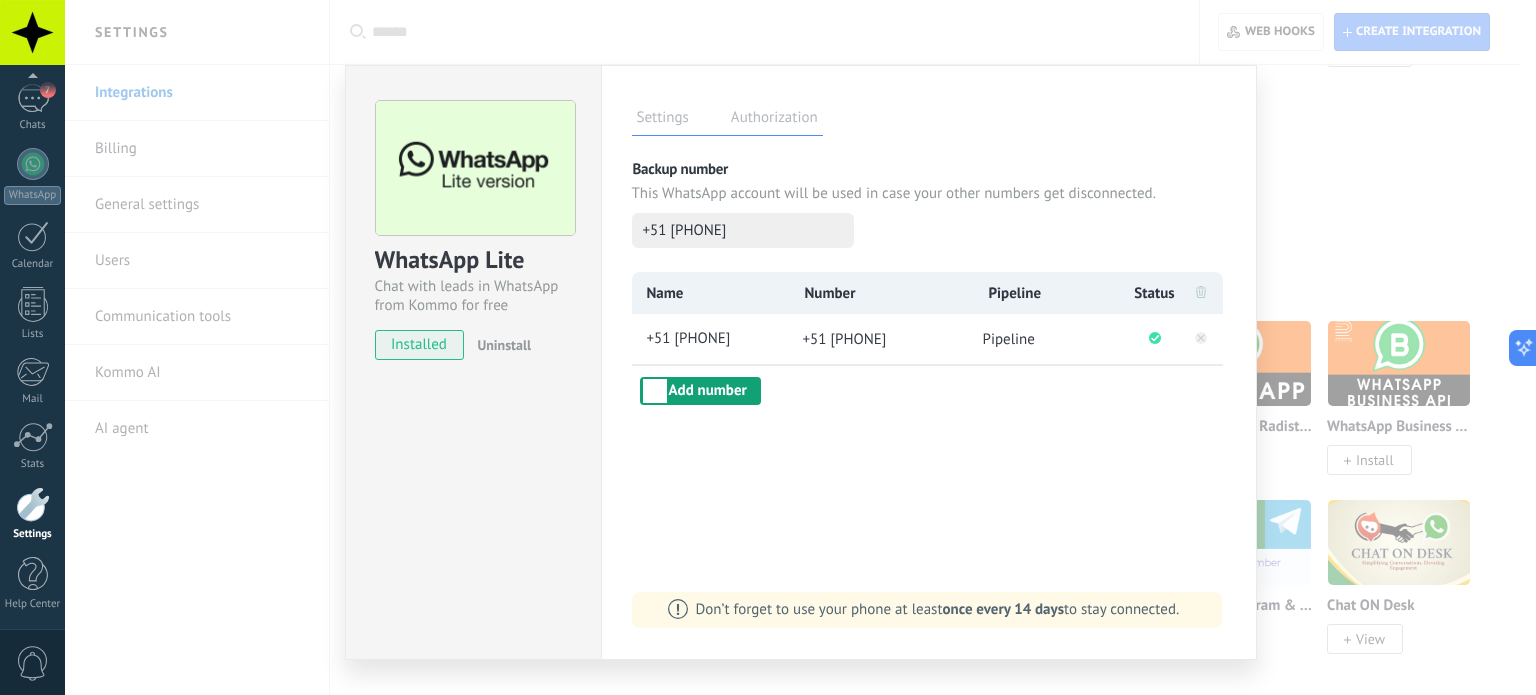 click on "Add number" at bounding box center (700, 391) 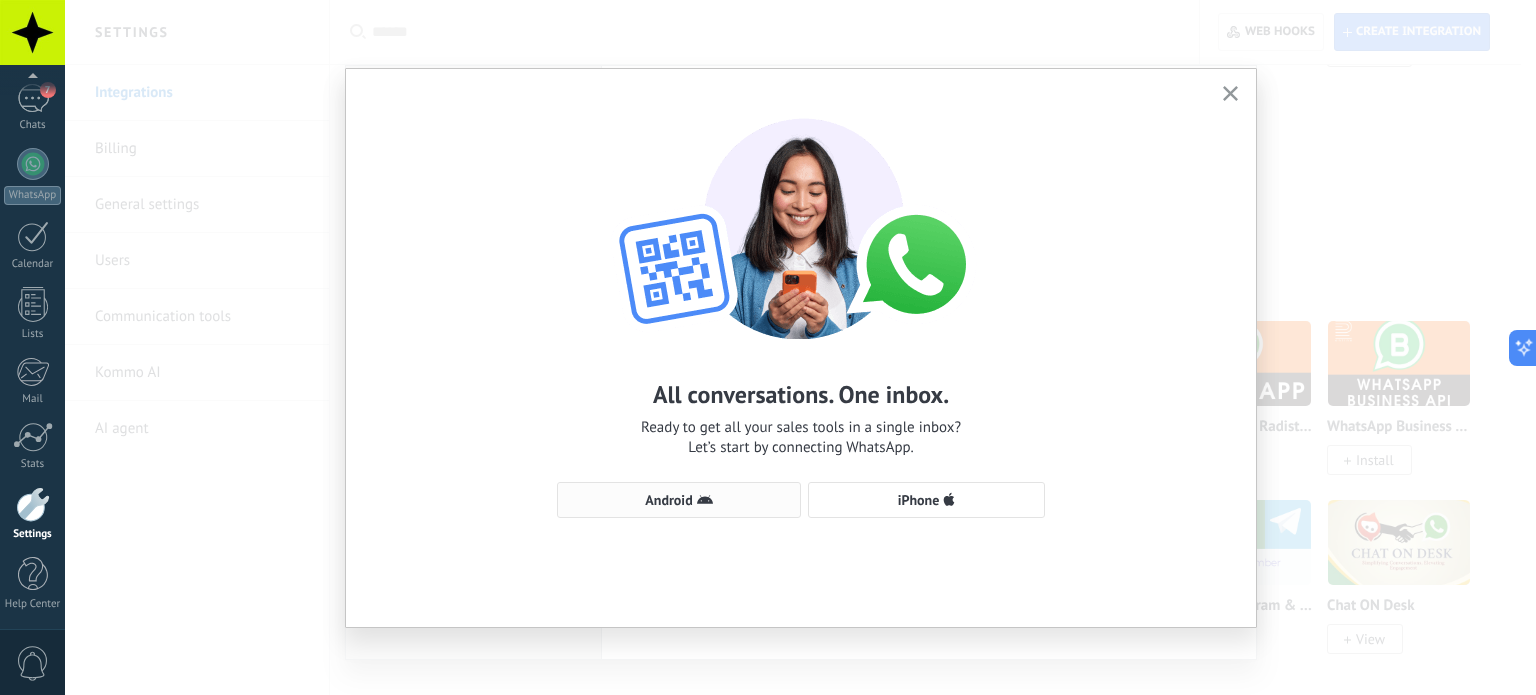 click on "Android" at bounding box center [679, 500] 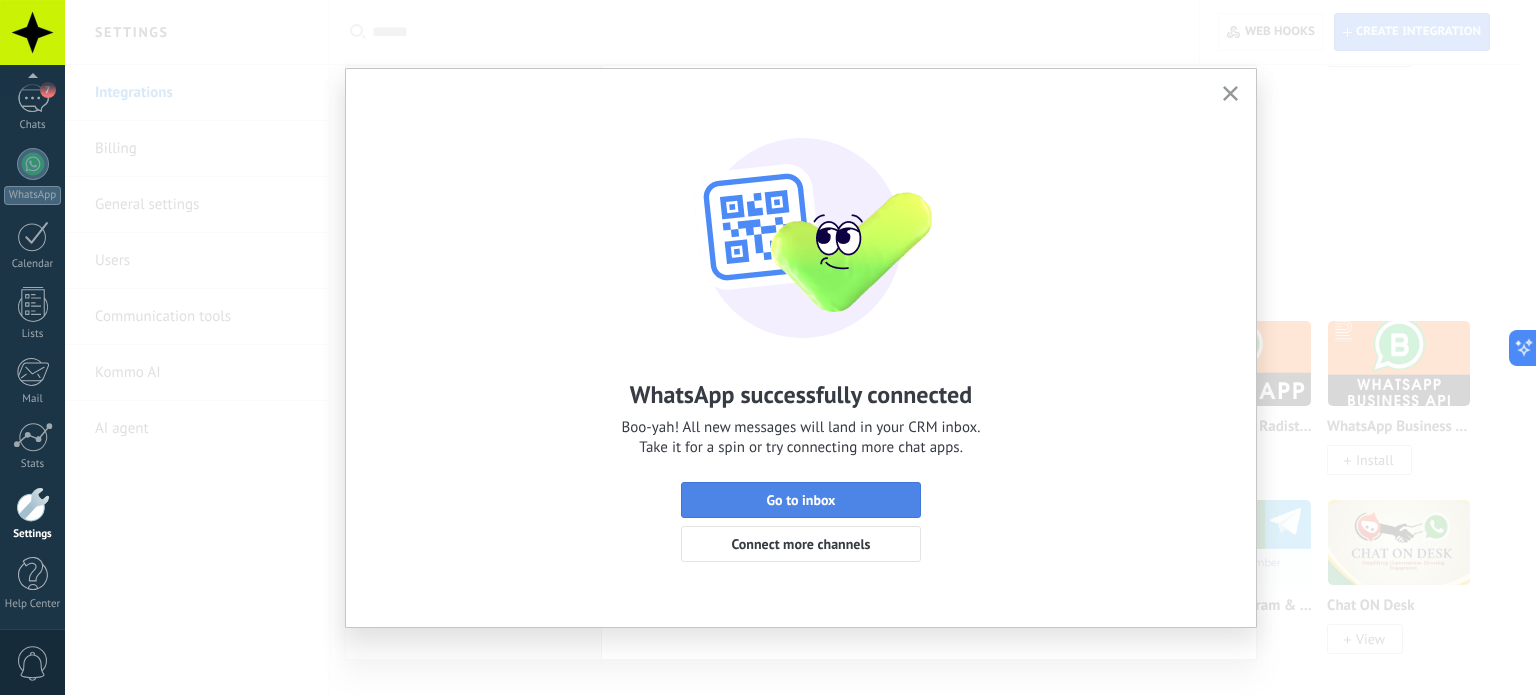 click on "Go to inbox" at bounding box center (801, 500) 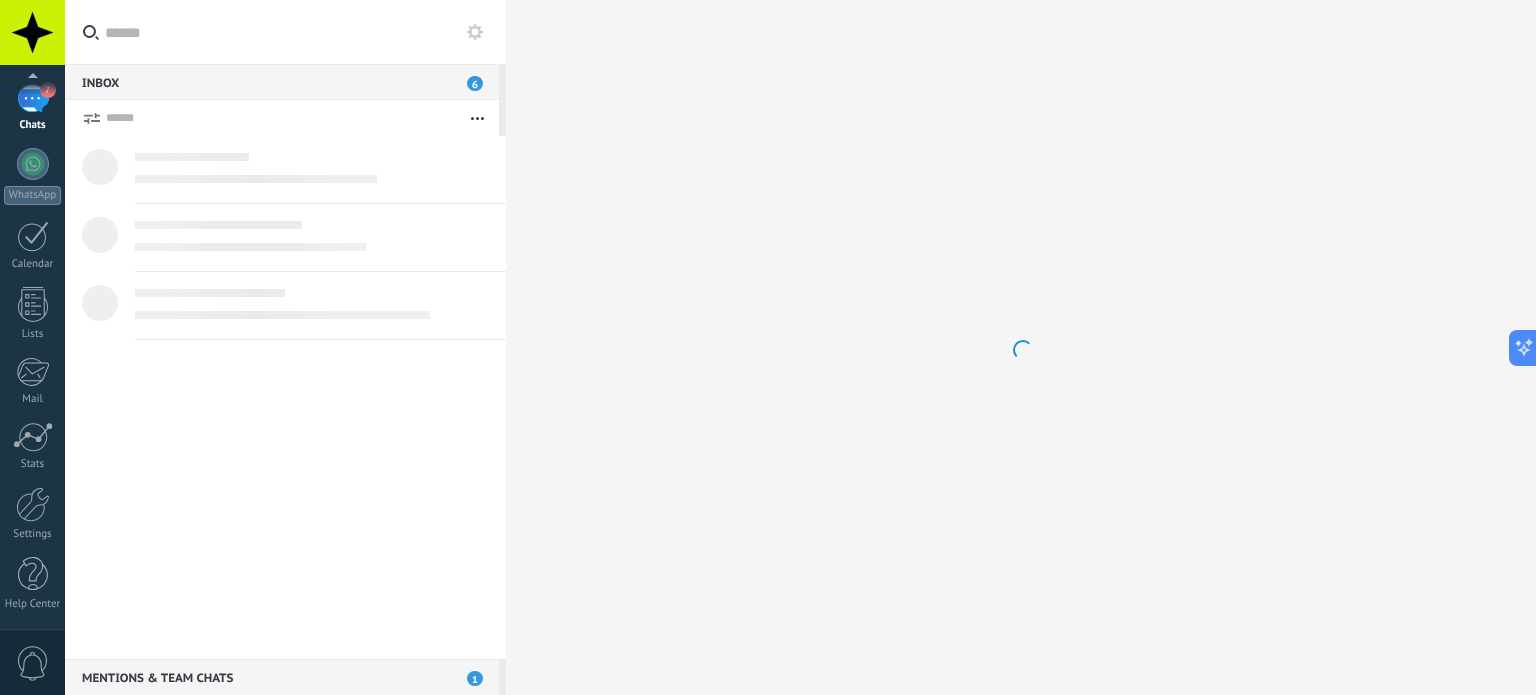 scroll, scrollTop: 0, scrollLeft: 0, axis: both 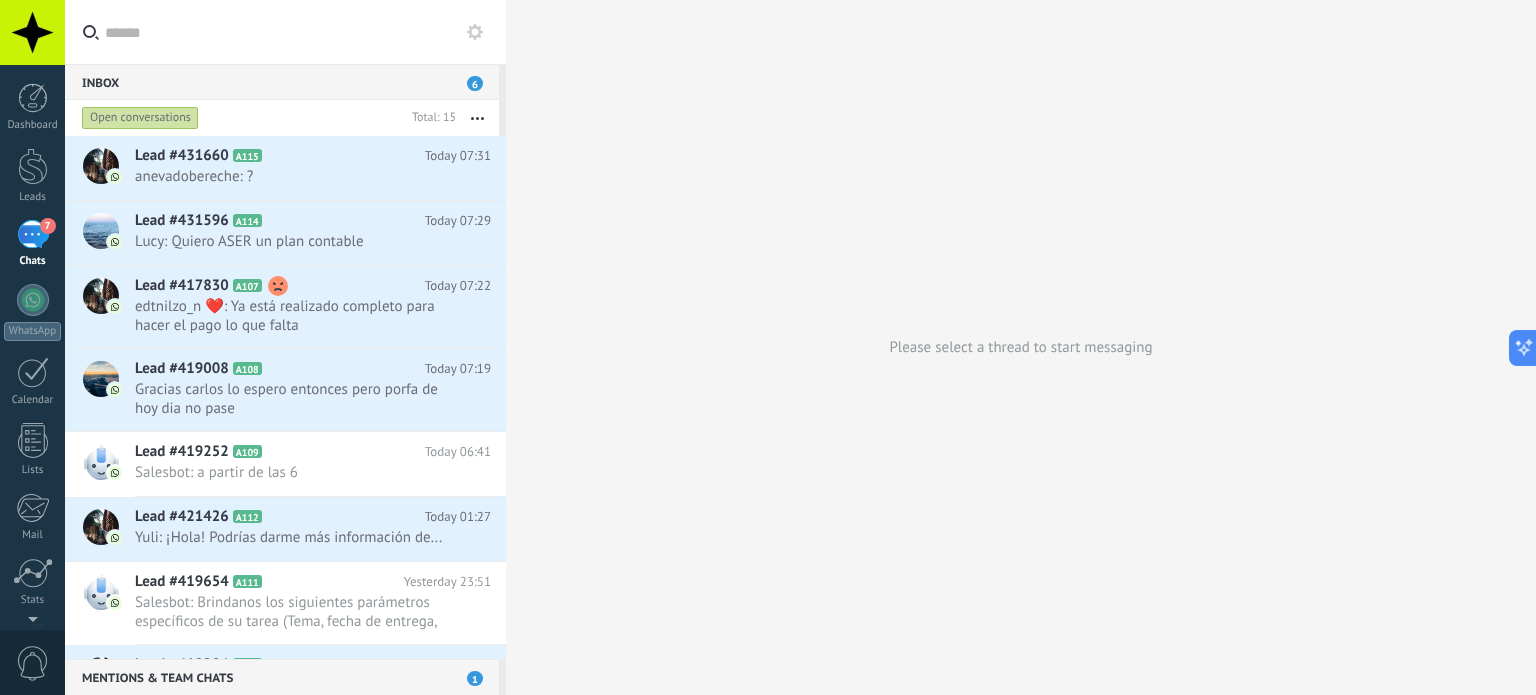 click on "Open conversations" at bounding box center (140, 118) 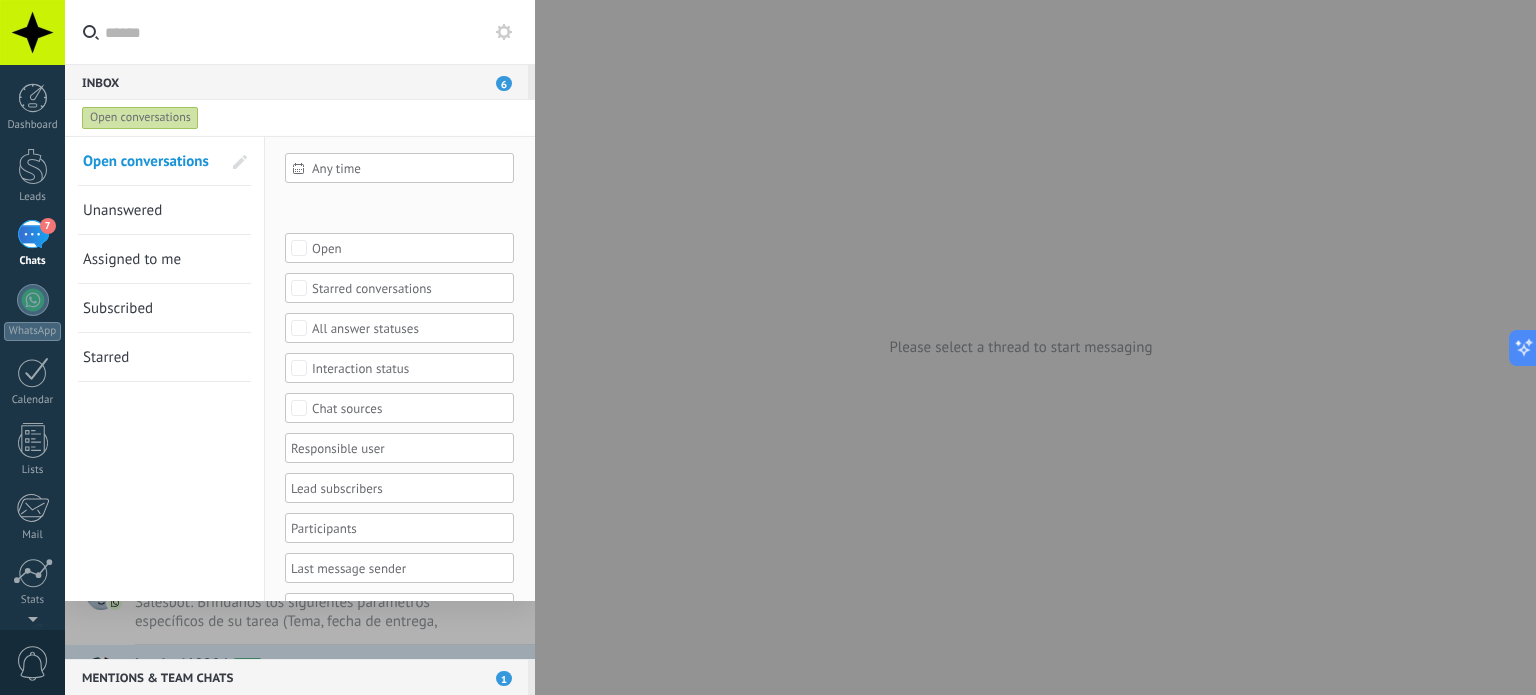 click on "Any time" at bounding box center (407, 168) 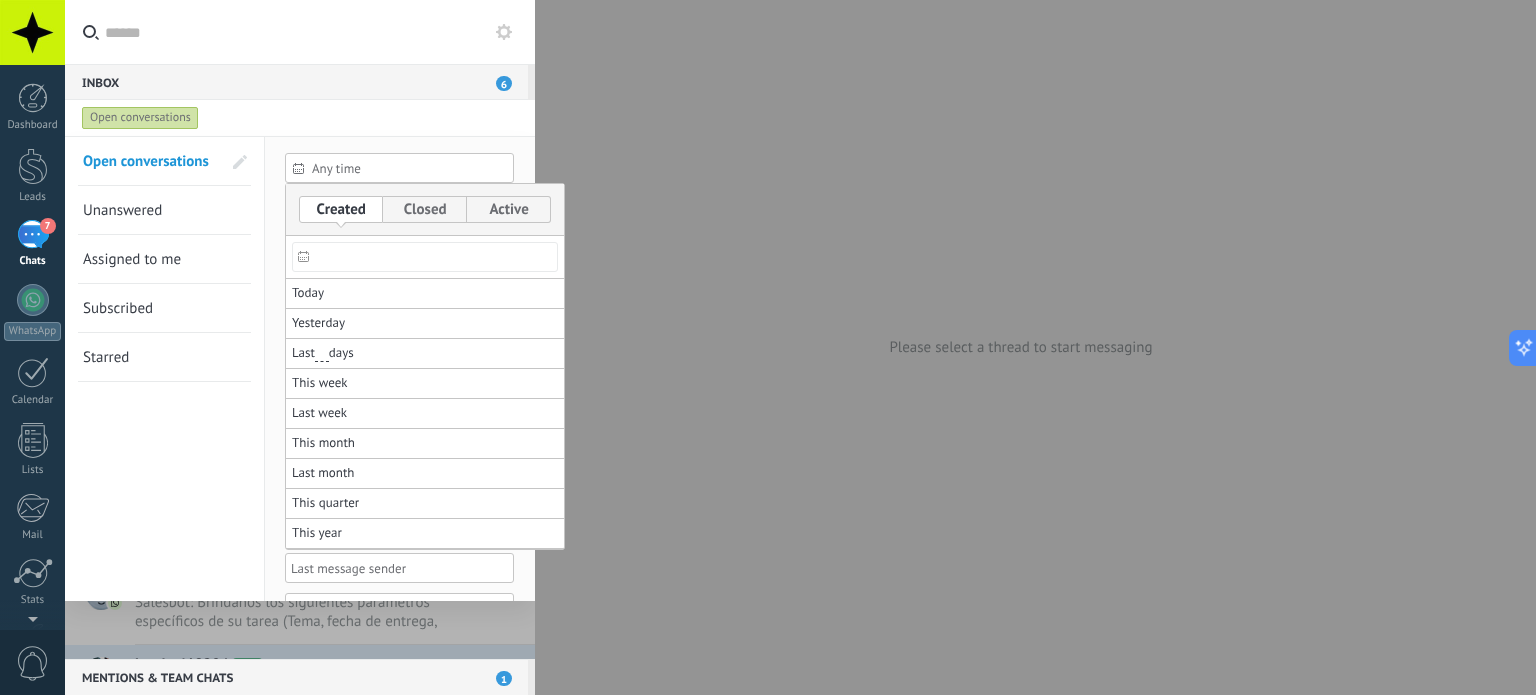 click at bounding box center (768, 347) 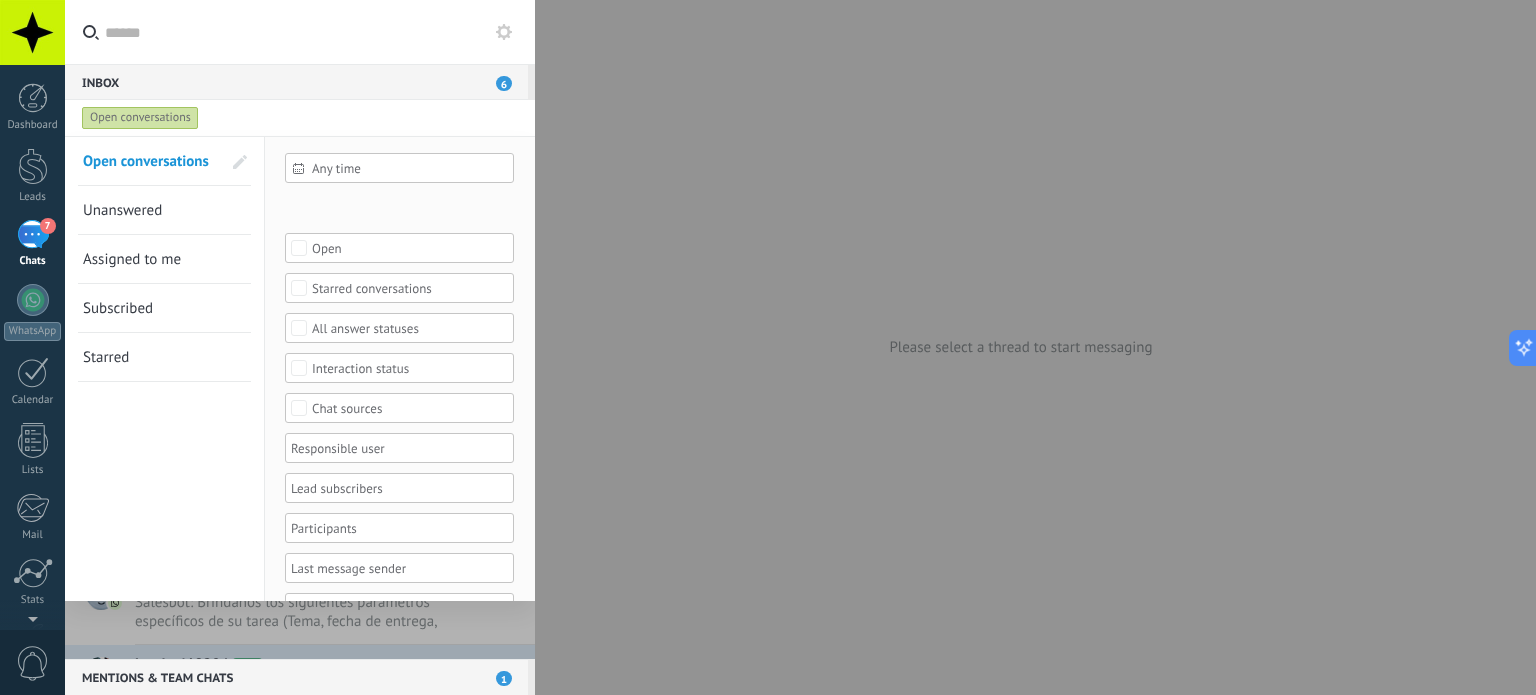 click on "Unanswered" at bounding box center (152, 210) 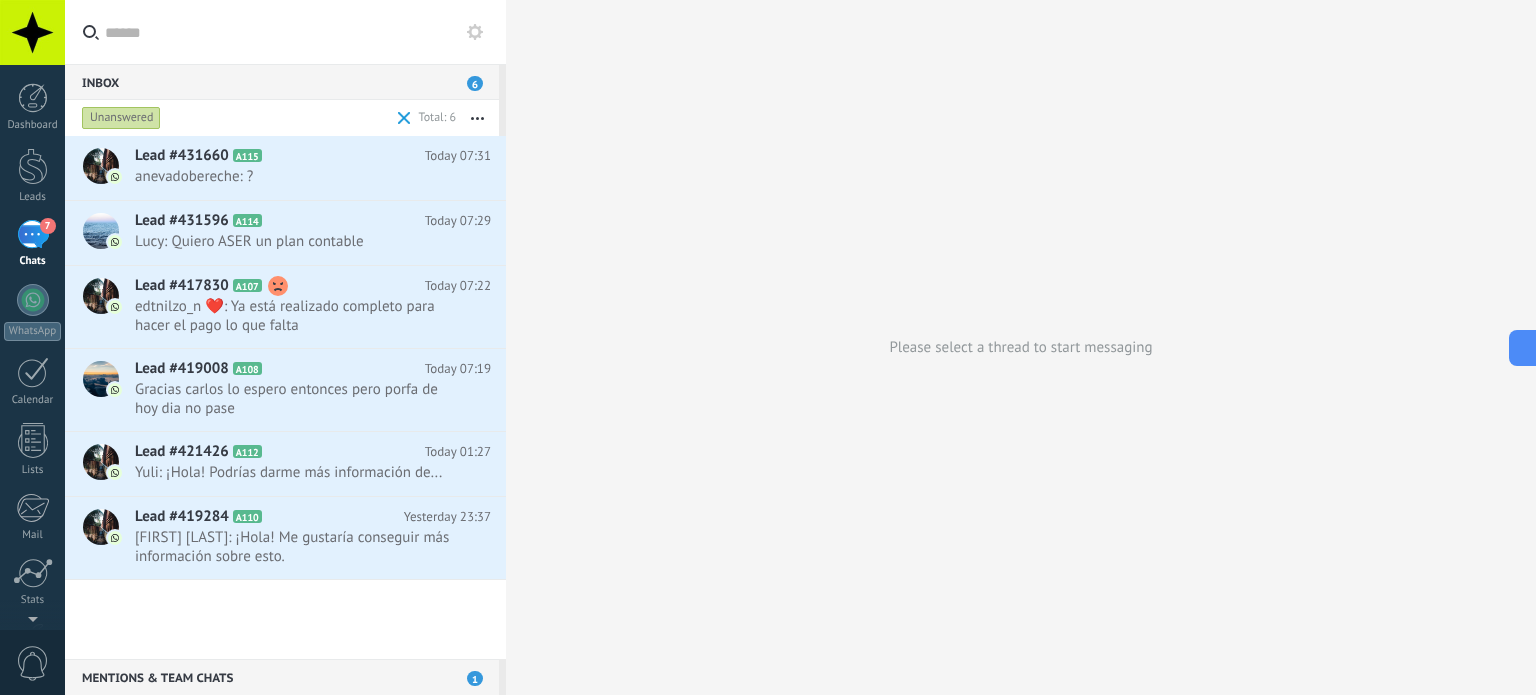 click on "Unanswered" at bounding box center (121, 118) 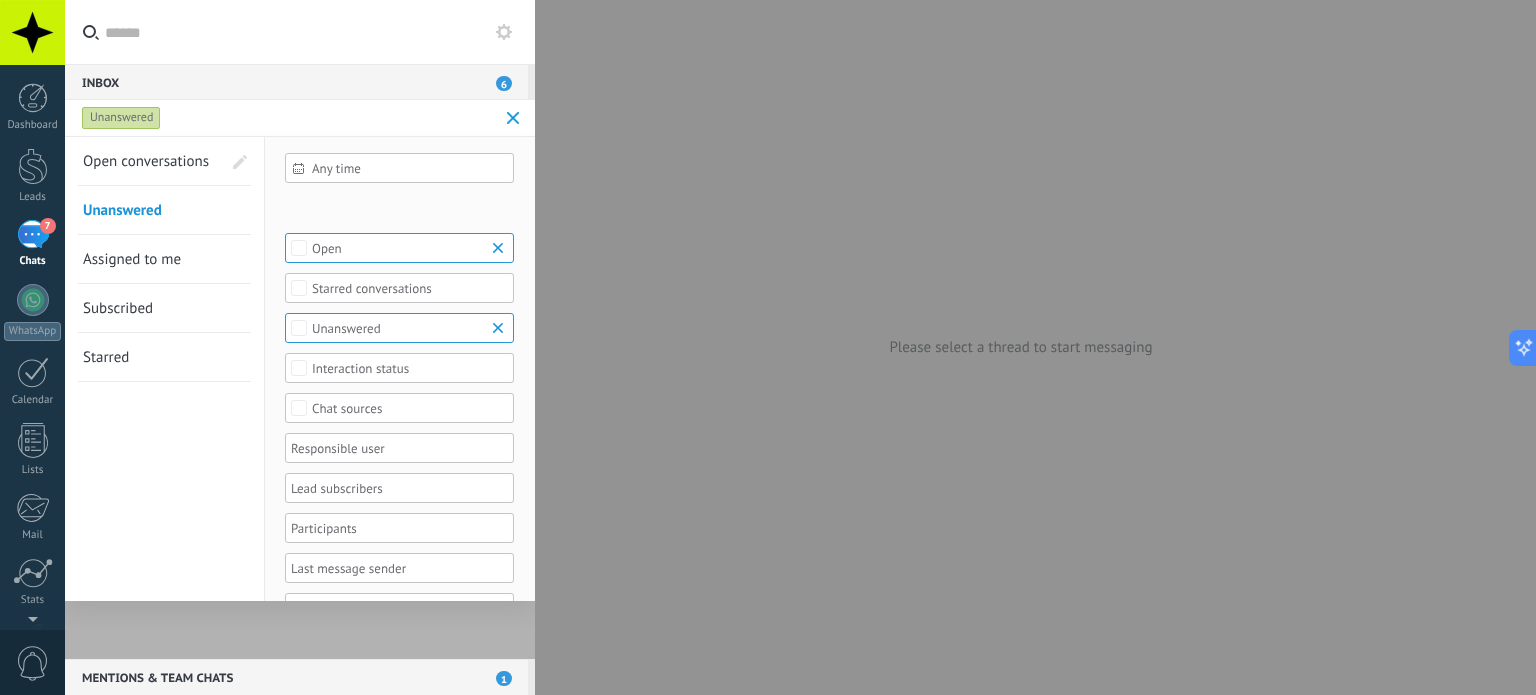 drag, startPoint x: 204, startPoint y: 255, endPoint x: 204, endPoint y: 270, distance: 15 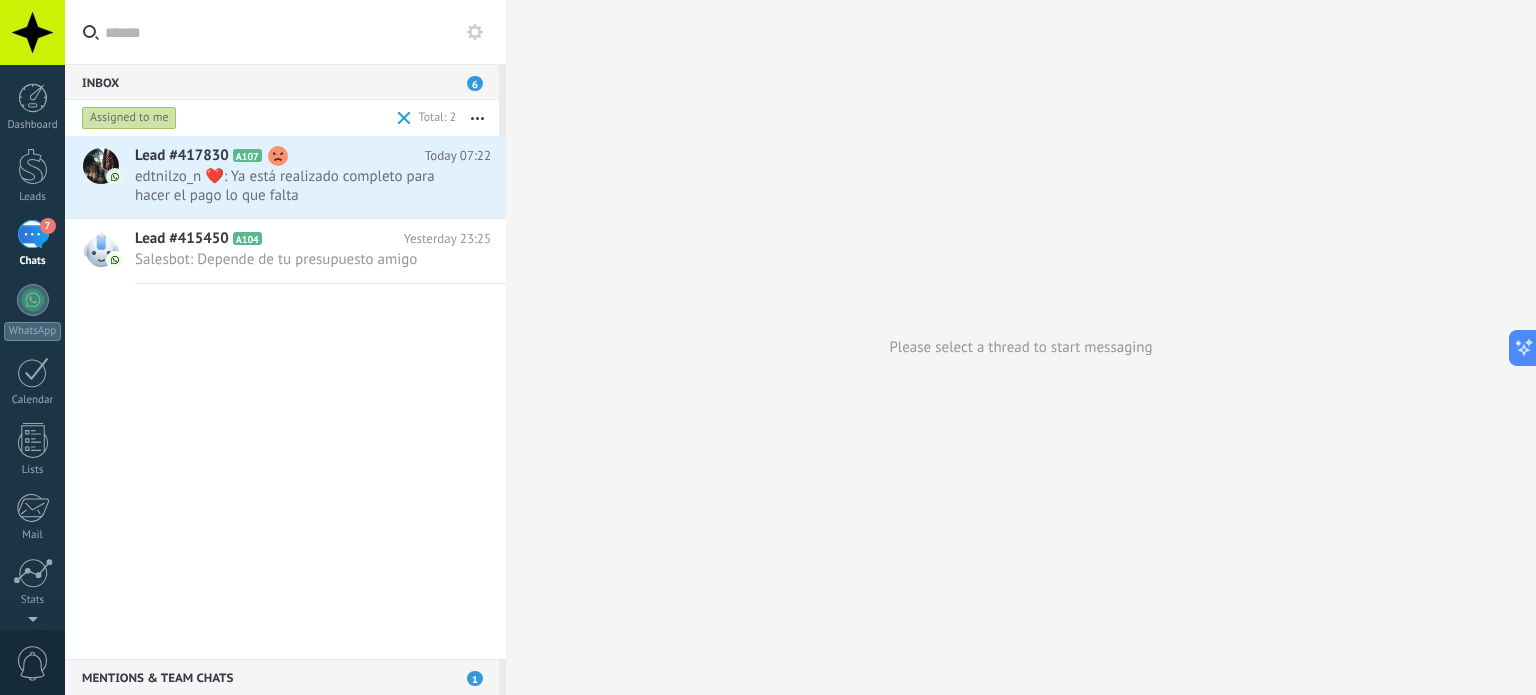 click on "Assigned to me" at bounding box center [129, 118] 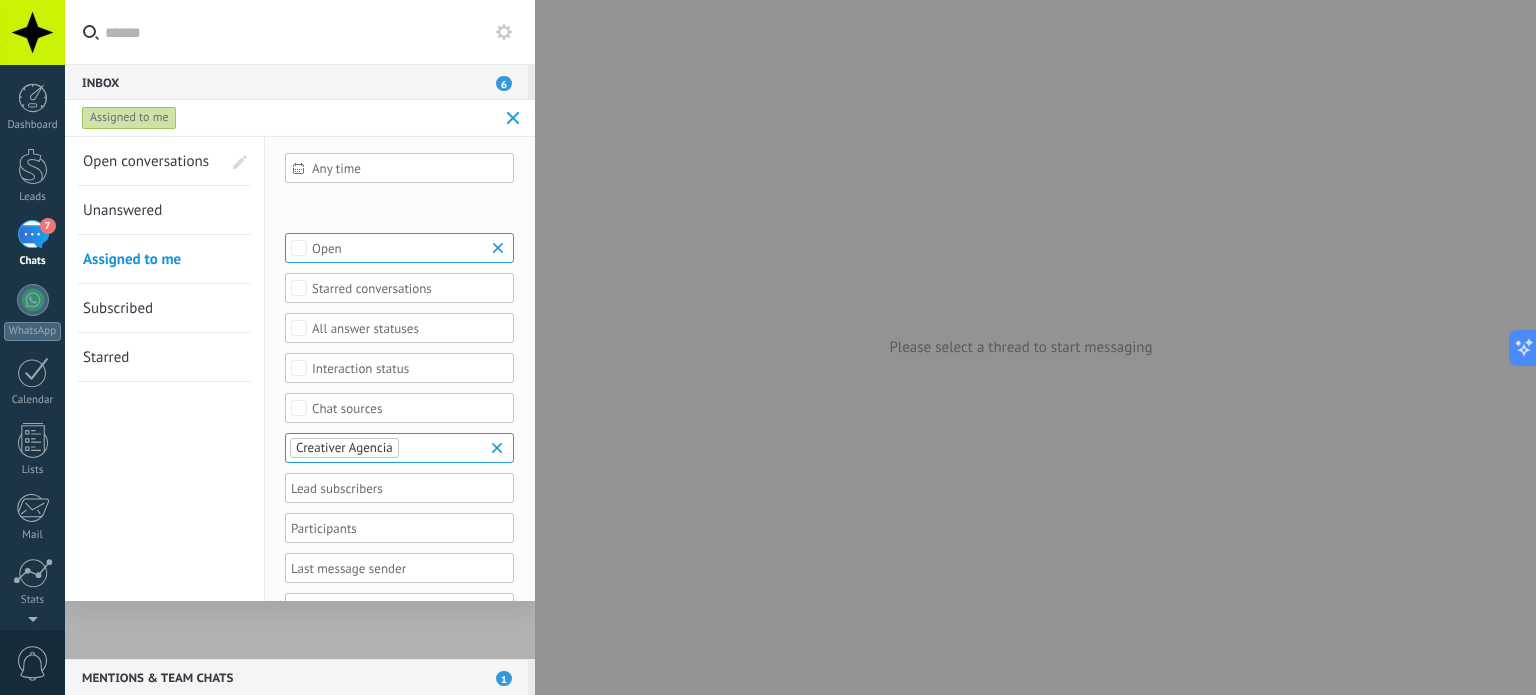 click on "Subscribed" at bounding box center [152, 308] 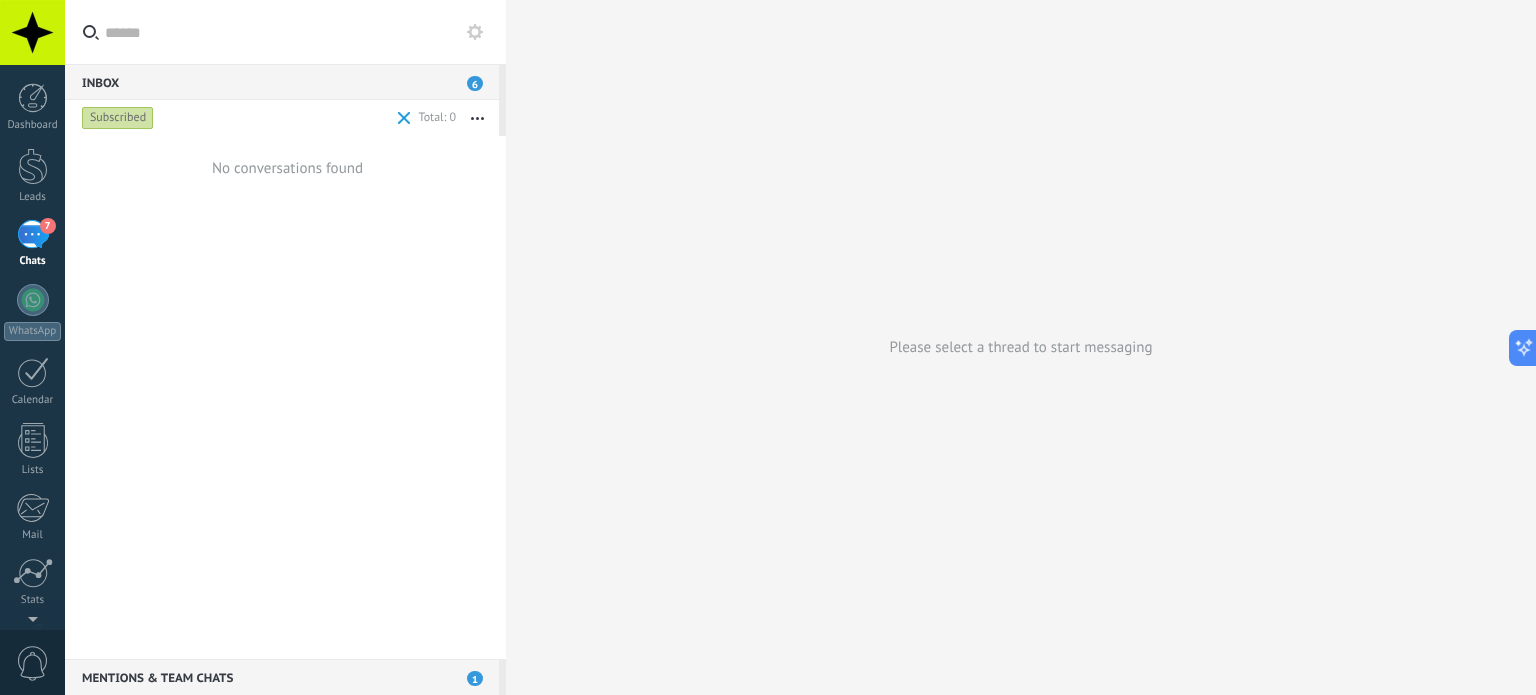 click on "Subscribed" at bounding box center (118, 118) 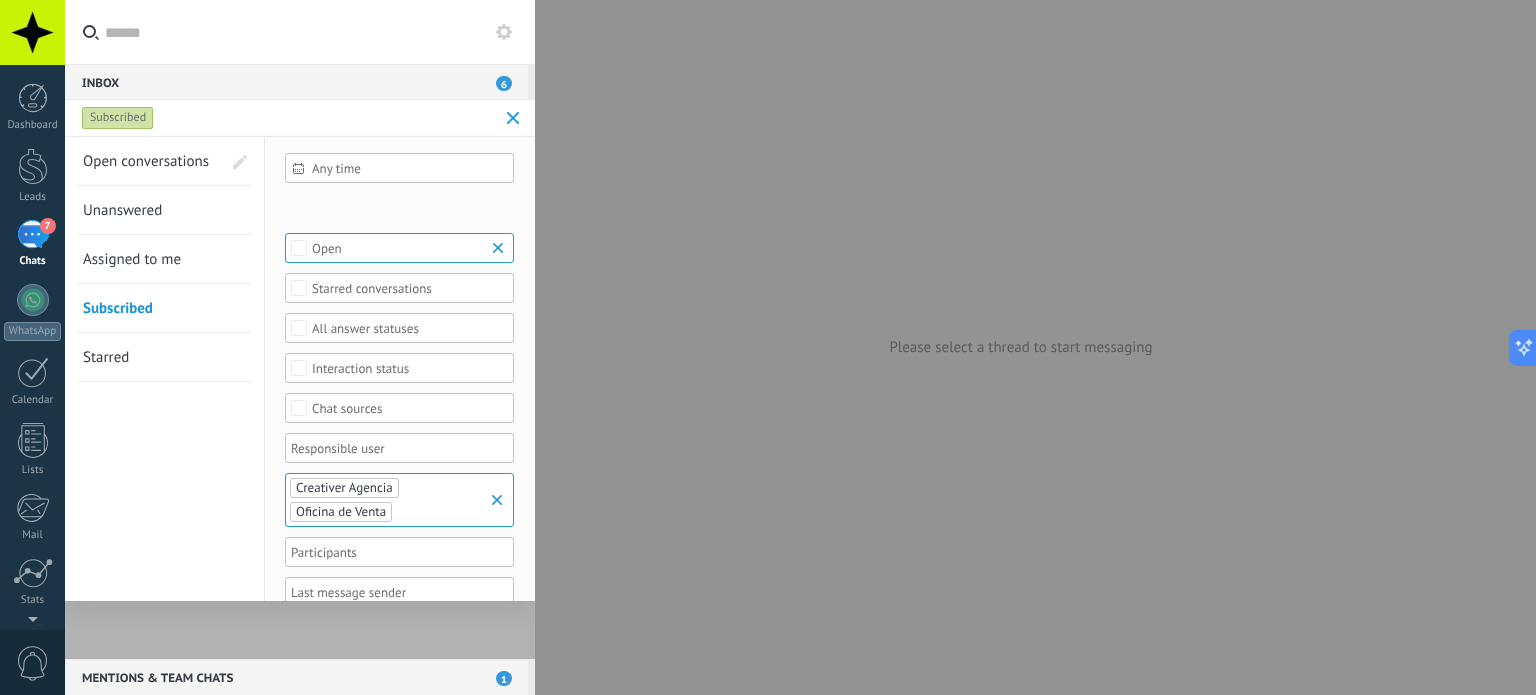 click on "Starred" at bounding box center (106, 357) 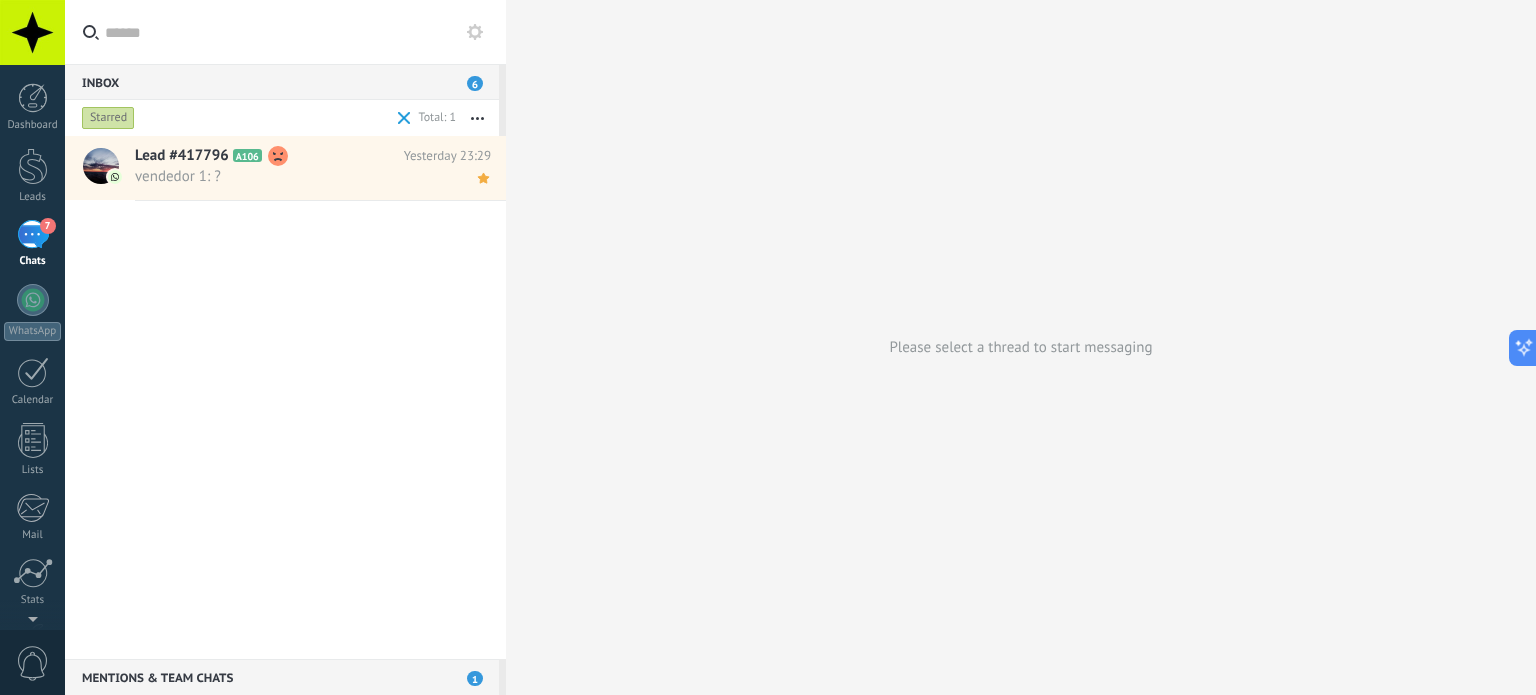 click on "Starred" at bounding box center [108, 118] 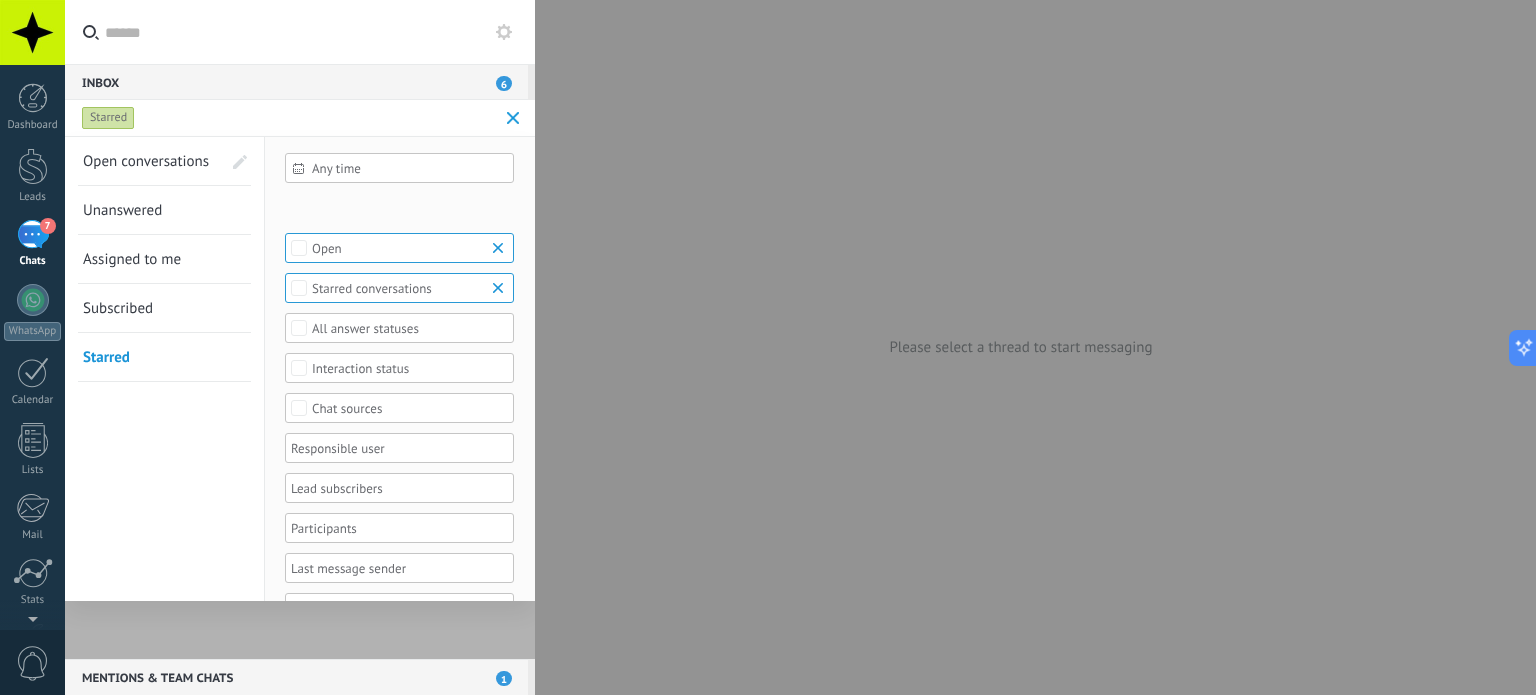 click on "Open conversations" at bounding box center [146, 161] 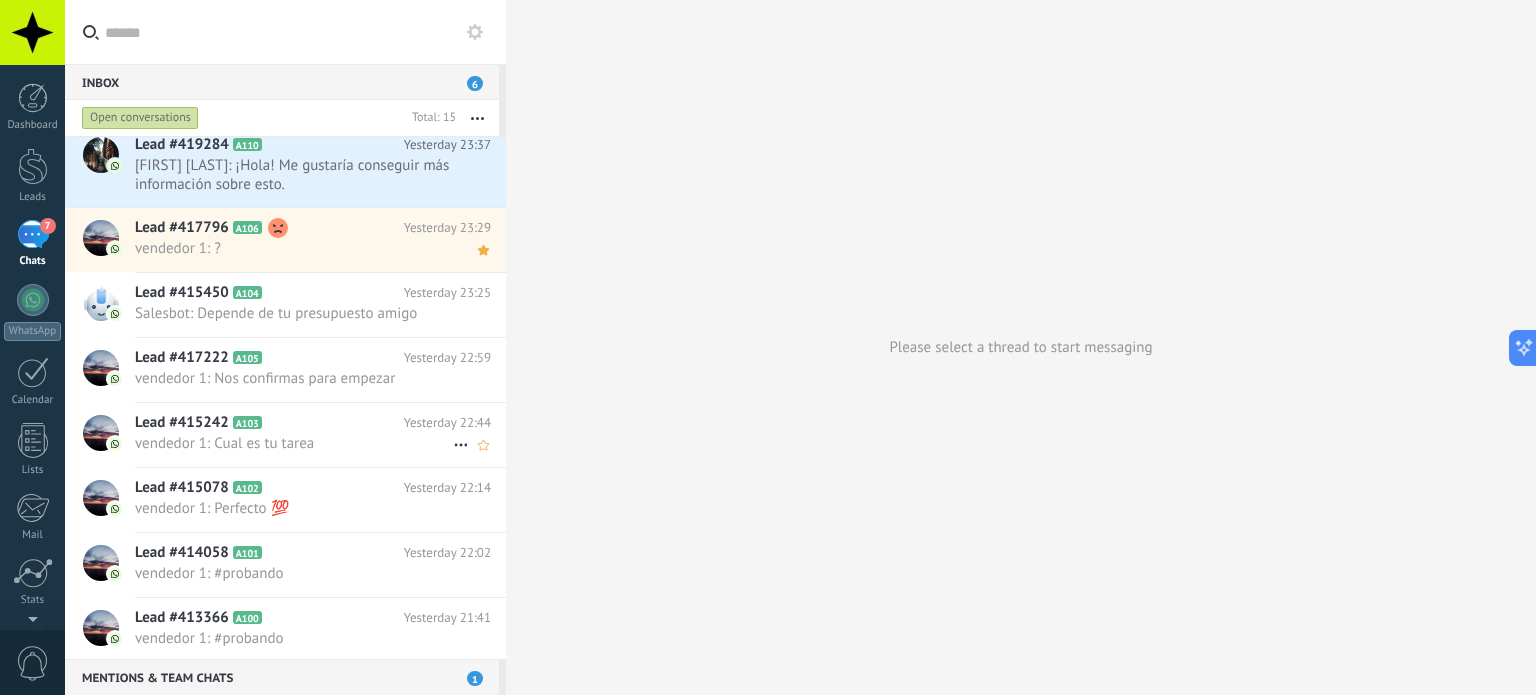 scroll, scrollTop: 524, scrollLeft: 0, axis: vertical 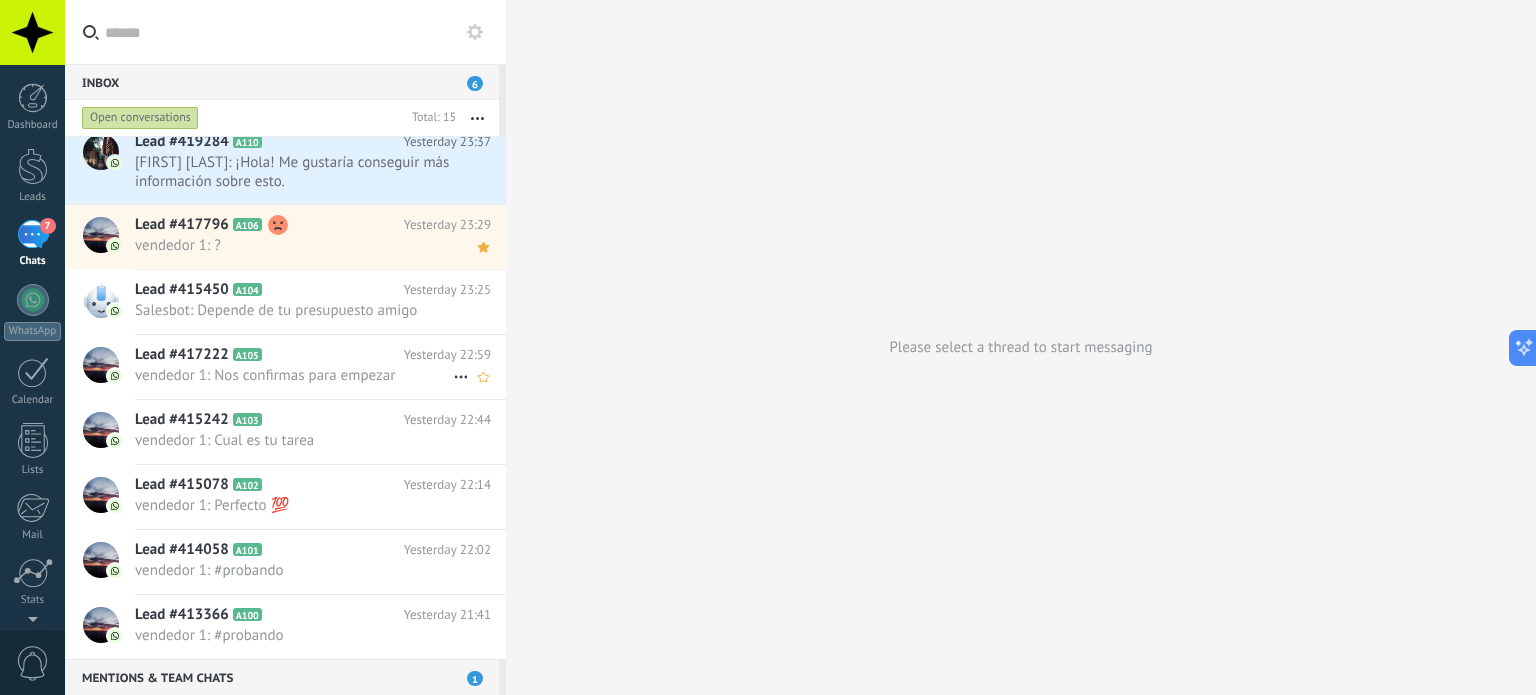 click on "vendedor 1: Nos confirmas para empezar" at bounding box center (294, 375) 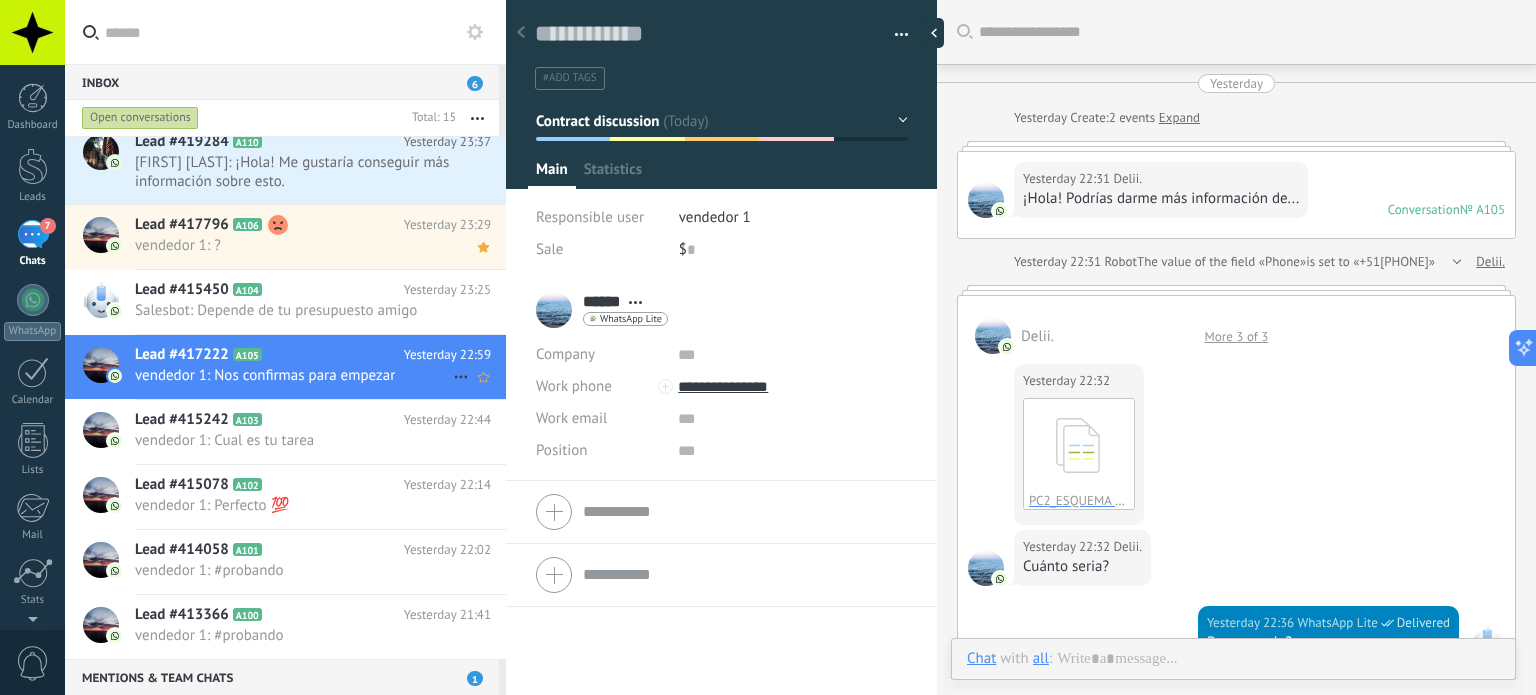 scroll, scrollTop: 29, scrollLeft: 0, axis: vertical 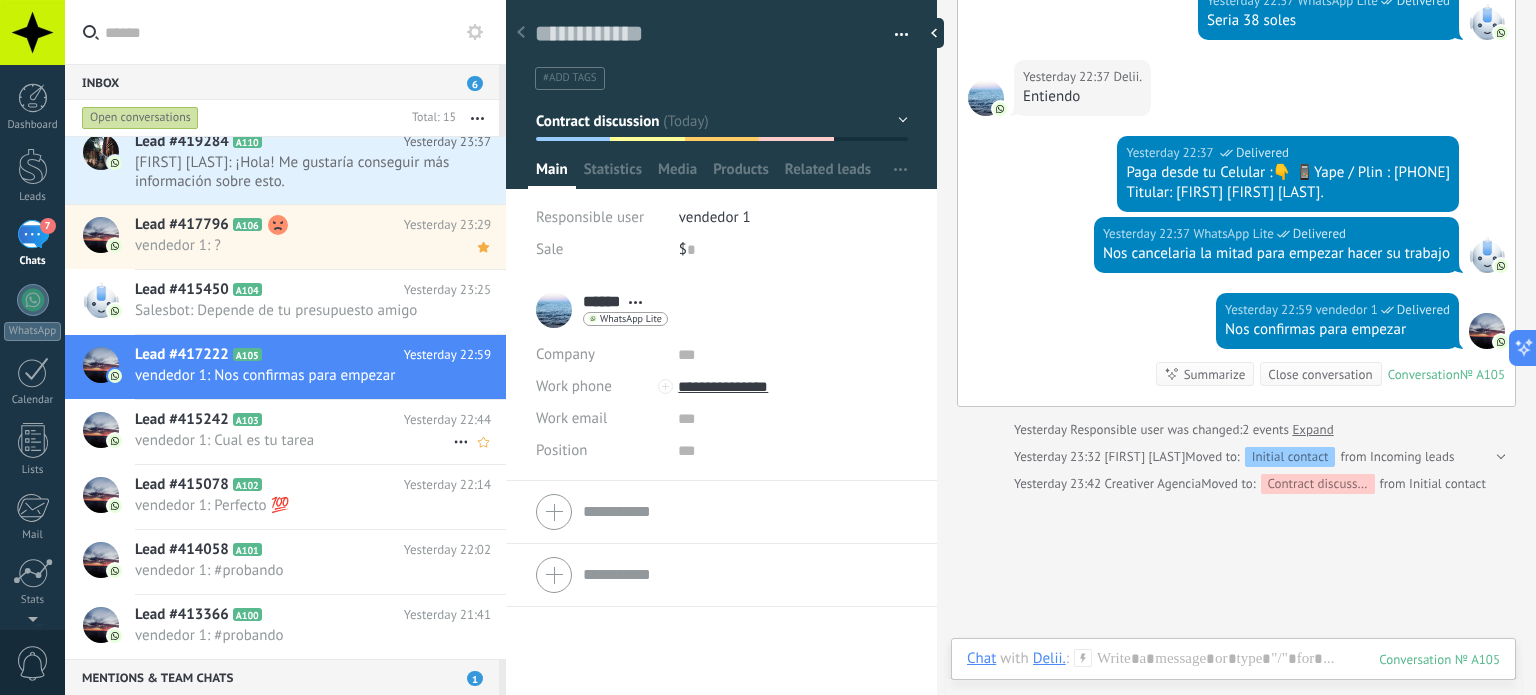 click on "Lead #415242
A103" at bounding box center (269, 420) 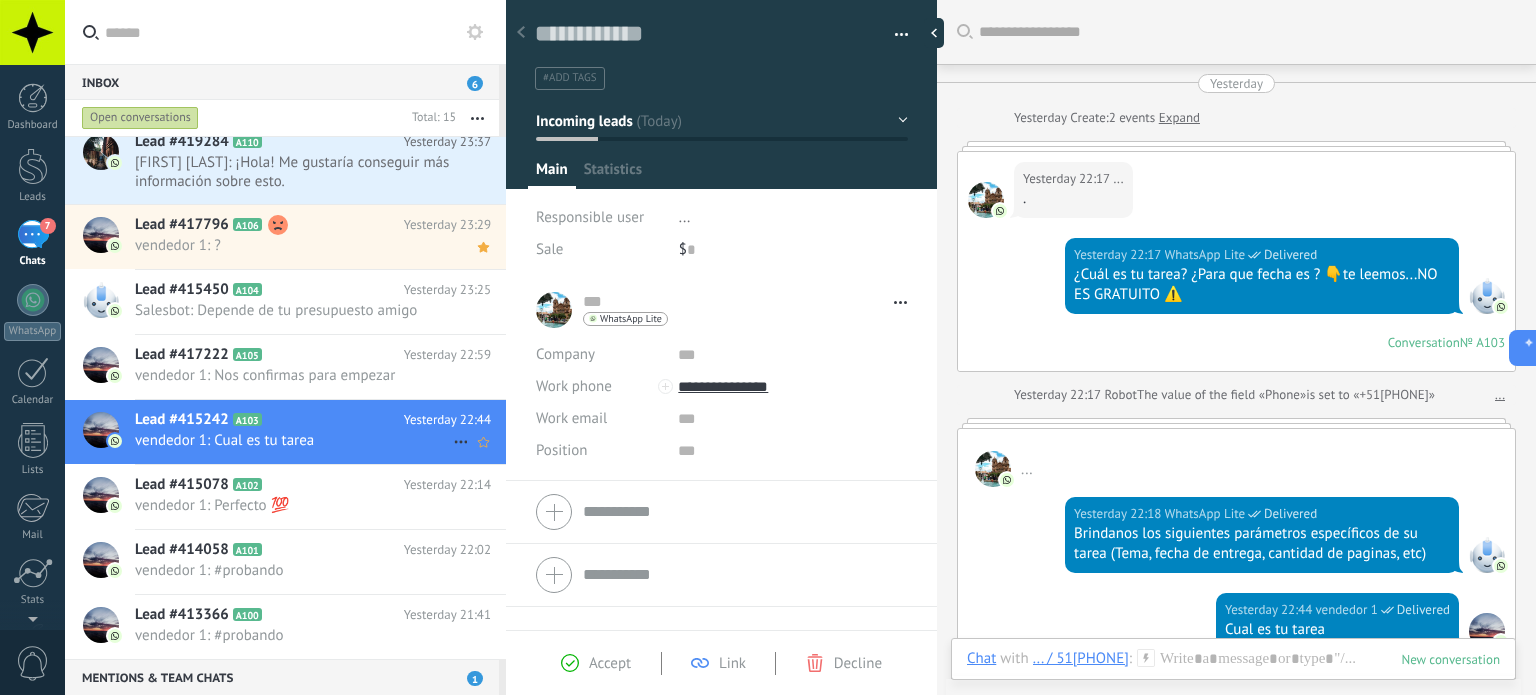scroll, scrollTop: 300, scrollLeft: 0, axis: vertical 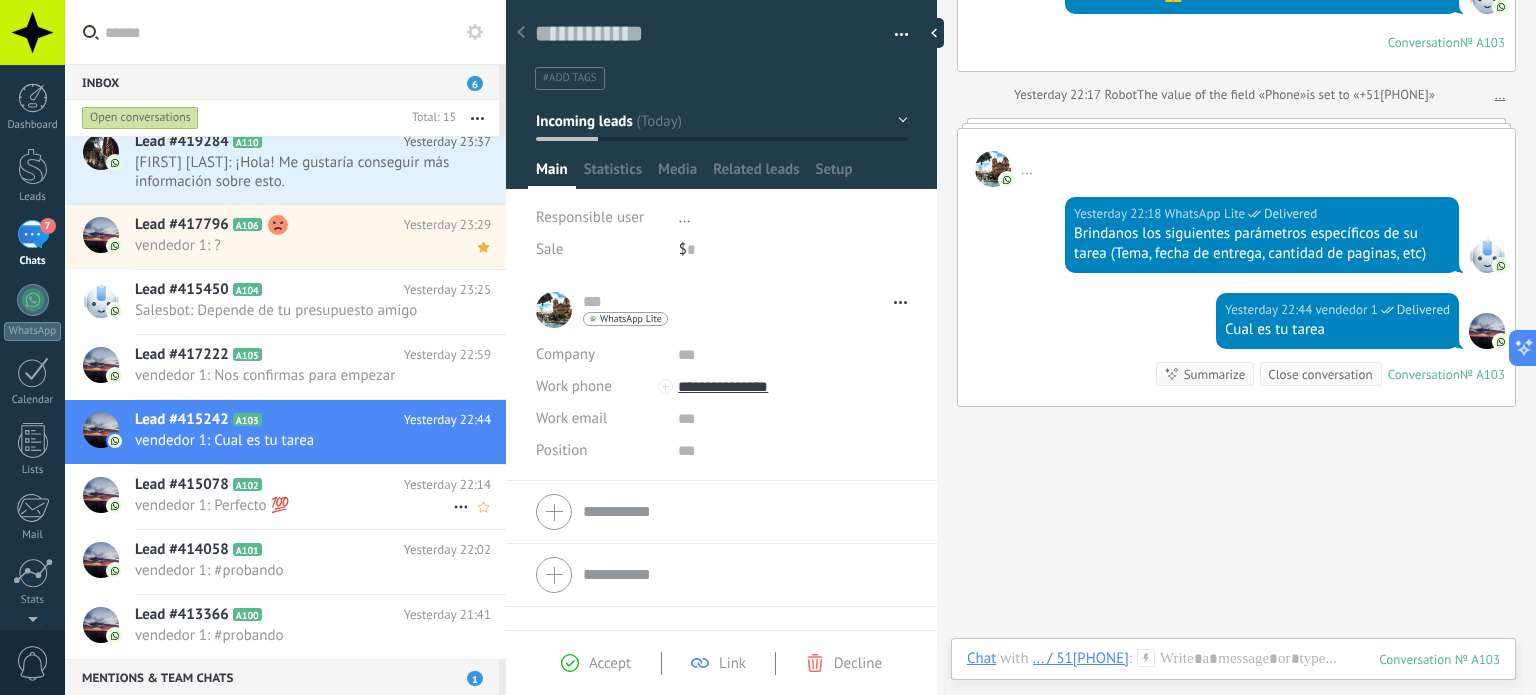 click on "Lead #415078
A102" at bounding box center (269, 485) 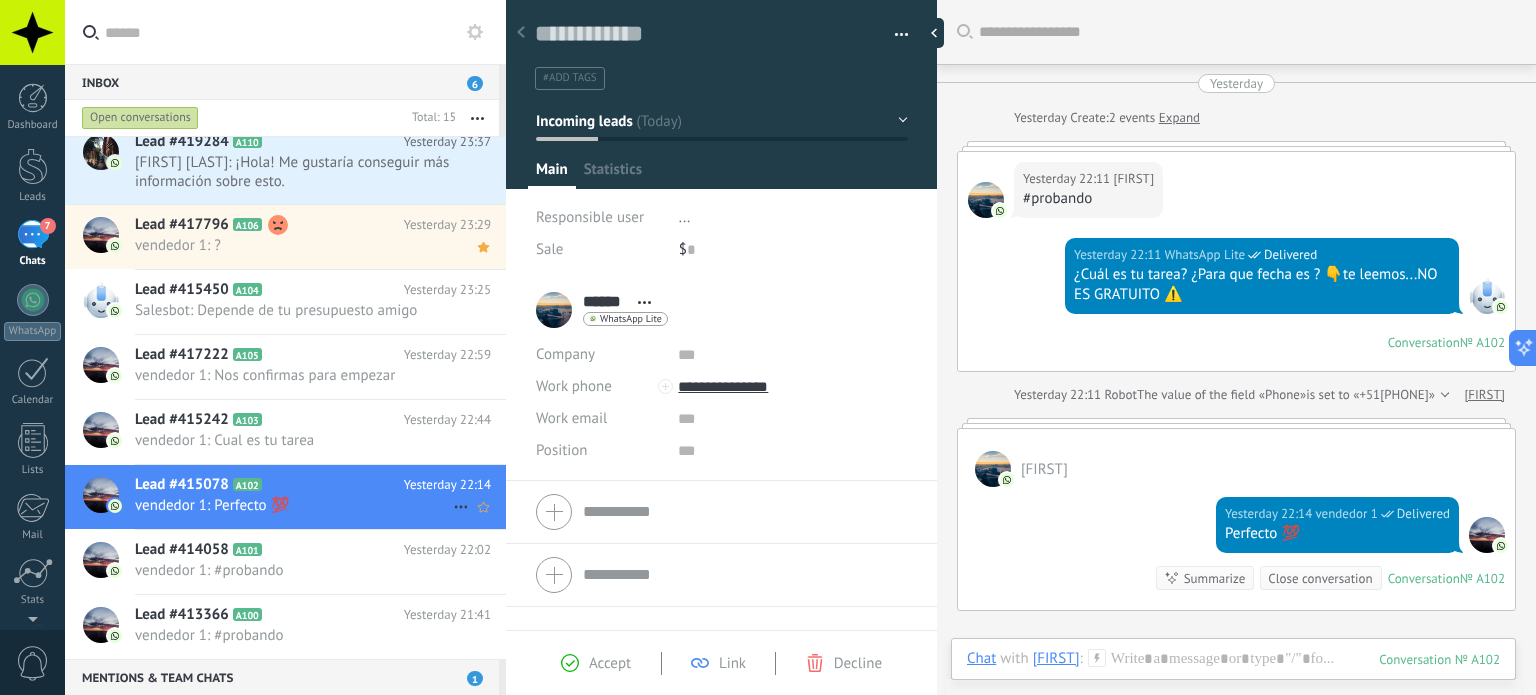 scroll, scrollTop: 165, scrollLeft: 0, axis: vertical 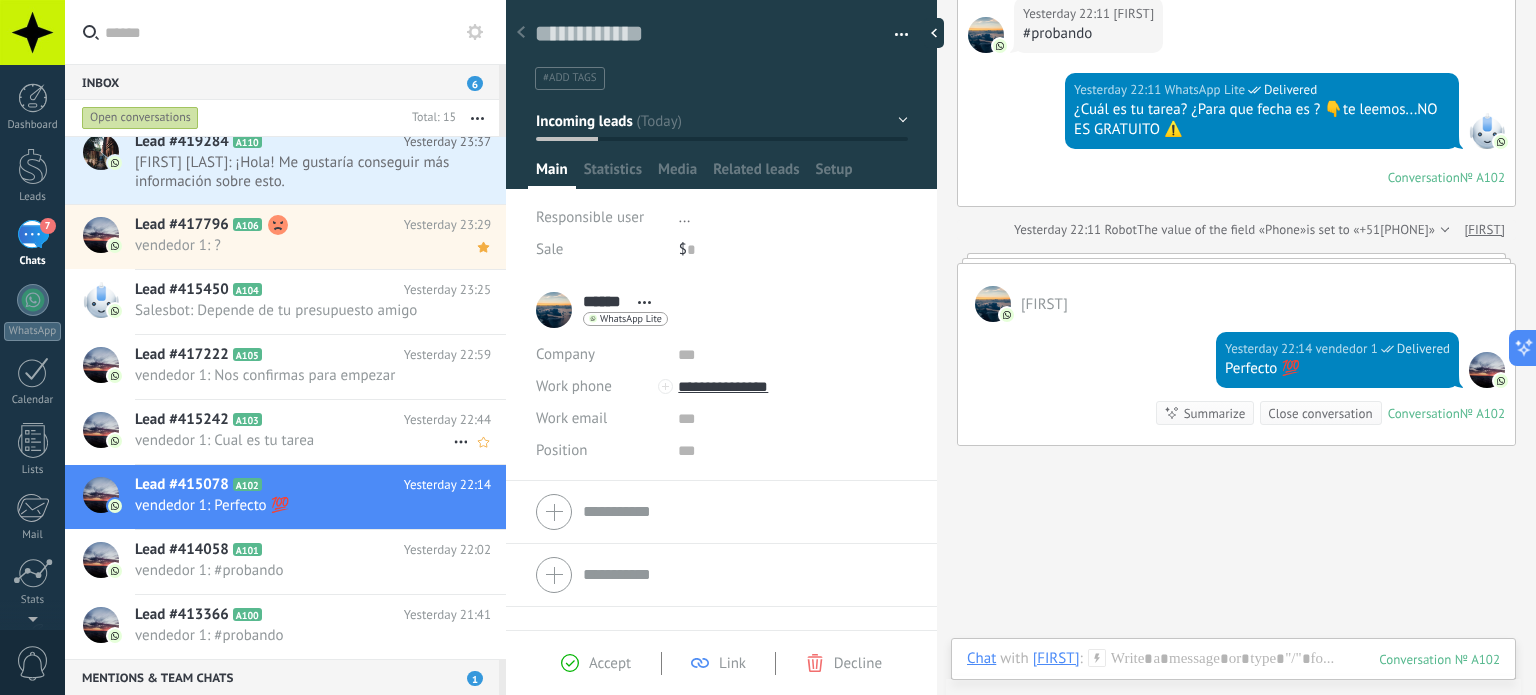 click on "vendedor 1: Cual es tu tarea" at bounding box center (294, 440) 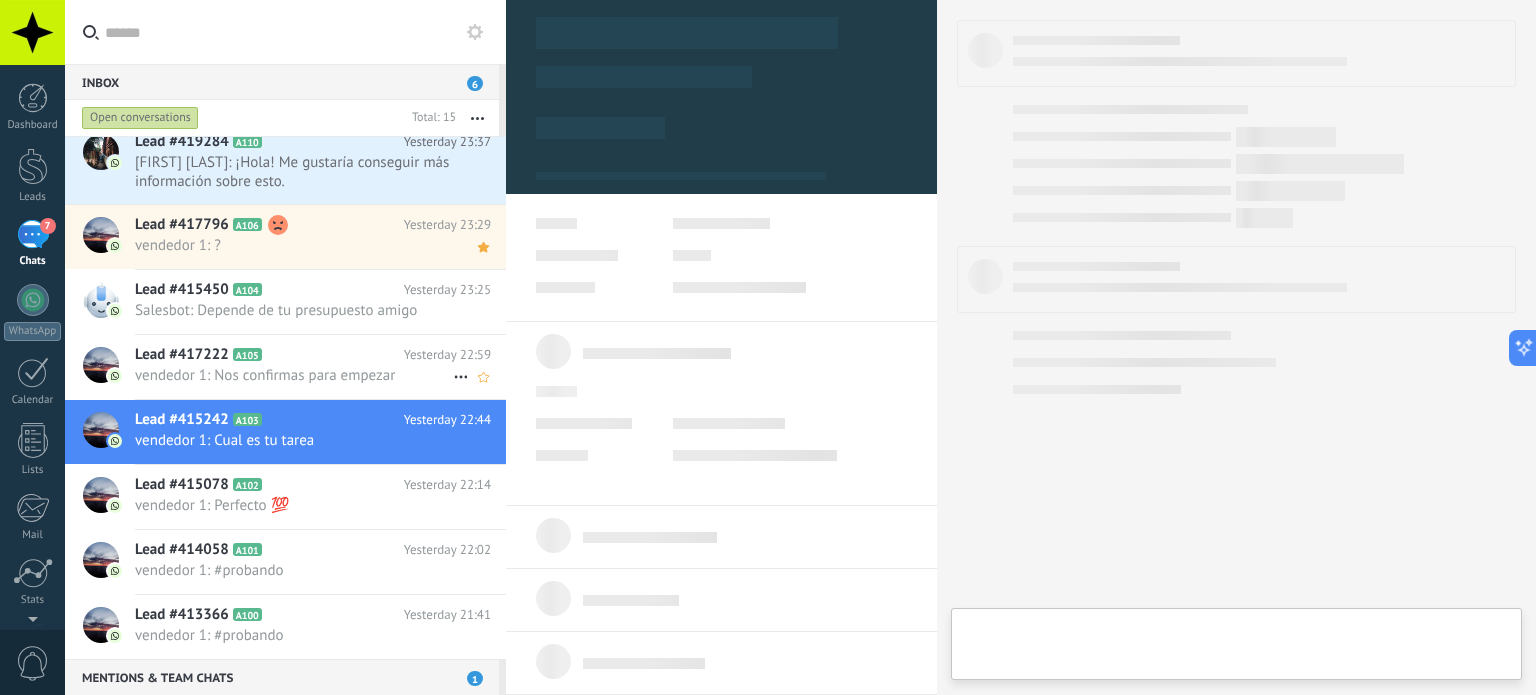 click on "vendedor 1: Nos confirmas para empezar" at bounding box center [294, 375] 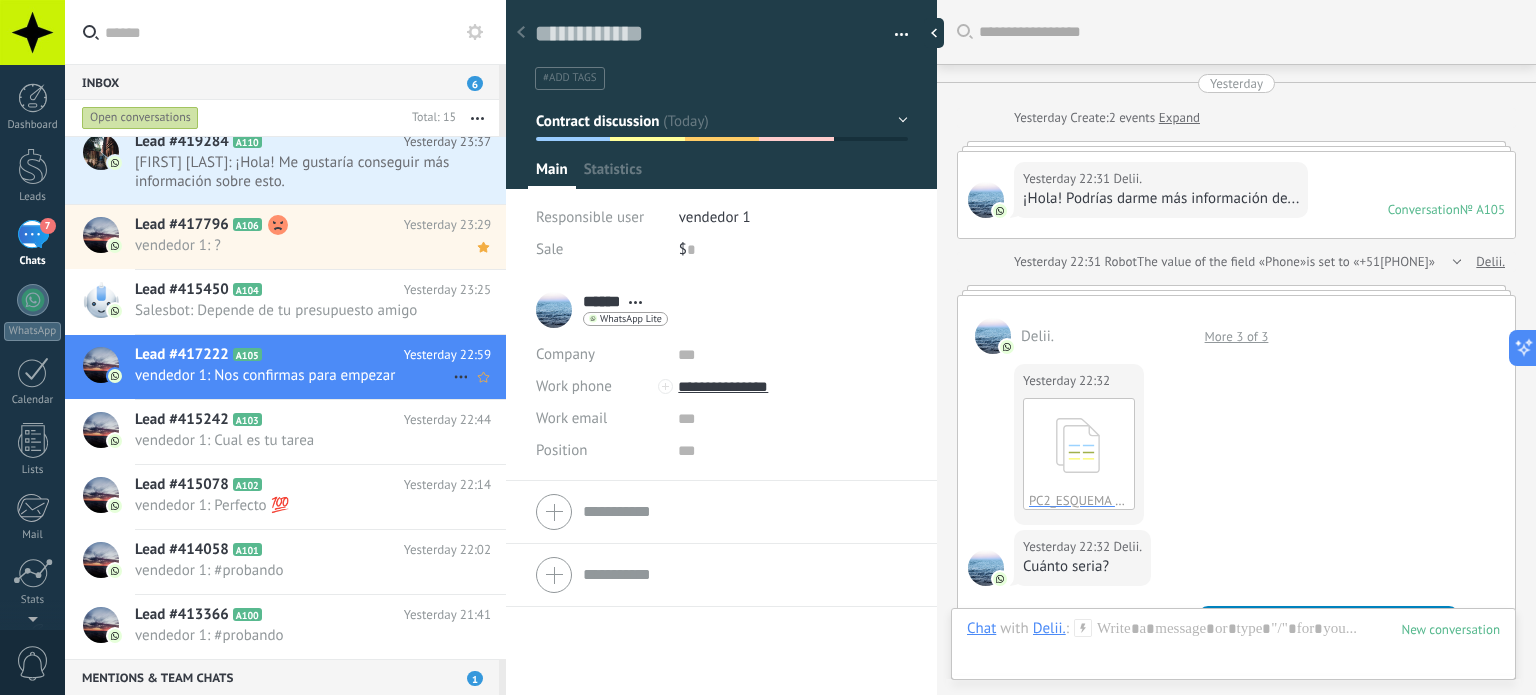 scroll, scrollTop: 29, scrollLeft: 0, axis: vertical 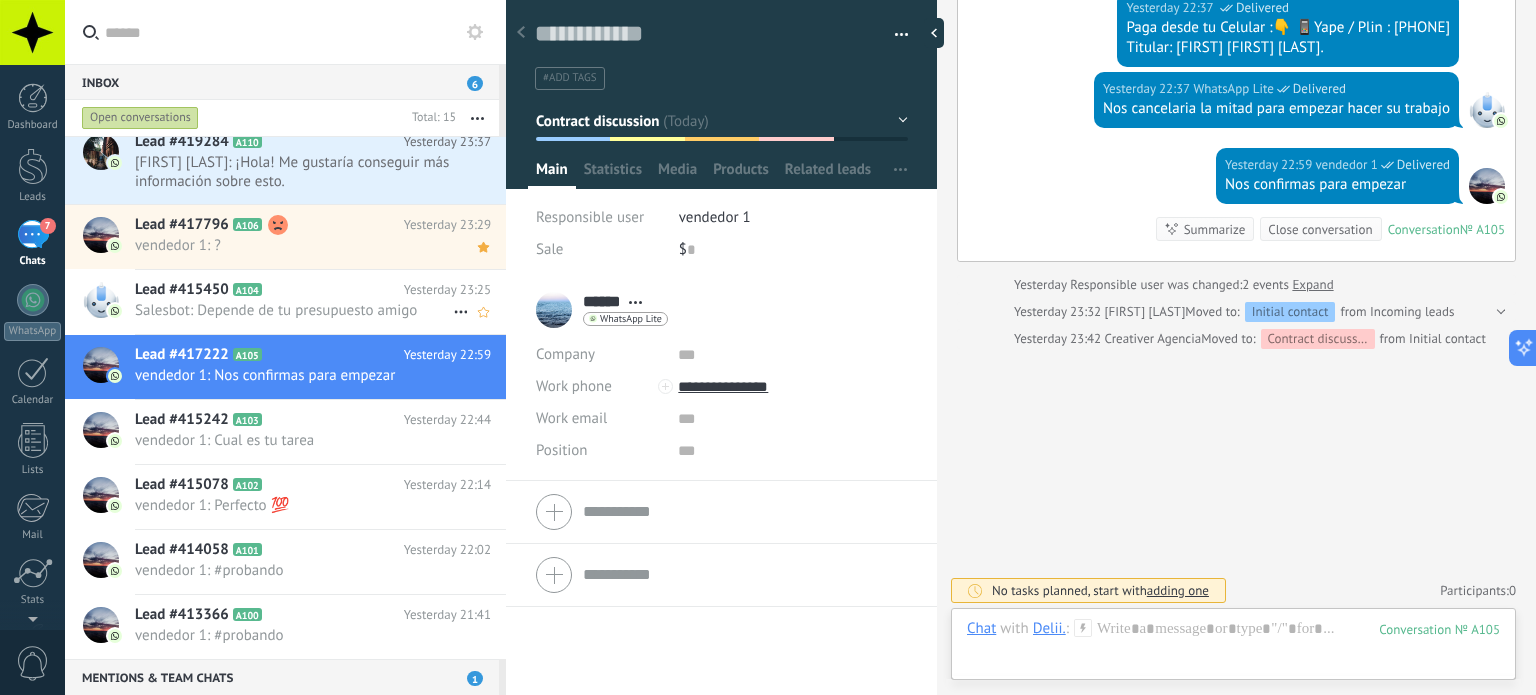 click on "Salesbot: Depende de tu presupuesto amigo" at bounding box center (294, 310) 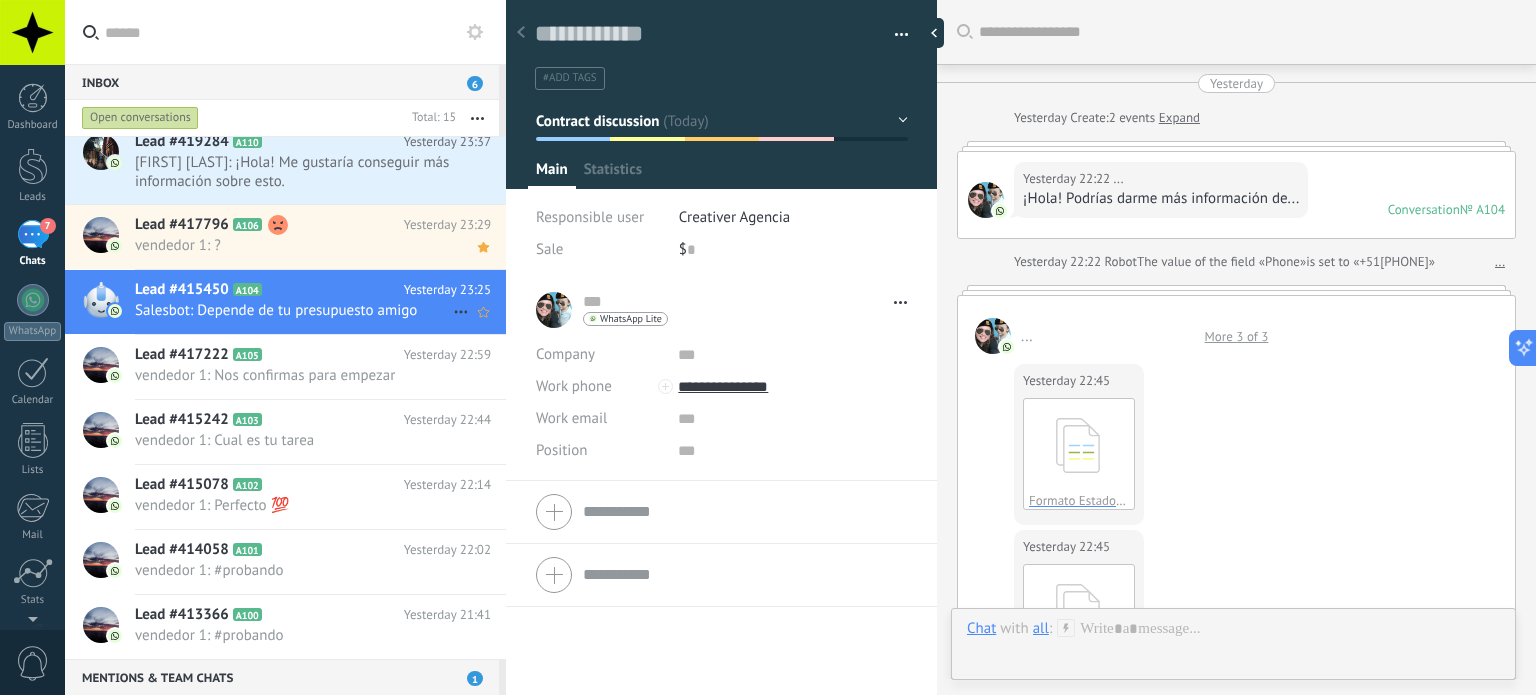scroll, scrollTop: 1128, scrollLeft: 0, axis: vertical 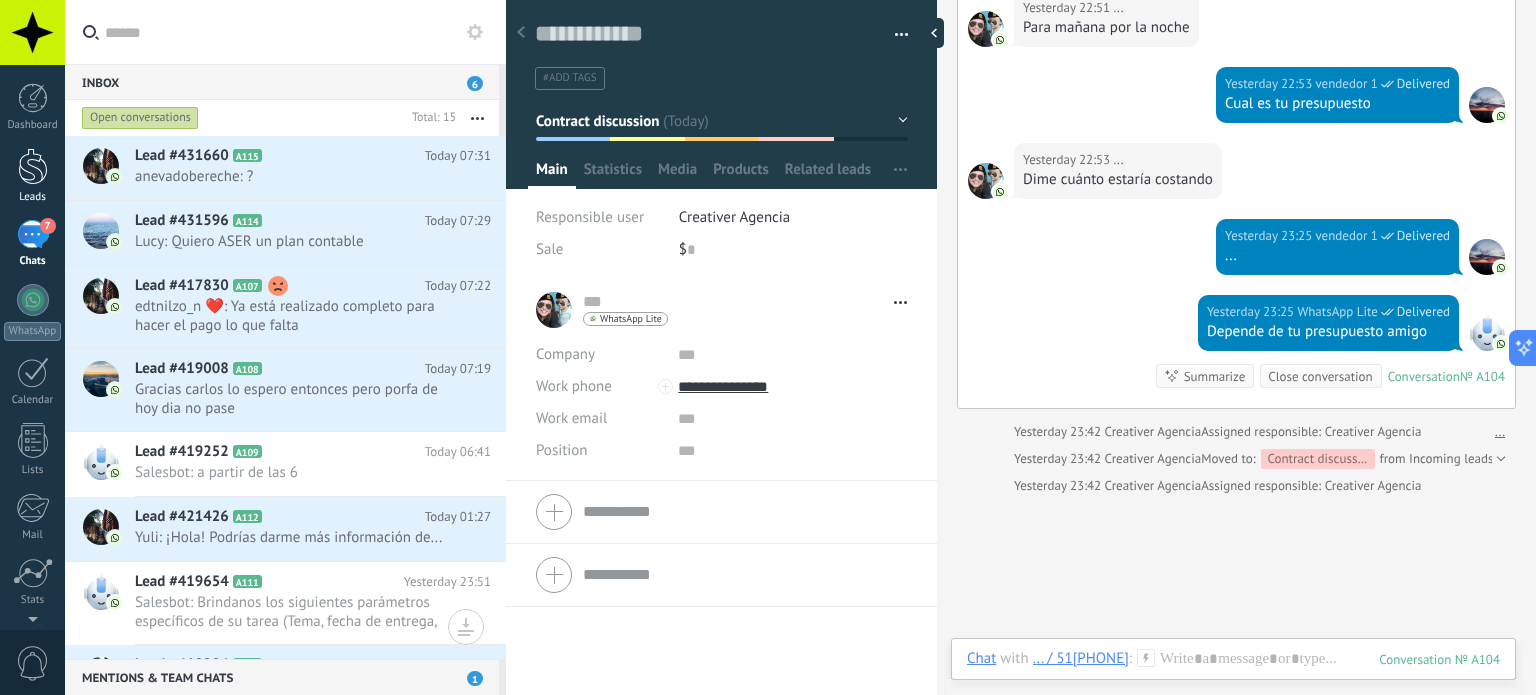 click on "Leads" at bounding box center [32, 176] 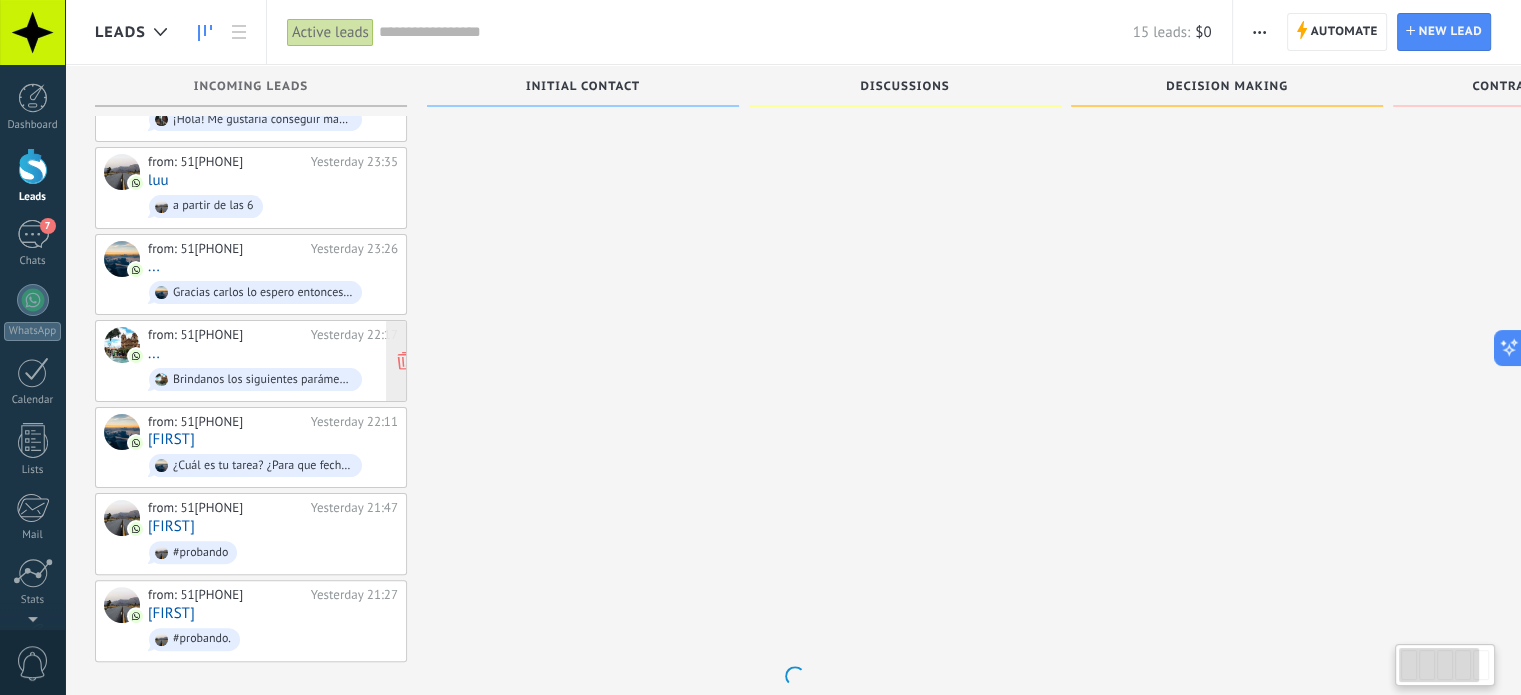 scroll, scrollTop: 0, scrollLeft: 0, axis: both 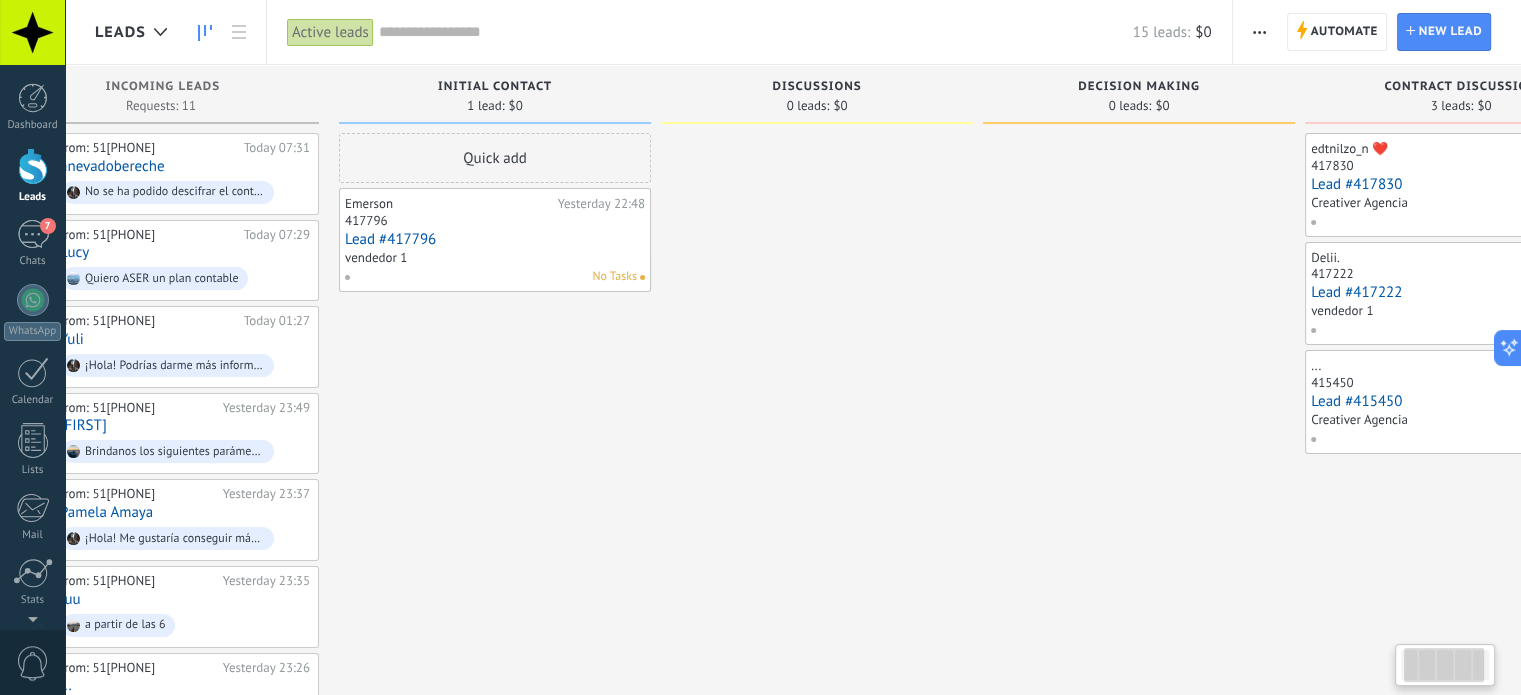 drag, startPoint x: 1032, startPoint y: 403, endPoint x: 945, endPoint y: 405, distance: 87.02299 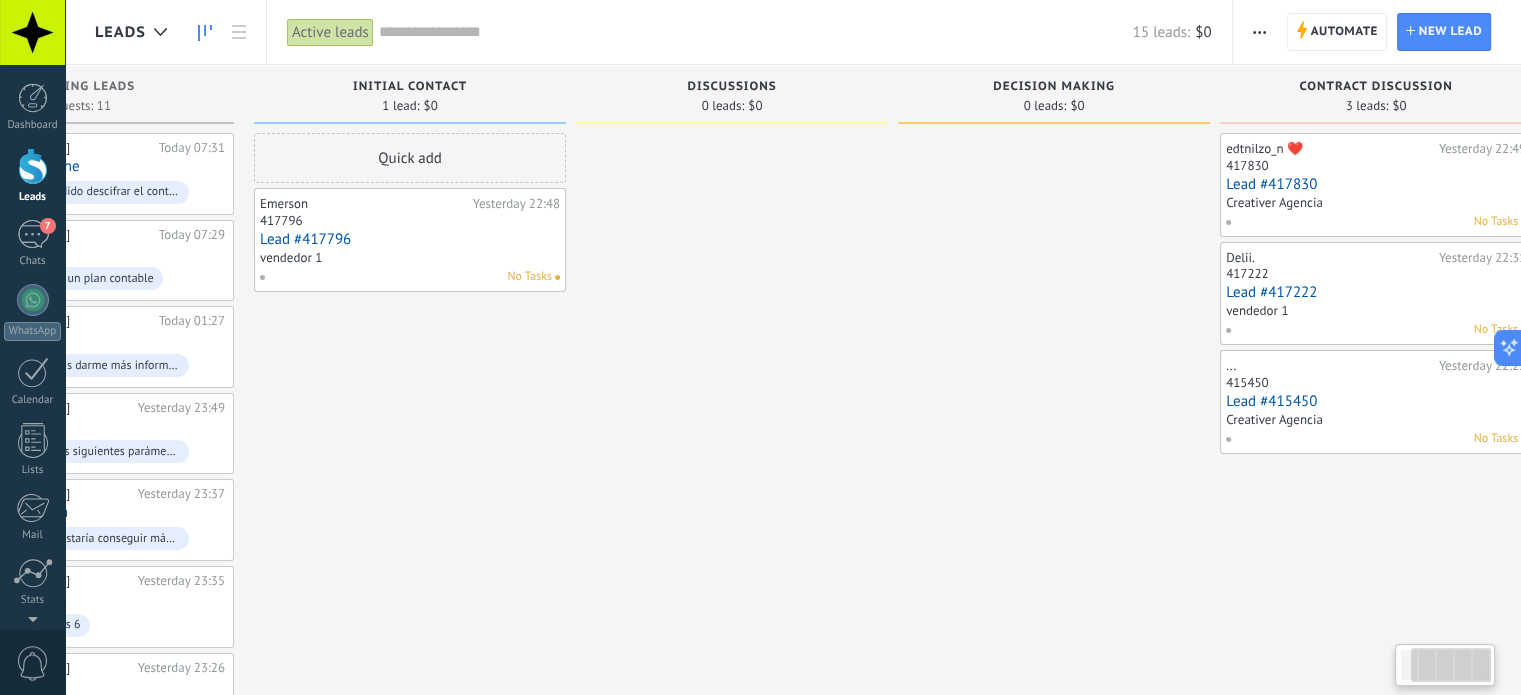 scroll, scrollTop: 0, scrollLeft: 214, axis: horizontal 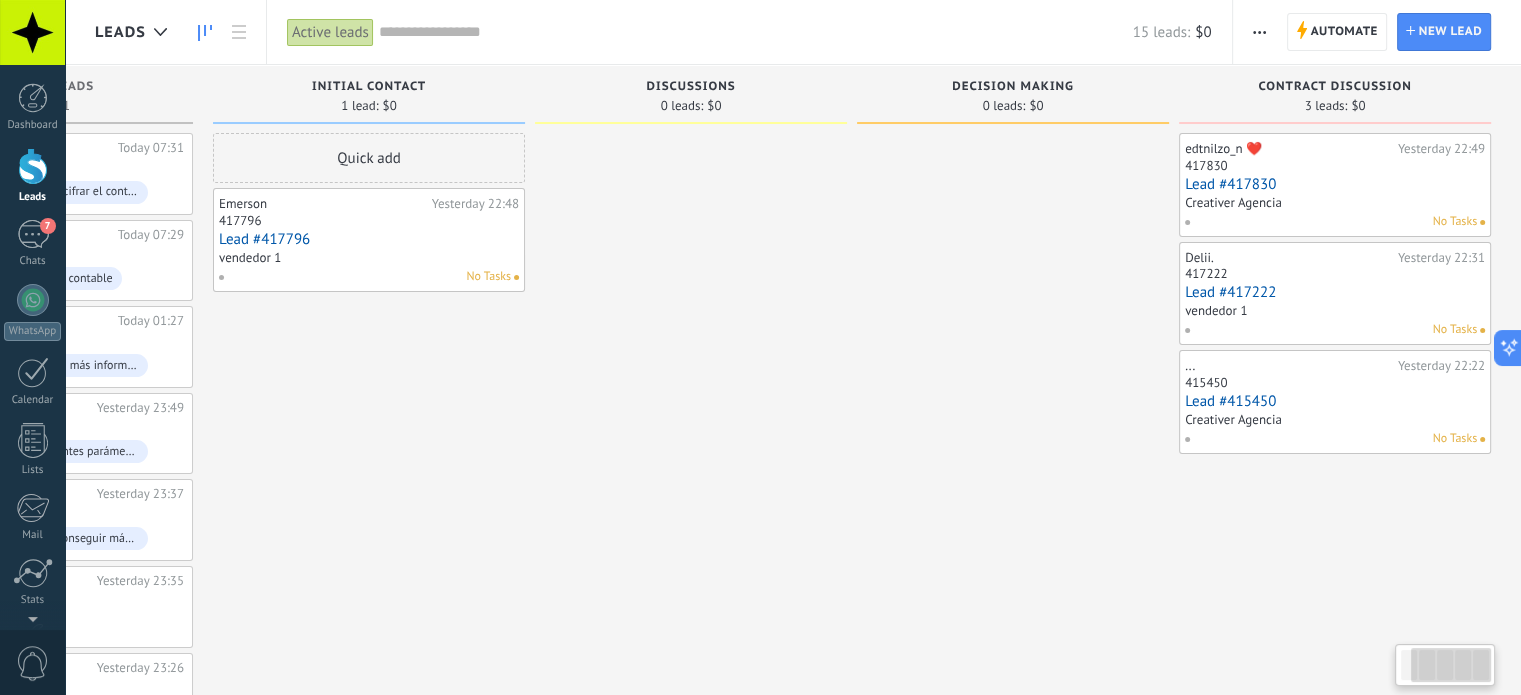 drag, startPoint x: 884, startPoint y: 406, endPoint x: 736, endPoint y: 411, distance: 148.08444 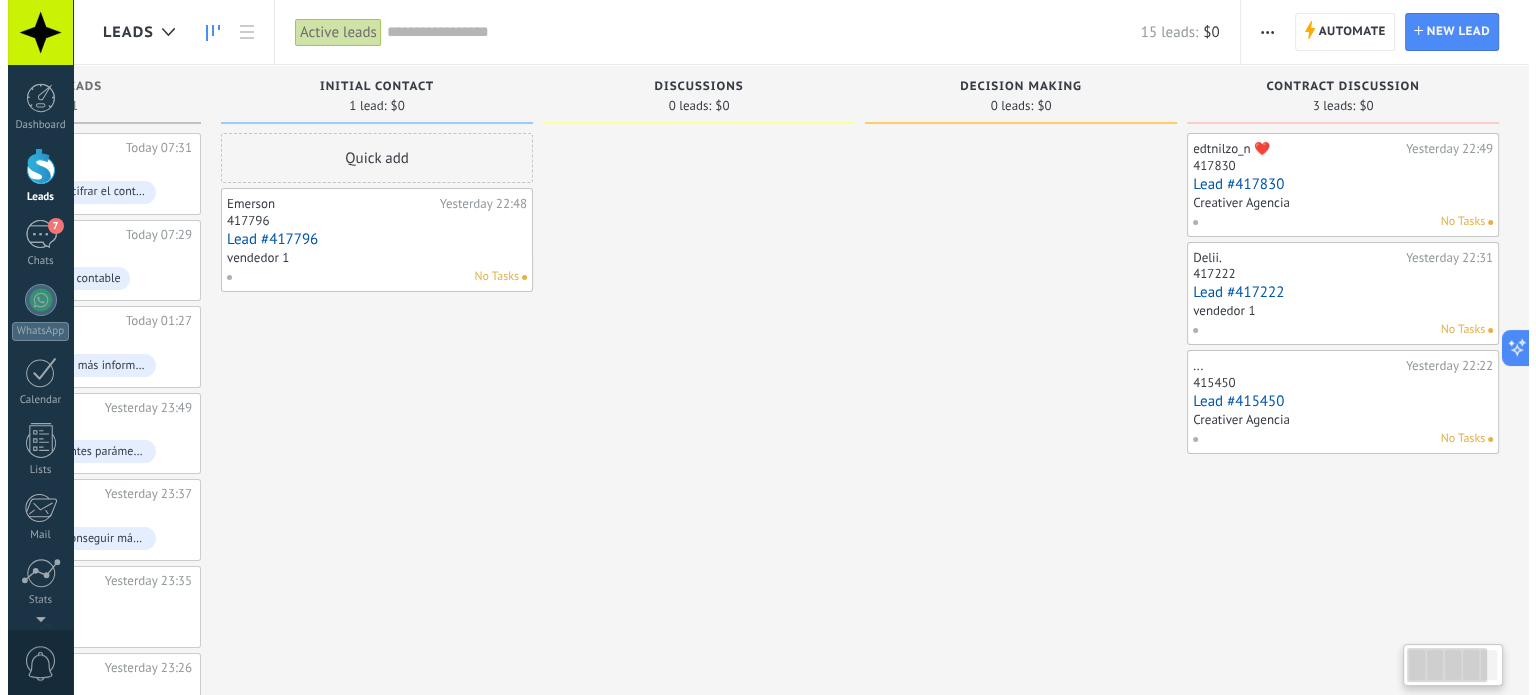 scroll, scrollTop: 0, scrollLeft: 0, axis: both 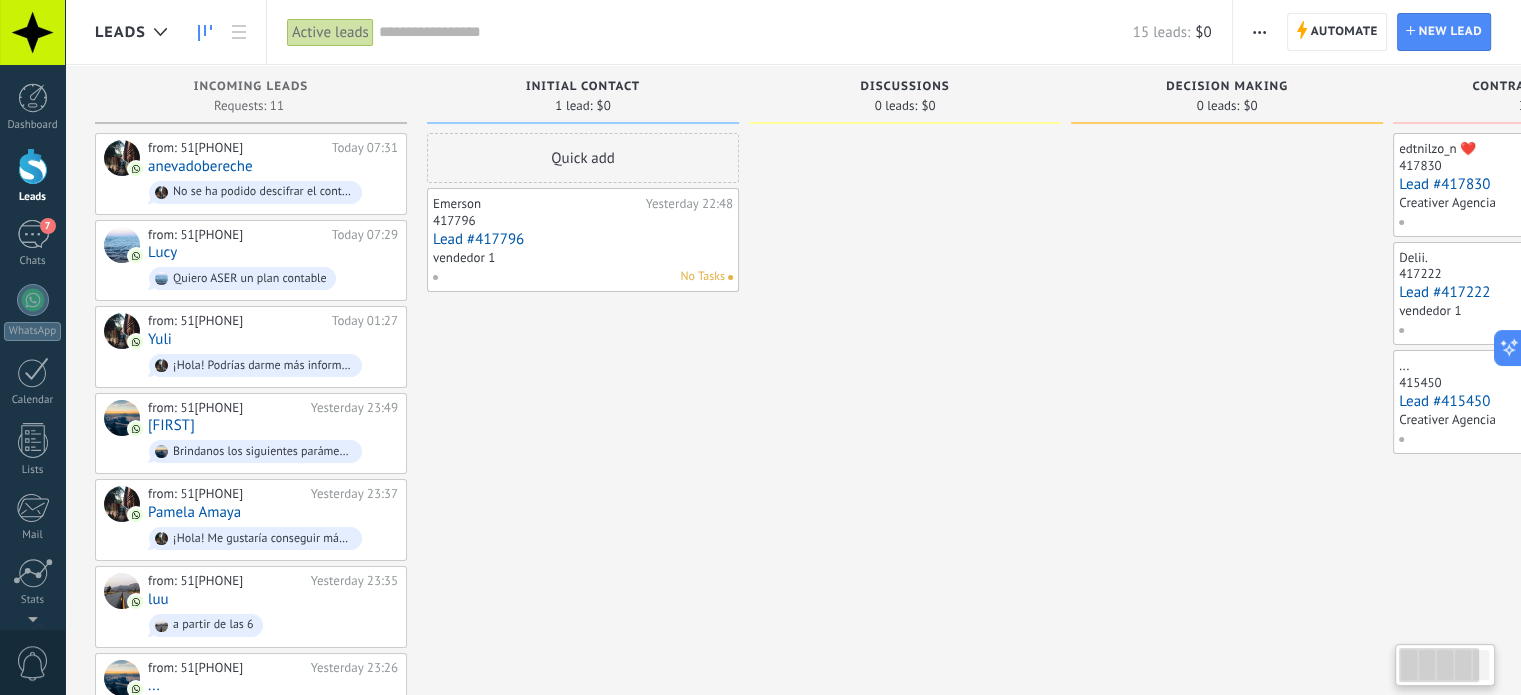 drag, startPoint x: 646, startPoint y: 411, endPoint x: 1317, endPoint y: 455, distance: 672.4411 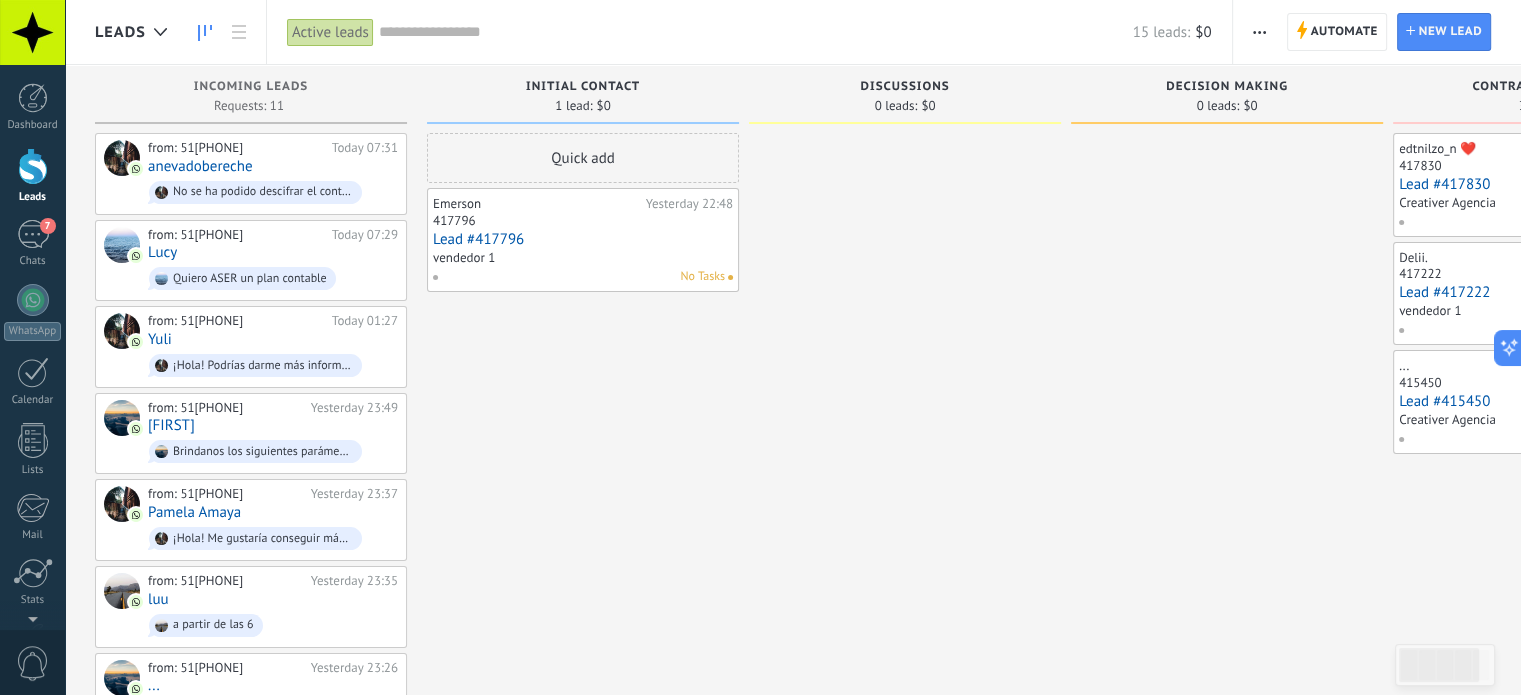 click 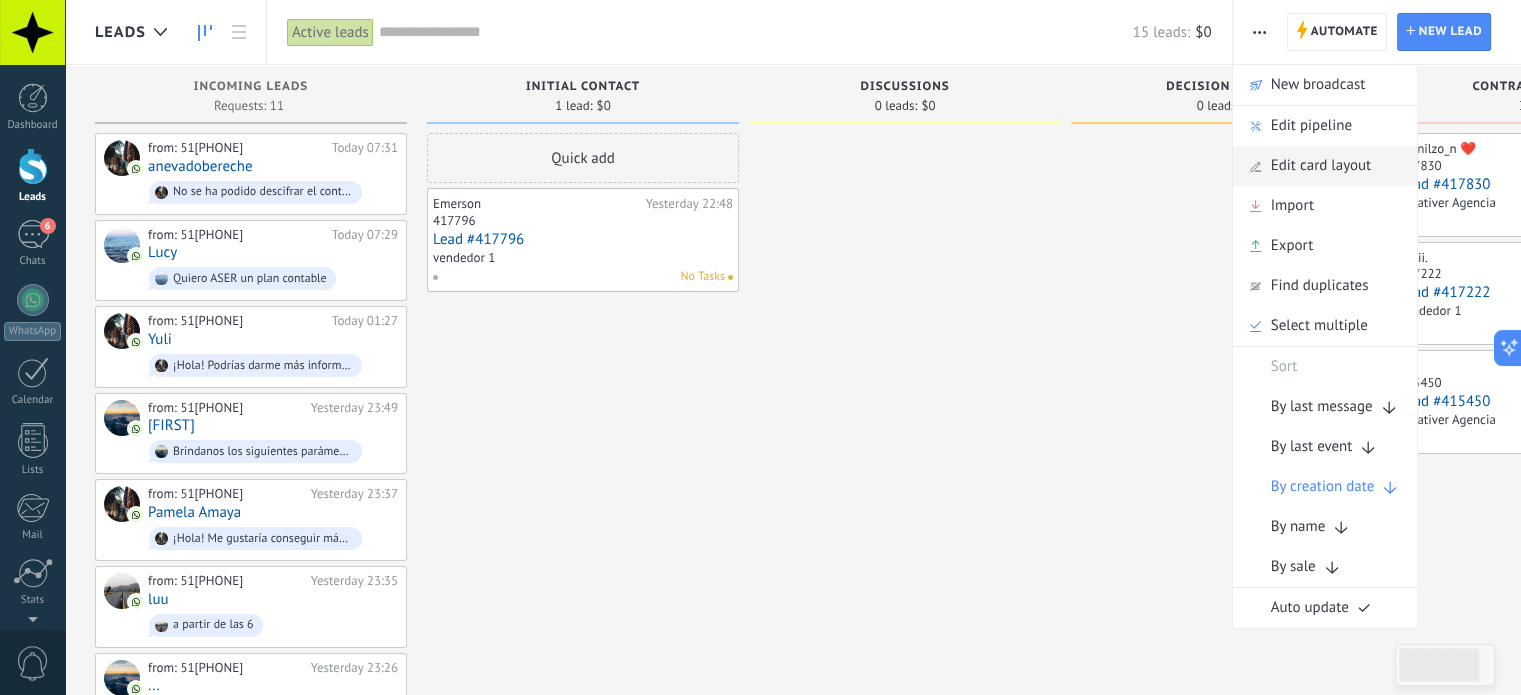 click on "Edit card layout" at bounding box center [1321, 166] 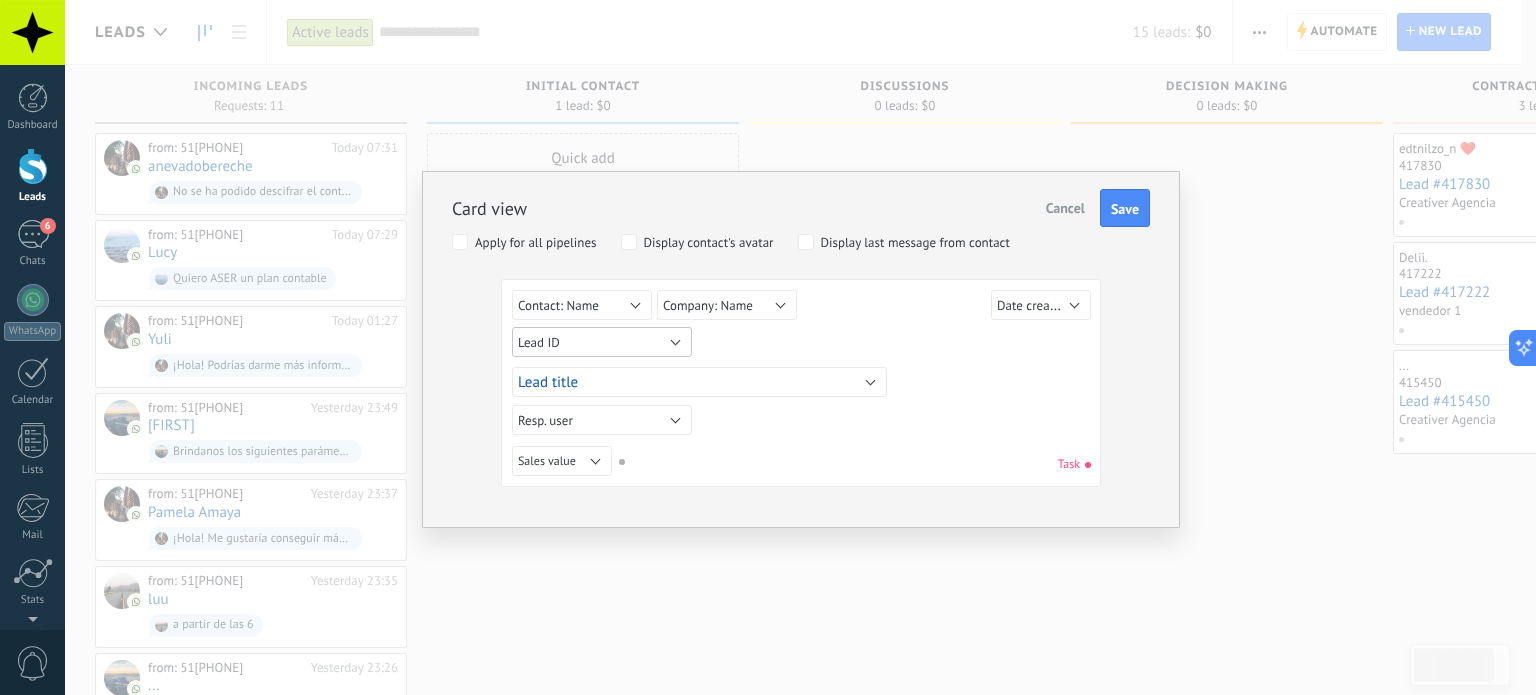 click on "Lead ID" at bounding box center [602, 342] 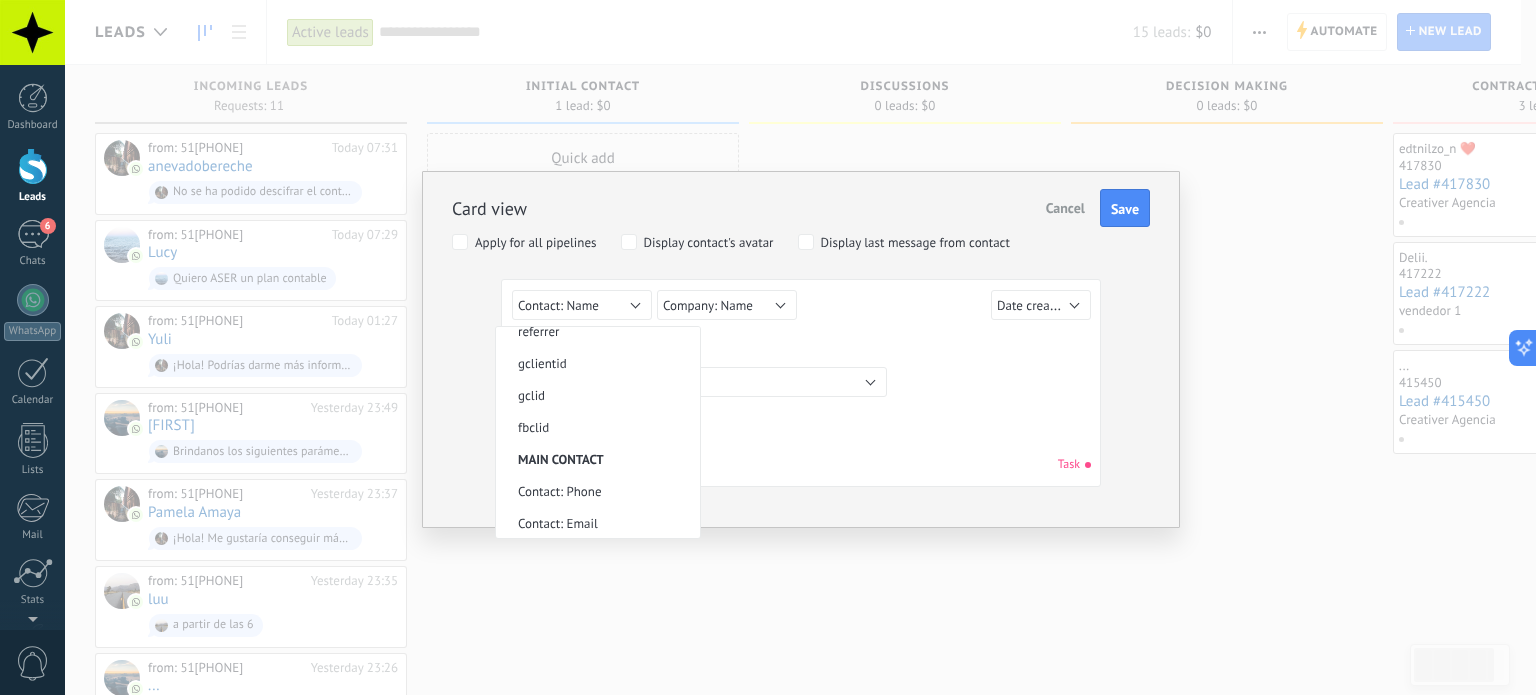 scroll, scrollTop: 0, scrollLeft: 0, axis: both 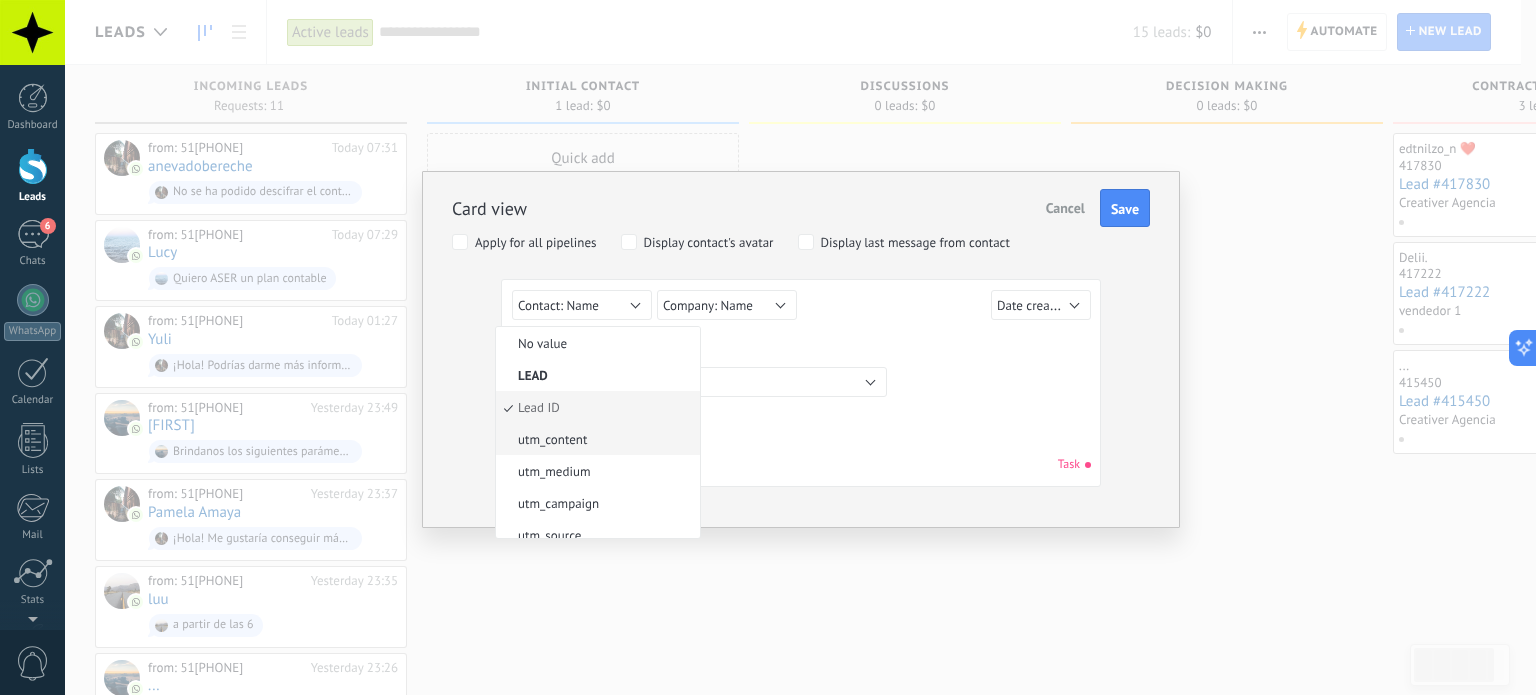click on "utm_content" at bounding box center [595, 439] 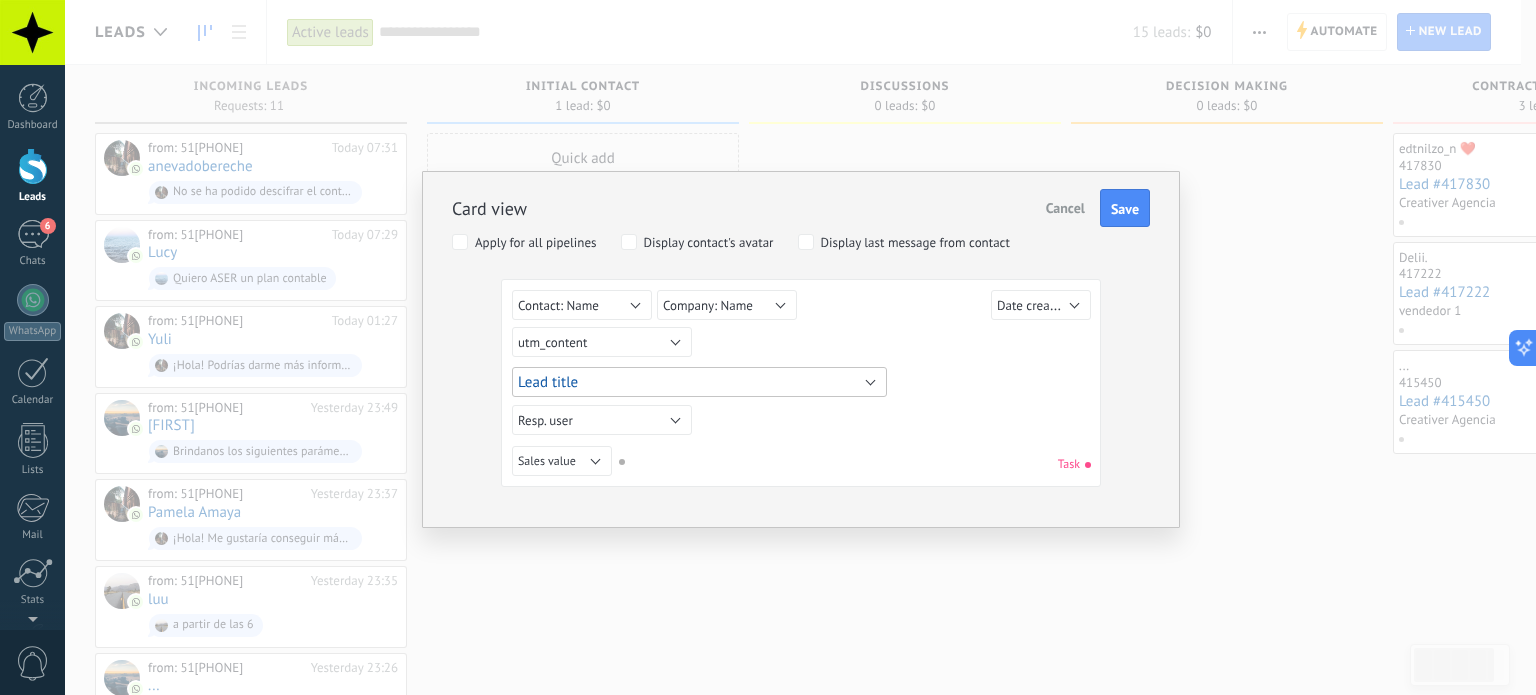 click on "Lead title" at bounding box center (699, 382) 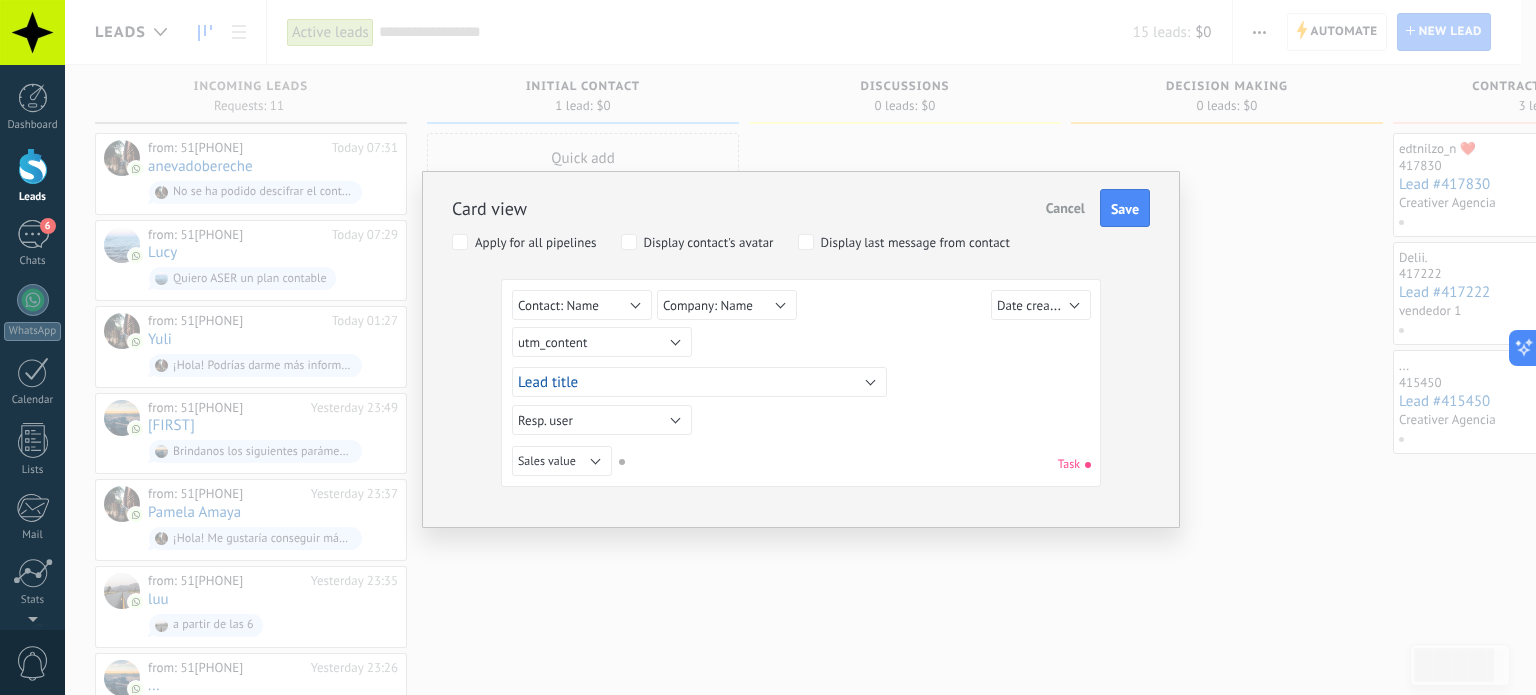 click on "Lead Lead ID Lead title Date created Sales value Resp. user utm_content utm_medium utm_campaign utm_source utm_term utm_referrer referrer gclientid gclid fbclid Main contact Contact: Name Contact: Phone Contact: Email Contact: Position Company Company: Name Company: Phone Company: Email Company: Web Company: Address Lead title" at bounding box center (804, 382) 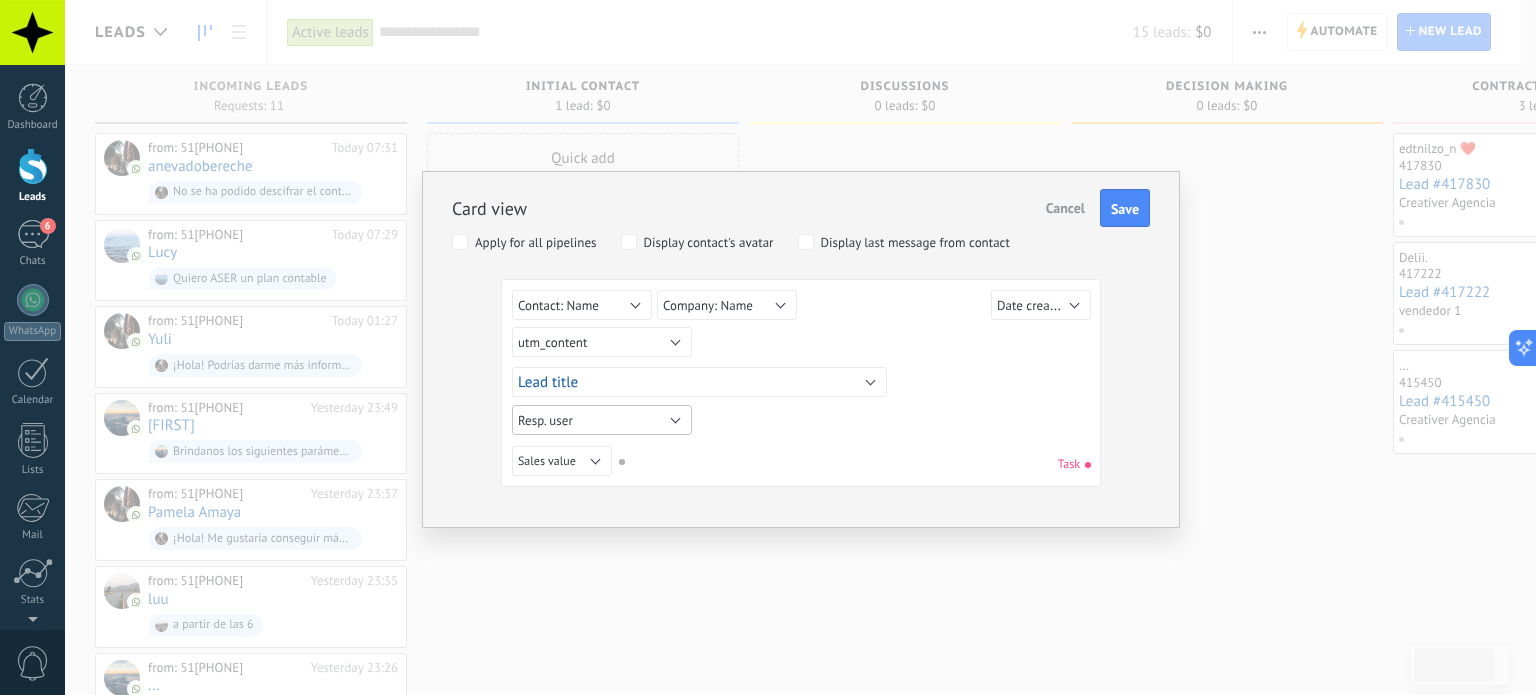 click on "Resp. user" at bounding box center (602, 420) 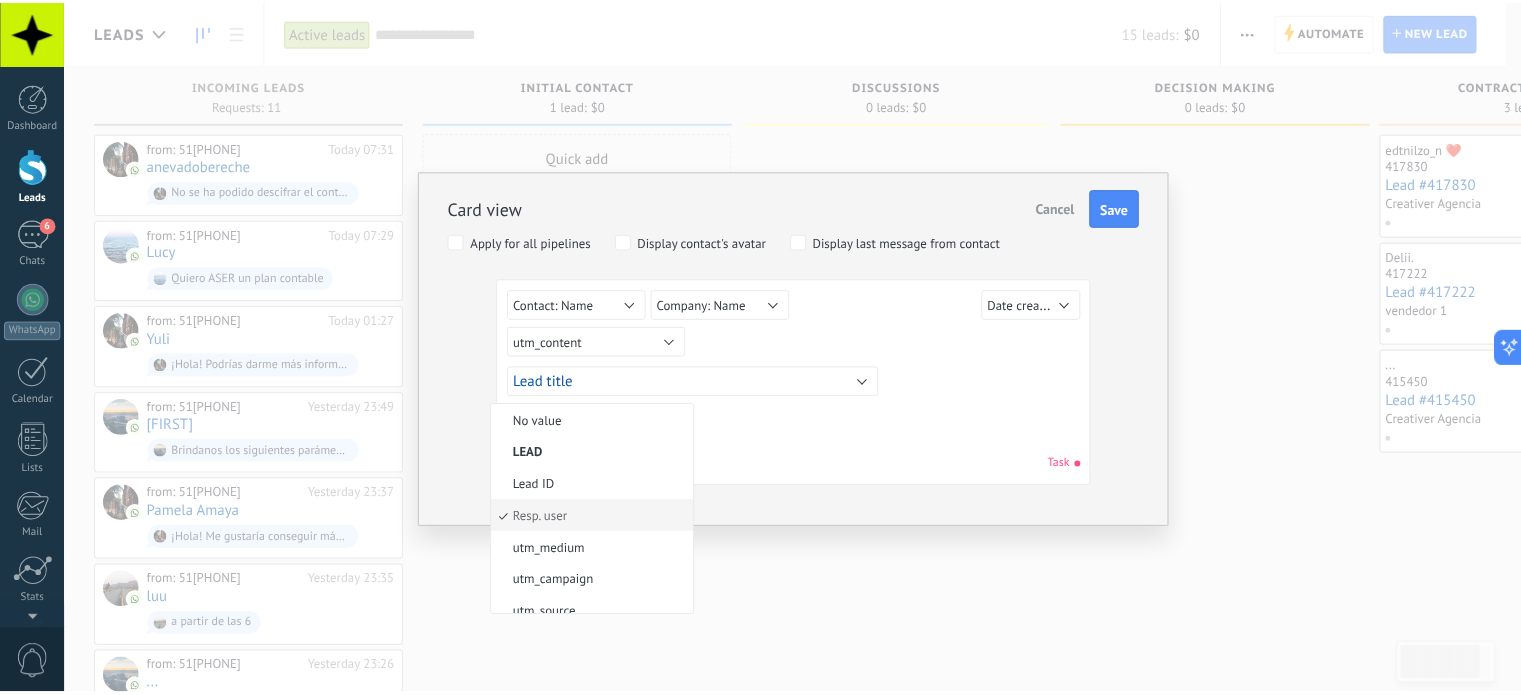 scroll, scrollTop: 6, scrollLeft: 0, axis: vertical 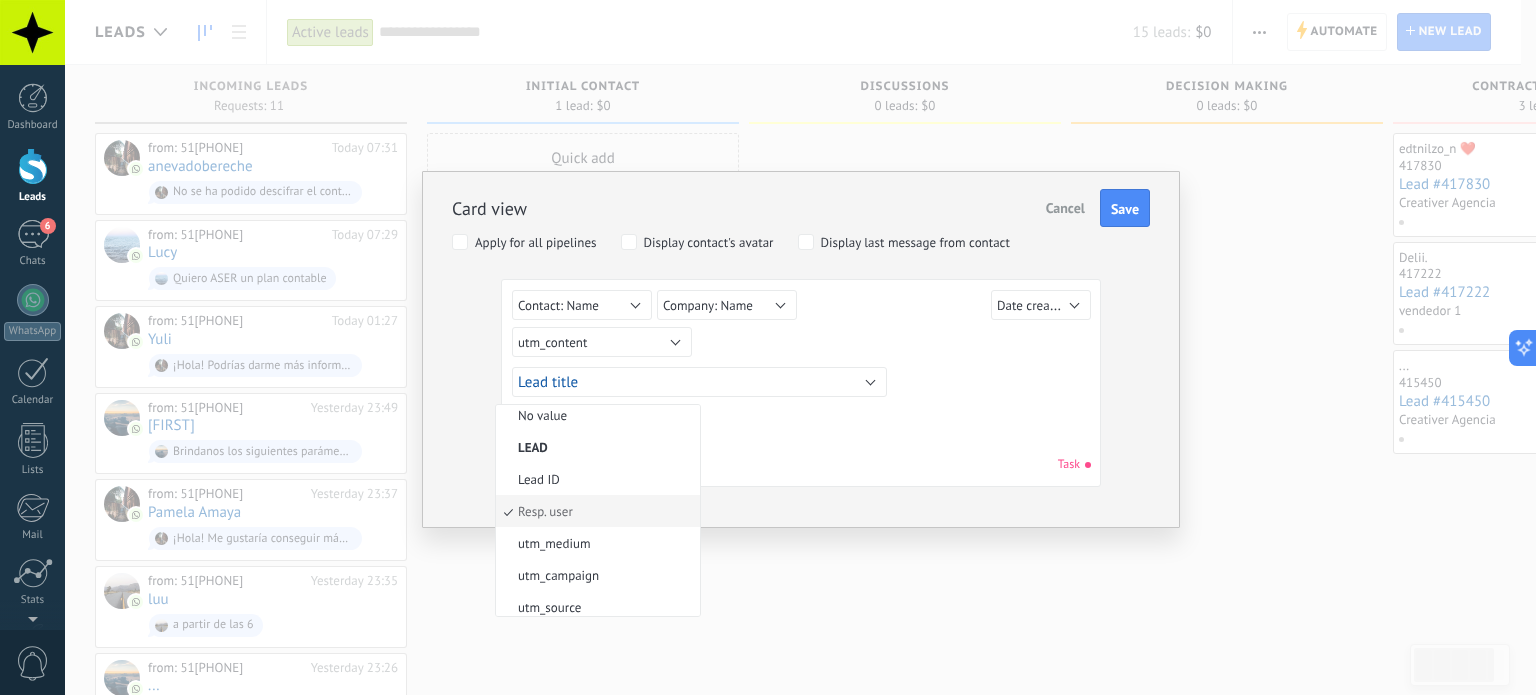 click on "No value Lead Lead ID Lead title Date created Sales value Resp. user utm_content utm_medium utm_campaign utm_source utm_term utm_referrer referrer gclientid gclid fbclid Main contact Contact: Name Contact: Phone Contact: Email Contact: Position Company Company: Name Company: Phone Company: Email Company: Web Company: Address Sales value Task" at bounding box center (801, 464) 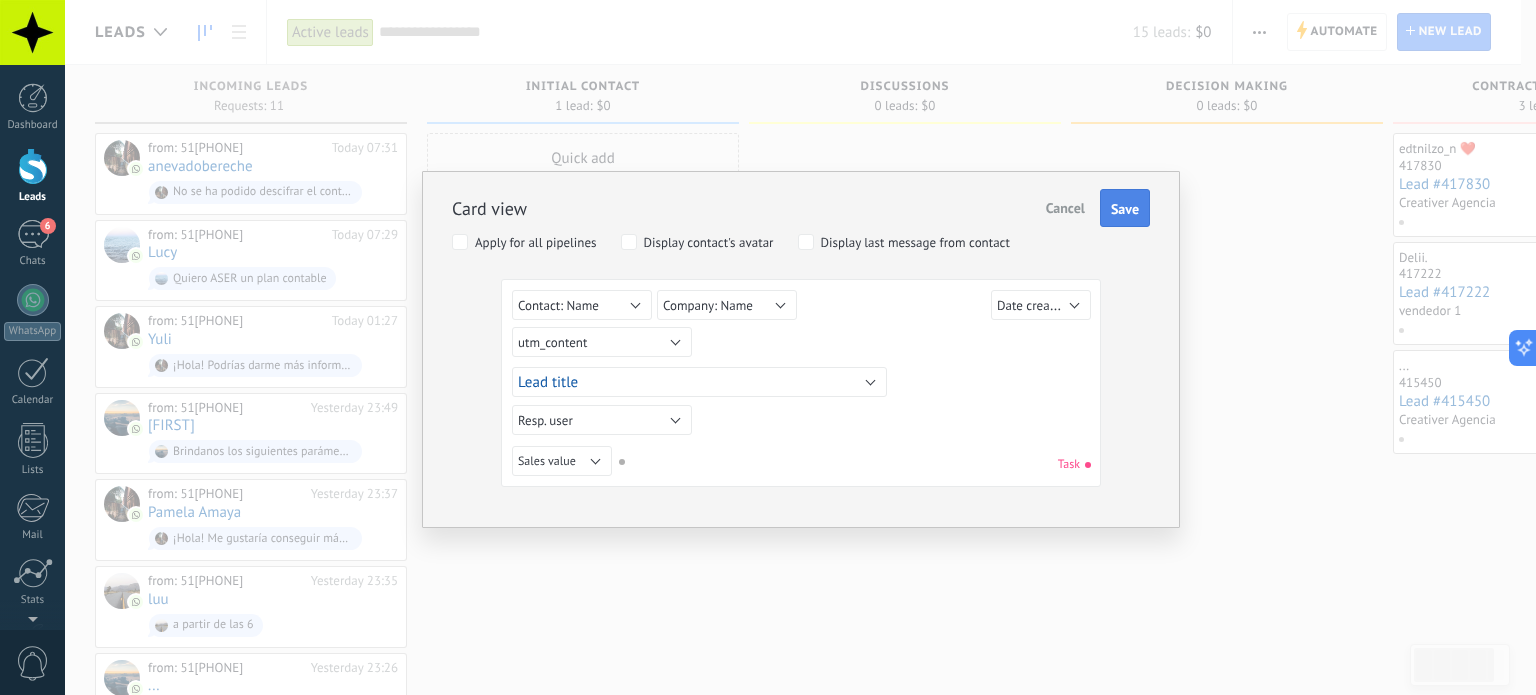 click on "Save" at bounding box center (1125, 209) 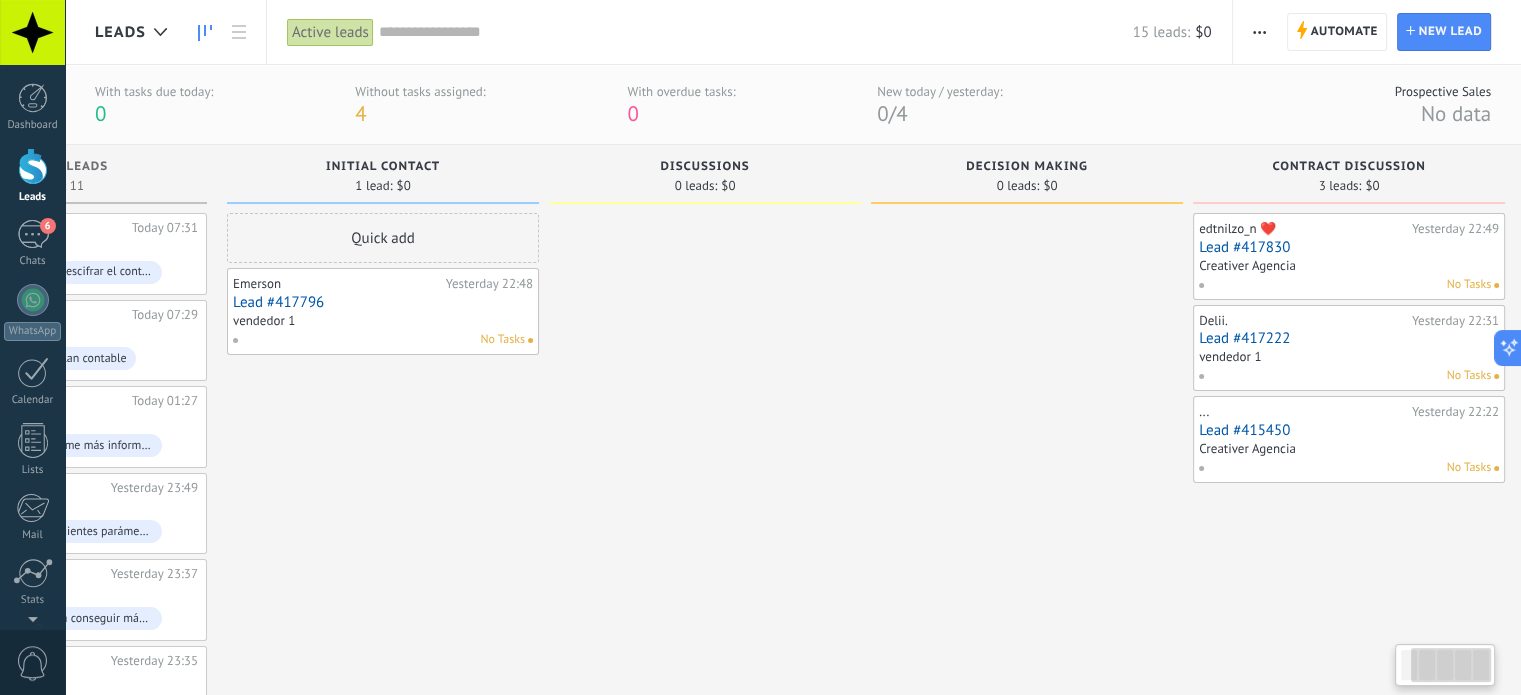 scroll, scrollTop: 0, scrollLeft: 214, axis: horizontal 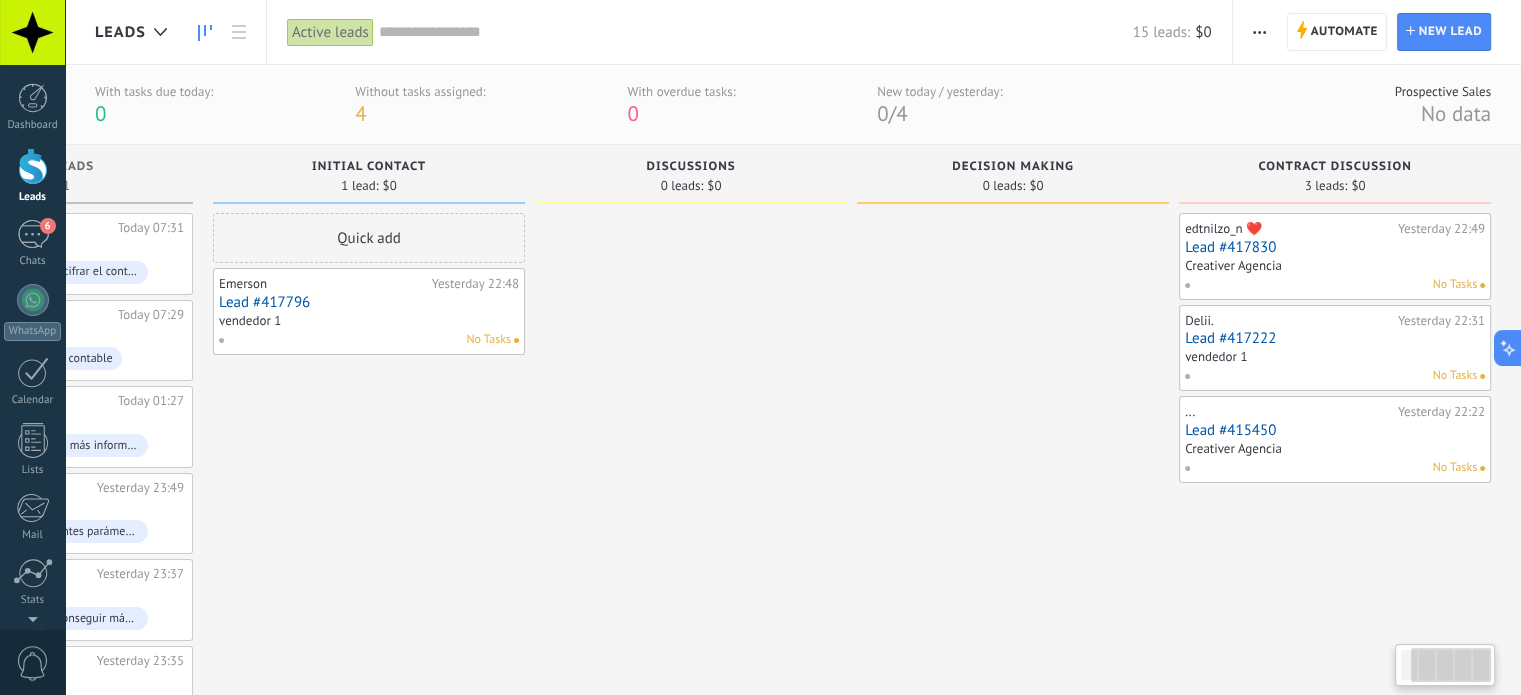 drag, startPoint x: 1213, startPoint y: 393, endPoint x: 876, endPoint y: 413, distance: 337.59296 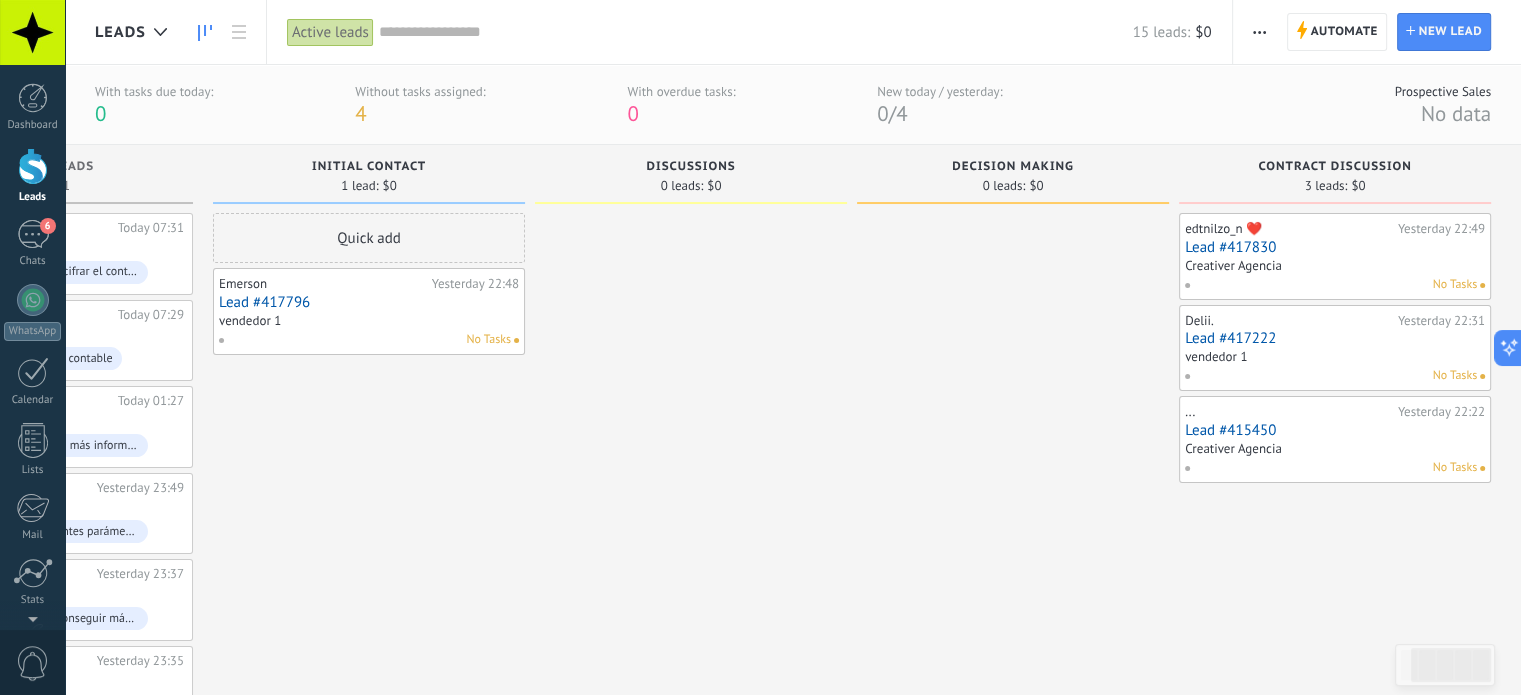 drag, startPoint x: 1157, startPoint y: 509, endPoint x: 1044, endPoint y: 519, distance: 113.44161 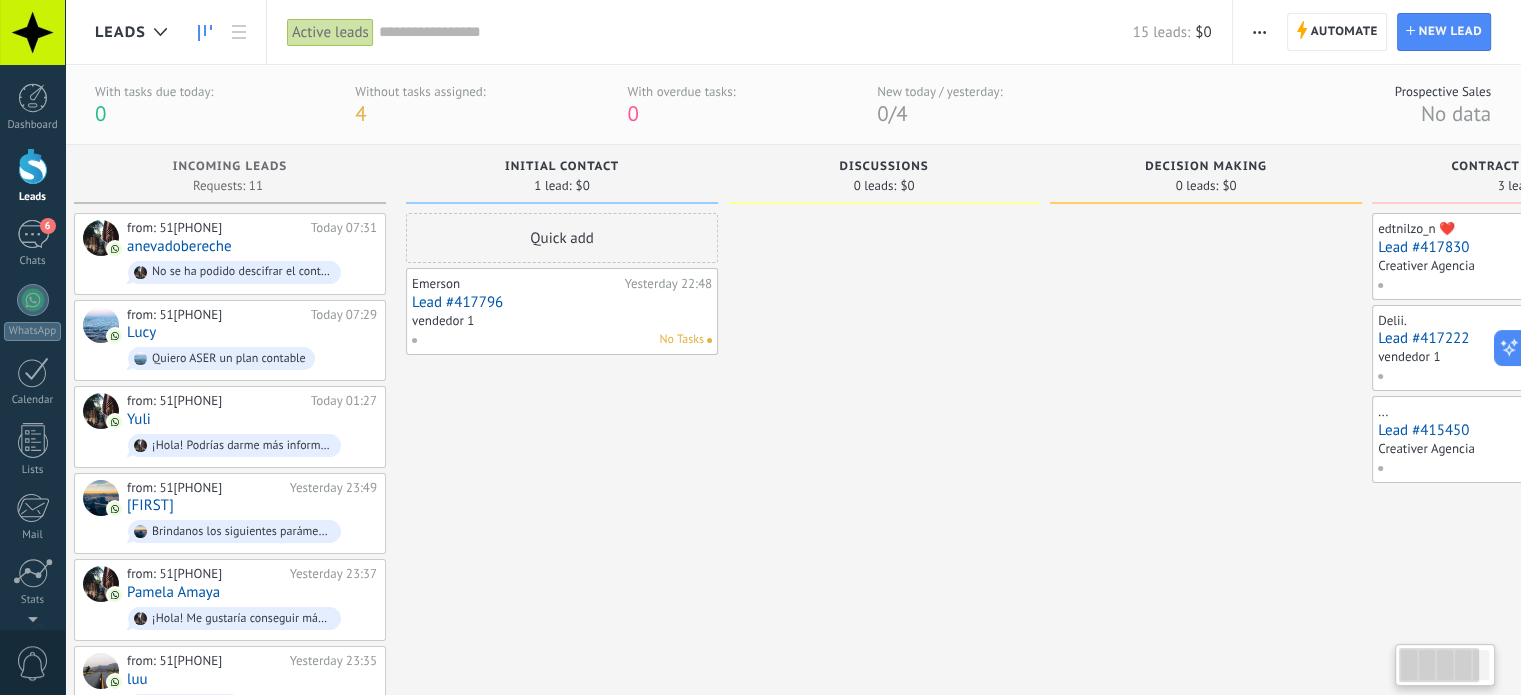 scroll, scrollTop: 0, scrollLeft: 0, axis: both 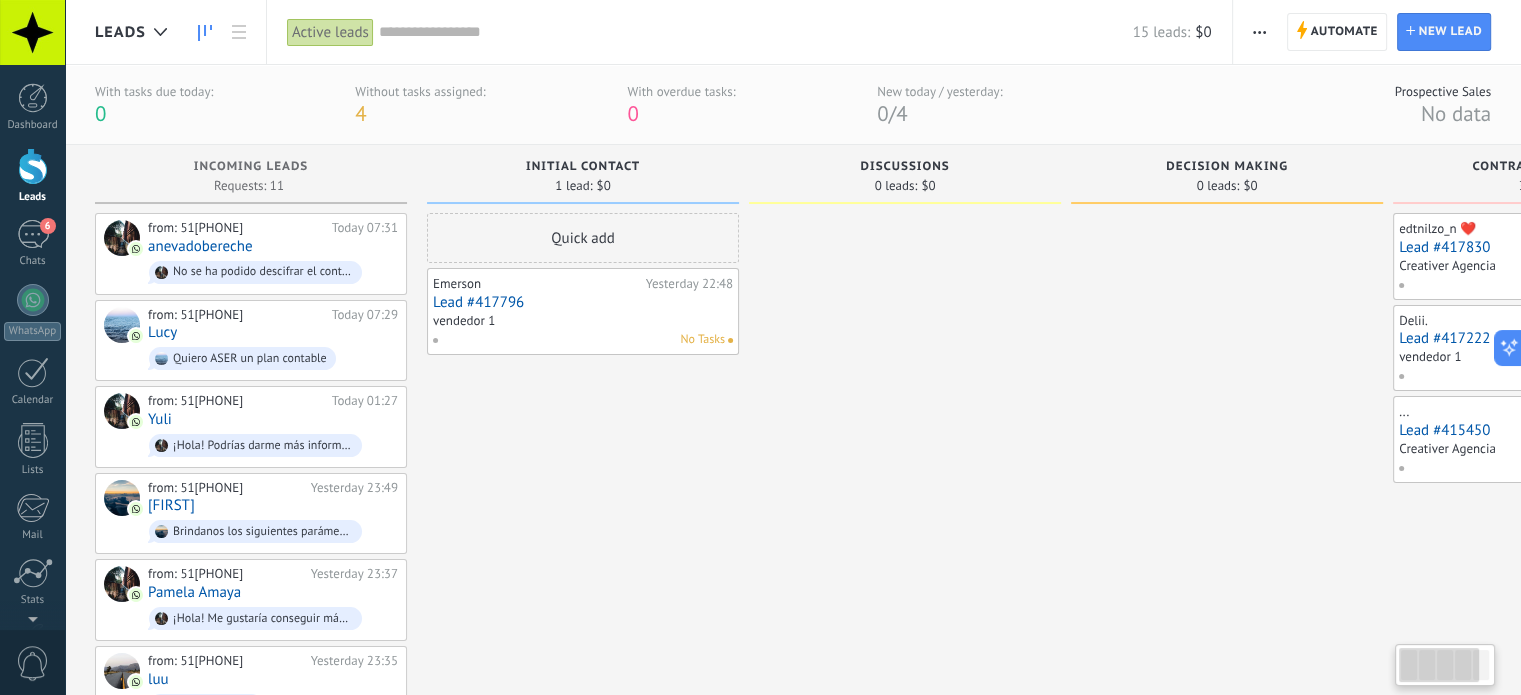 drag, startPoint x: 640, startPoint y: 547, endPoint x: 1202, endPoint y: 473, distance: 566.85095 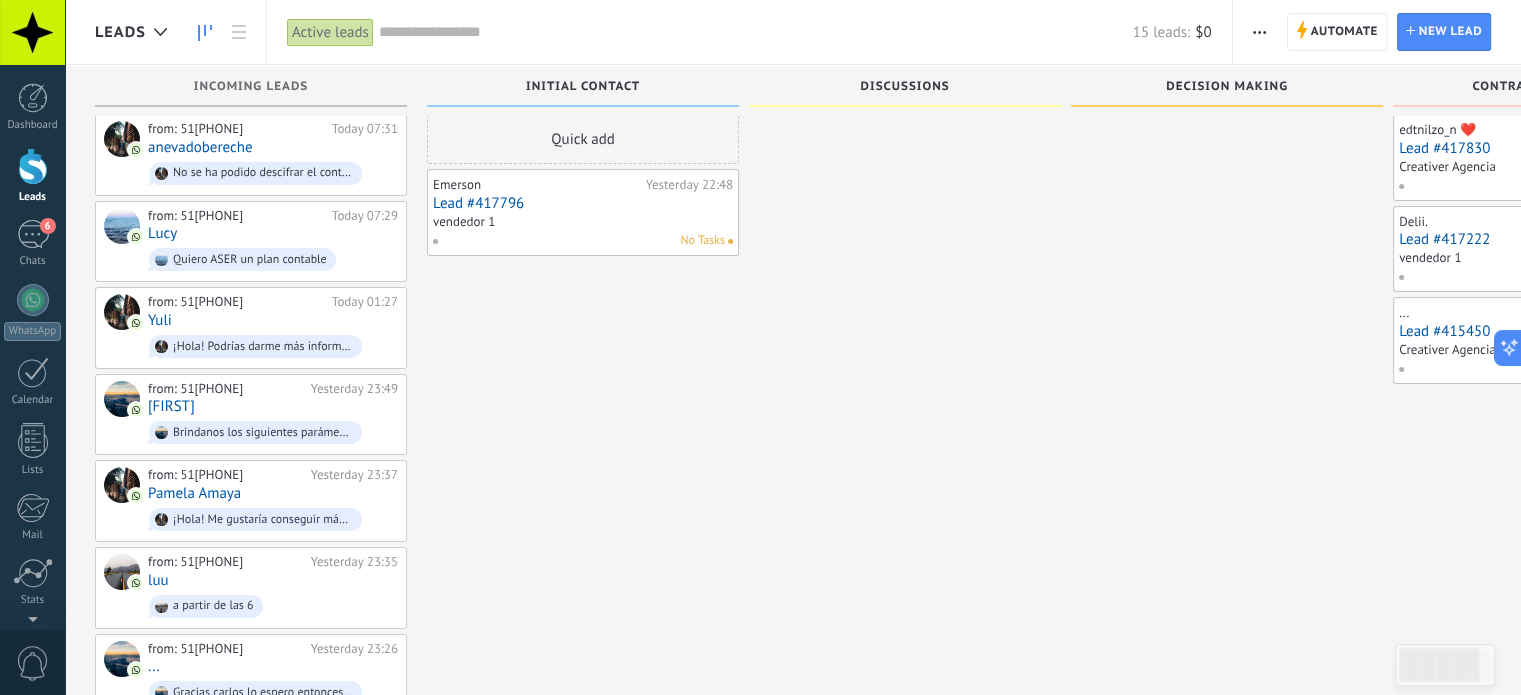 scroll, scrollTop: 0, scrollLeft: 0, axis: both 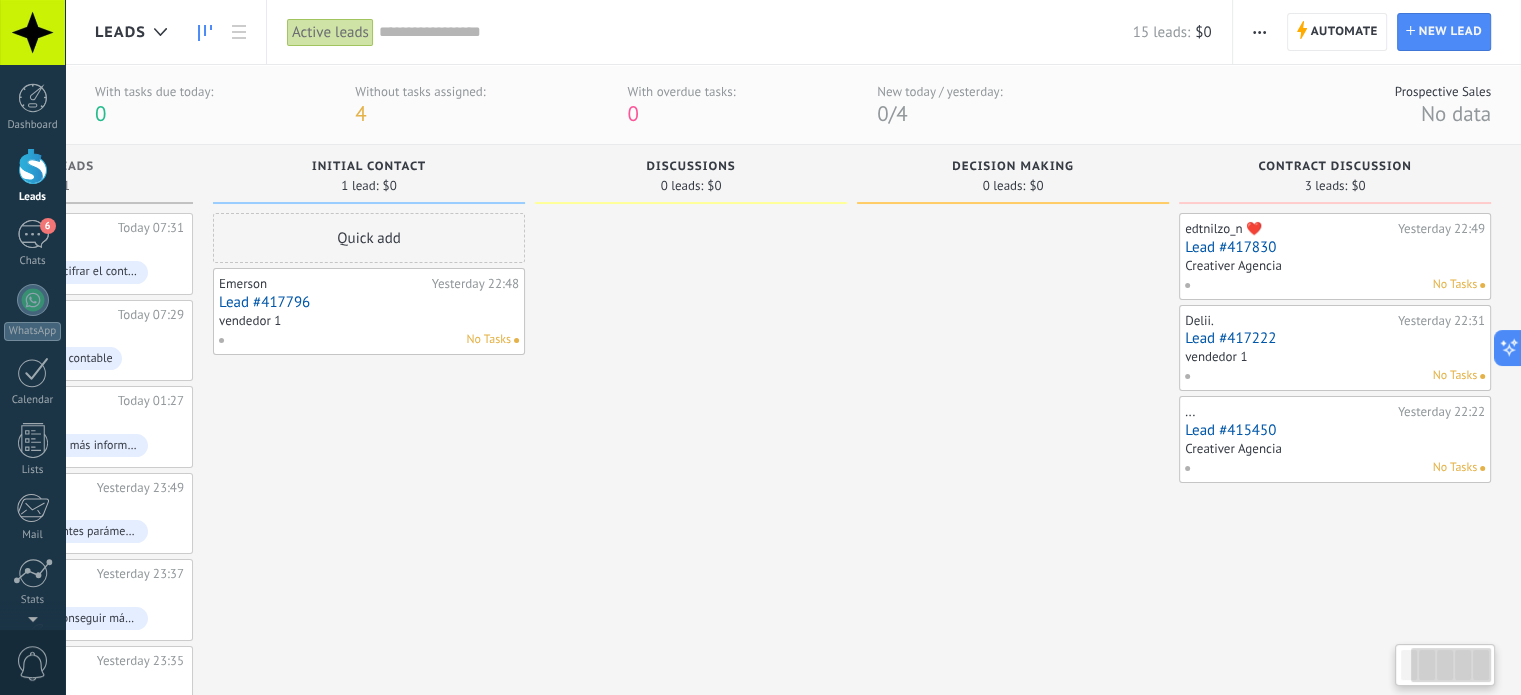 drag, startPoint x: 1183, startPoint y: 490, endPoint x: 883, endPoint y: 529, distance: 302.52438 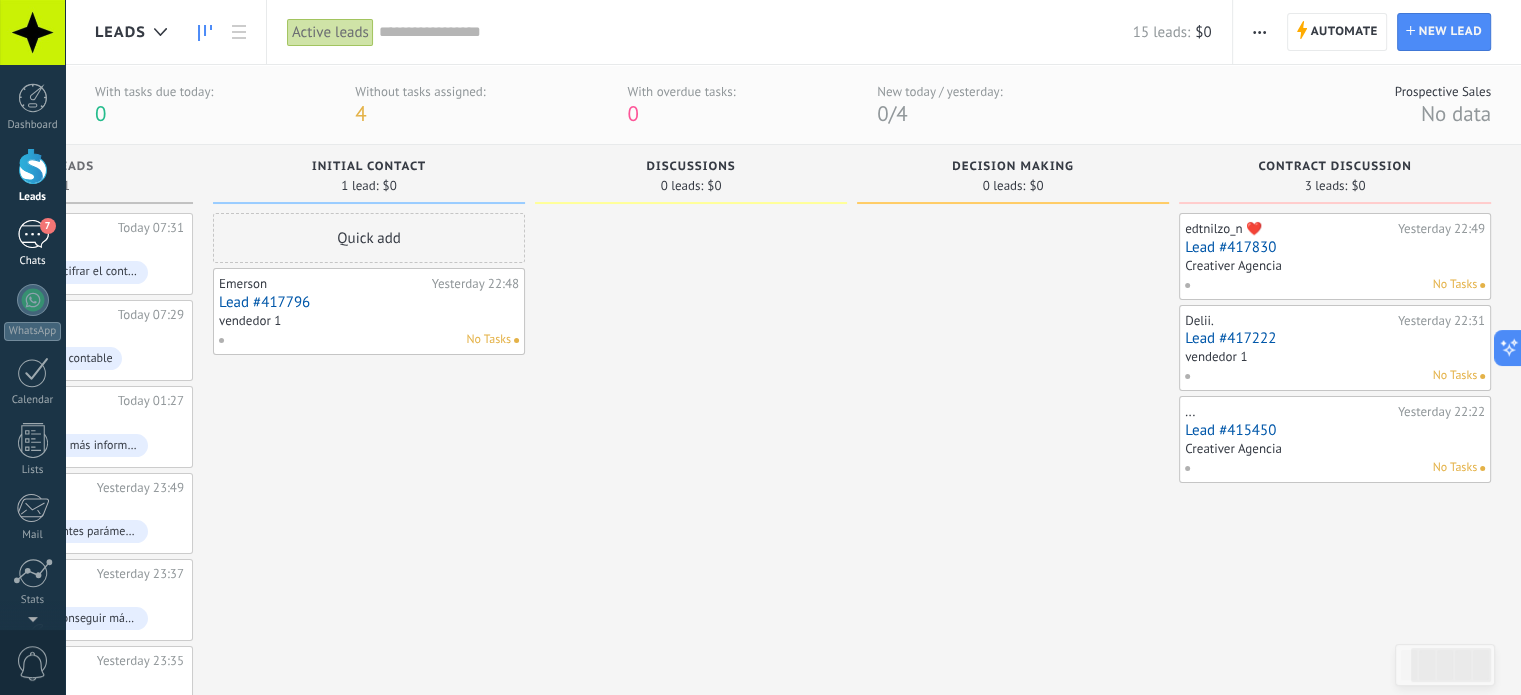 click on "7" at bounding box center (33, 234) 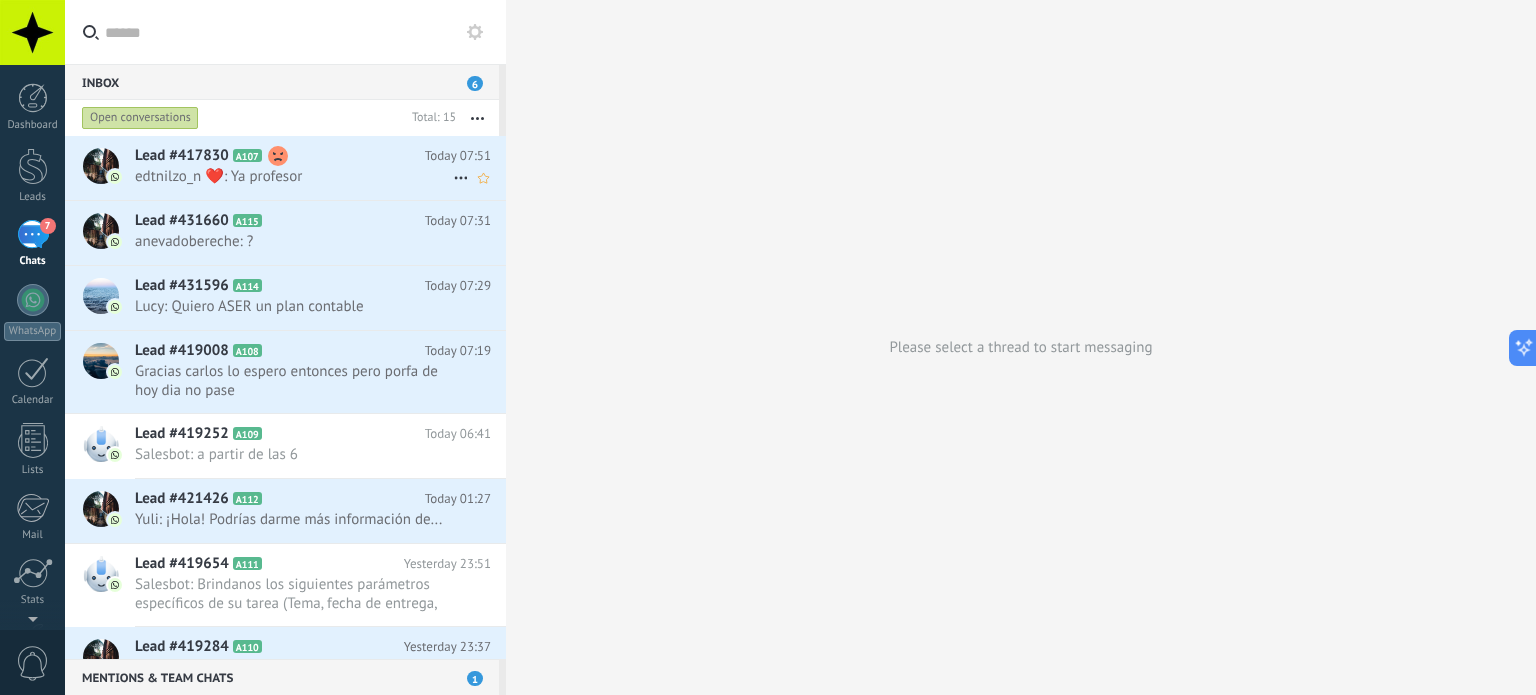 click on "Lead #417830
A107
Today 07:51
edtnilzo_n ❤️‍: Ya profesor" at bounding box center (320, 167) 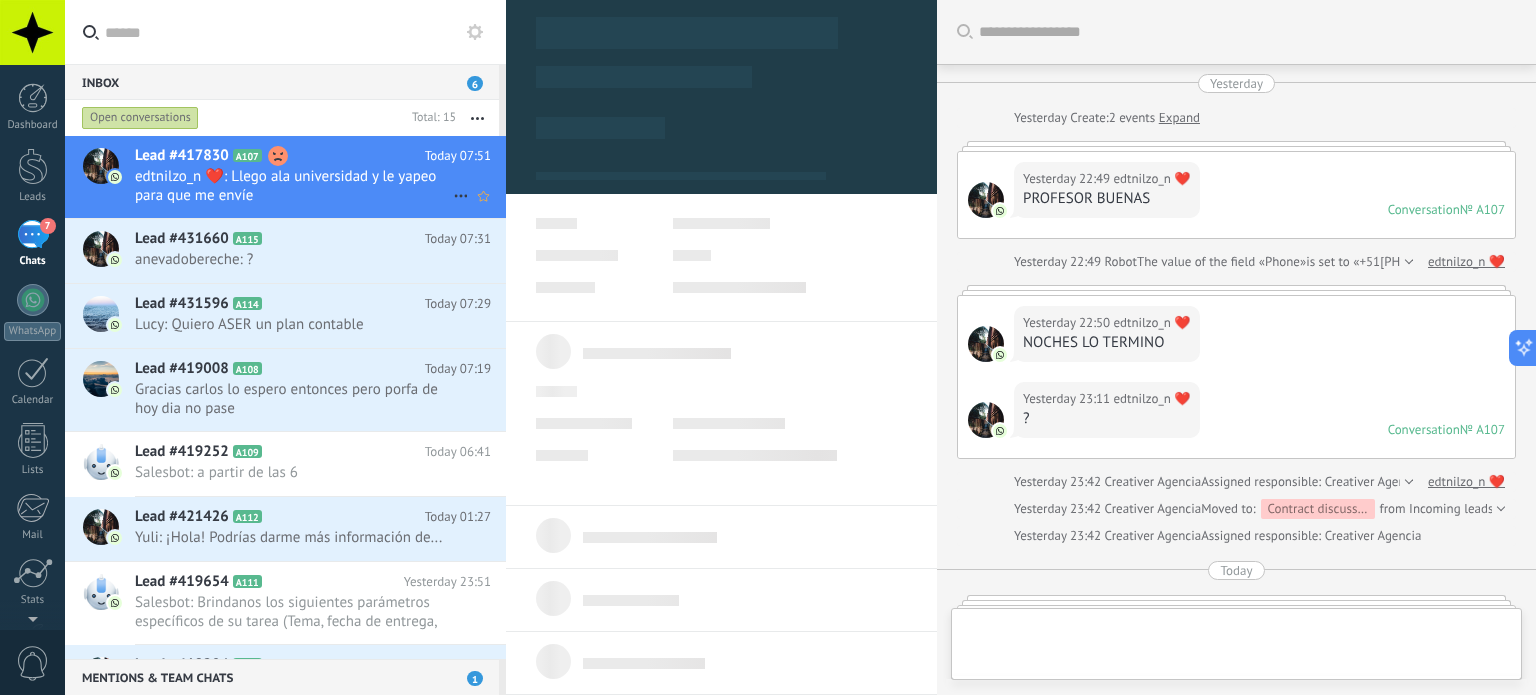 type on "**********" 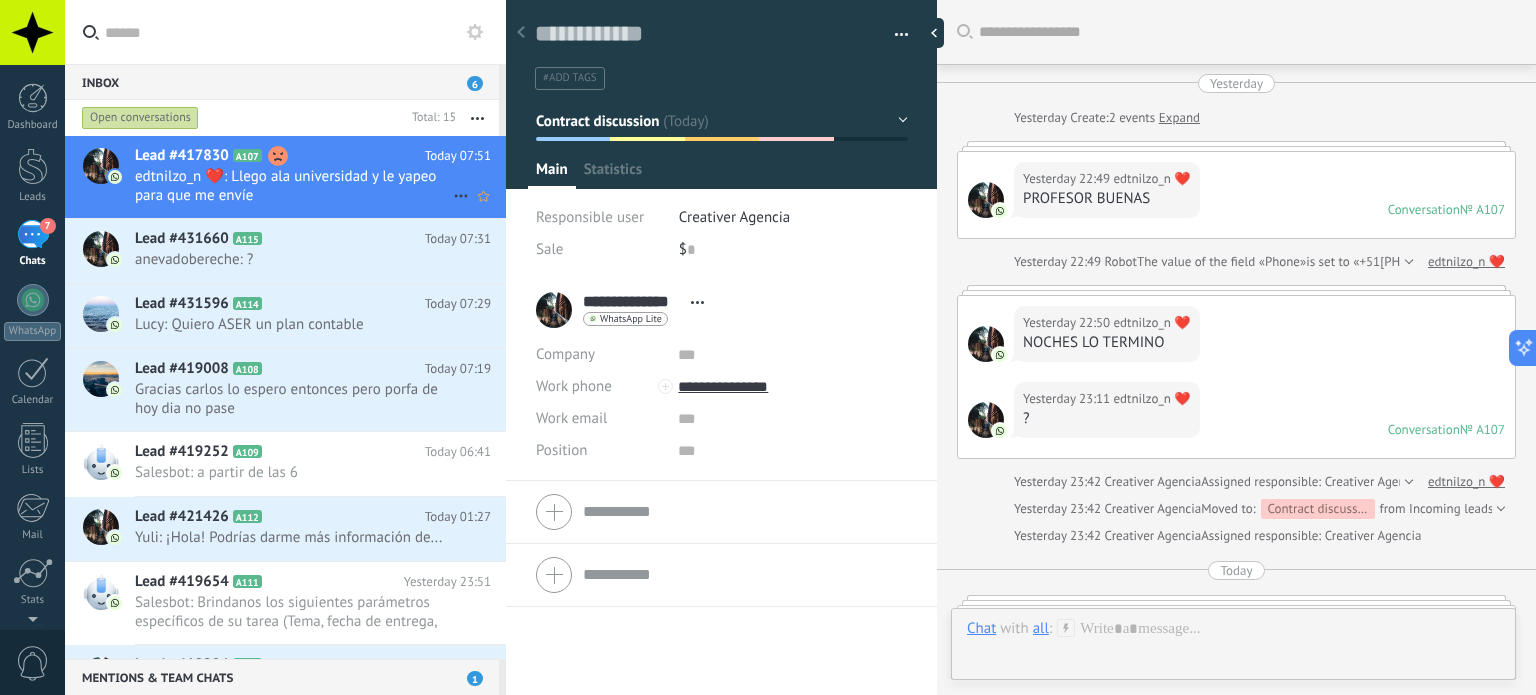 scroll, scrollTop: 1121, scrollLeft: 0, axis: vertical 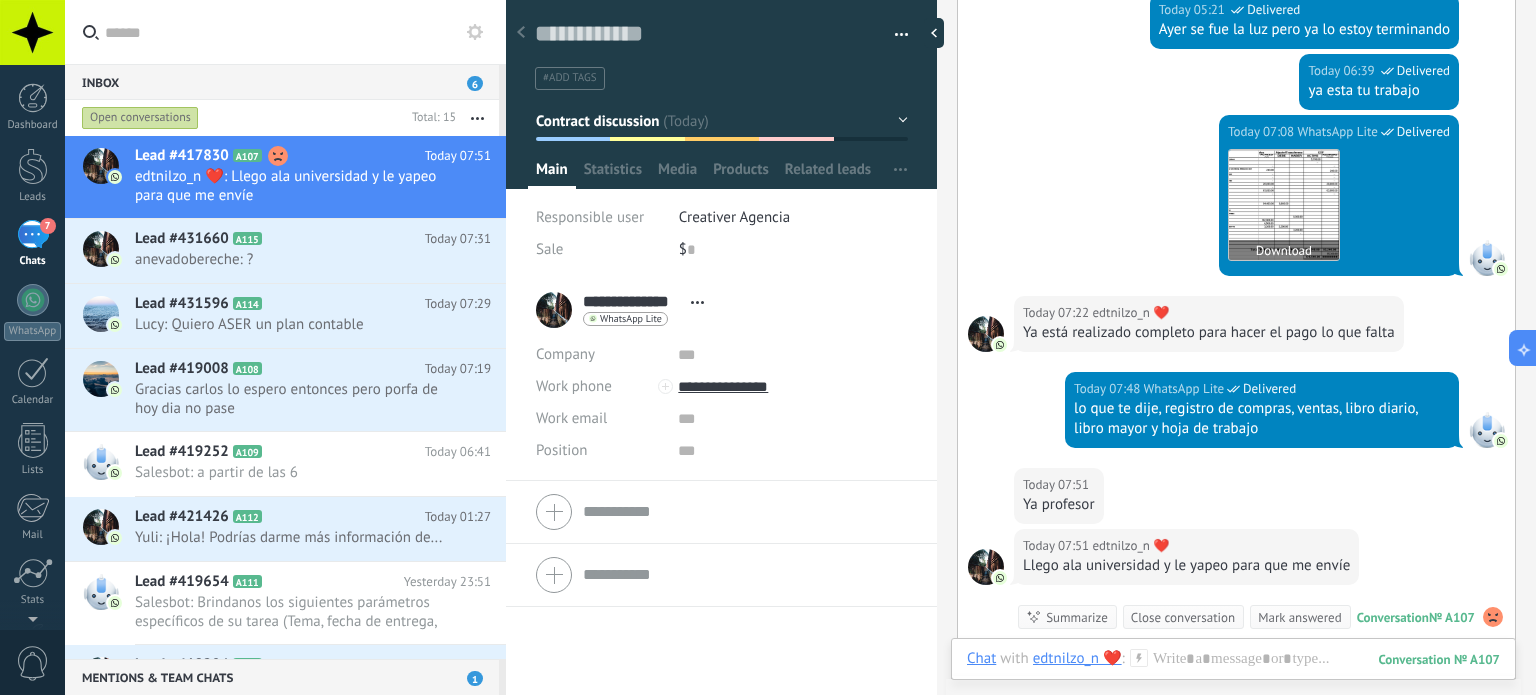 click at bounding box center (1284, 205) 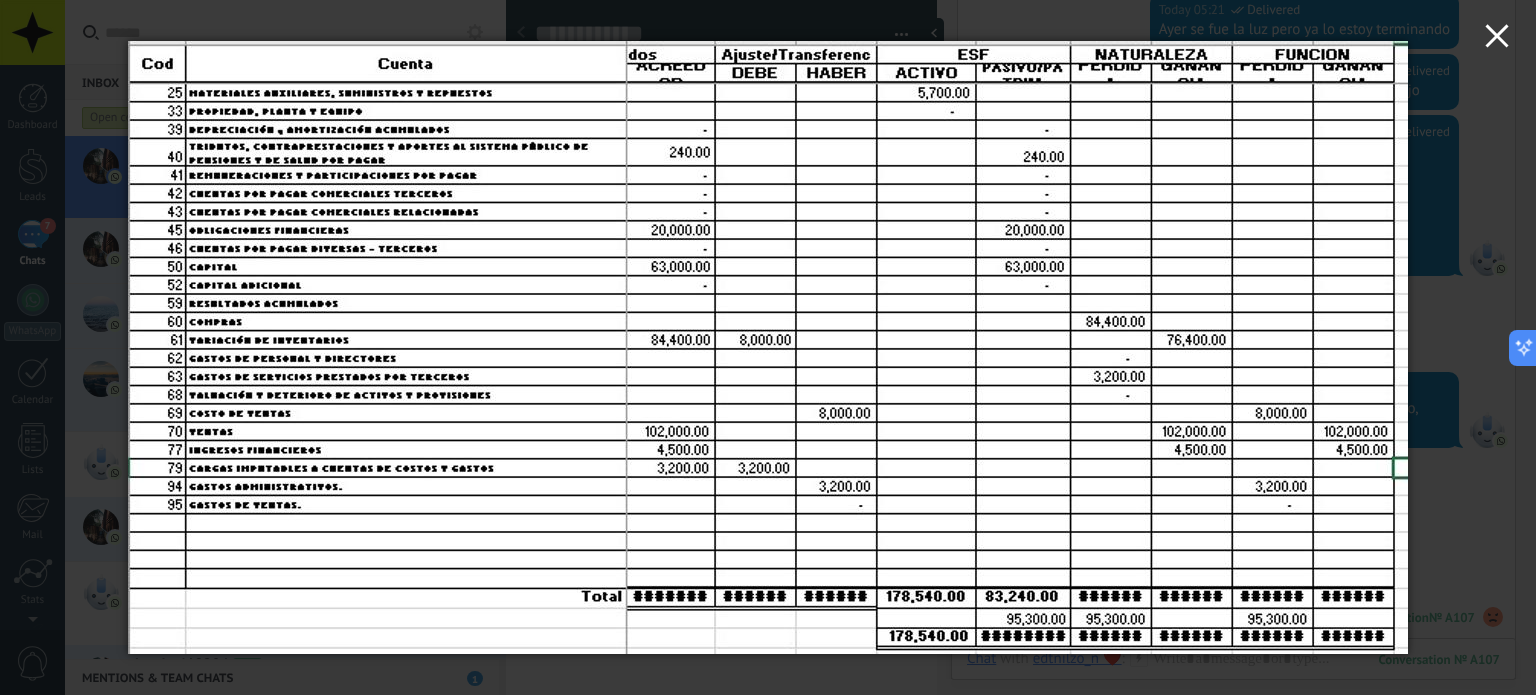 click 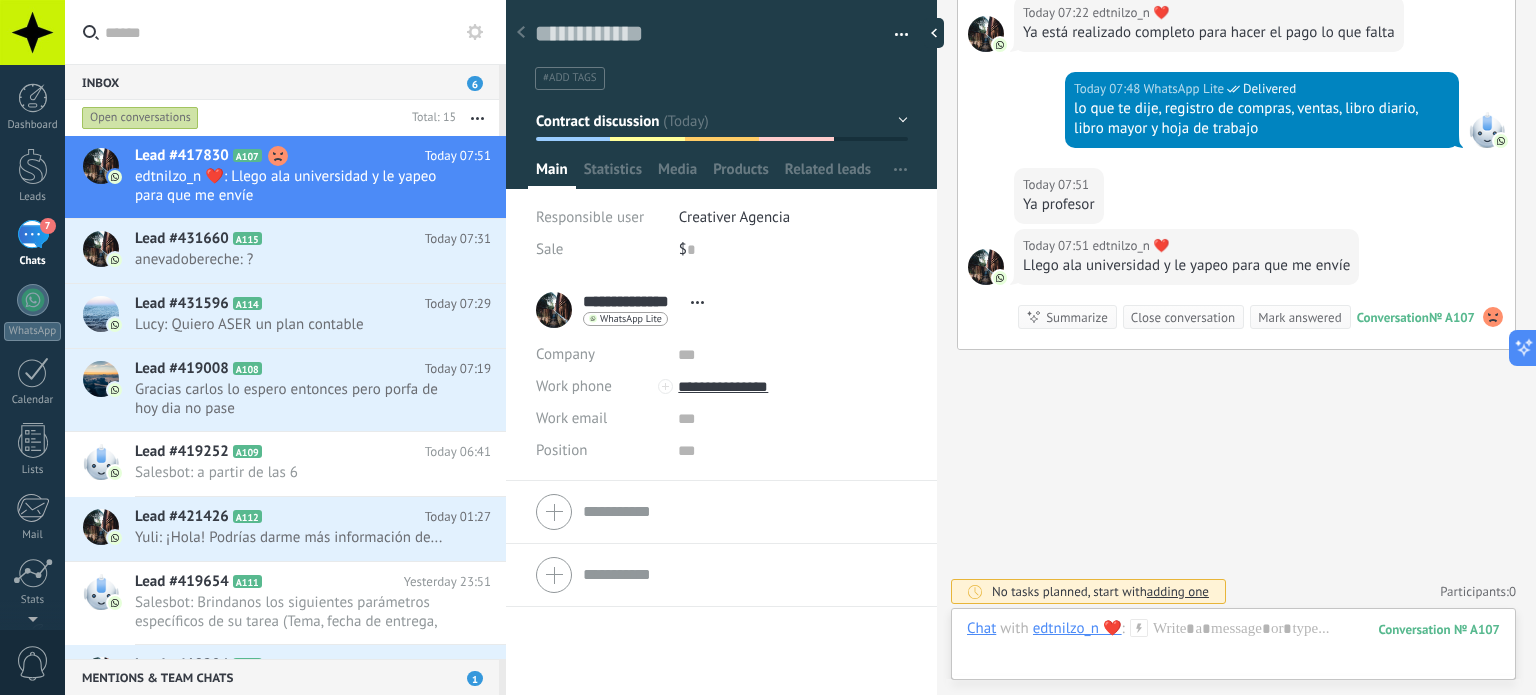 scroll, scrollTop: 621, scrollLeft: 0, axis: vertical 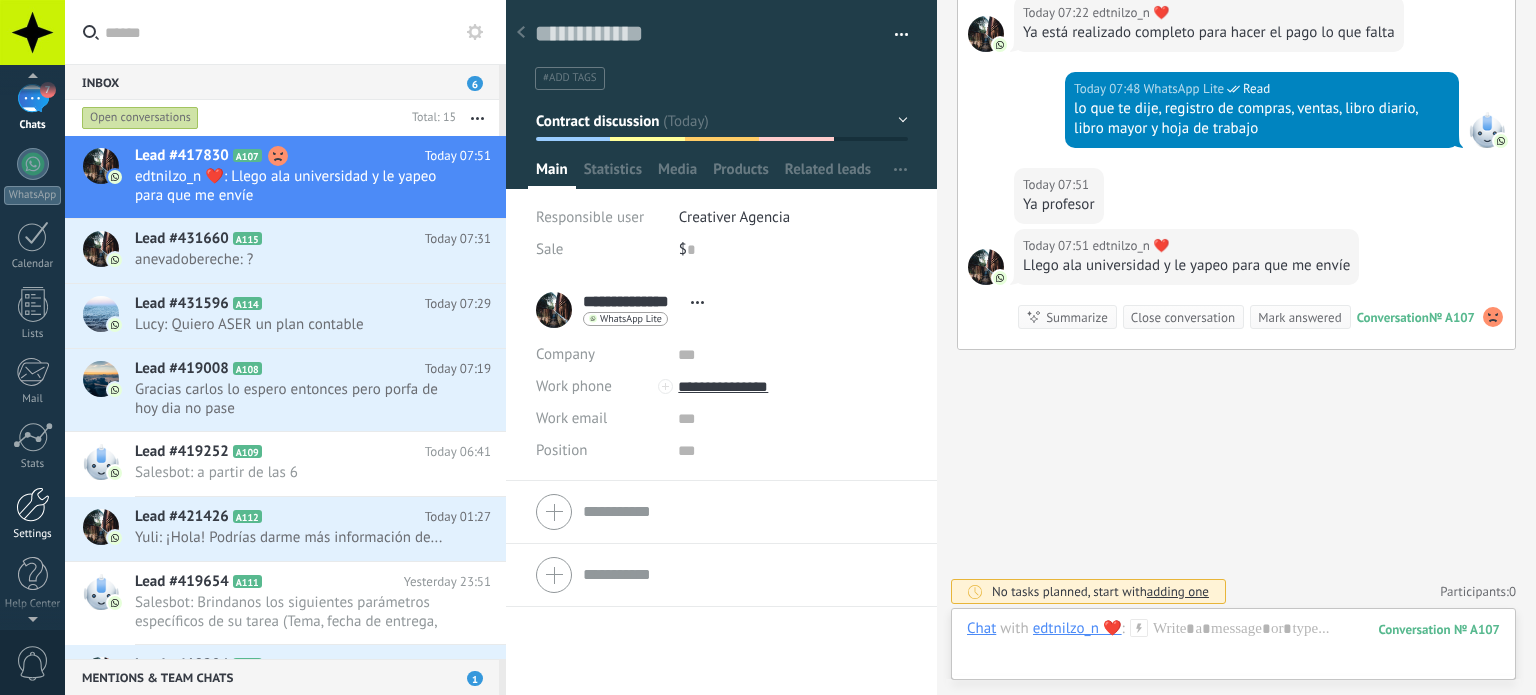 click at bounding box center (33, 504) 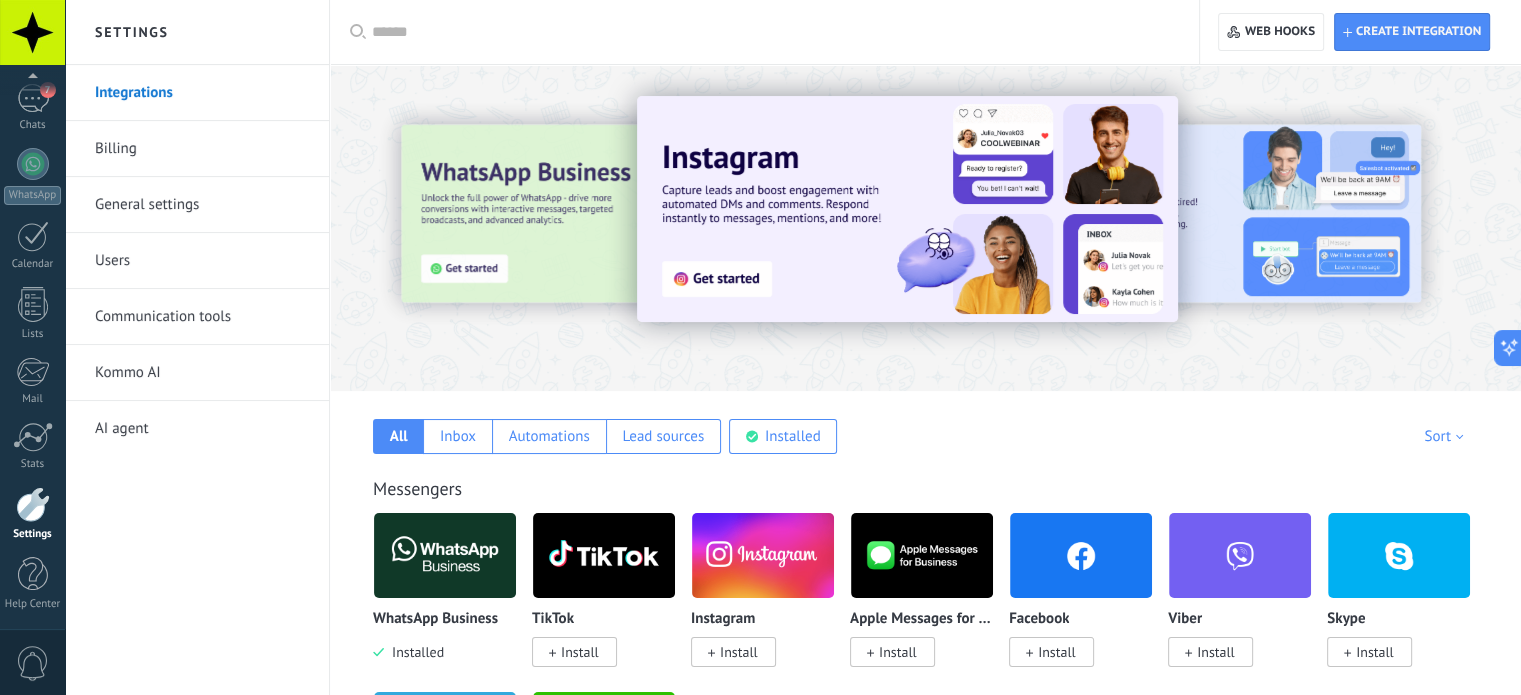 click on "General settings" at bounding box center [202, 205] 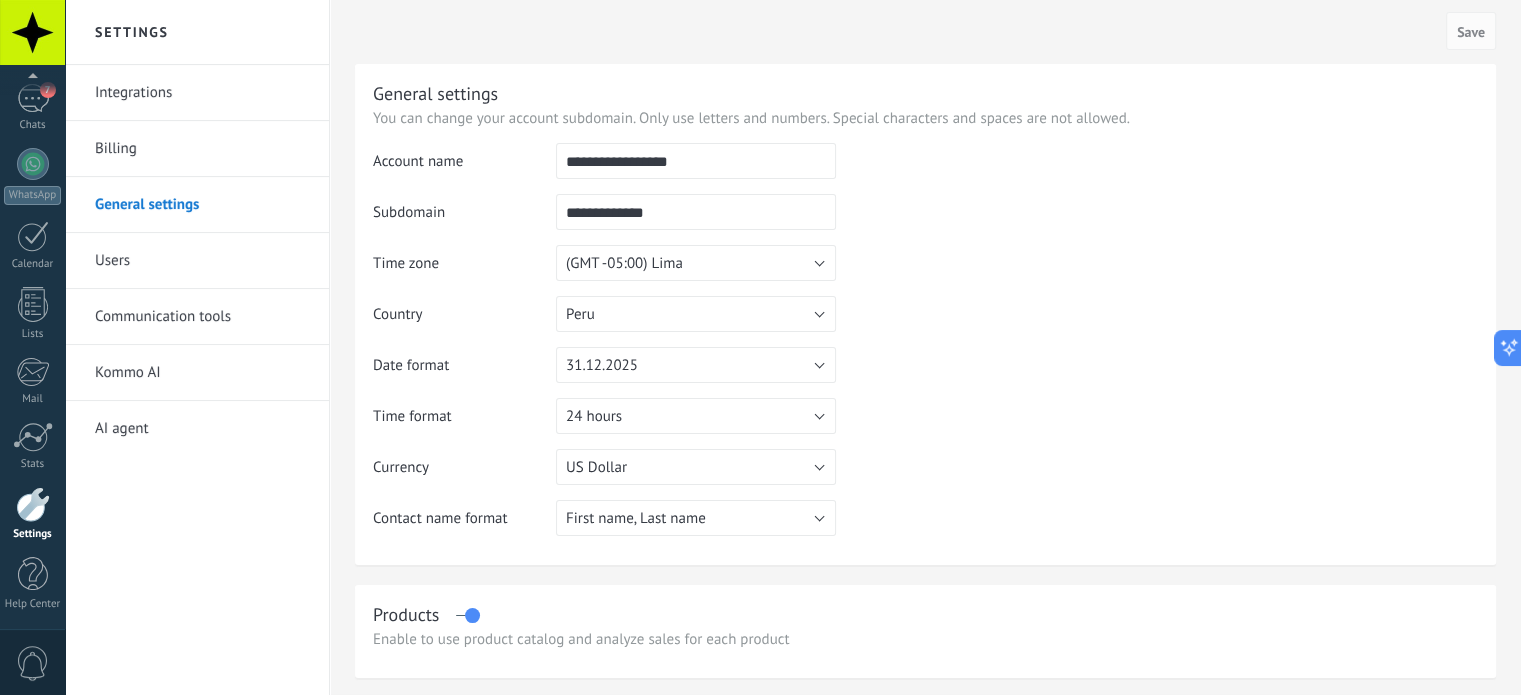 scroll, scrollTop: 0, scrollLeft: 0, axis: both 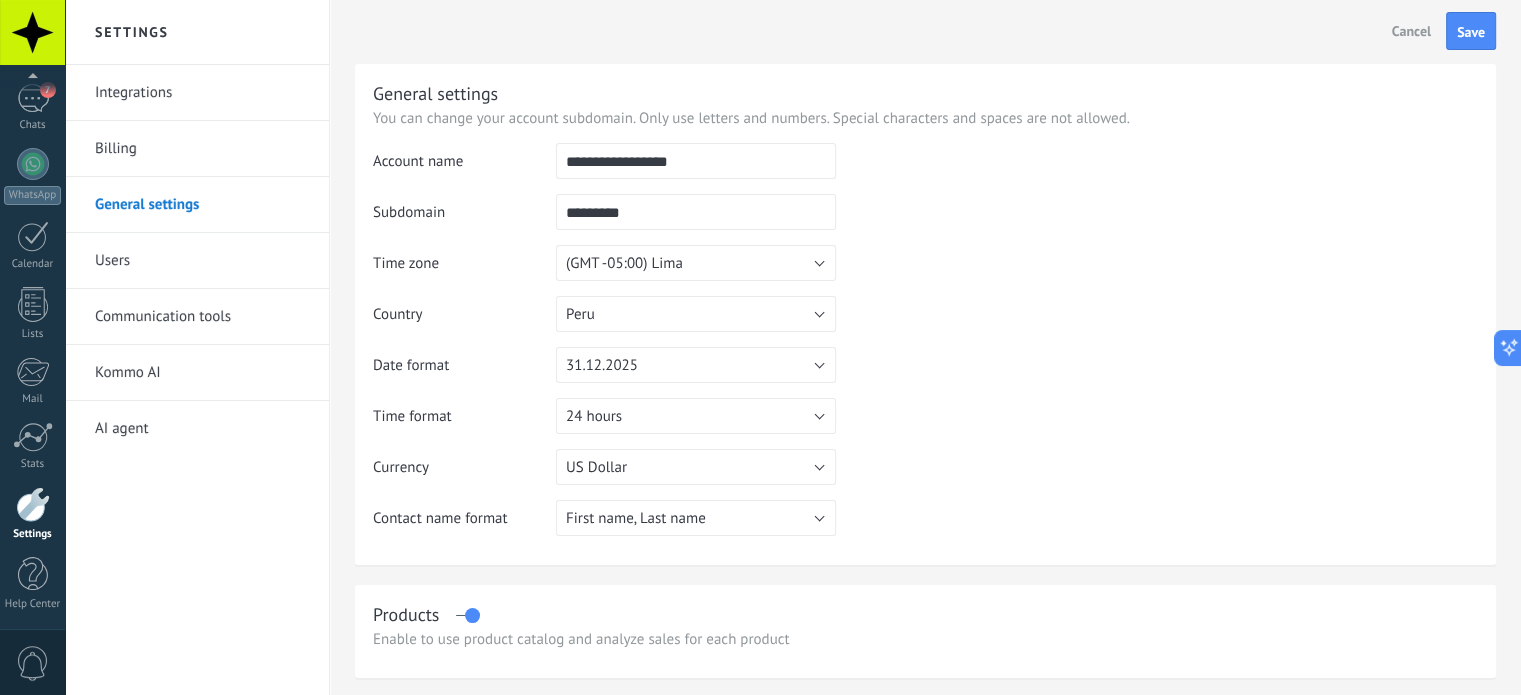 click at bounding box center (1157, 245) 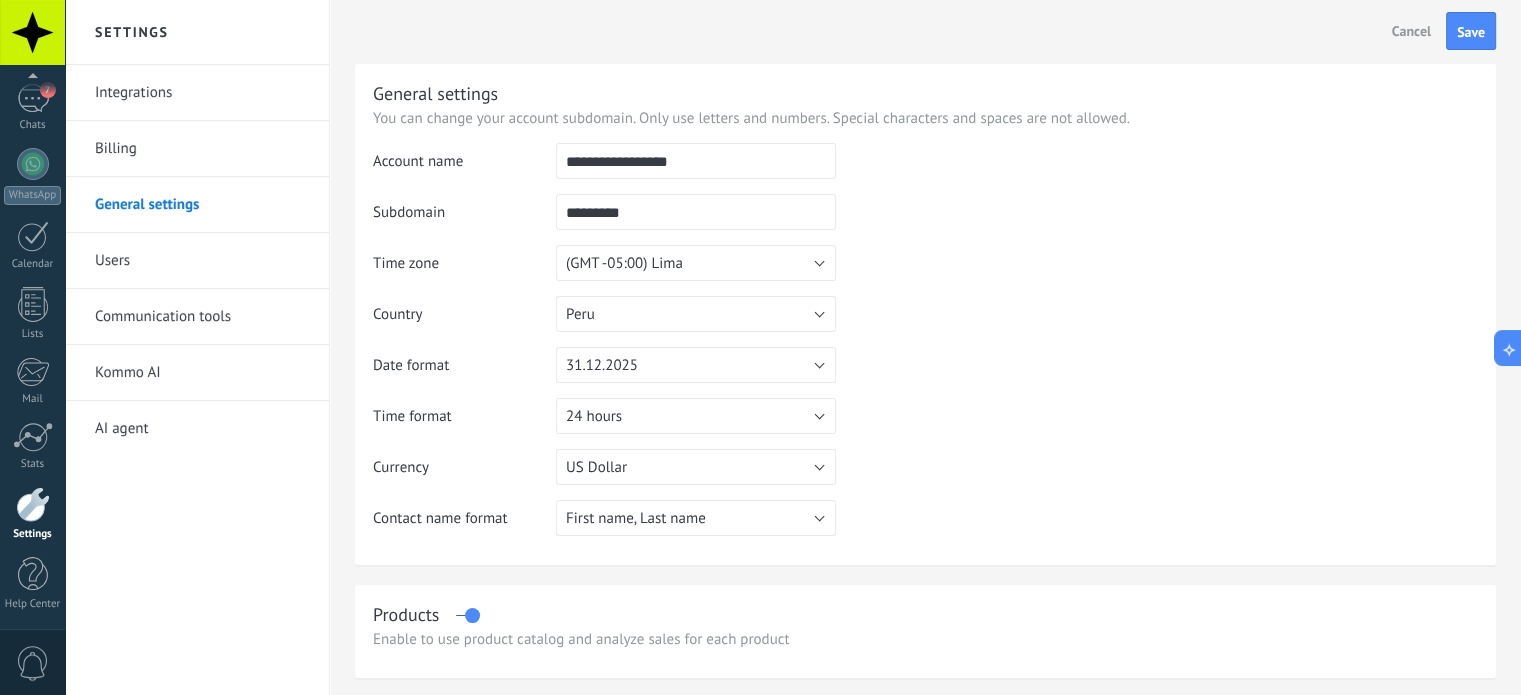 scroll, scrollTop: 0, scrollLeft: 0, axis: both 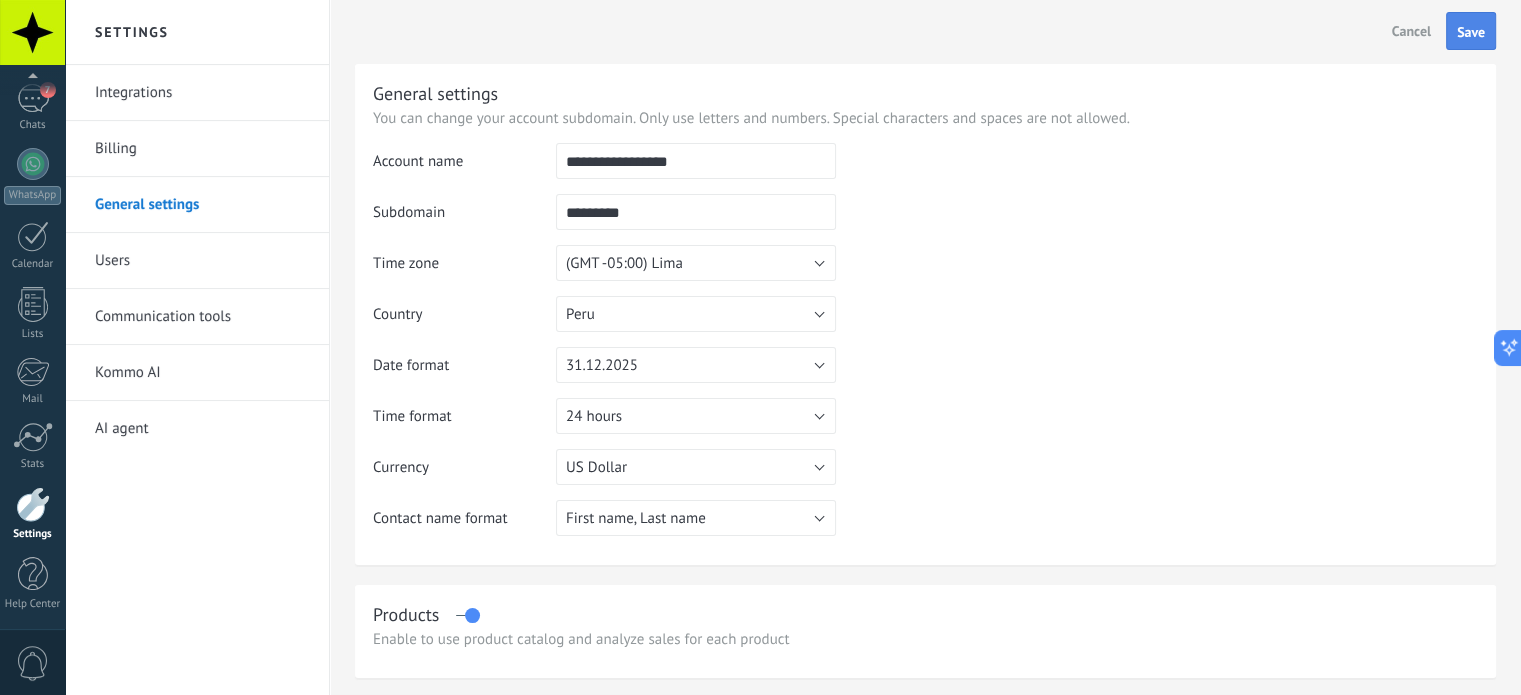 click on "Save" at bounding box center [1471, 32] 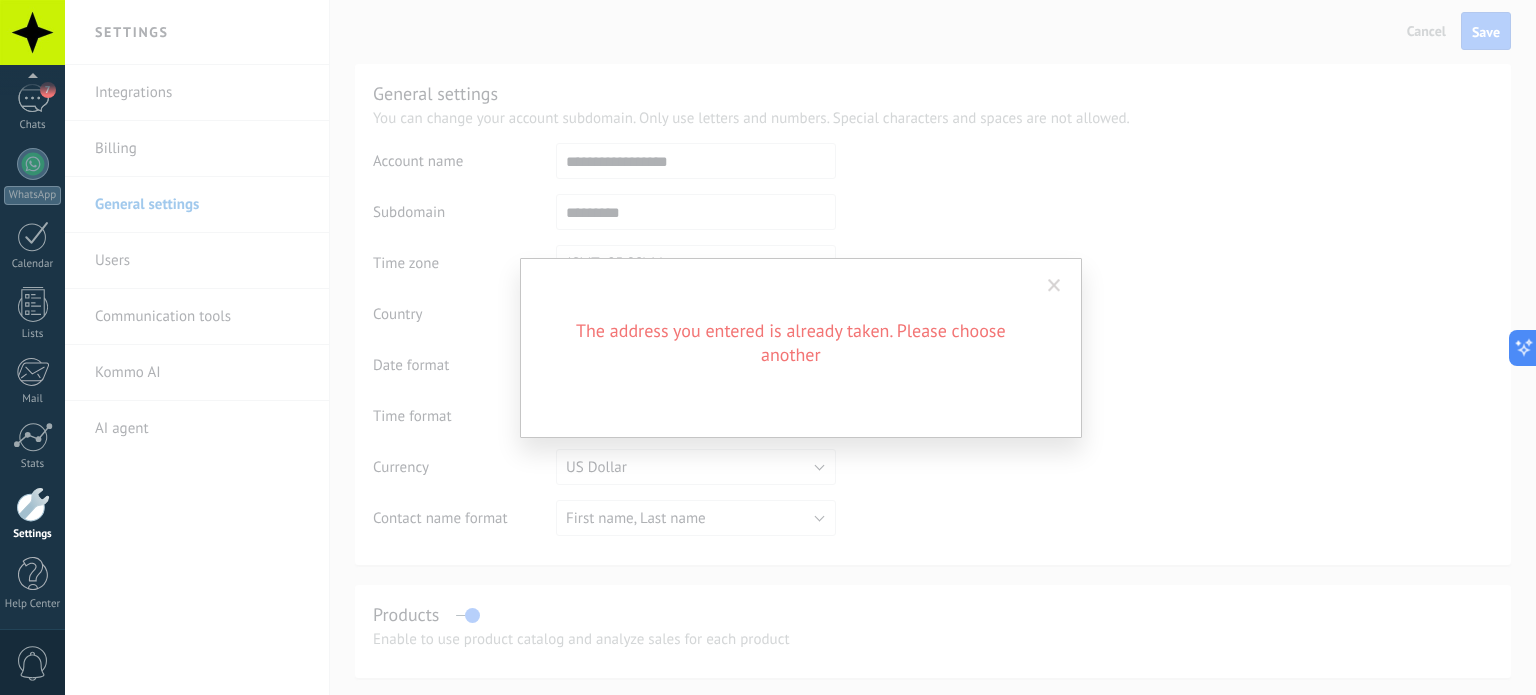 click at bounding box center [1054, 286] 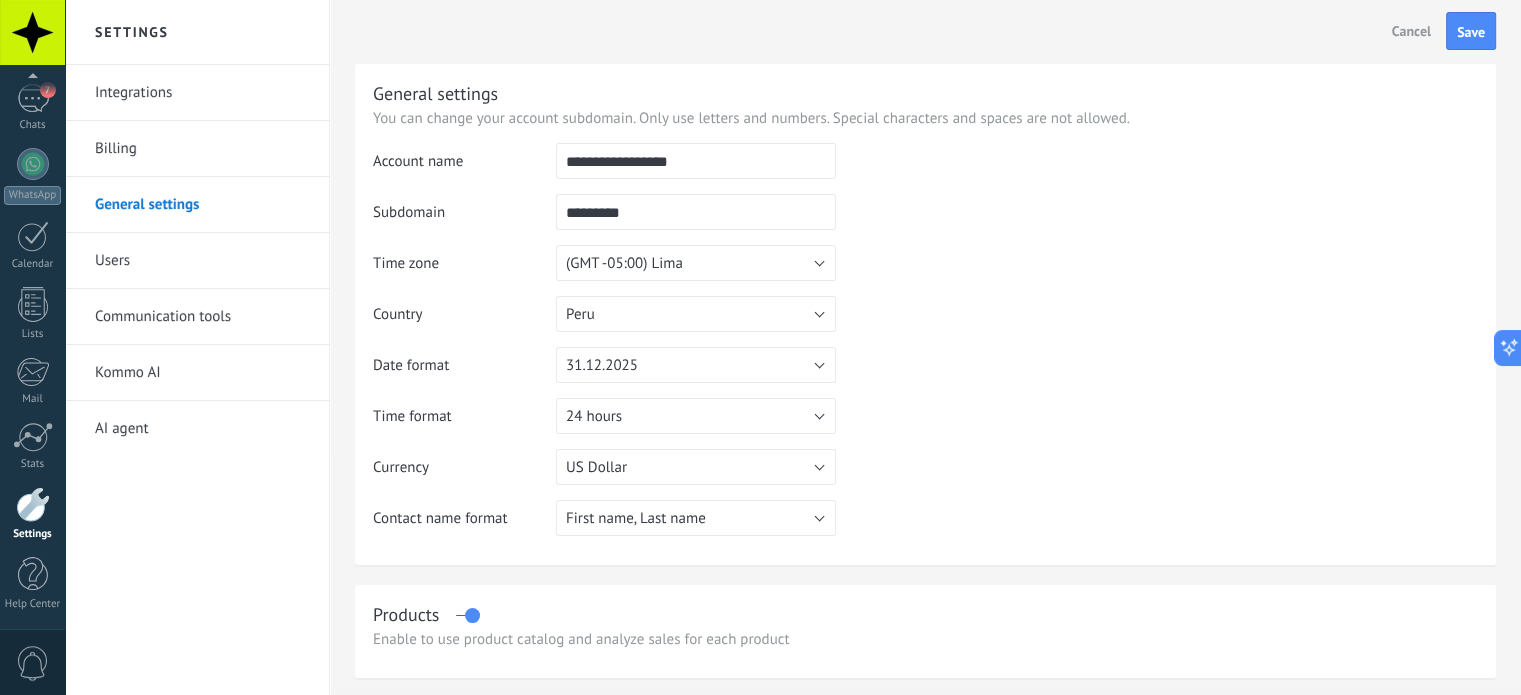 click on "*********" at bounding box center [696, 212] 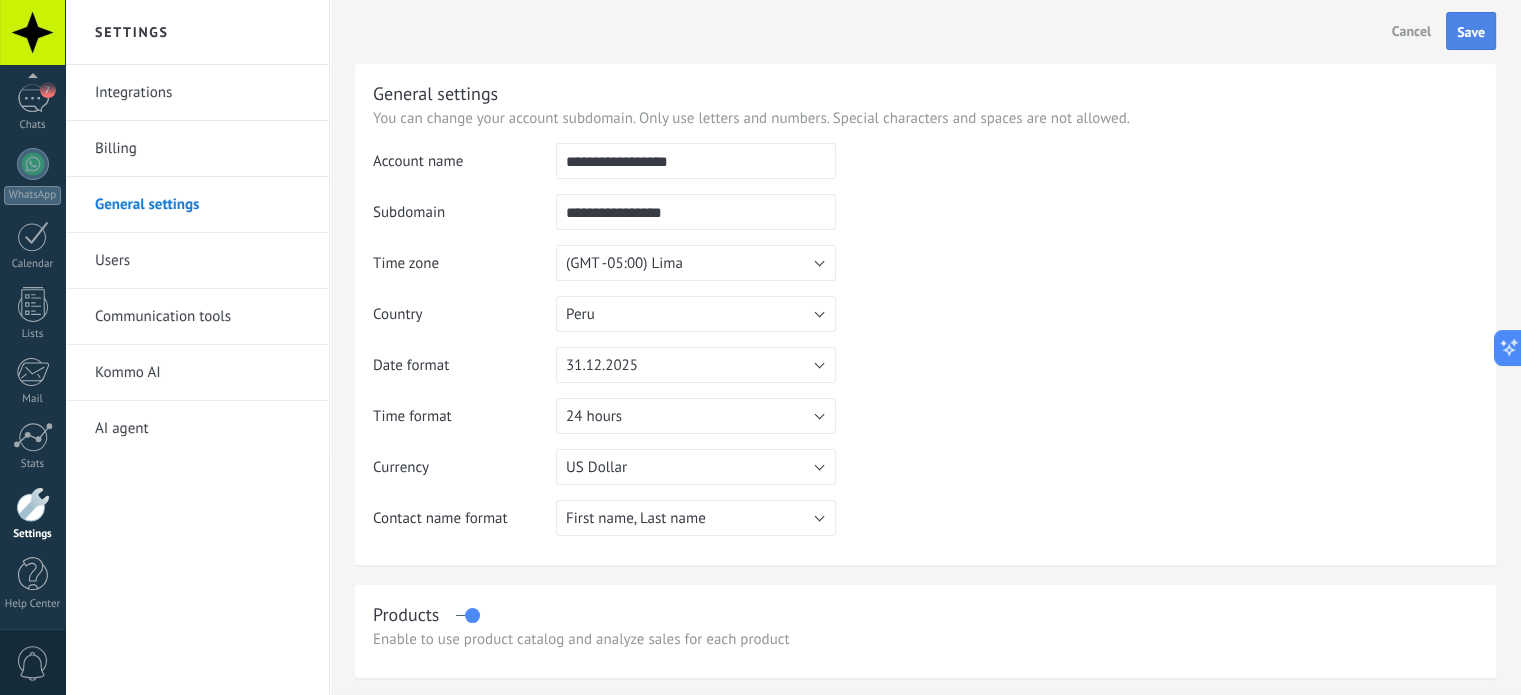 type on "**********" 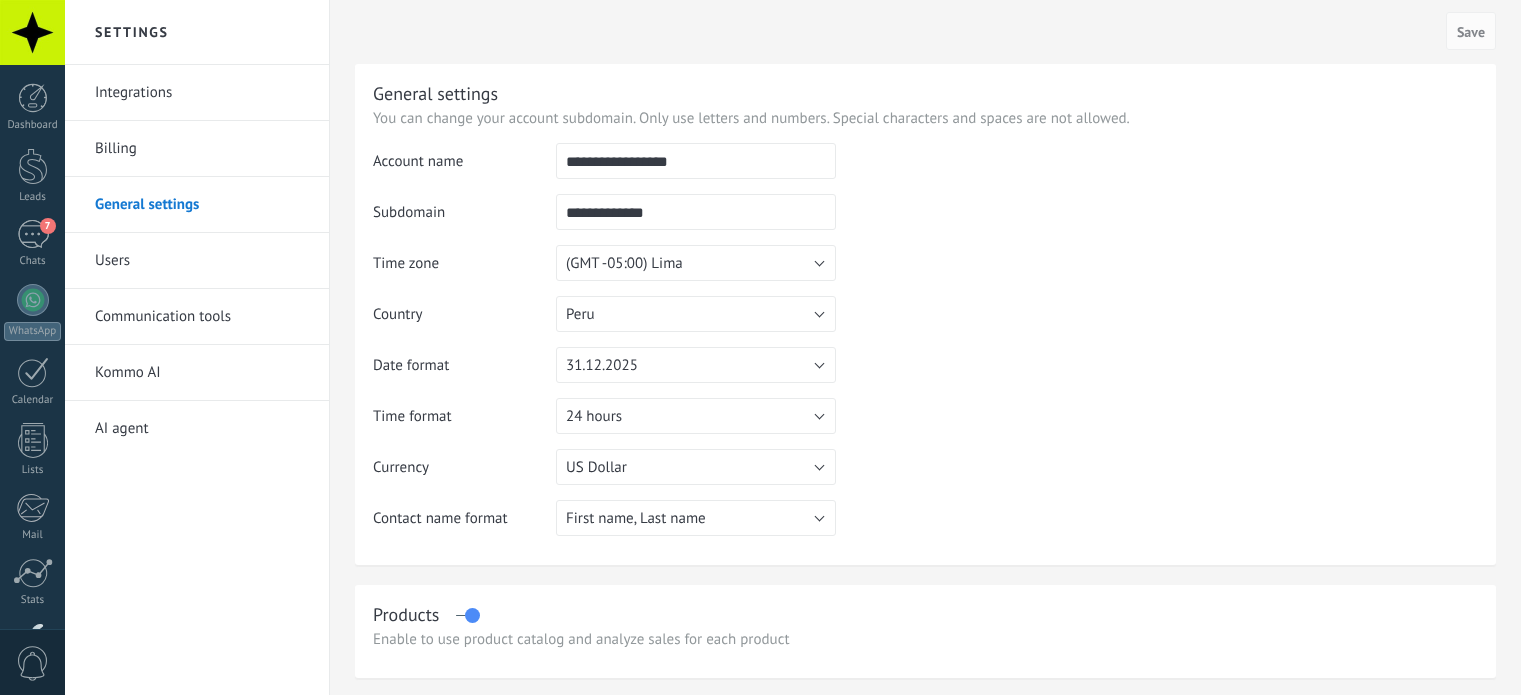 click at bounding box center [32, 32] 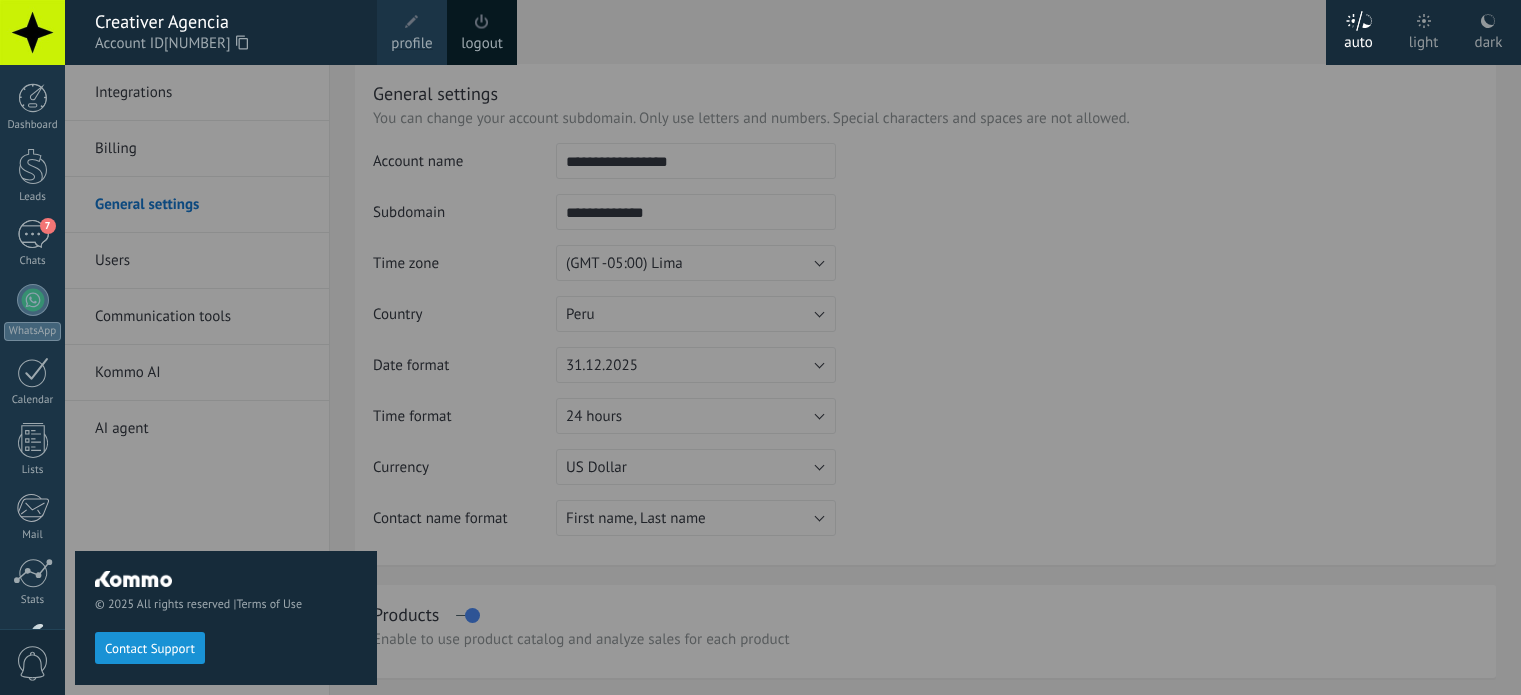 scroll, scrollTop: 0, scrollLeft: 0, axis: both 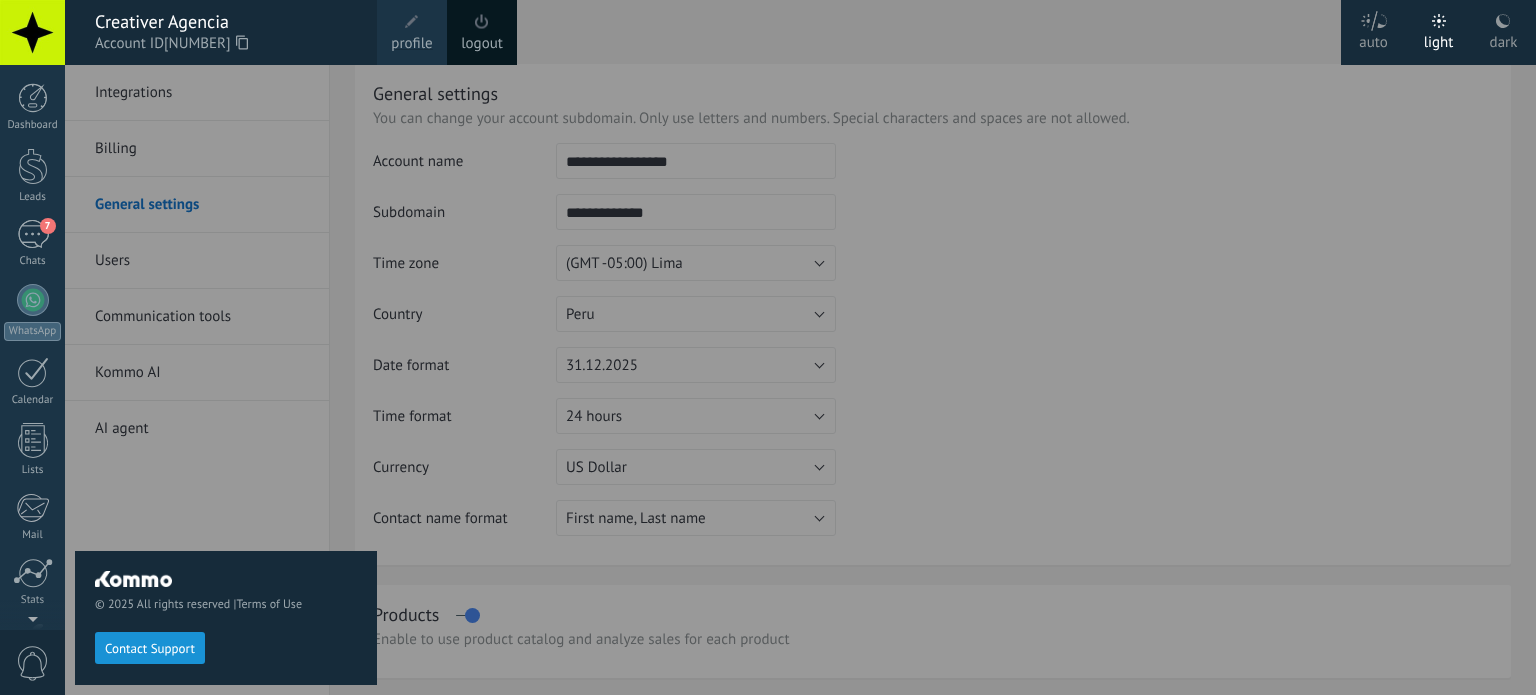 click at bounding box center (32, 32) 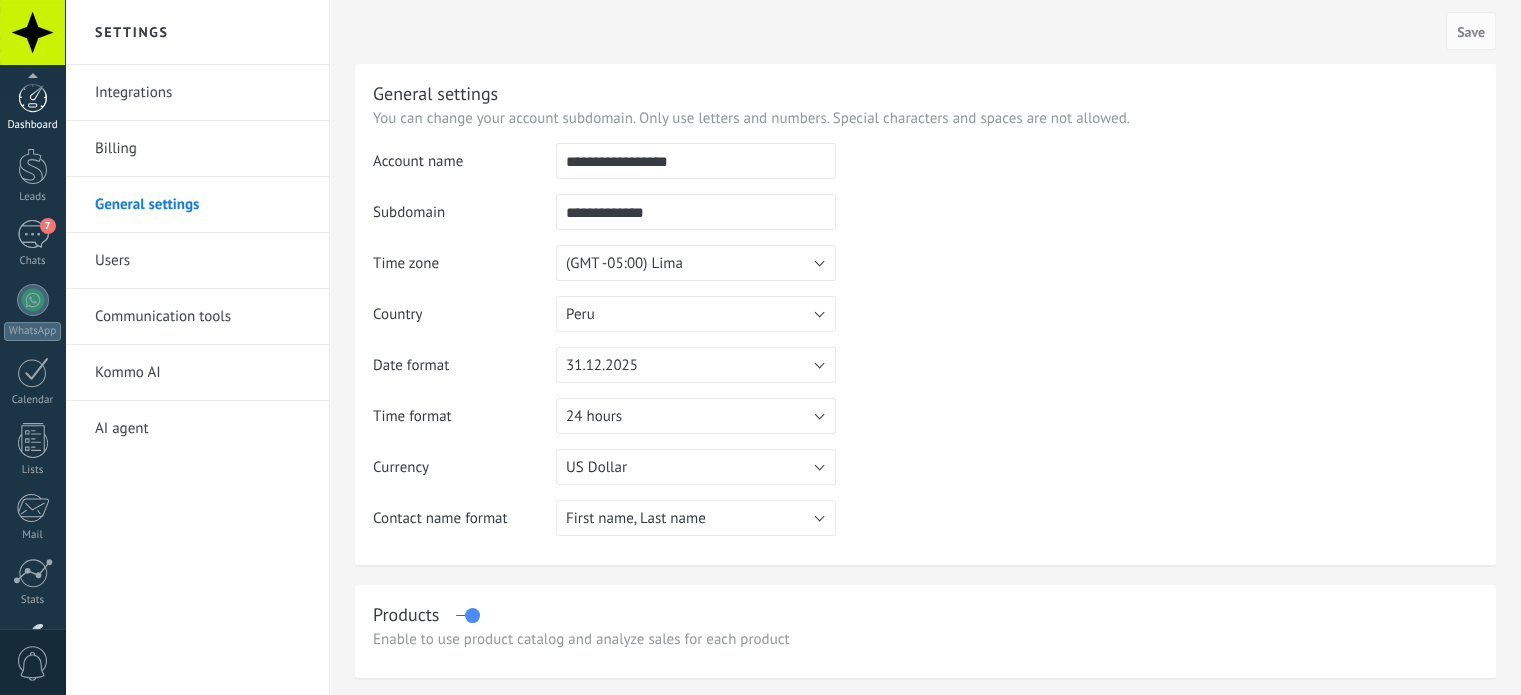 scroll, scrollTop: 136, scrollLeft: 0, axis: vertical 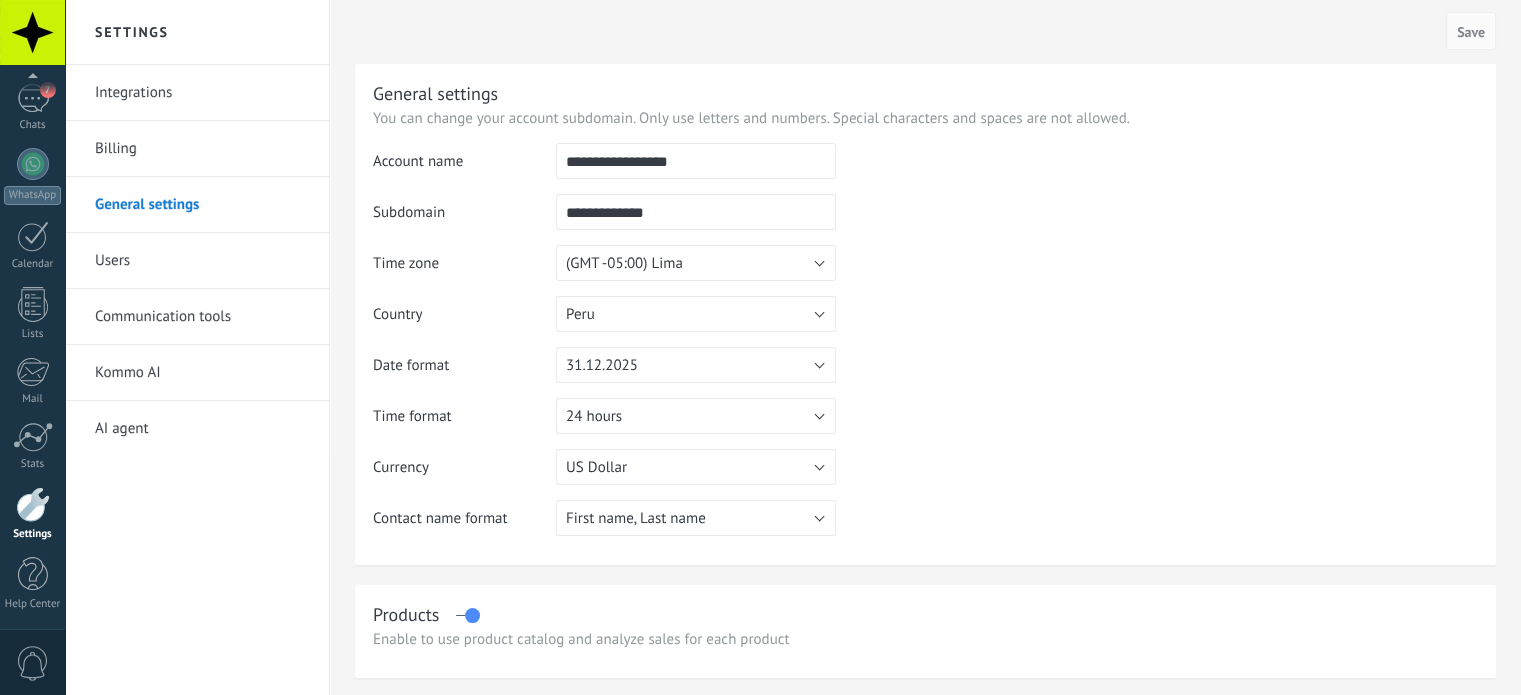 click on "7
Chats" at bounding box center (32, 108) 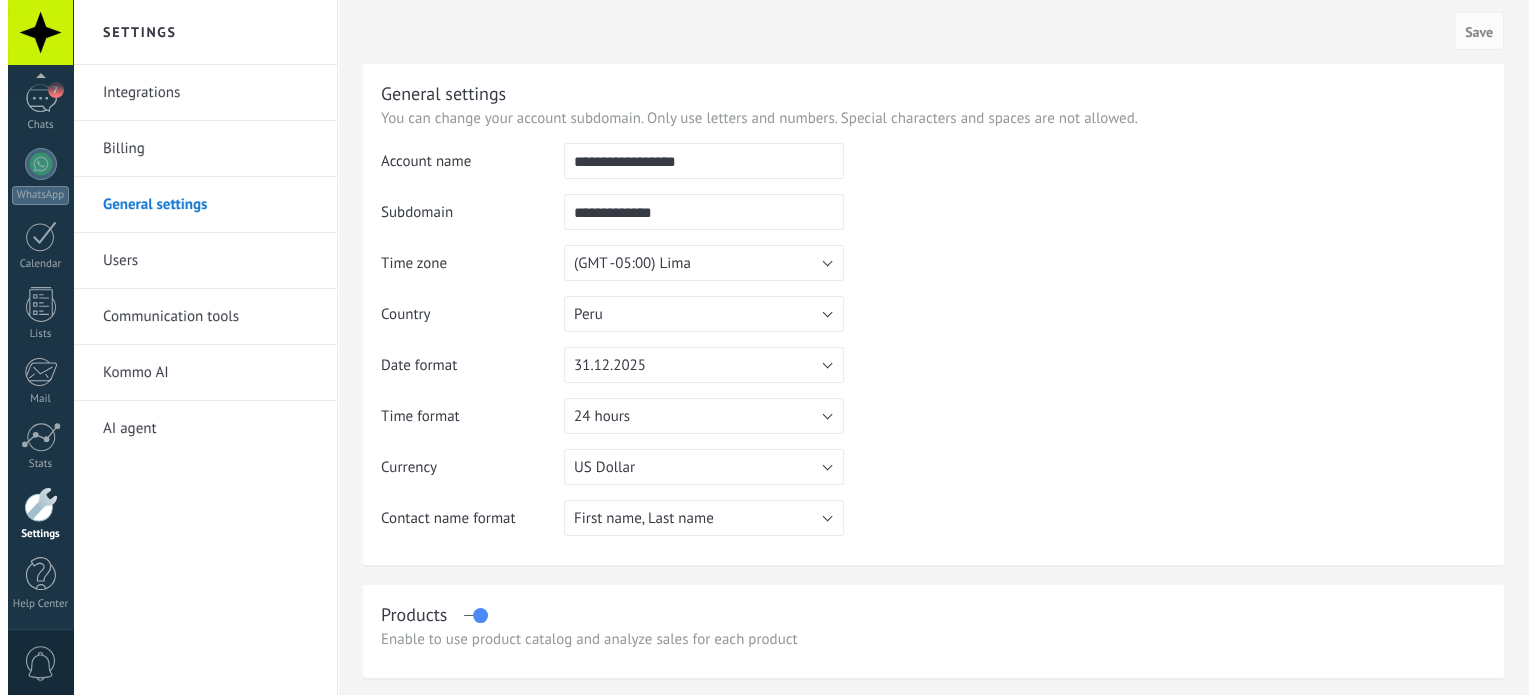 scroll, scrollTop: 0, scrollLeft: 0, axis: both 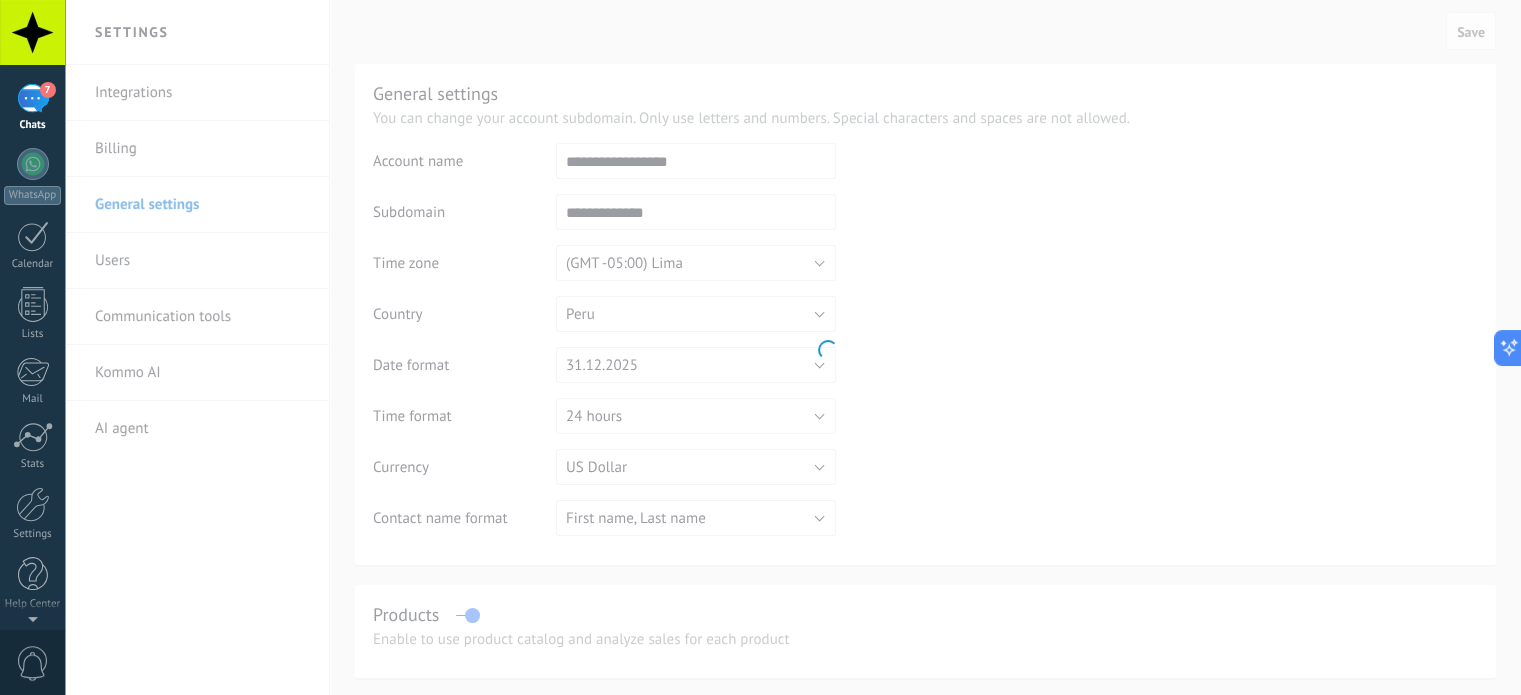 click on "Dashboard" at bounding box center [32, -29] 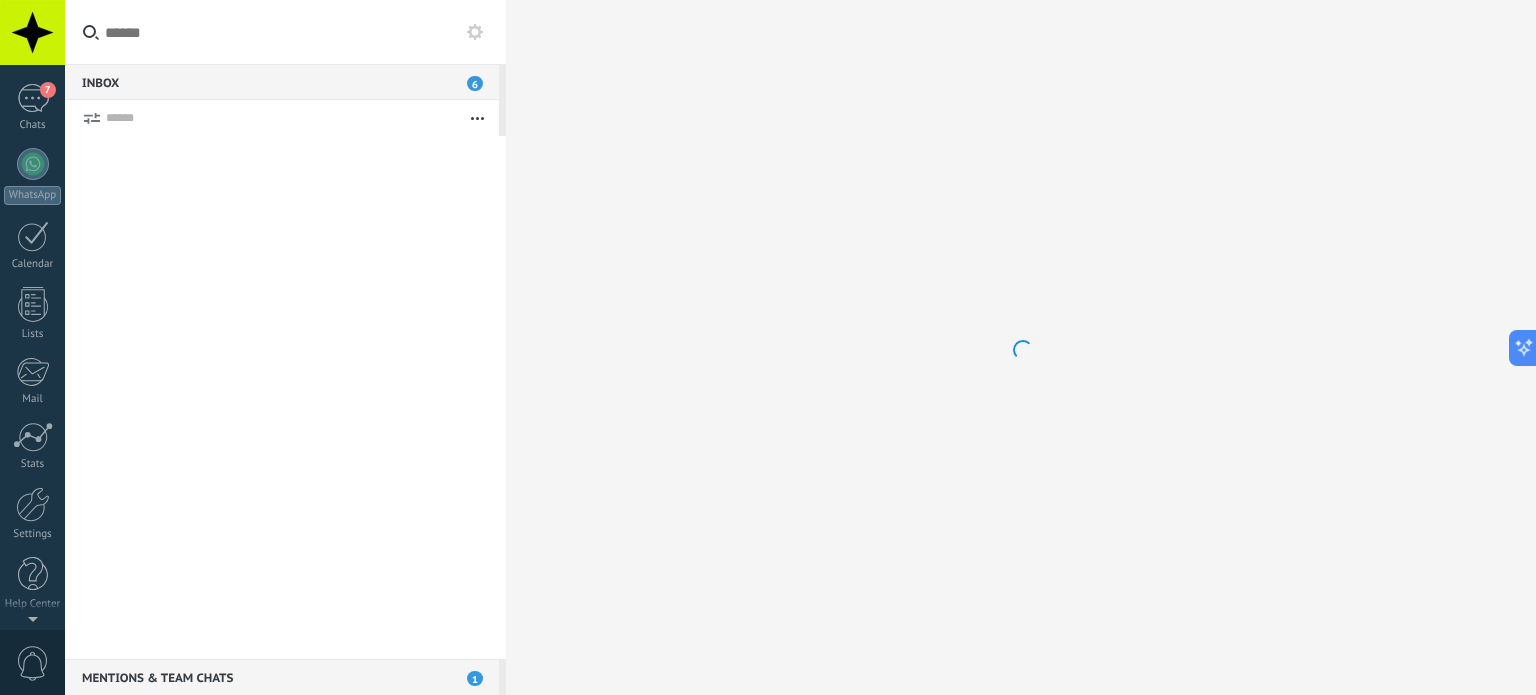 scroll, scrollTop: 0, scrollLeft: 0, axis: both 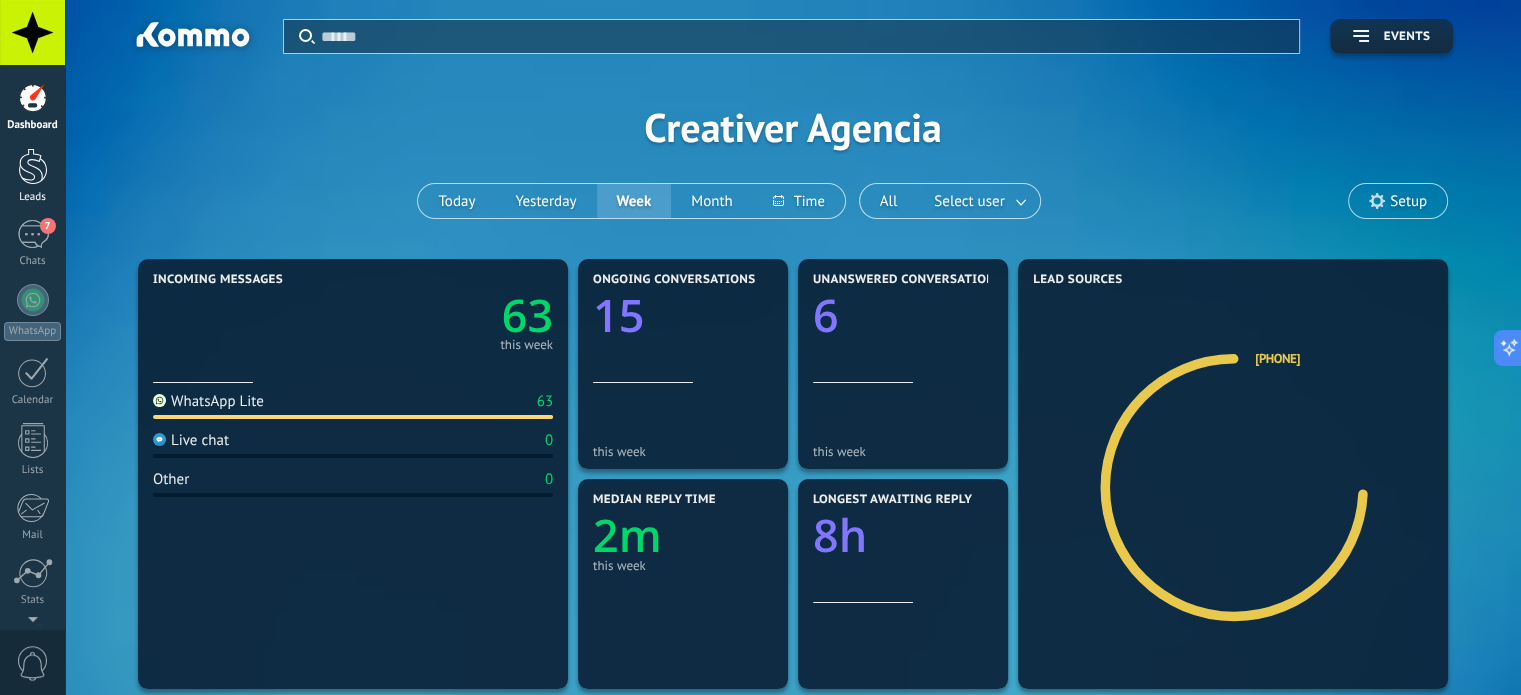 click on "Leads" at bounding box center (32, 176) 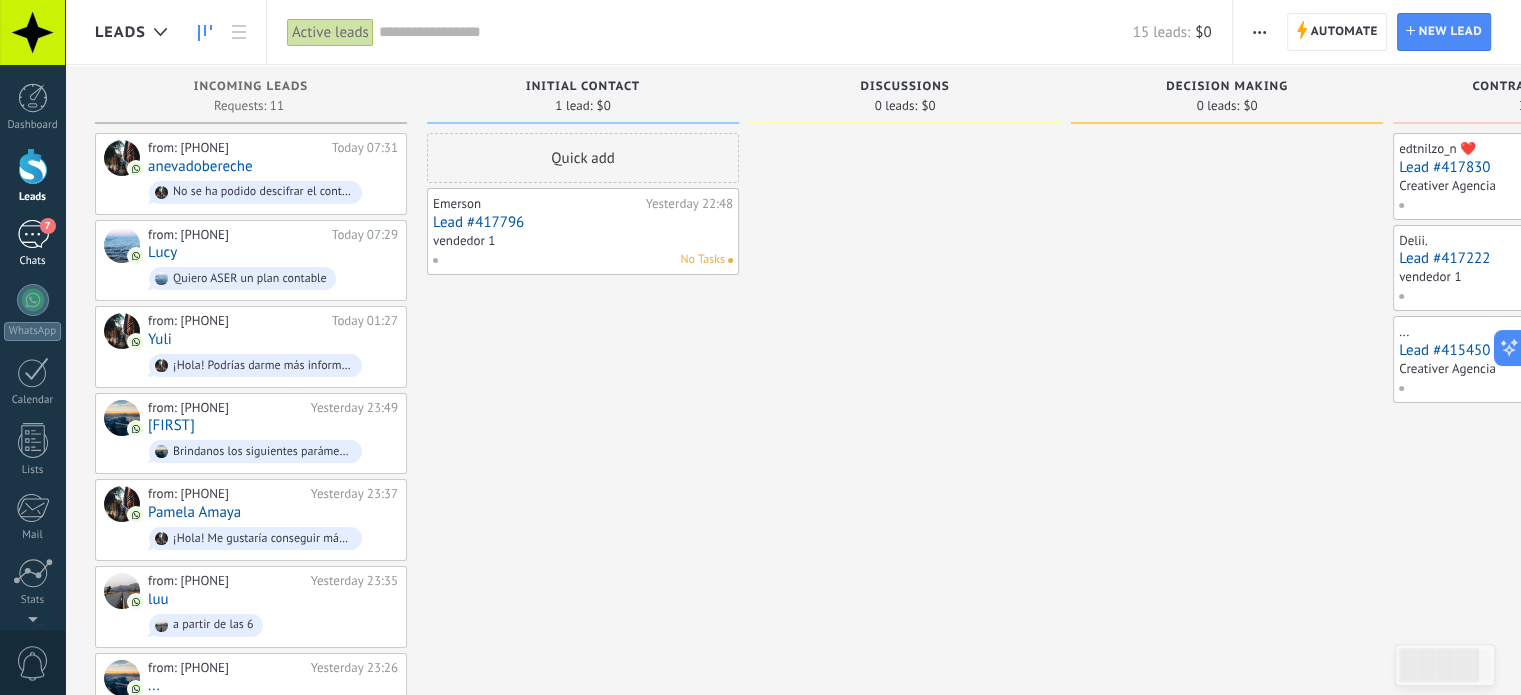 click on "7" at bounding box center [33, 234] 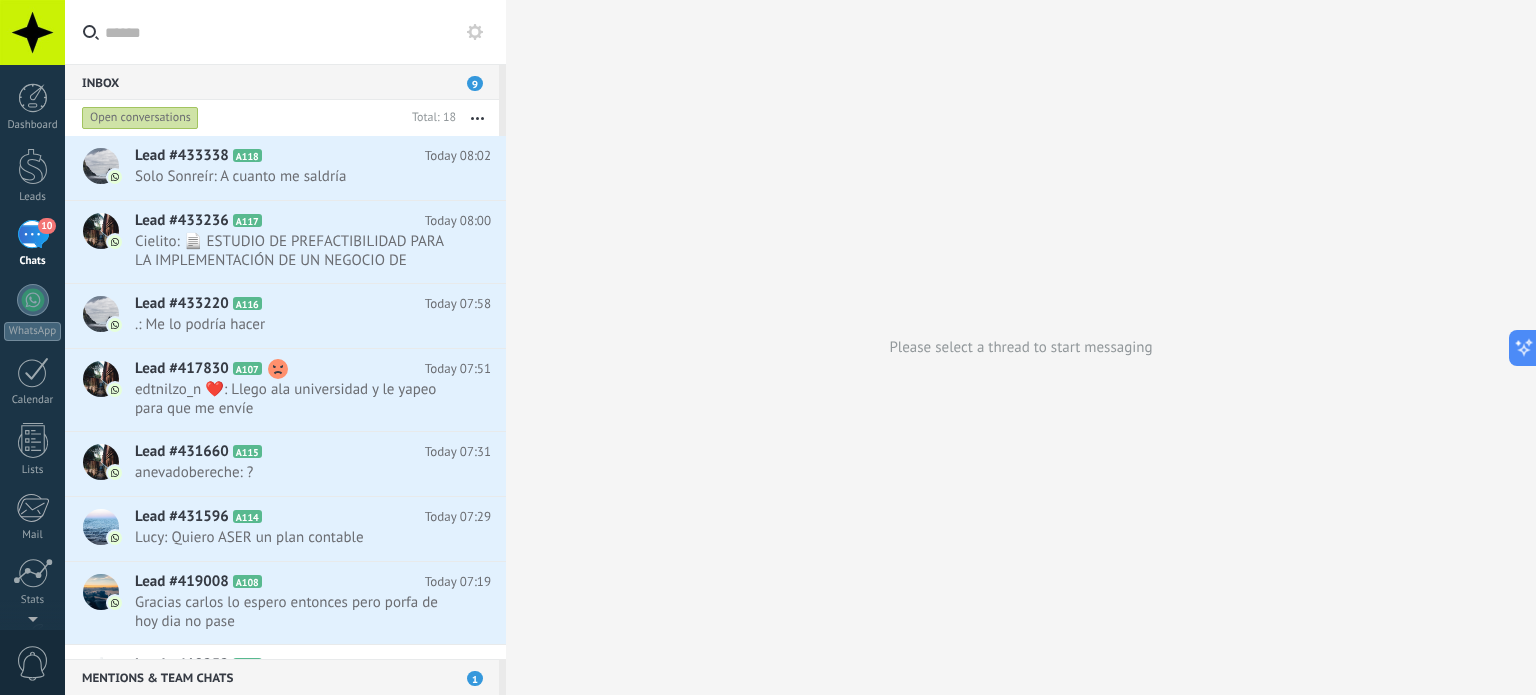 click on "10" at bounding box center [46, 226] 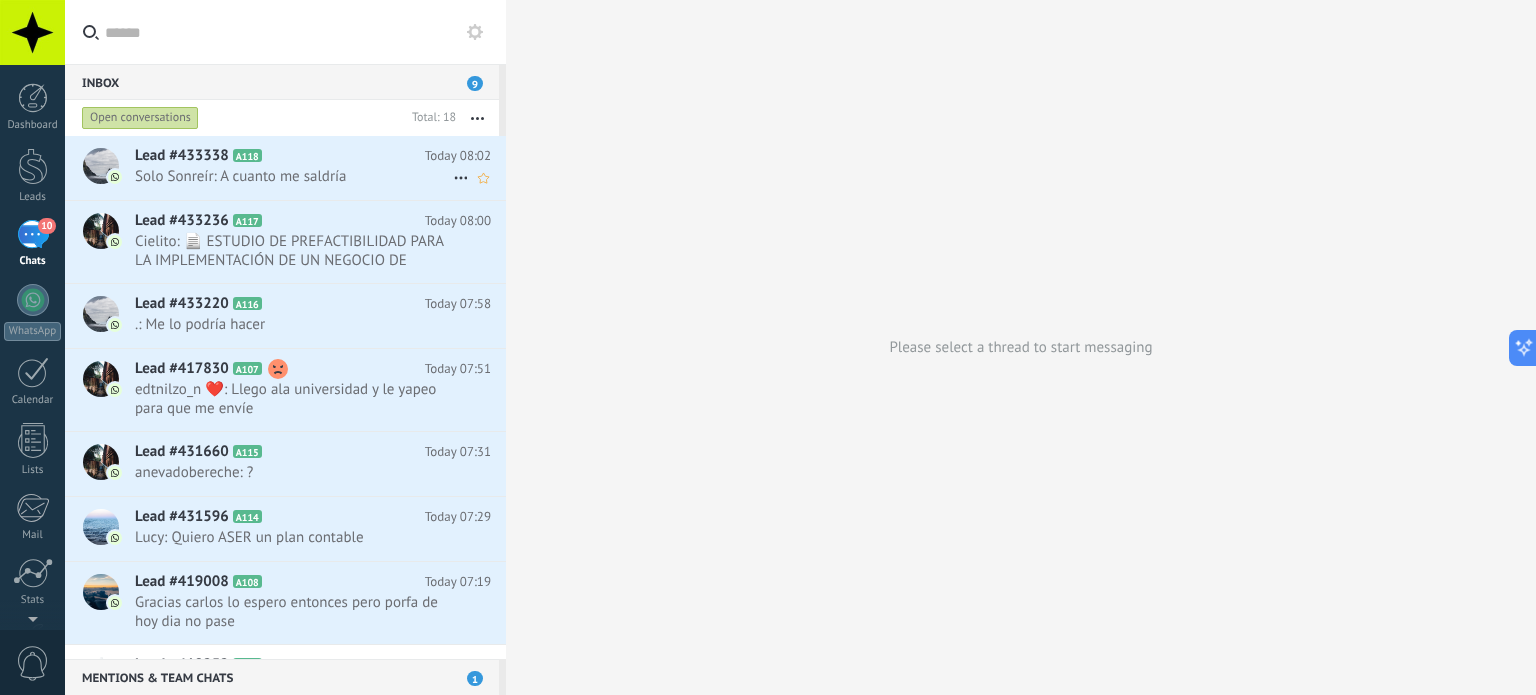 click on "Solo Sonreír: A cuanto me saldría" at bounding box center (294, 176) 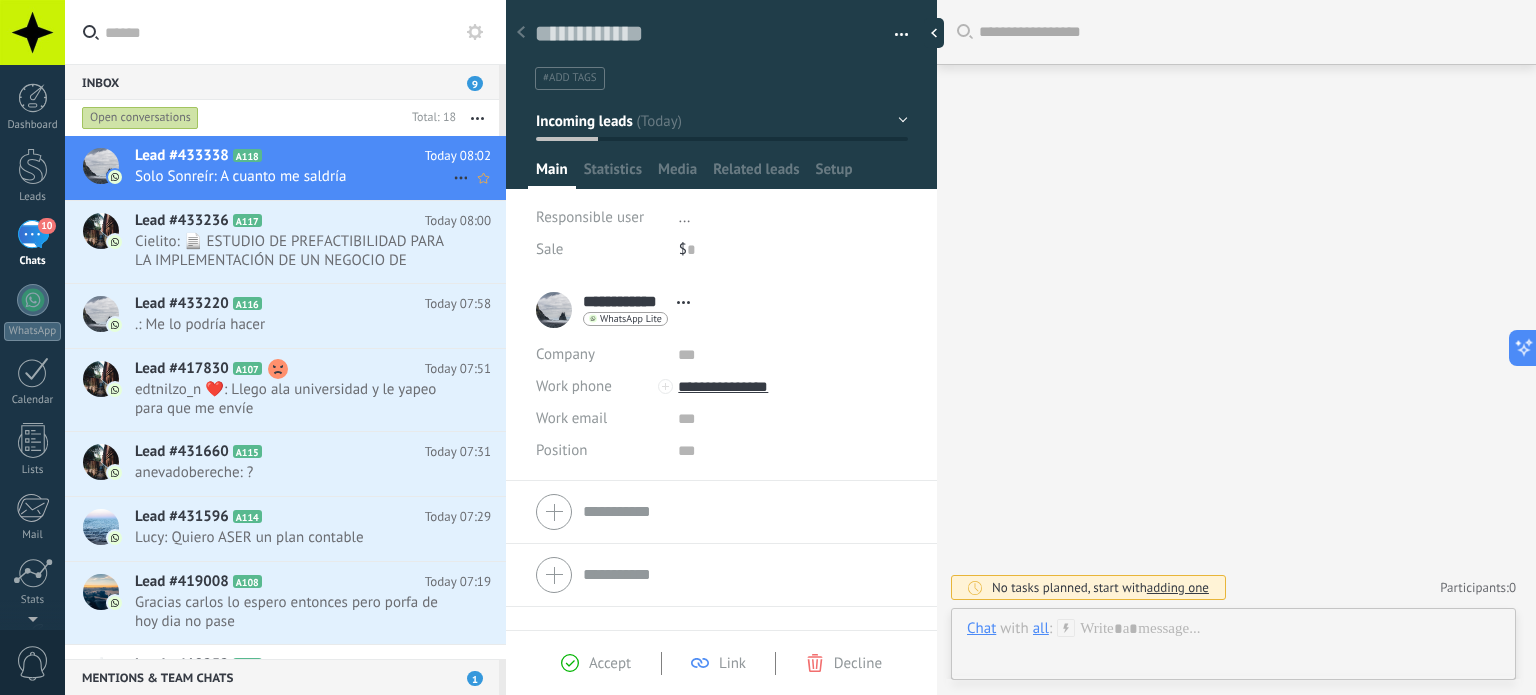 scroll, scrollTop: 29, scrollLeft: 0, axis: vertical 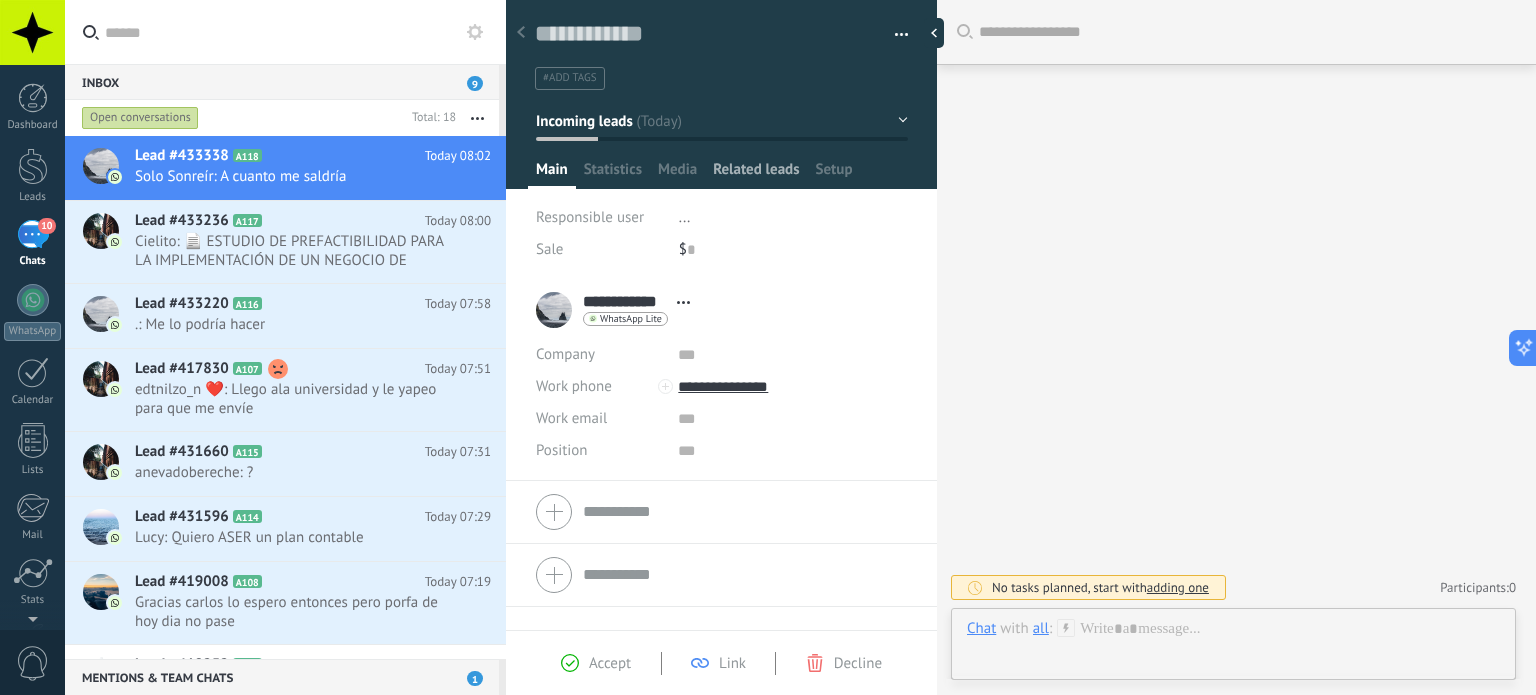 click on "Related leads" at bounding box center [756, 174] 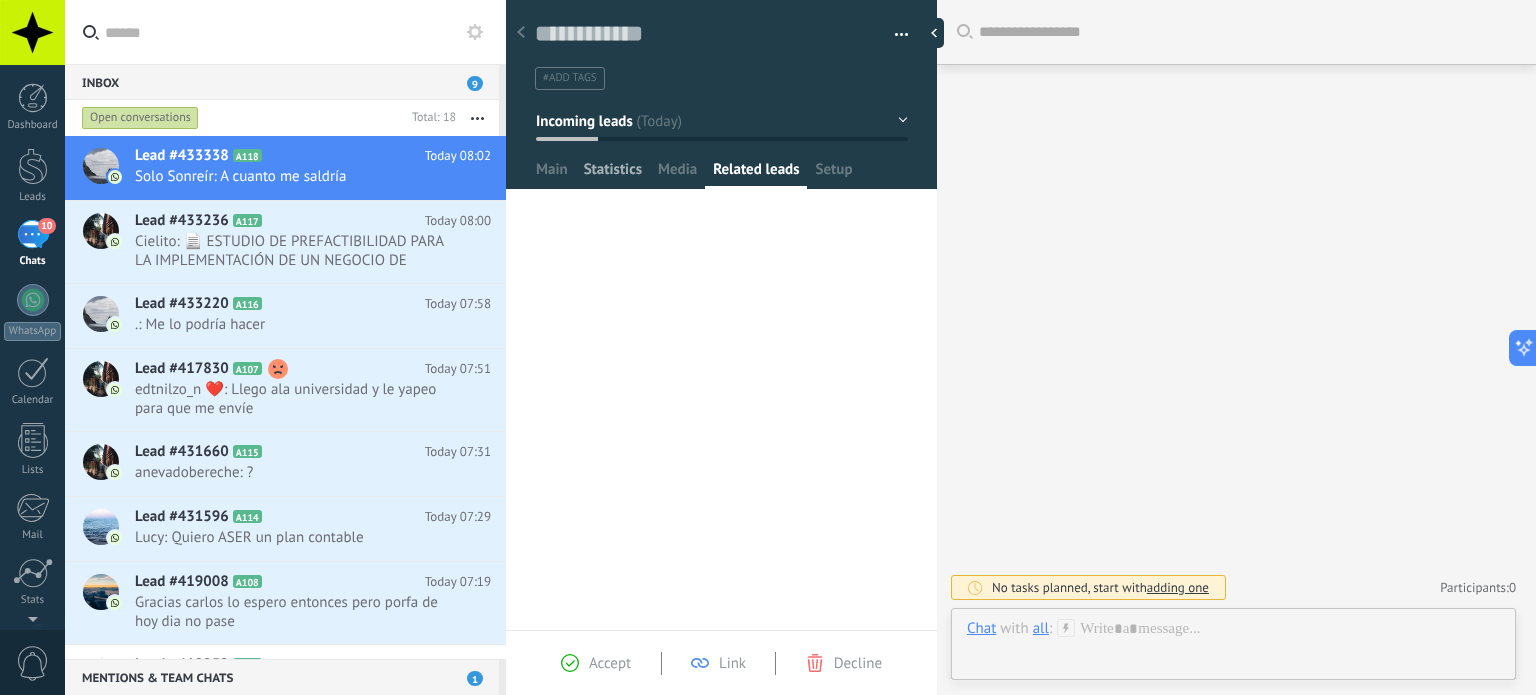 click on "Statistics" at bounding box center (613, 174) 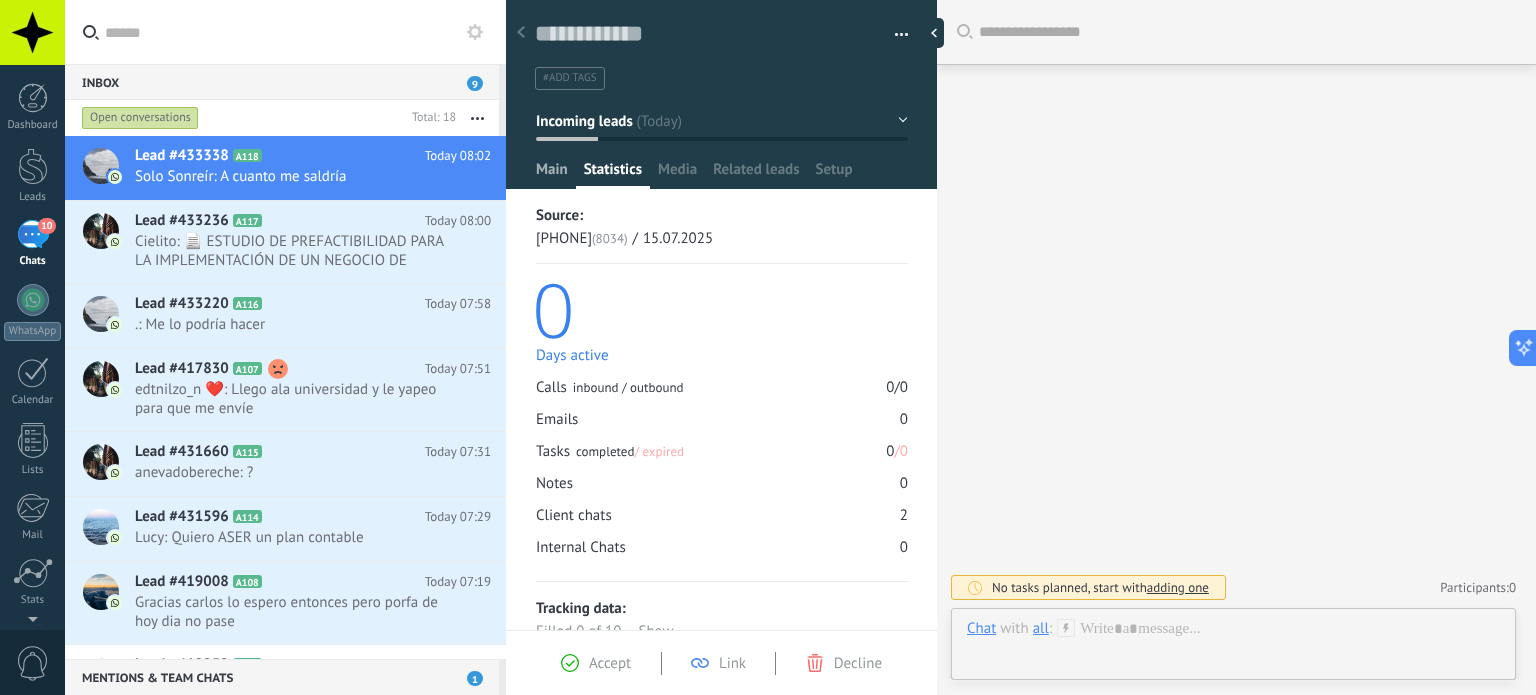 click on "Main" at bounding box center (552, 174) 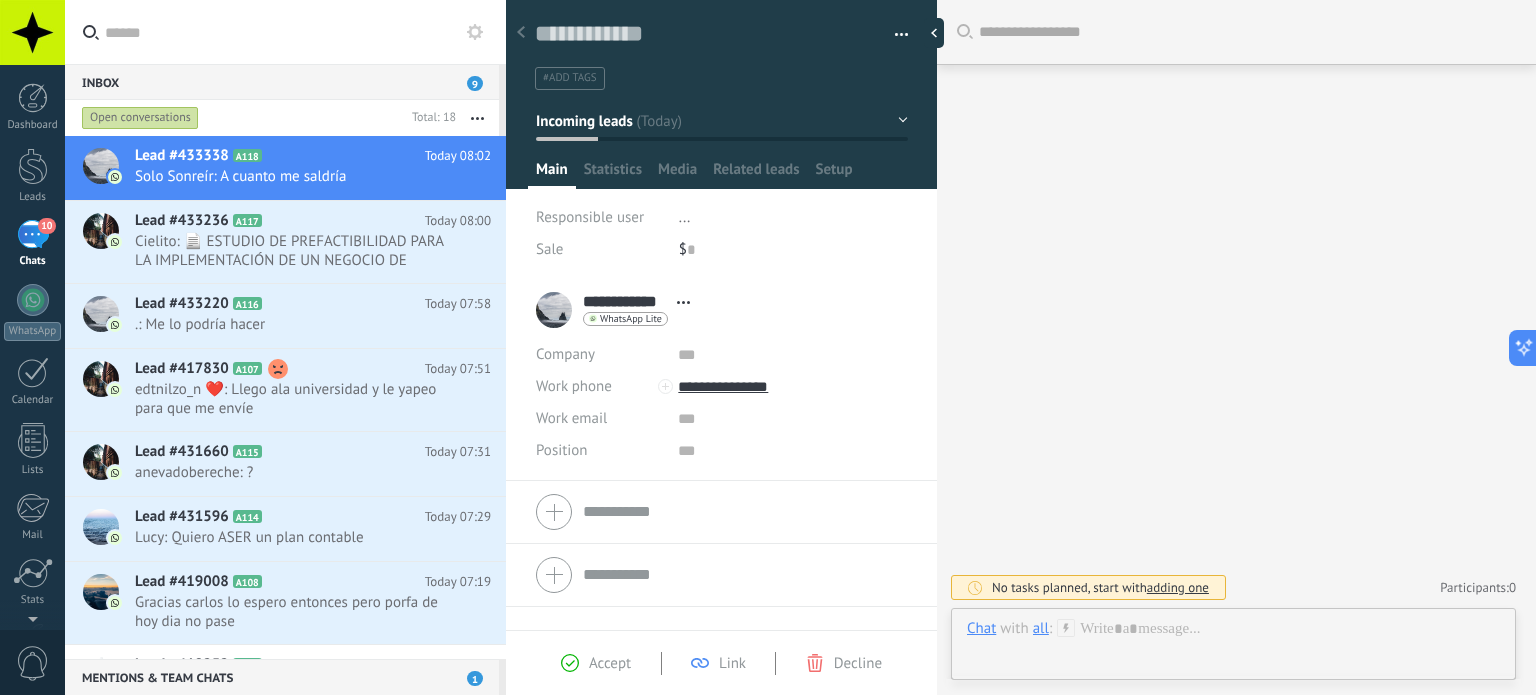 click on "Open conversations" at bounding box center (140, 118) 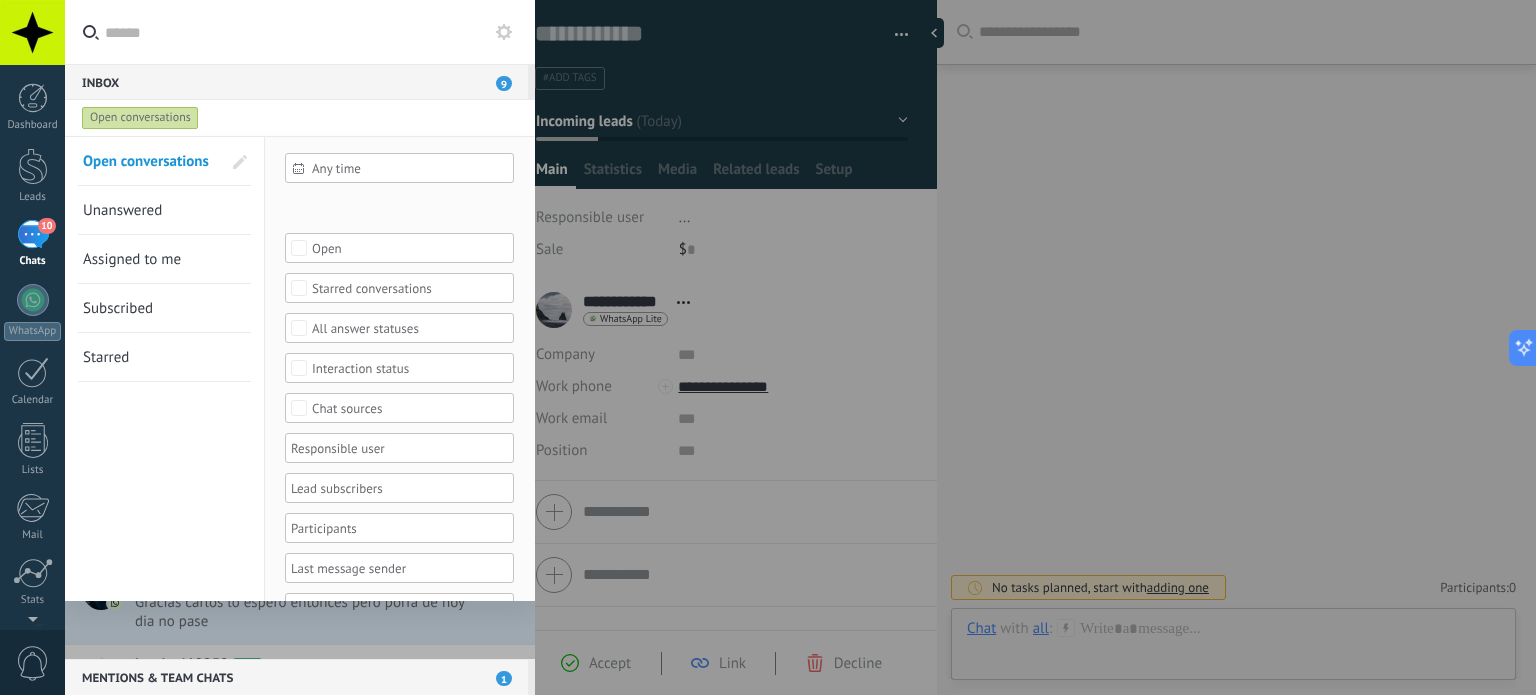 click on "Chat sources" at bounding box center (400, 408) 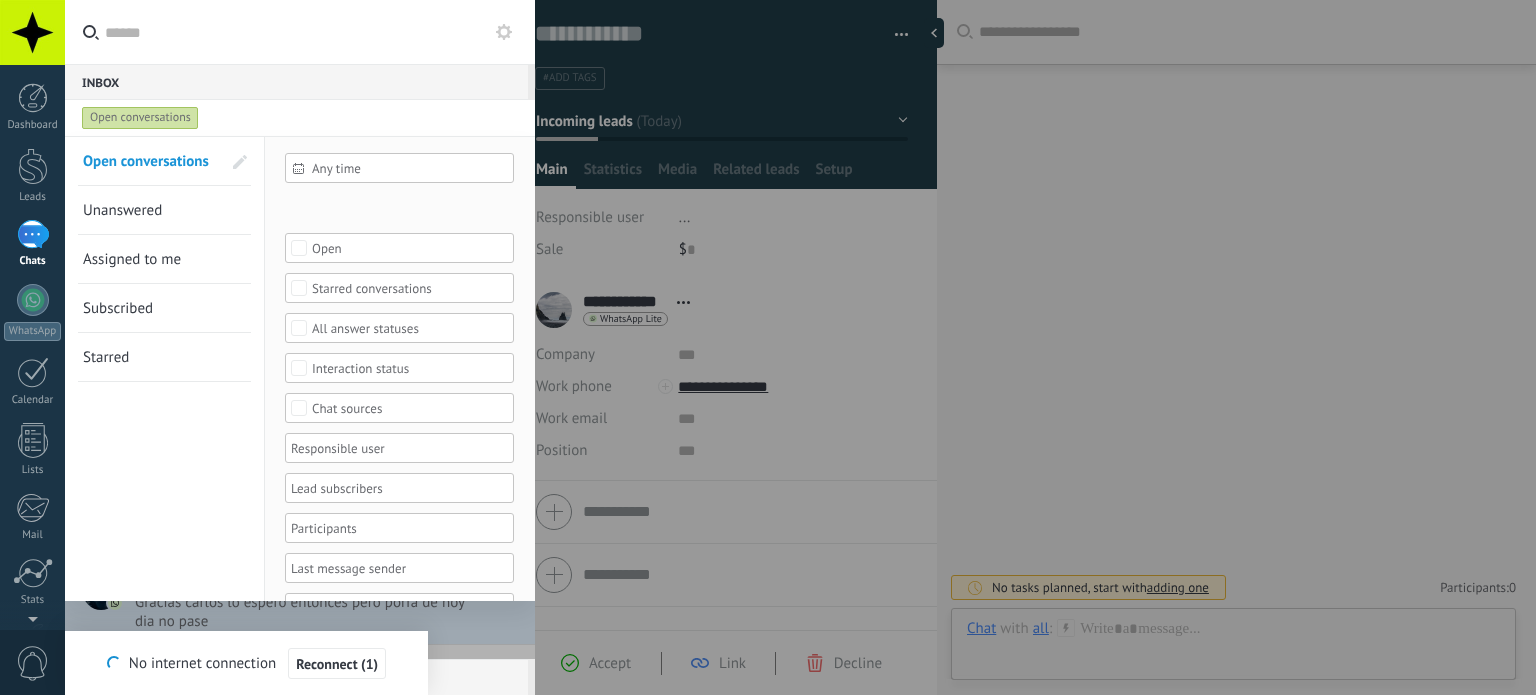 click on "Chat sources" at bounding box center (399, 408) 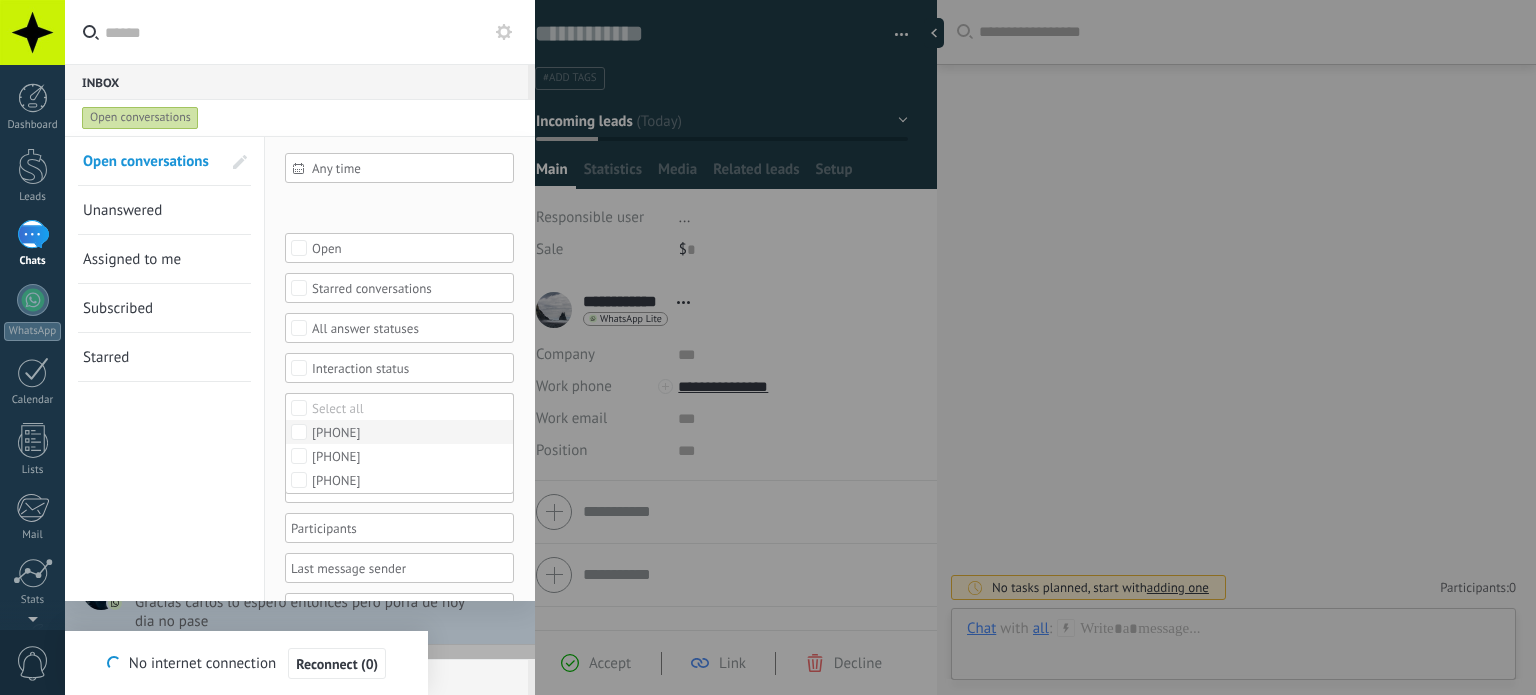 scroll, scrollTop: 29, scrollLeft: 0, axis: vertical 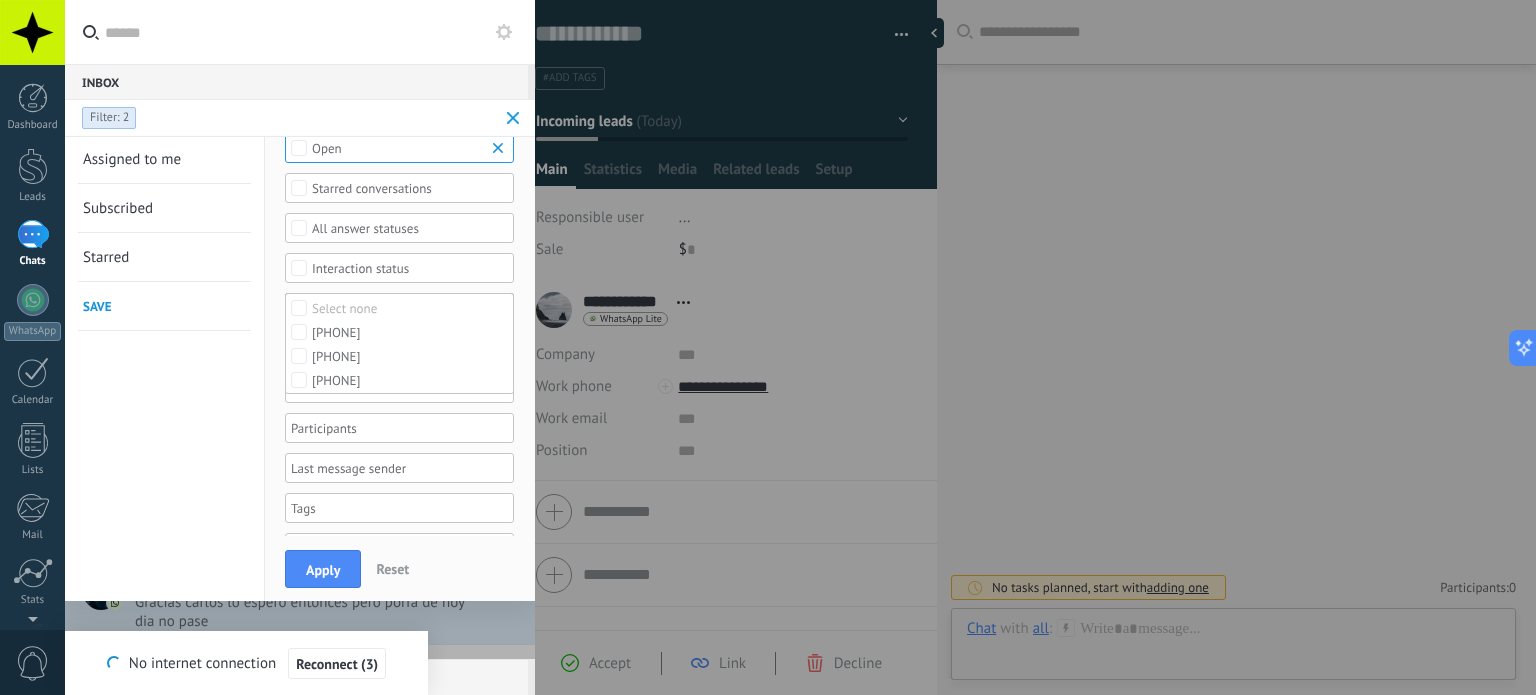 click on "Any time Any time Today Yesterday Last  ** 30  days This week Last week This month Last month This quarter This year Incoming leads Initial contact Discussions Decision making Contract discussion Closed - won Closed - lost Select none Open Closed Open Select all Starred conversations Not starred conversations Starred conversations Select all Answered Unanswered All answer statuses Select all Inbound conversation Outbound: No reply received Outbound: Reply received Interaction status Select none 51941048534 51993261700 51934005122 51993261700 Select all Negative Neutral All values" at bounding box center [400, 342] 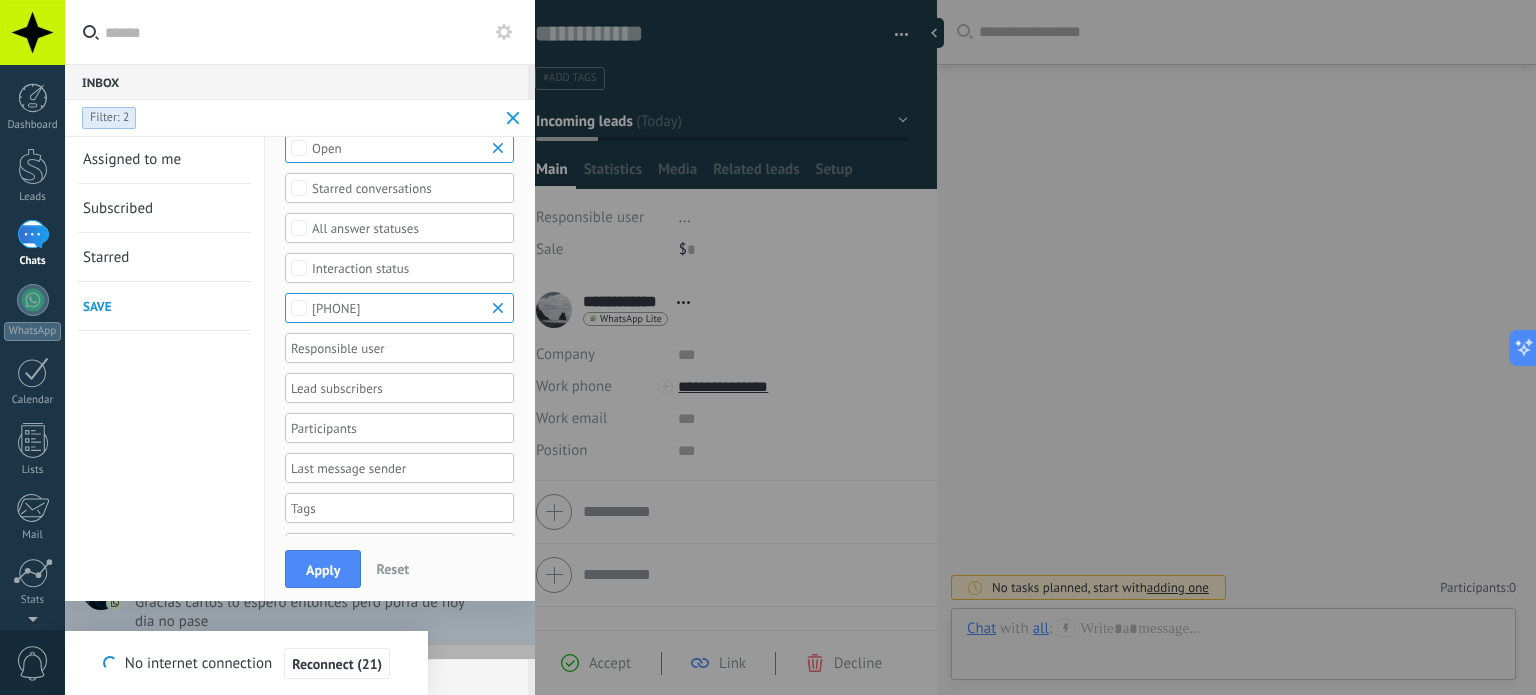click at bounding box center (392, 348) 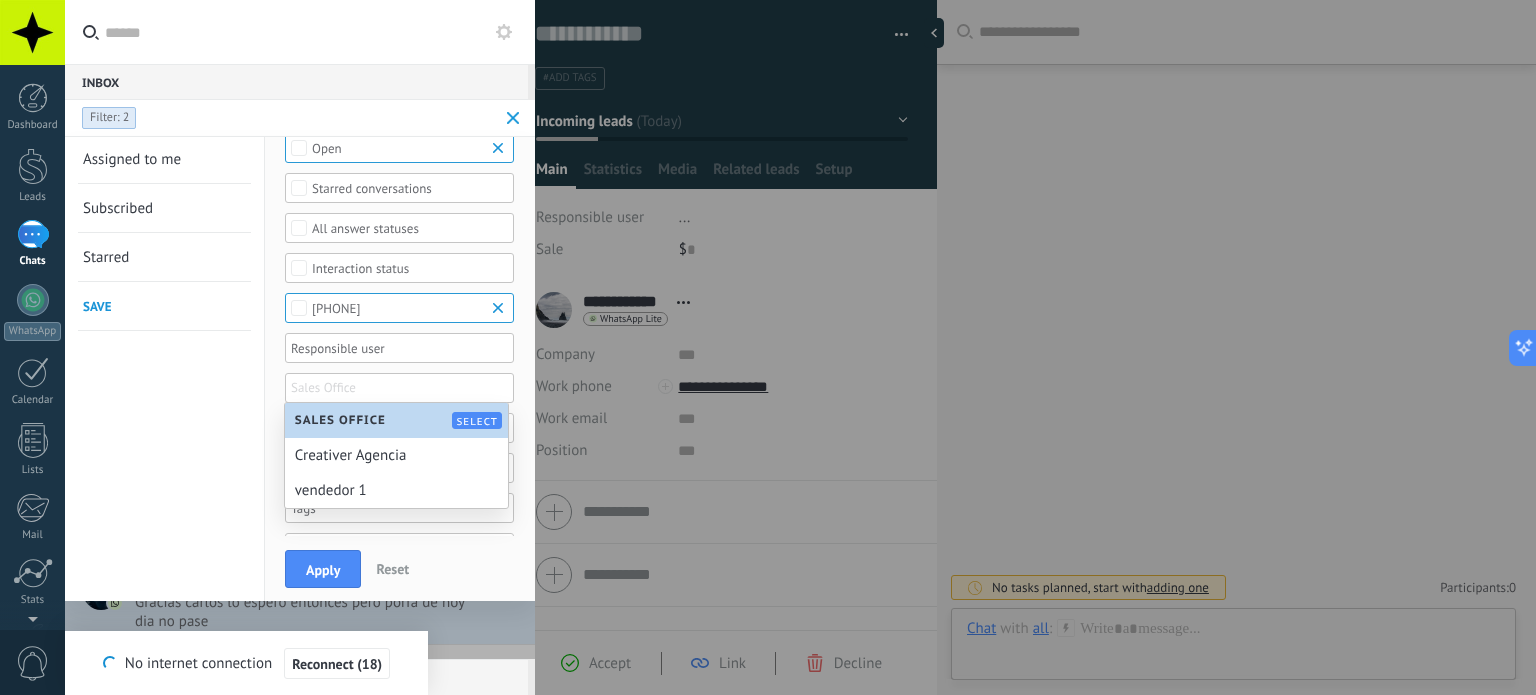 click on "Any time Any time Today Yesterday Last  ** 30  days This week Last week This month Last month This quarter This year Incoming leads Initial contact Discussions Decision making Contract discussion Closed - won Closed - lost Select none Open Closed Open Select all Starred conversations Not starred conversations Starred conversations Select all Answered Unanswered All answer statuses Select all Inbound conversation Outbound: No reply received Outbound: Reply received Interaction status Select none 51941048534 51993261700 51934005122 51993261700 Sales Office Select all Negative Neutral All values" at bounding box center [400, 342] 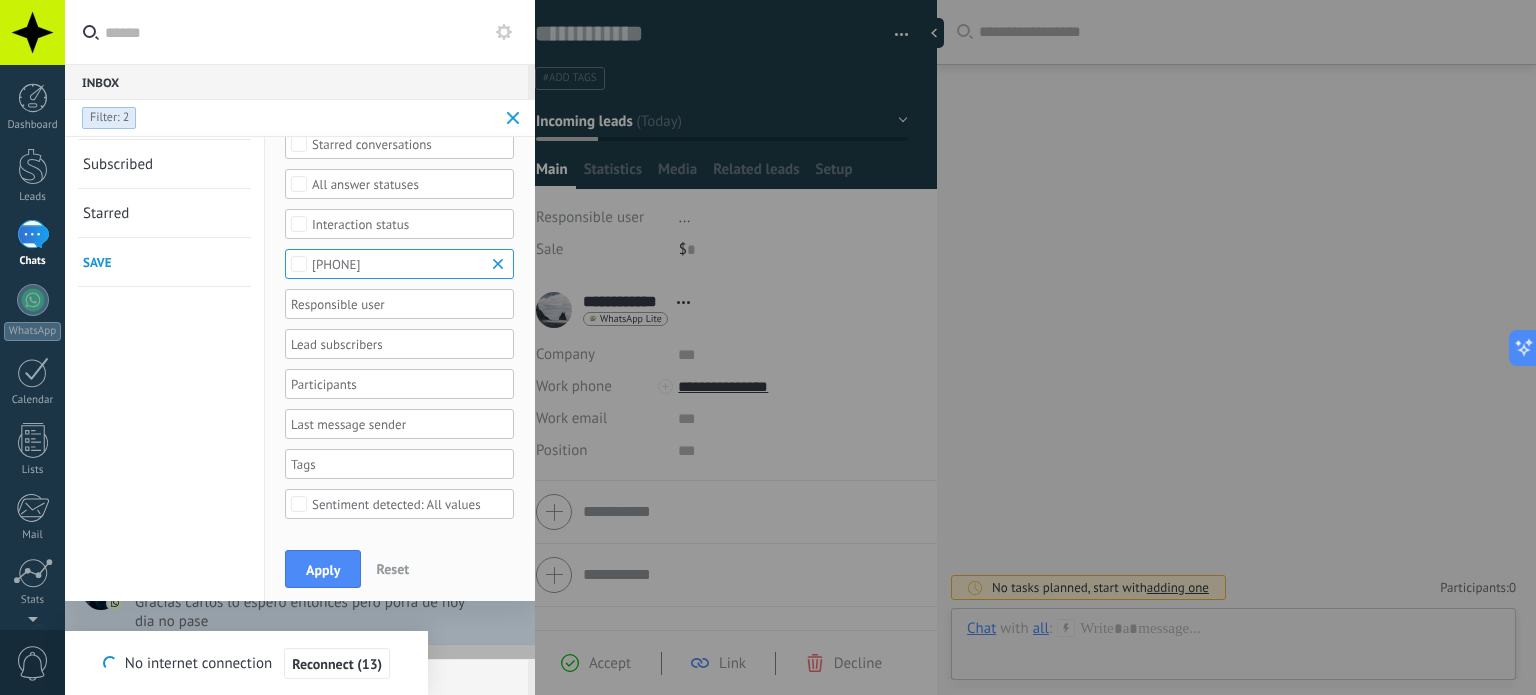 scroll, scrollTop: 44, scrollLeft: 0, axis: vertical 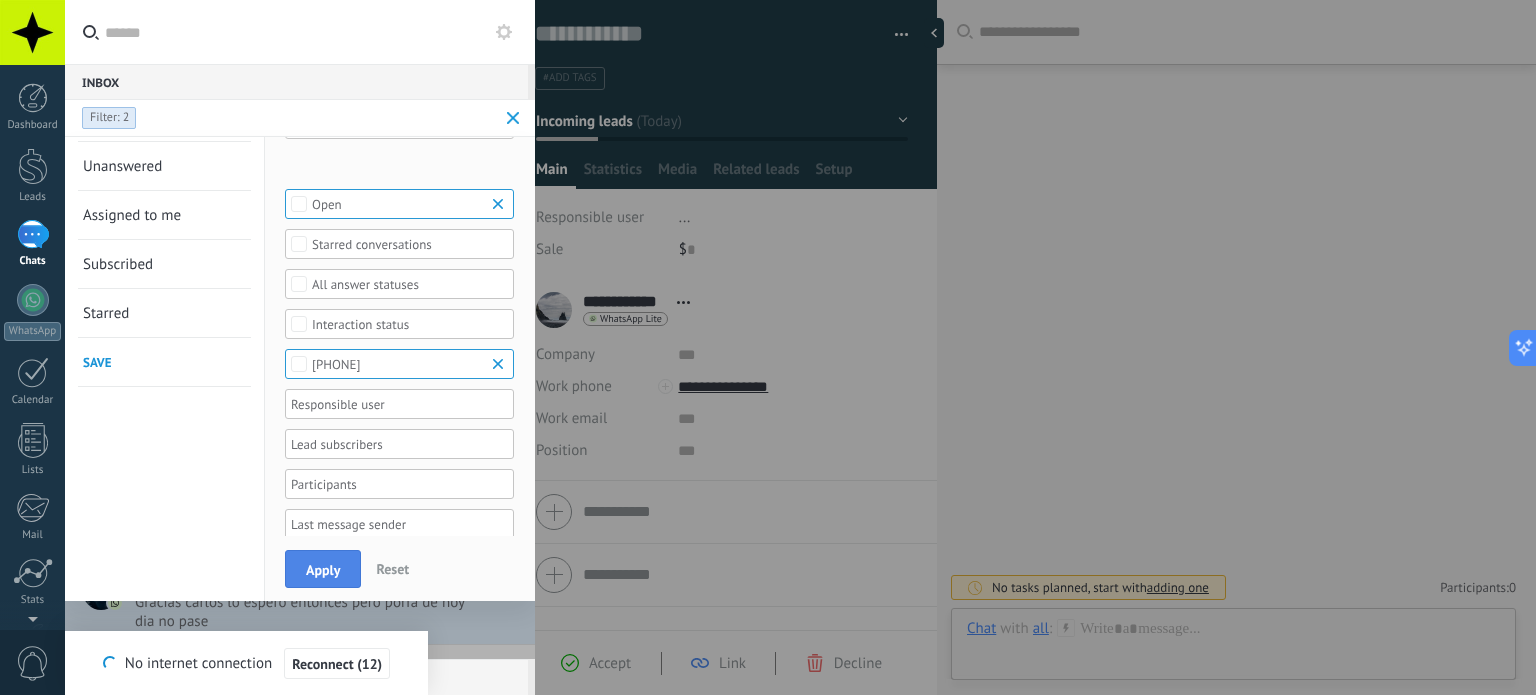 click on "Apply" at bounding box center [323, 569] 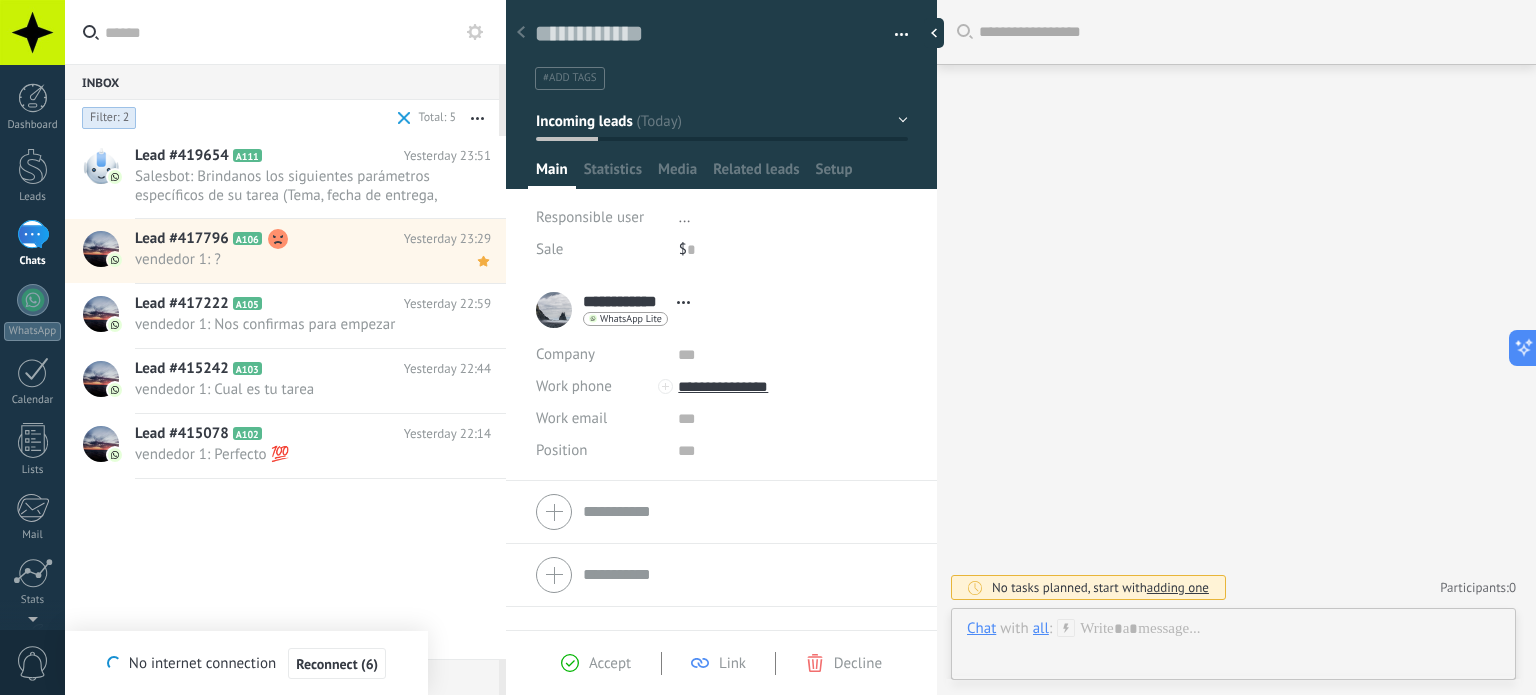 click on "Filter: 2" at bounding box center (109, 118) 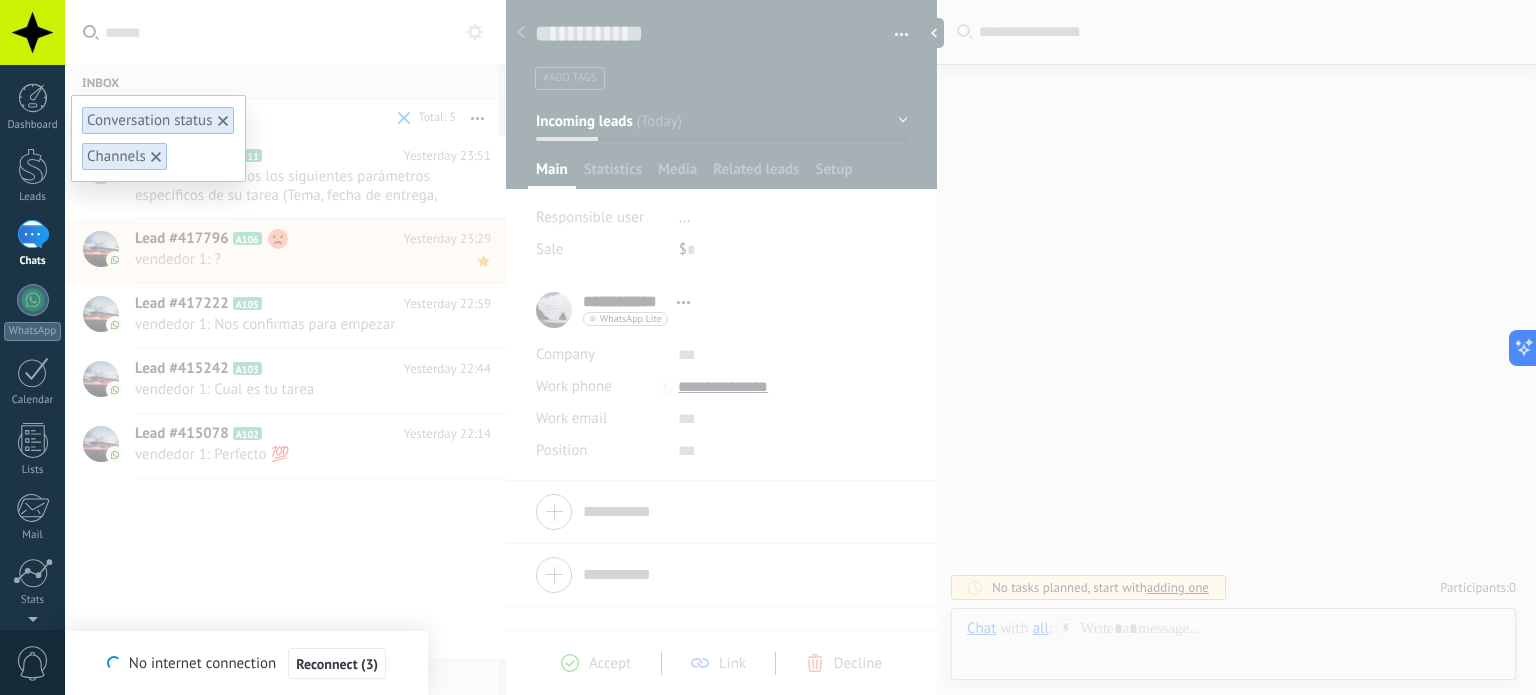 click on "Channels" at bounding box center [116, 156] 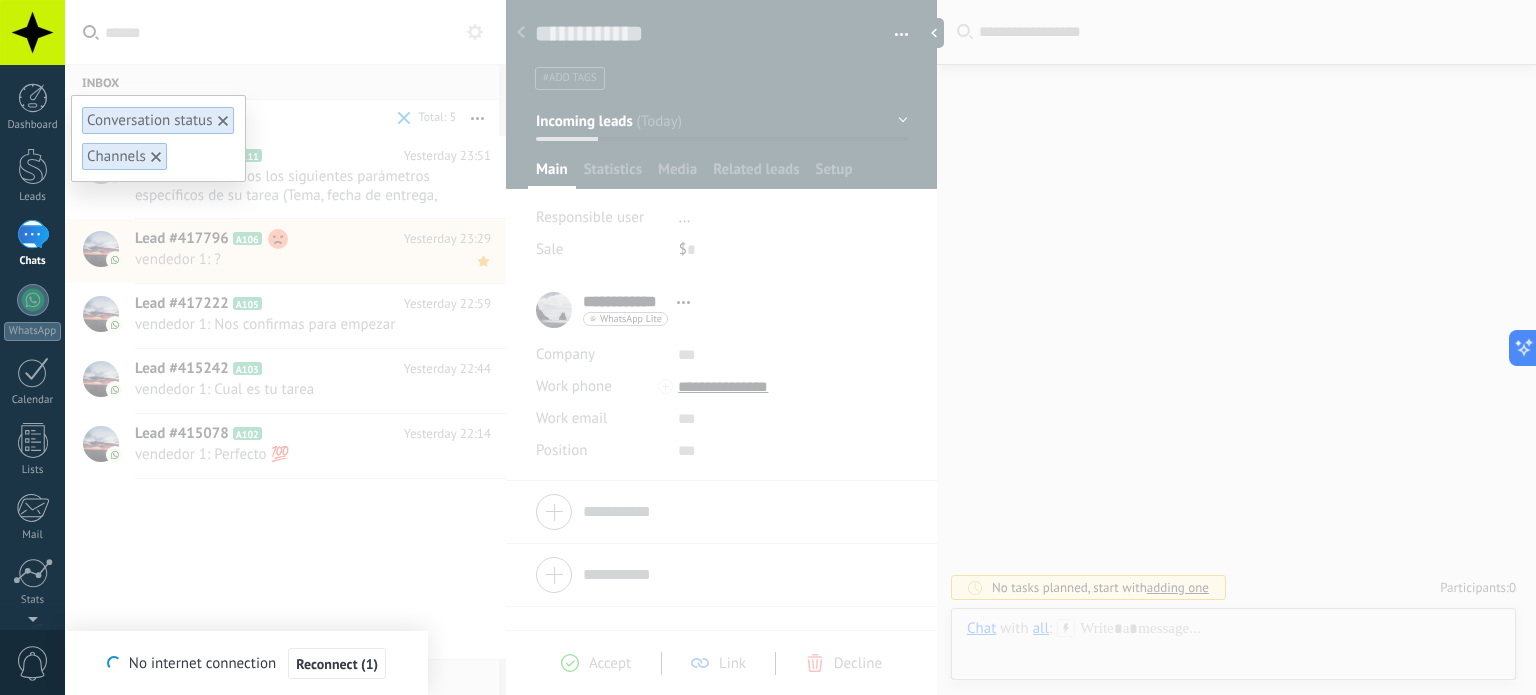 click on "Conversation status" at bounding box center (150, 120) 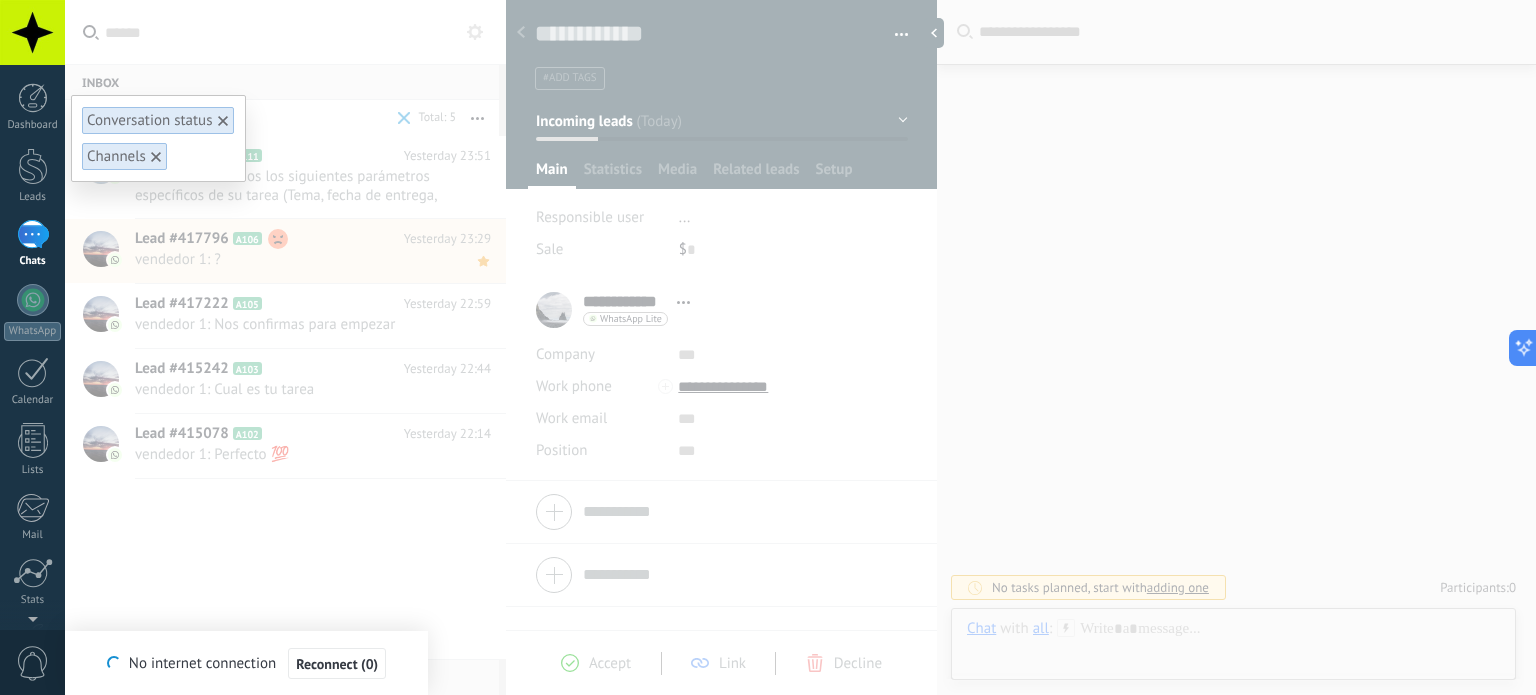 click on "Channels" at bounding box center [116, 156] 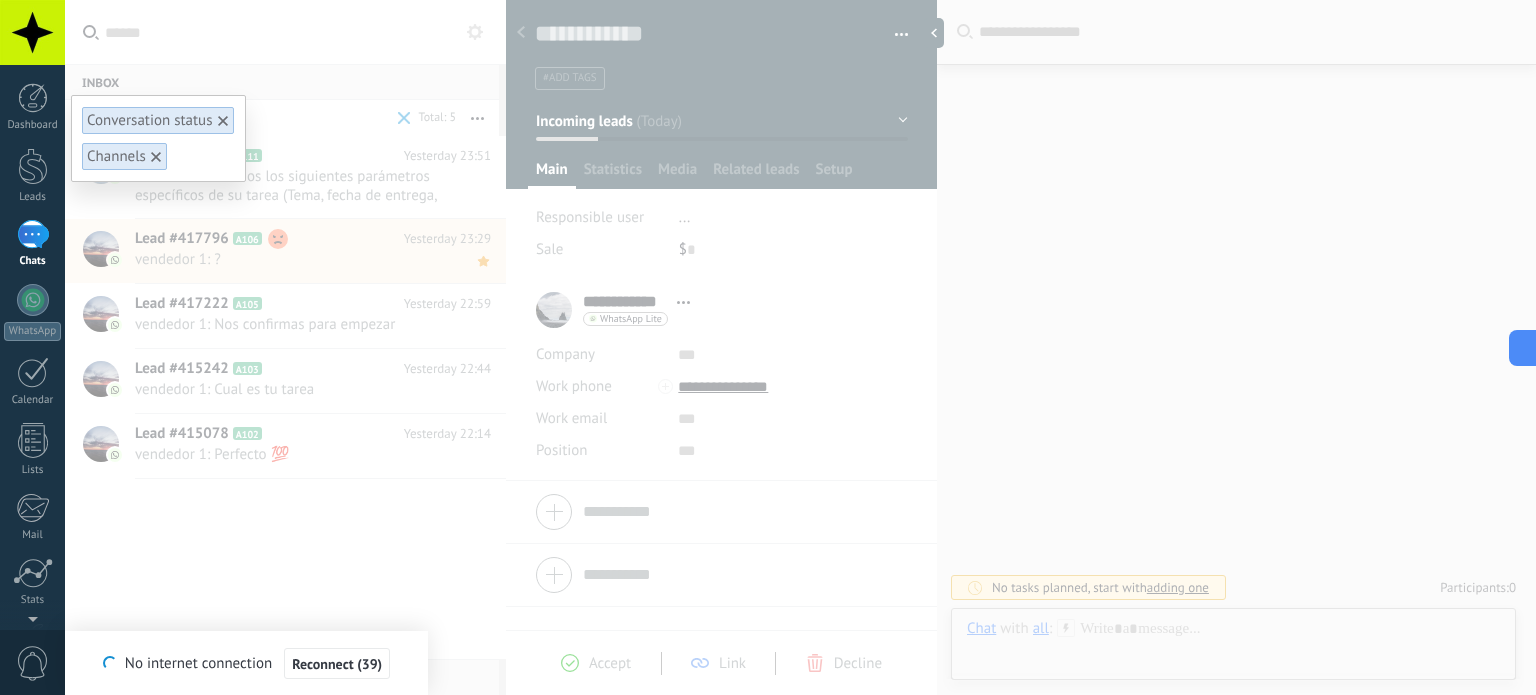 click on "Conversation status Channels" at bounding box center (800, 347) 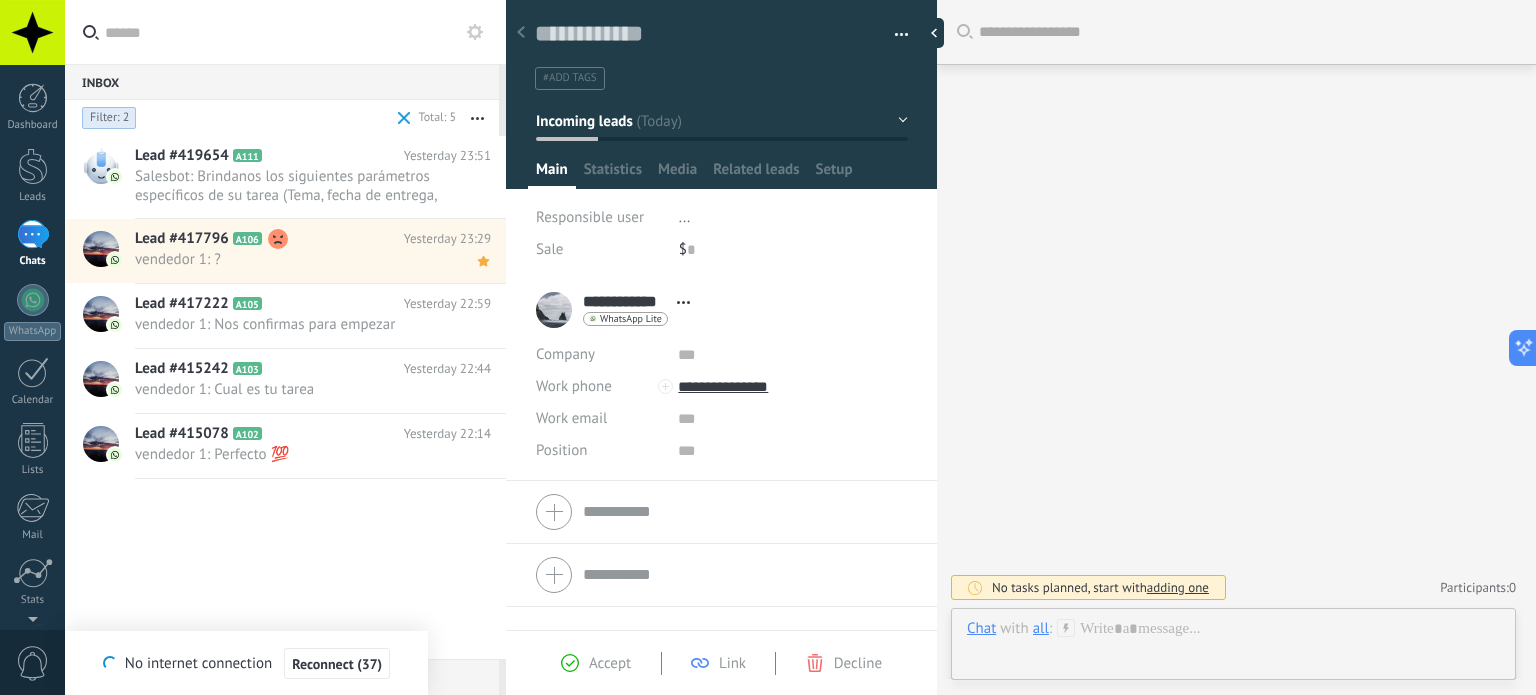 click at bounding box center (477, 118) 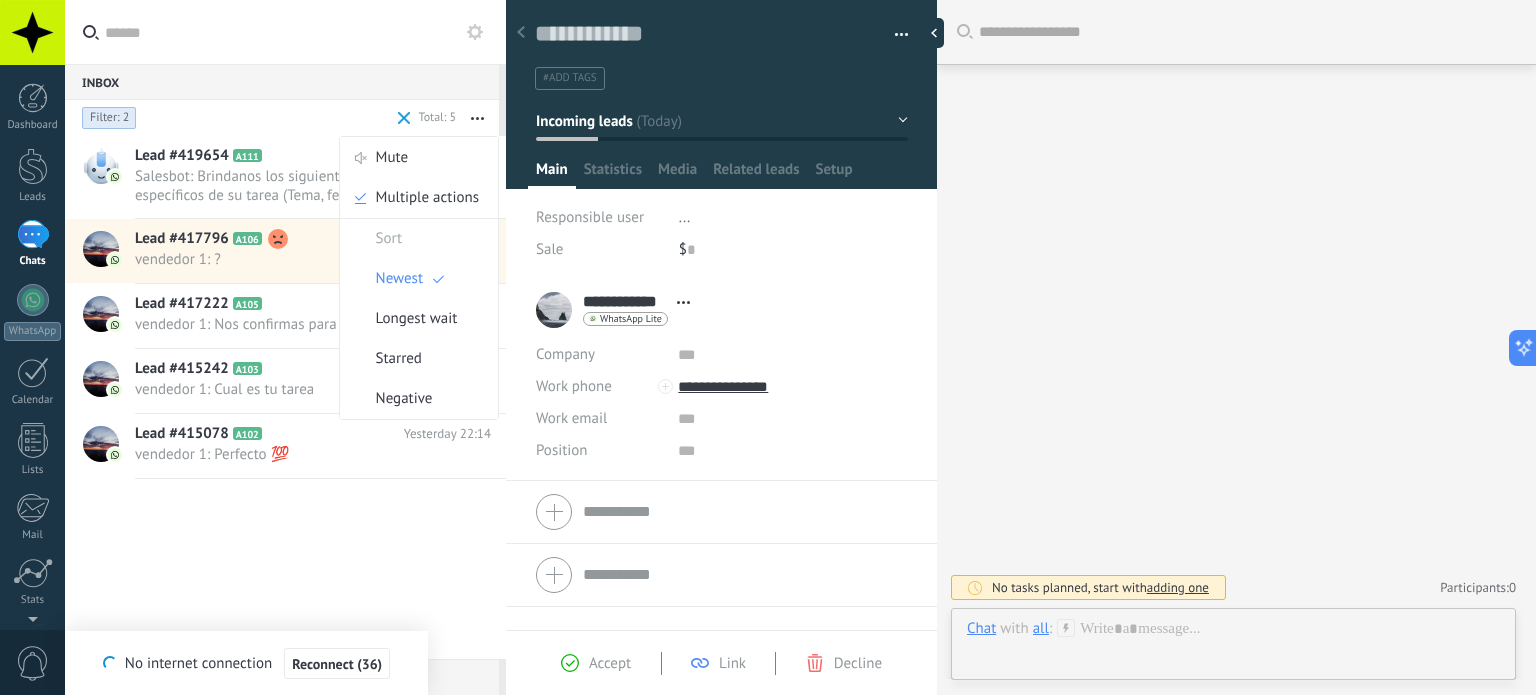 click at bounding box center (477, 118) 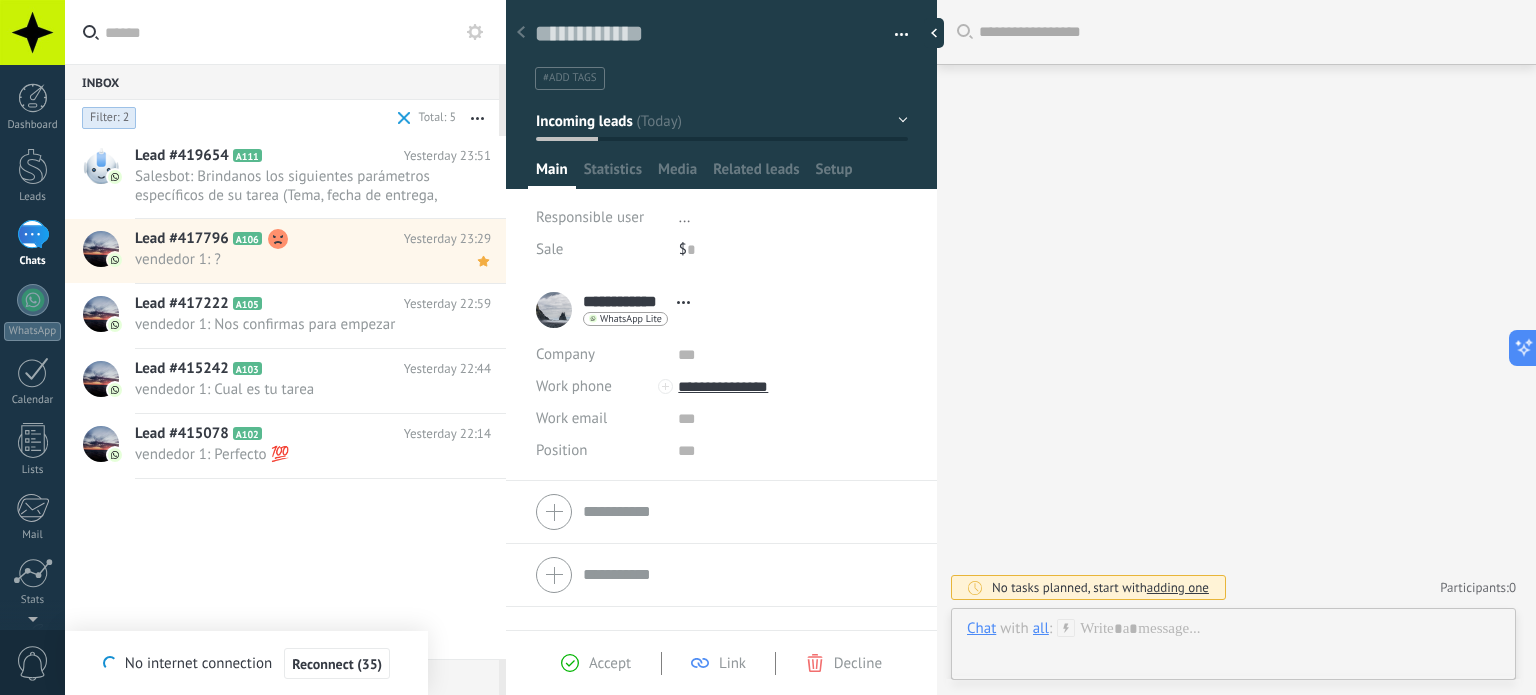click on "Conversation status Channels Filter: 2" at bounding box center [172, 118] 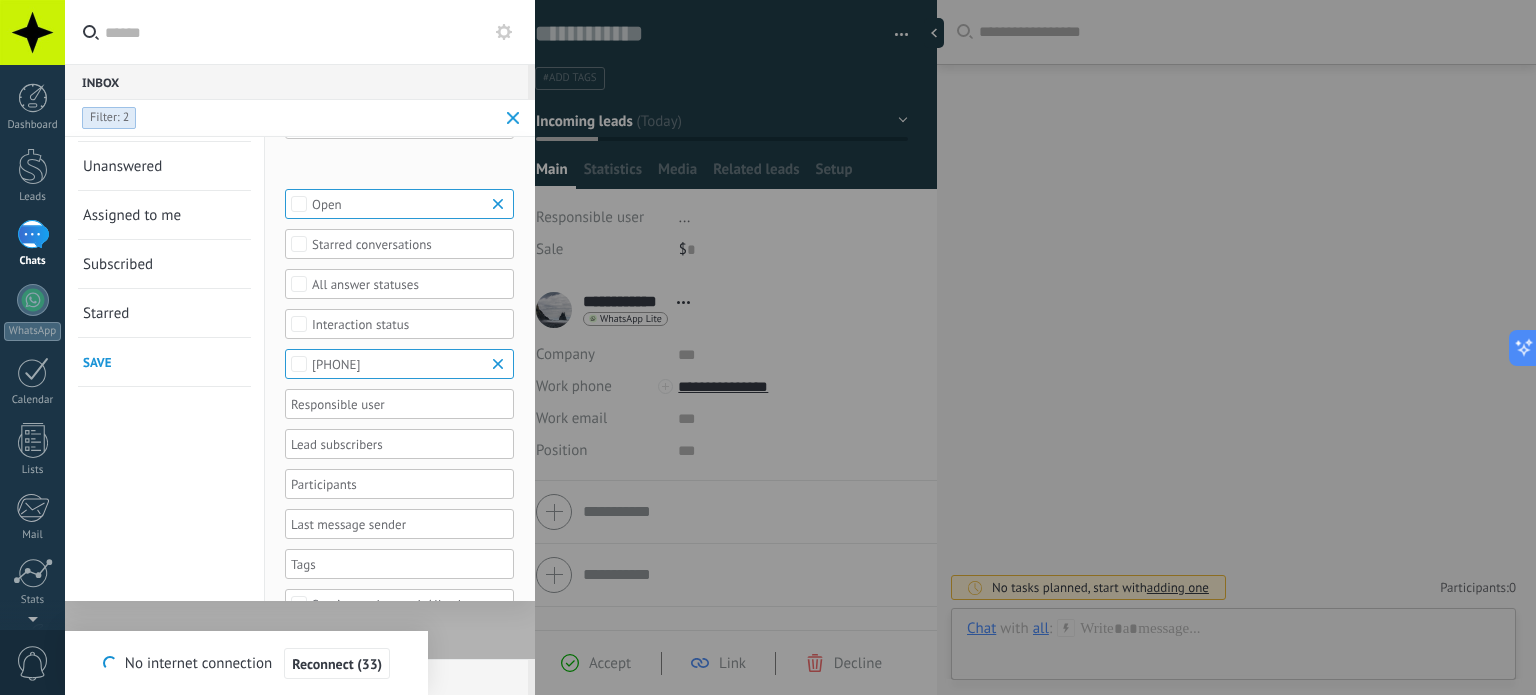 click on "[PHONE]" at bounding box center [400, 364] 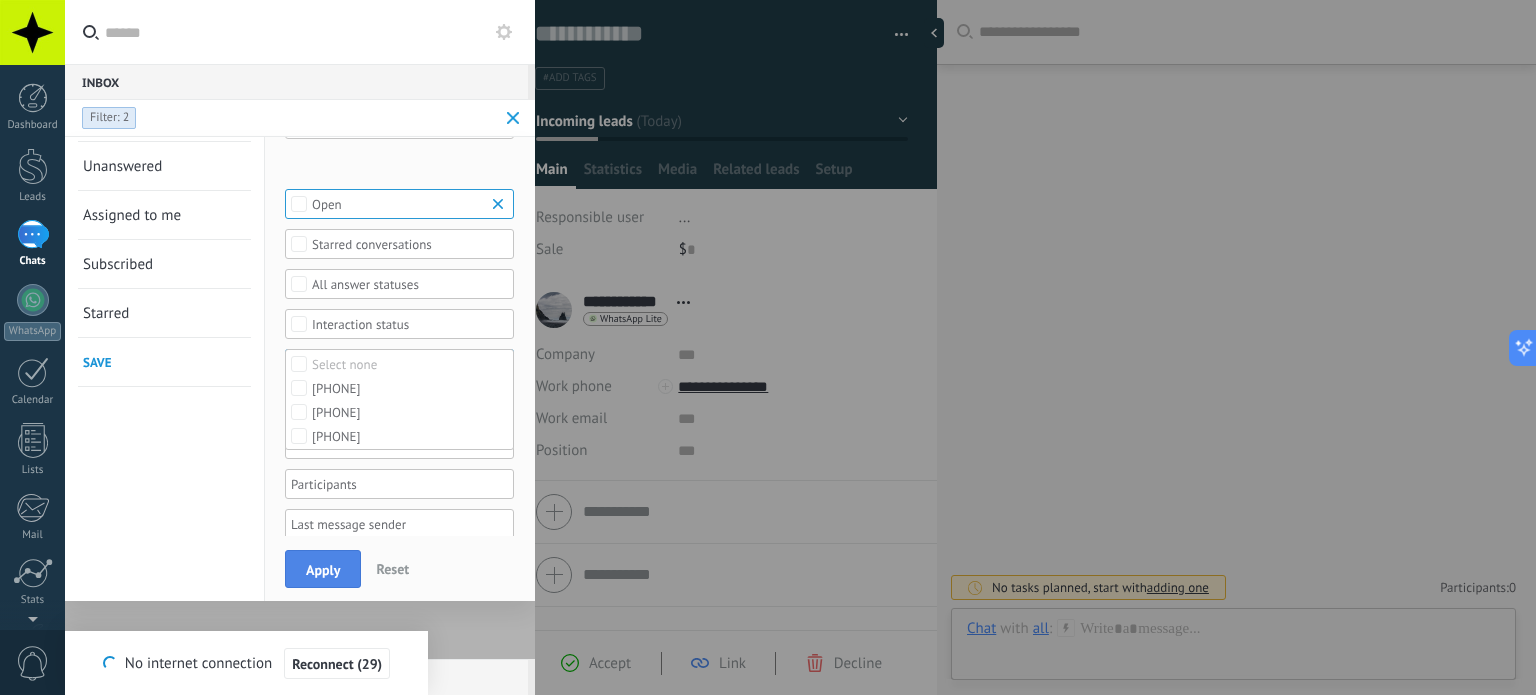 click on "Apply" at bounding box center [323, 570] 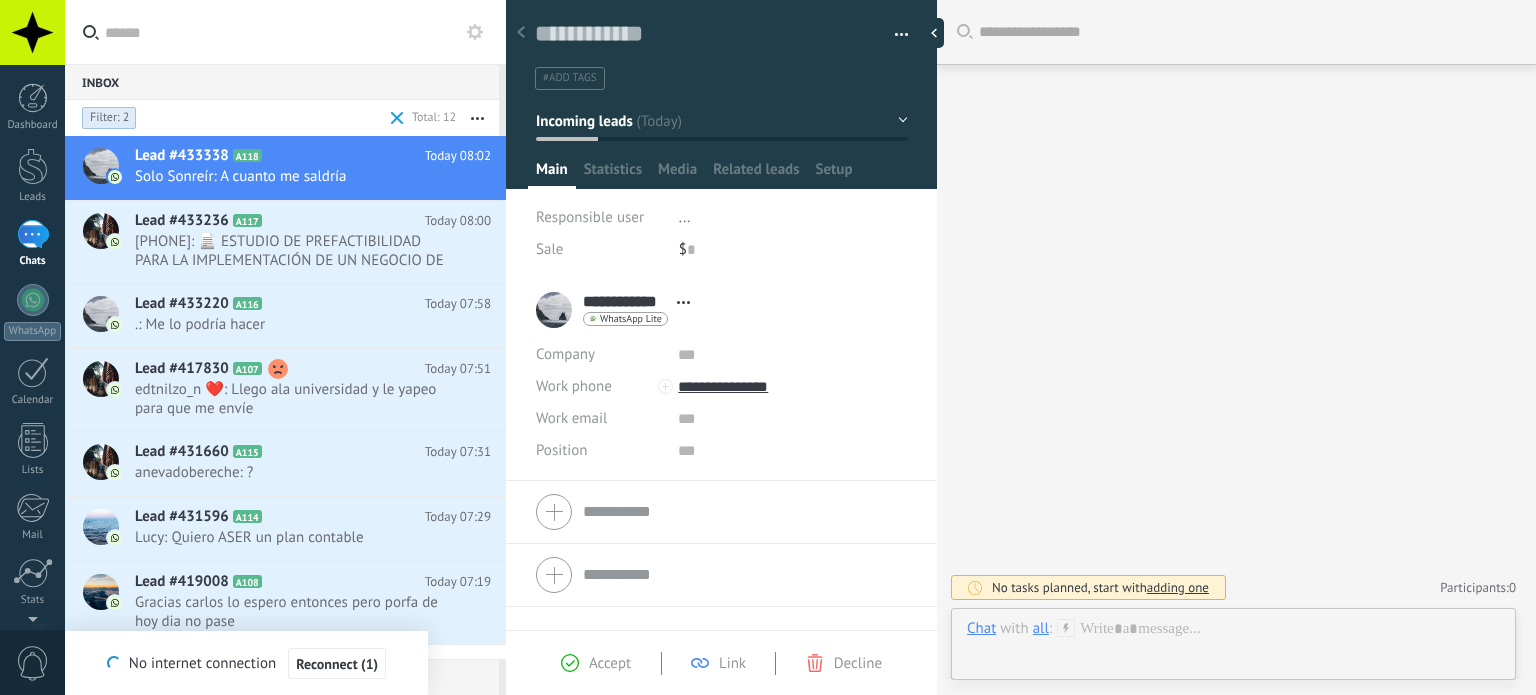 scroll, scrollTop: 0, scrollLeft: 0, axis: both 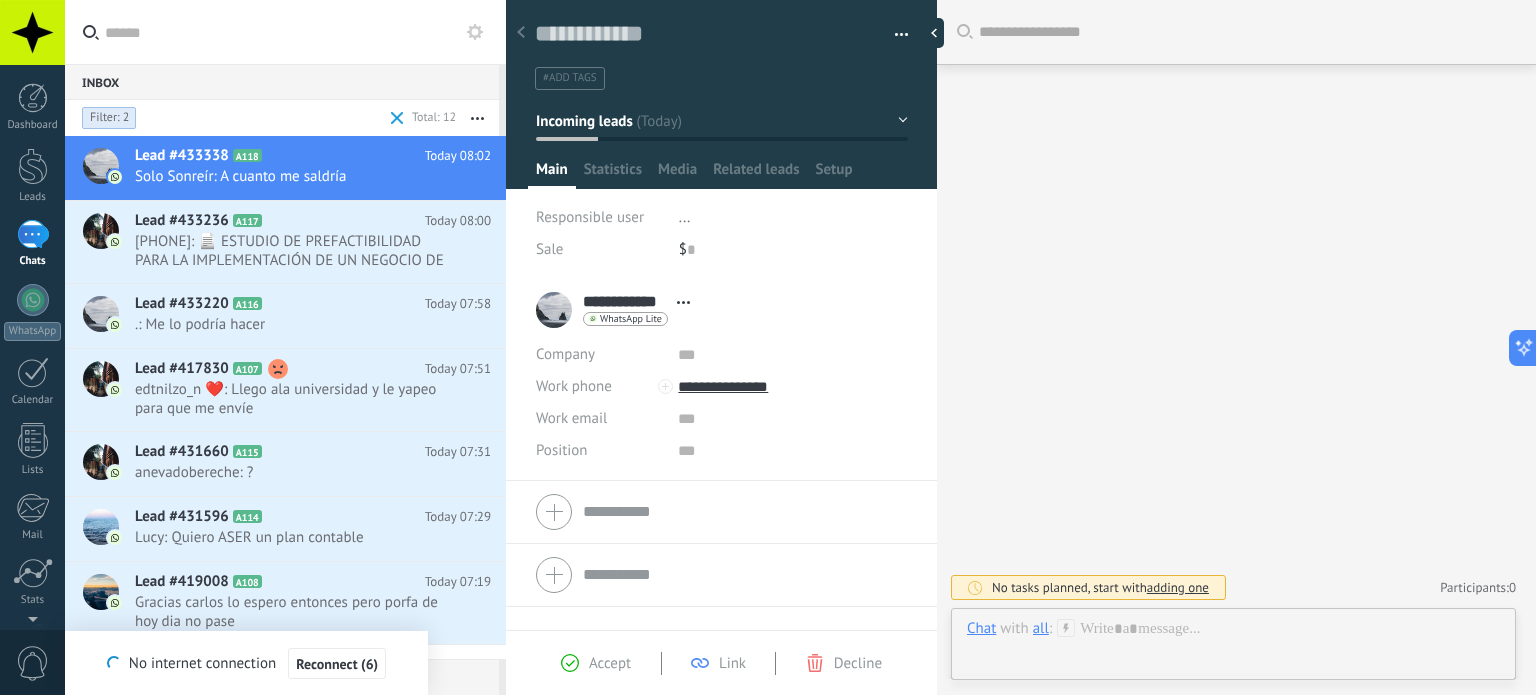 click on "Filter: 2" at bounding box center (109, 118) 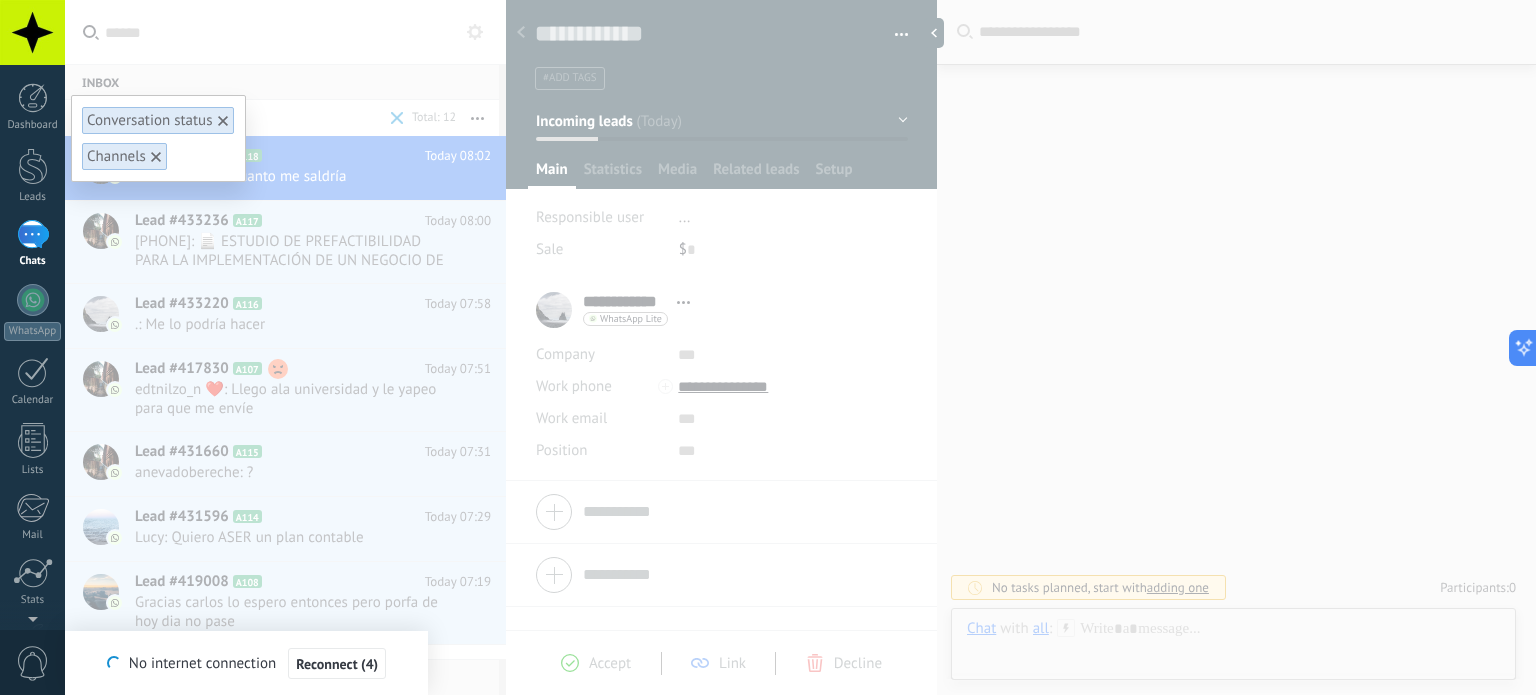 click on "Conversation status Channels" at bounding box center (800, 347) 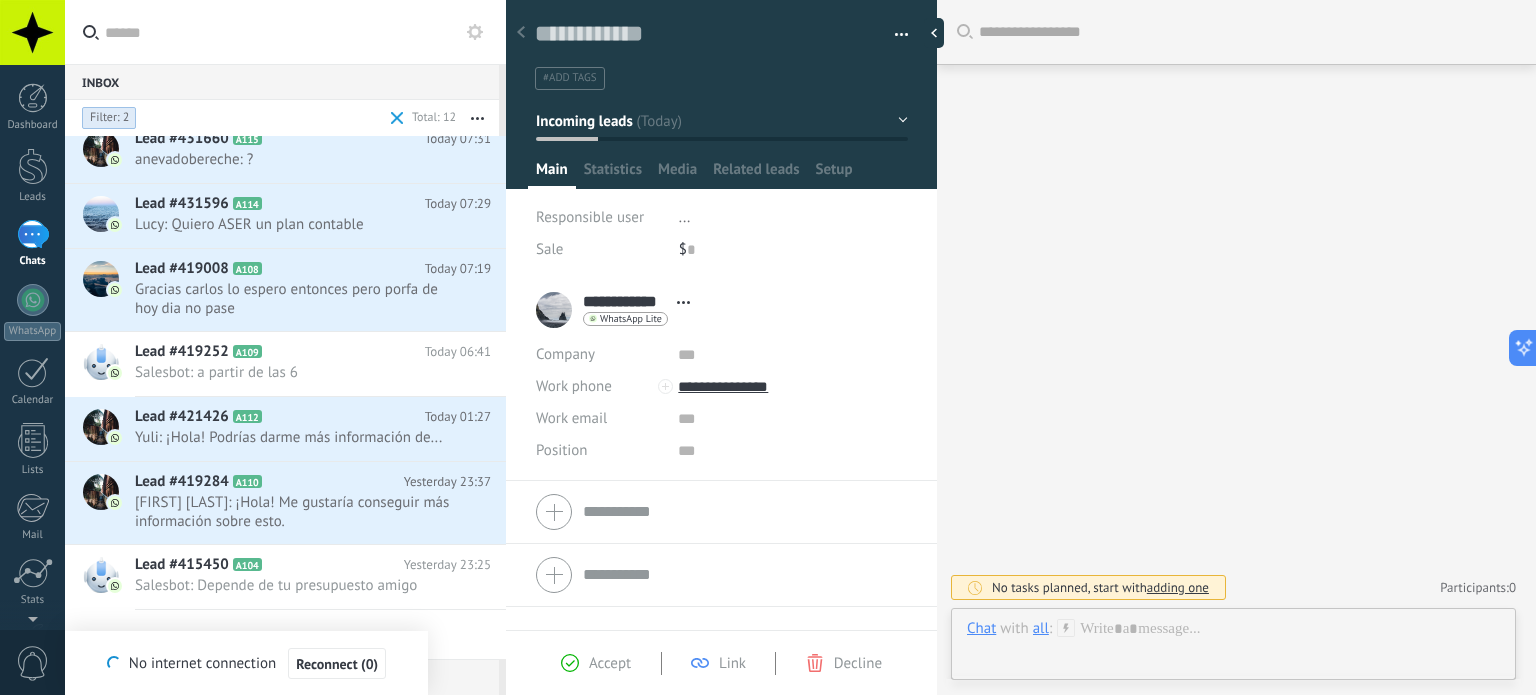scroll, scrollTop: 0, scrollLeft: 0, axis: both 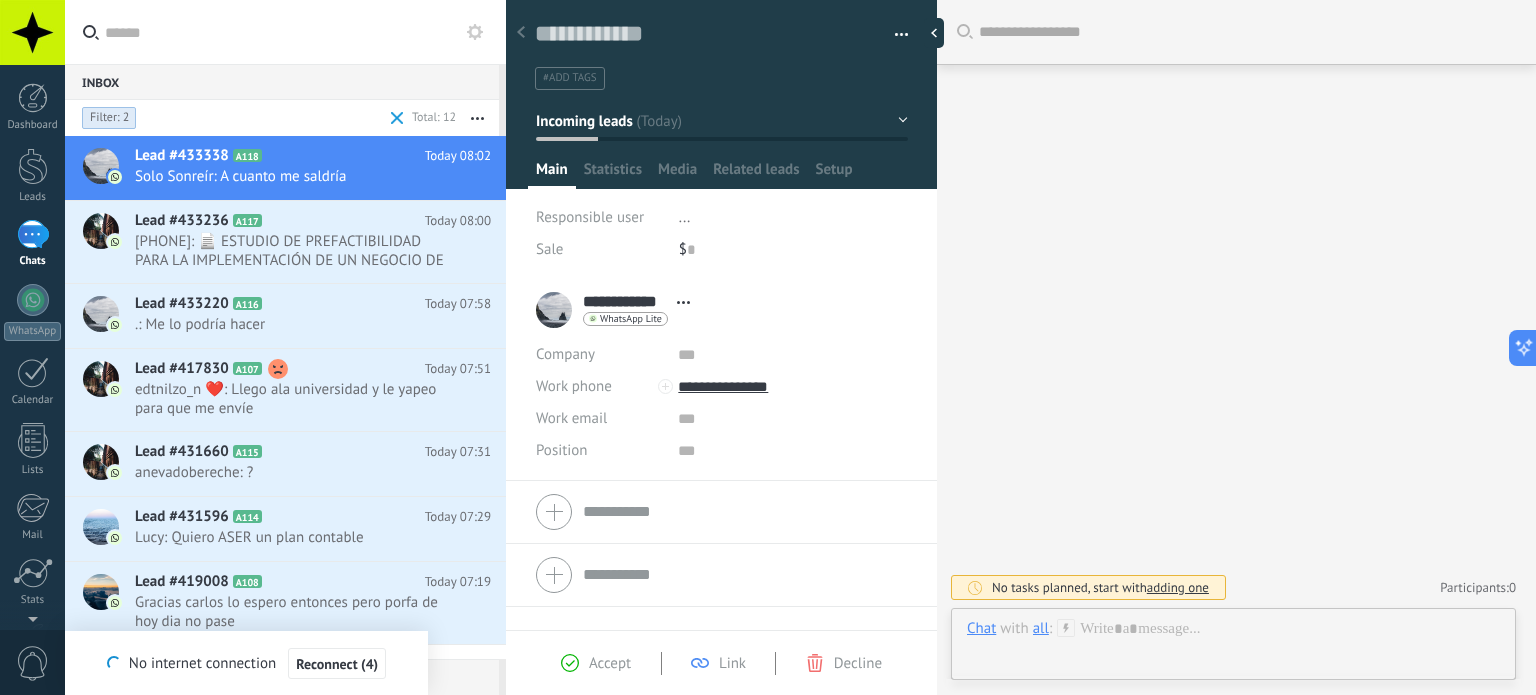 drag, startPoint x: 1160, startPoint y: 171, endPoint x: 1132, endPoint y: 172, distance: 28.01785 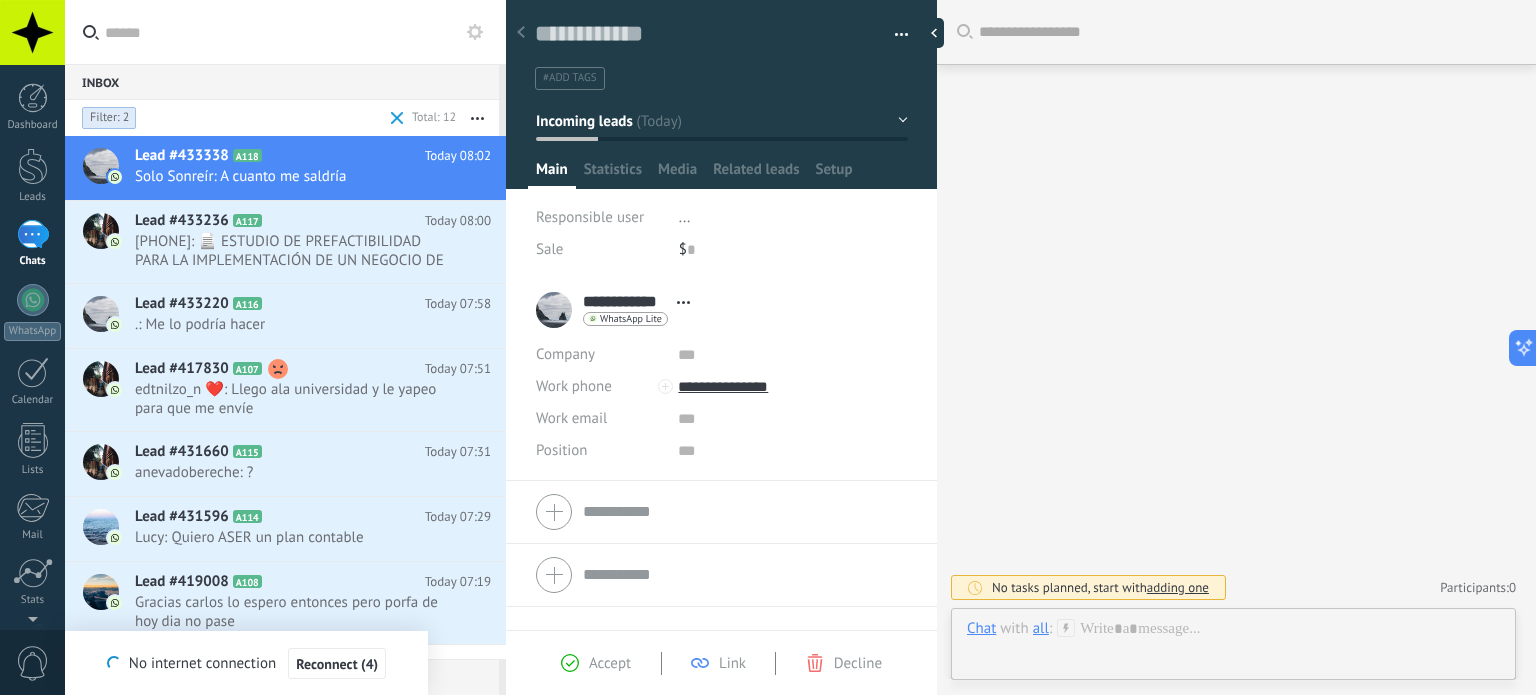 click on "Search Load more Today 08:02 A cuanto me saldría Conversation № A118 No tasks planned, start with  adding one Participants:  0 Add member Bots:  0" at bounding box center [1236, 347] 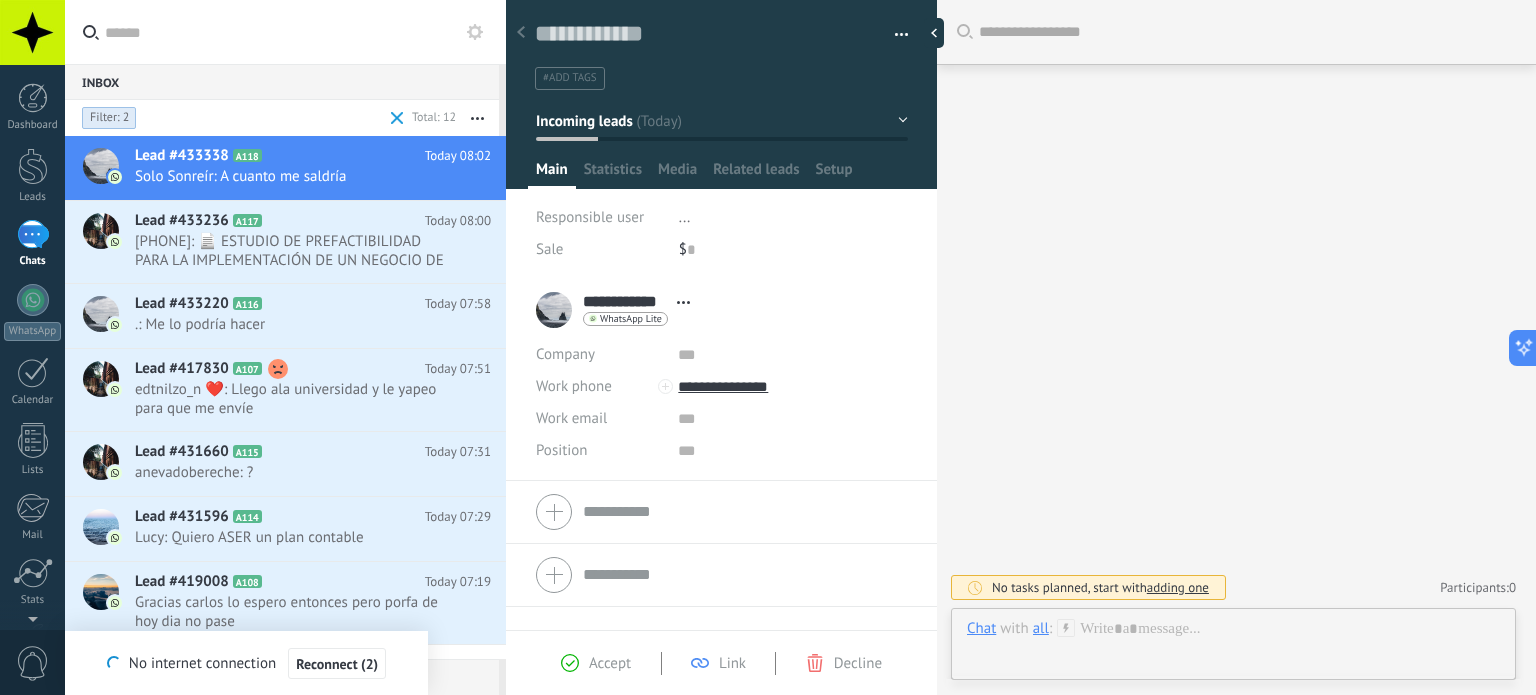 click at bounding box center (477, 118) 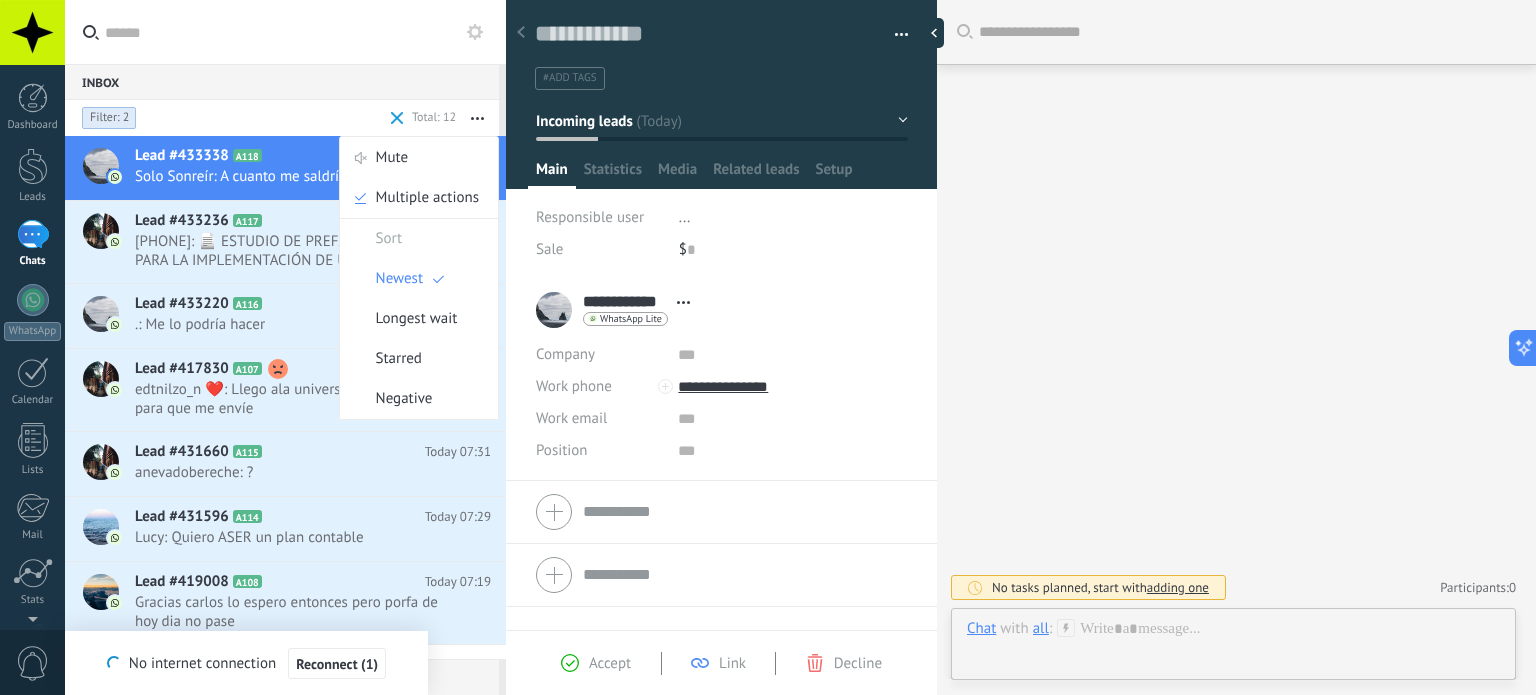click at bounding box center [477, 118] 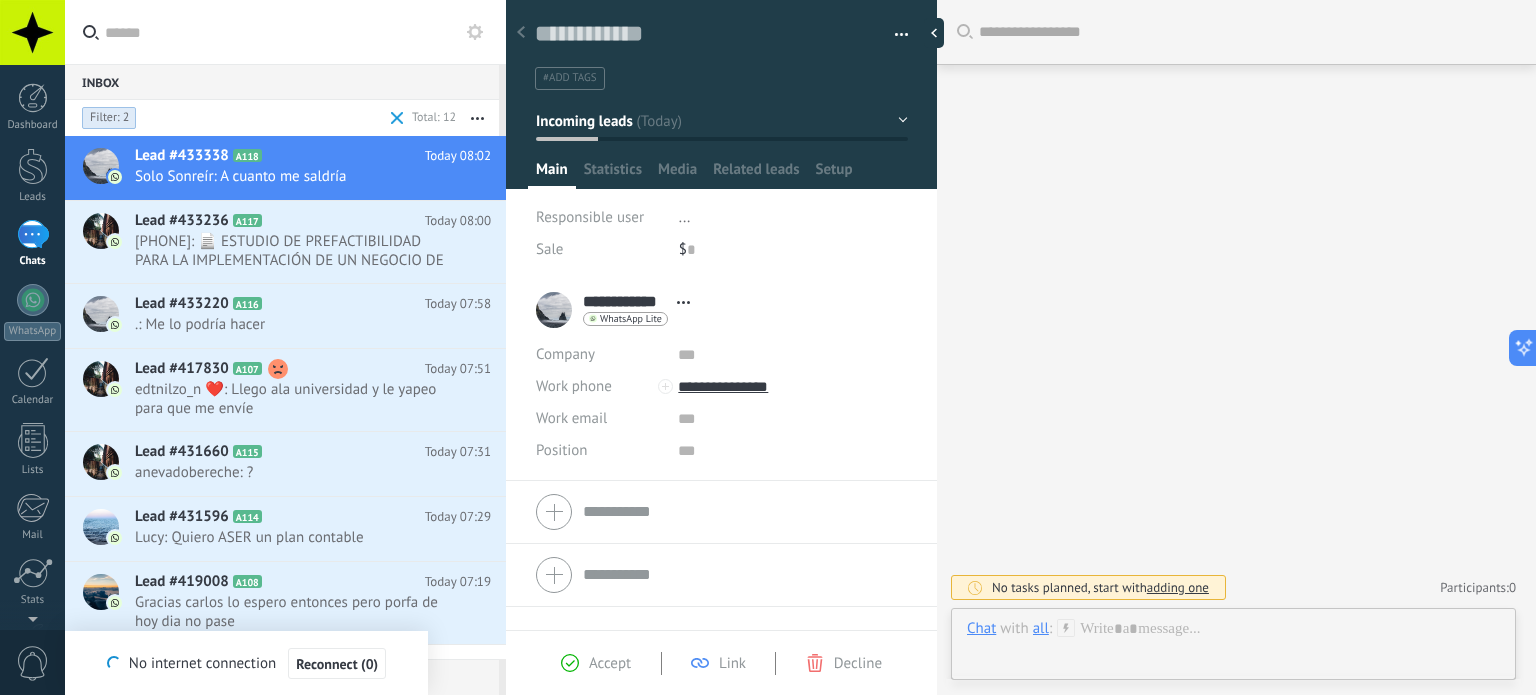 click on "Filter: 2" at bounding box center [109, 118] 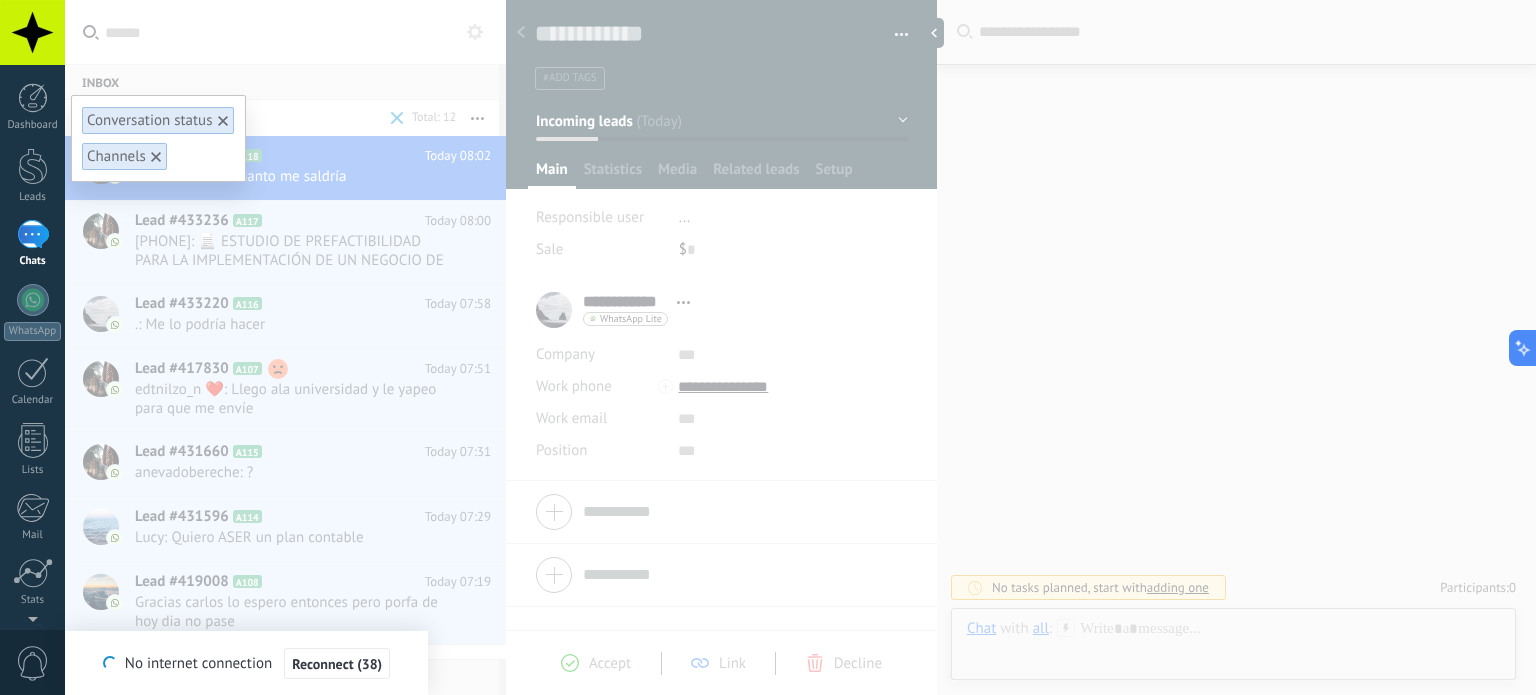 click on "Conversation status" at bounding box center (150, 120) 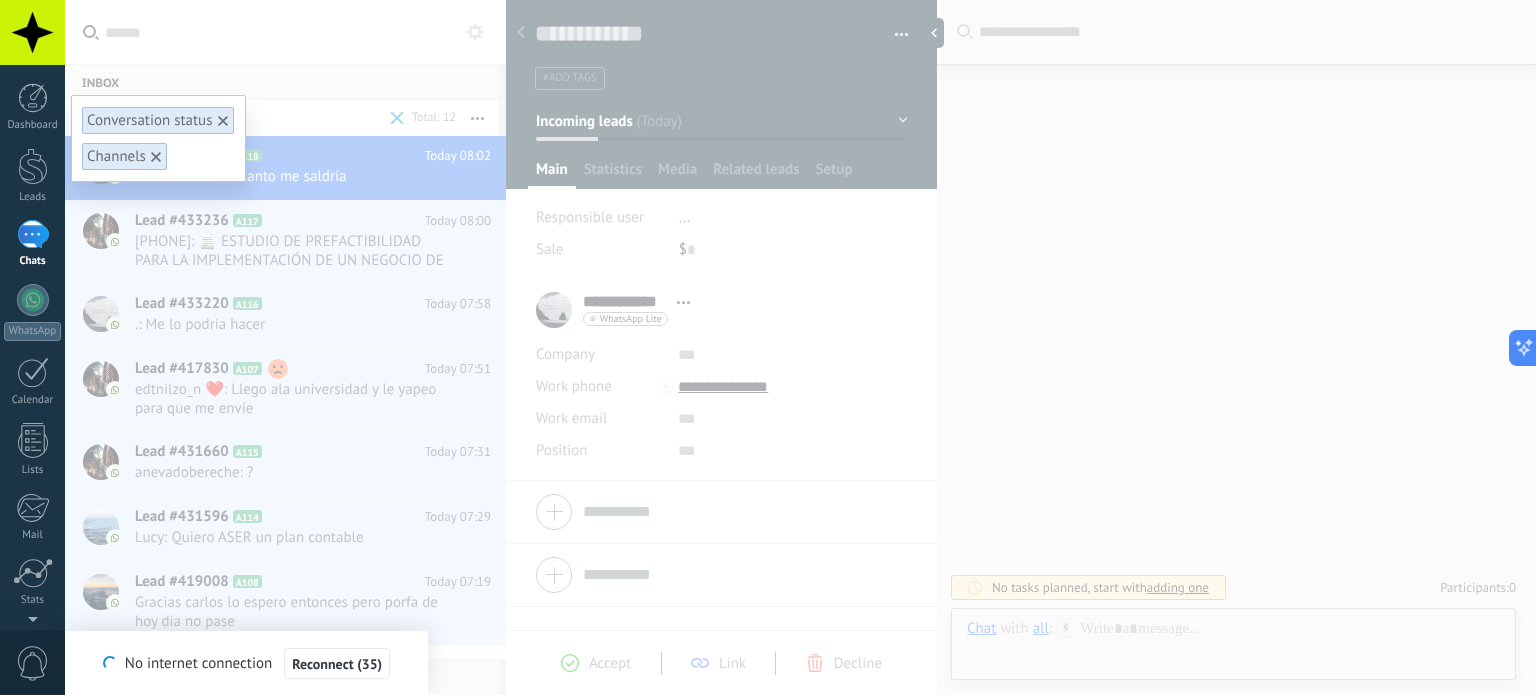 click on "Channels" at bounding box center (116, 156) 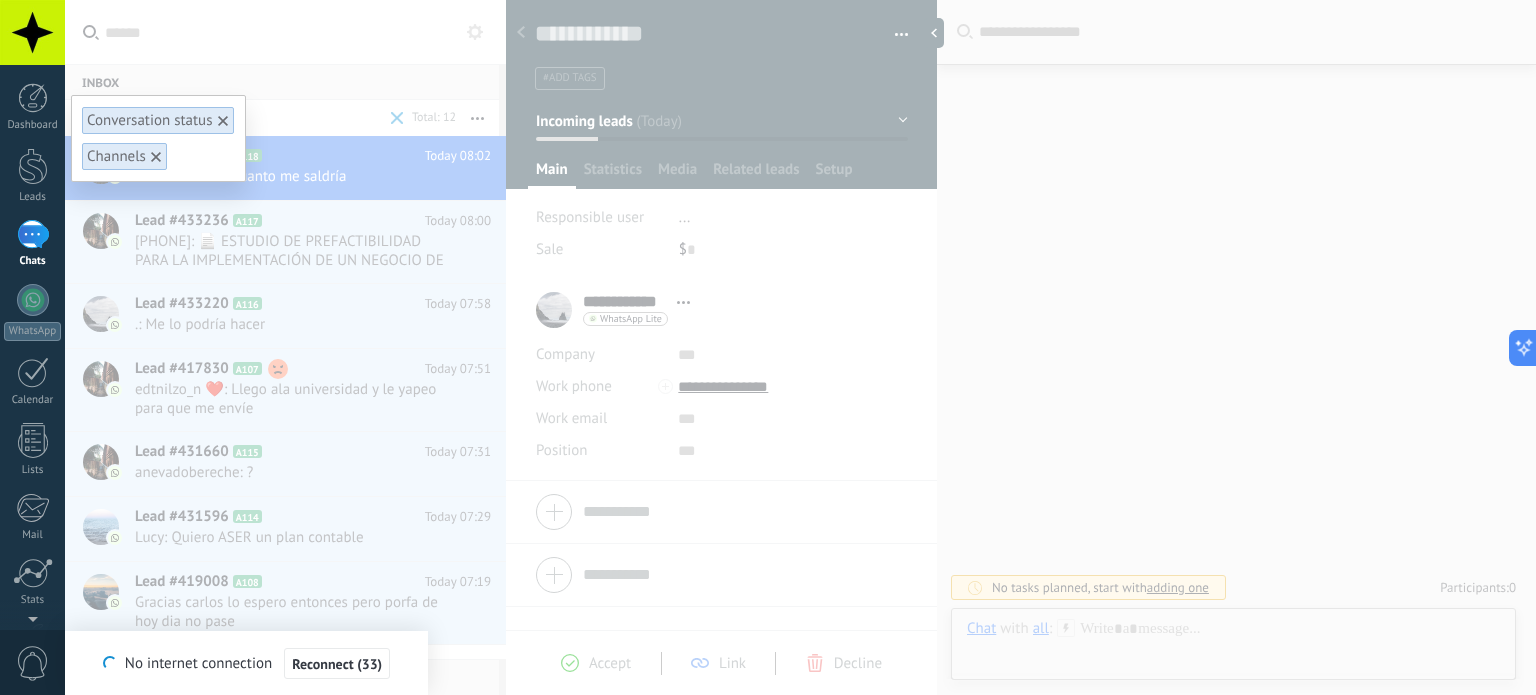 click on "Channels" at bounding box center [116, 156] 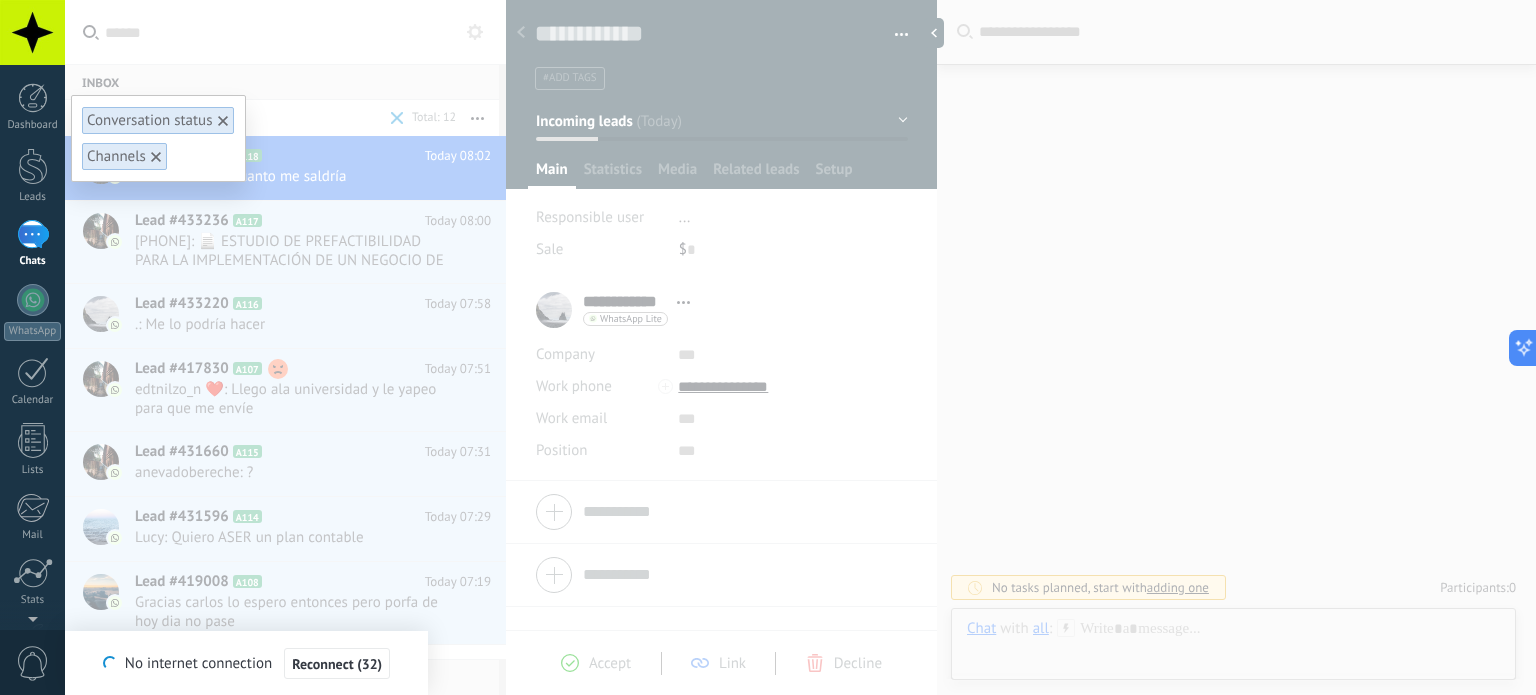 click on "Conversation status Channels" at bounding box center (800, 347) 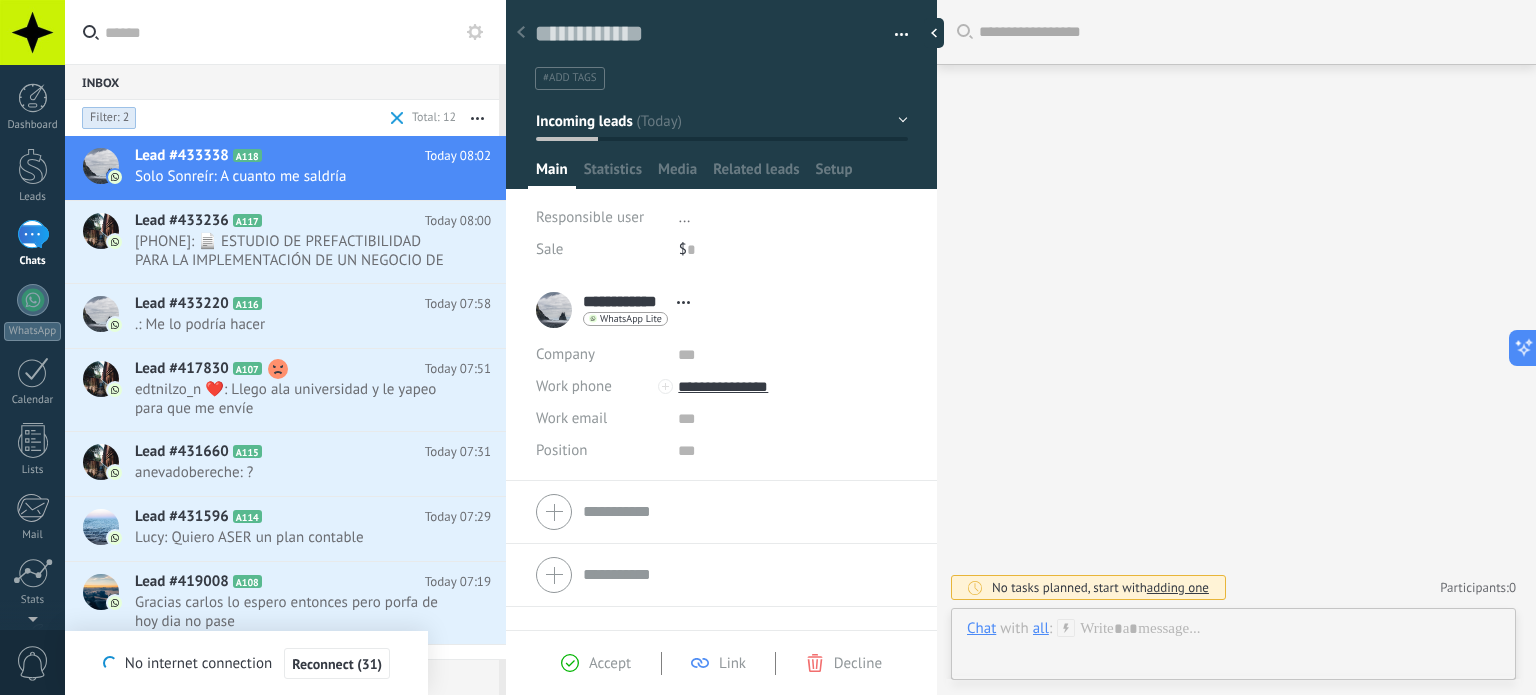click at bounding box center [477, 118] 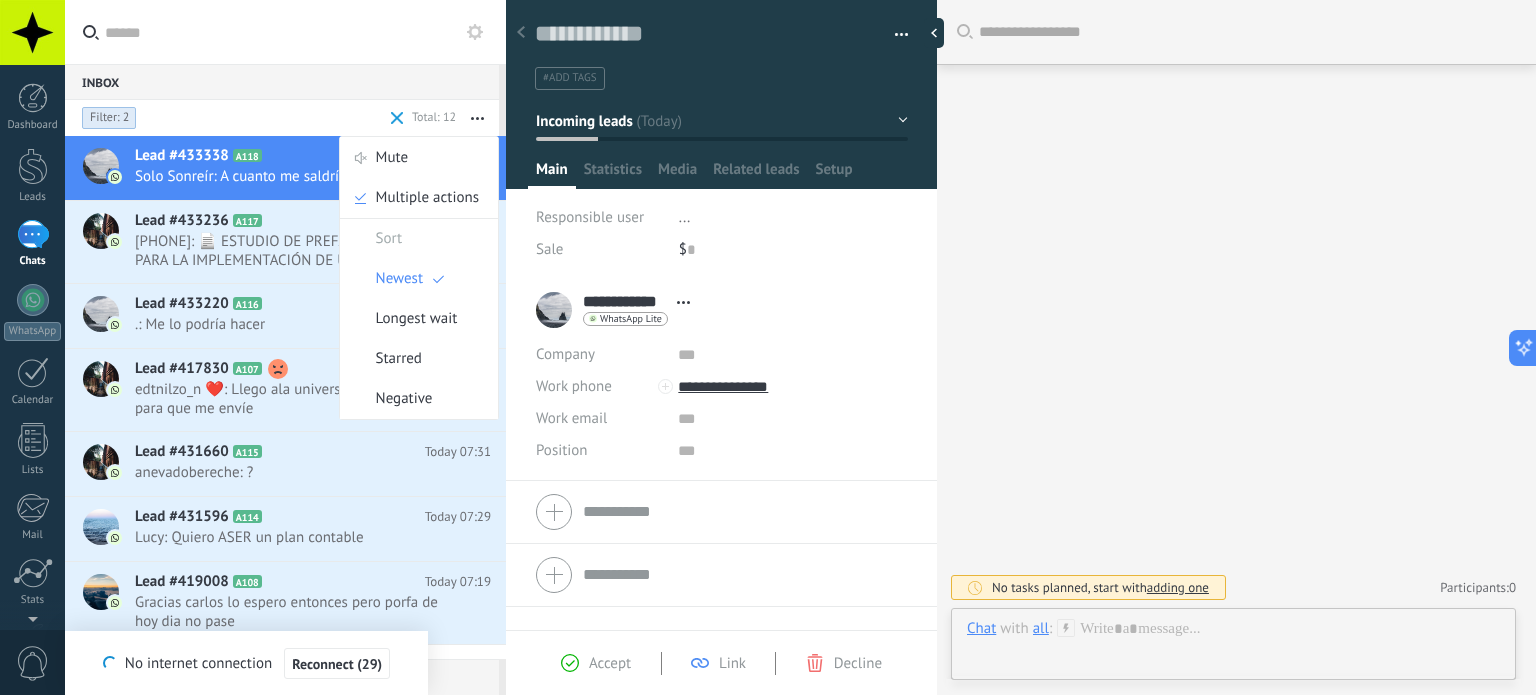 click on "Conversation status Channels Filter: 2" at bounding box center [170, 118] 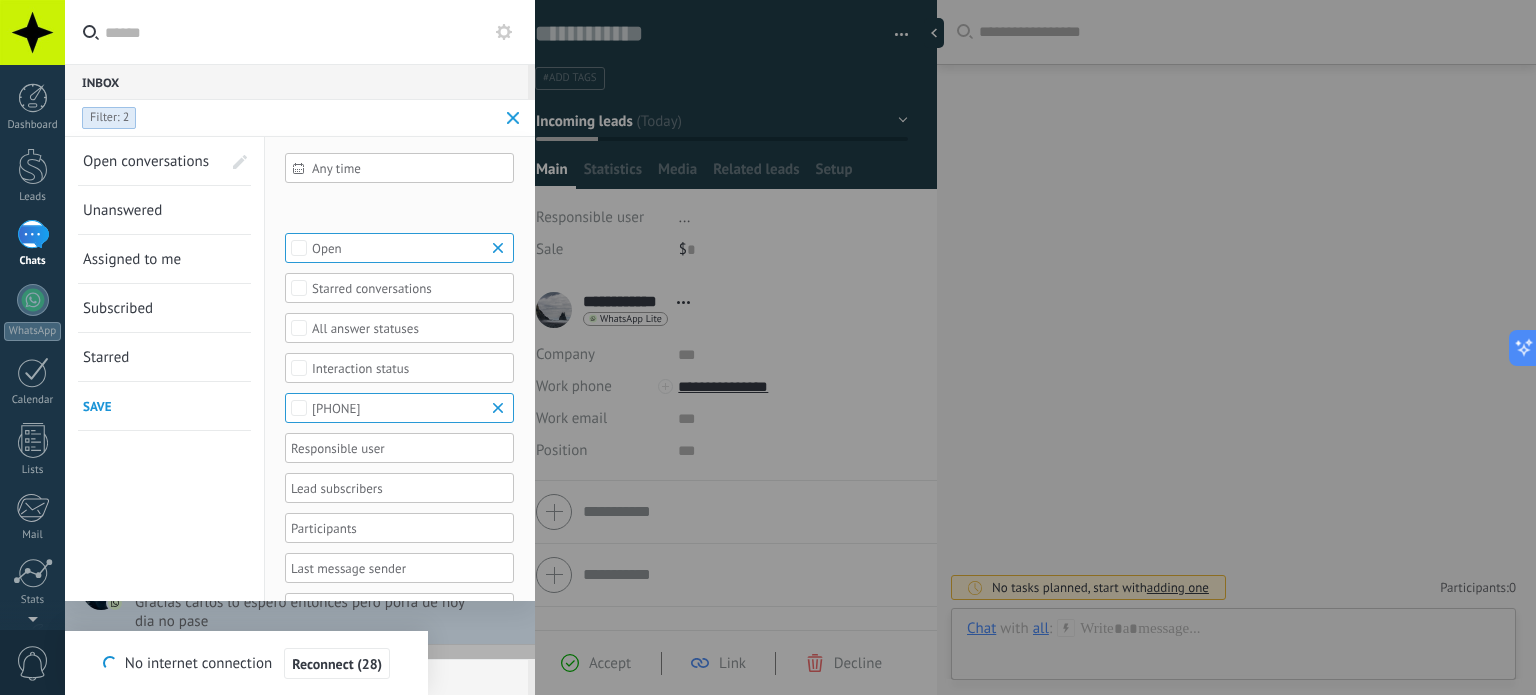 click on "Conversation status Channels Filter: 2" at bounding box center [281, 118] 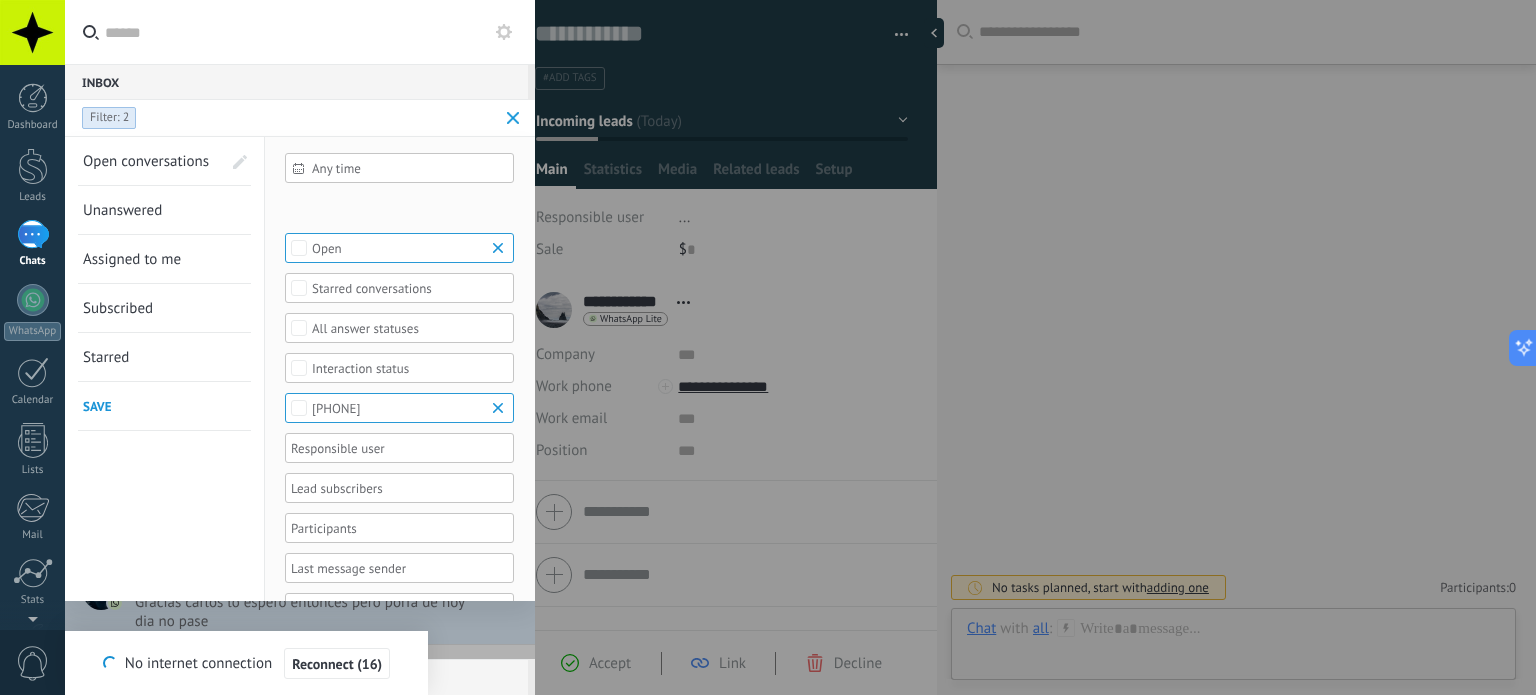 click on "Any time" at bounding box center (407, 168) 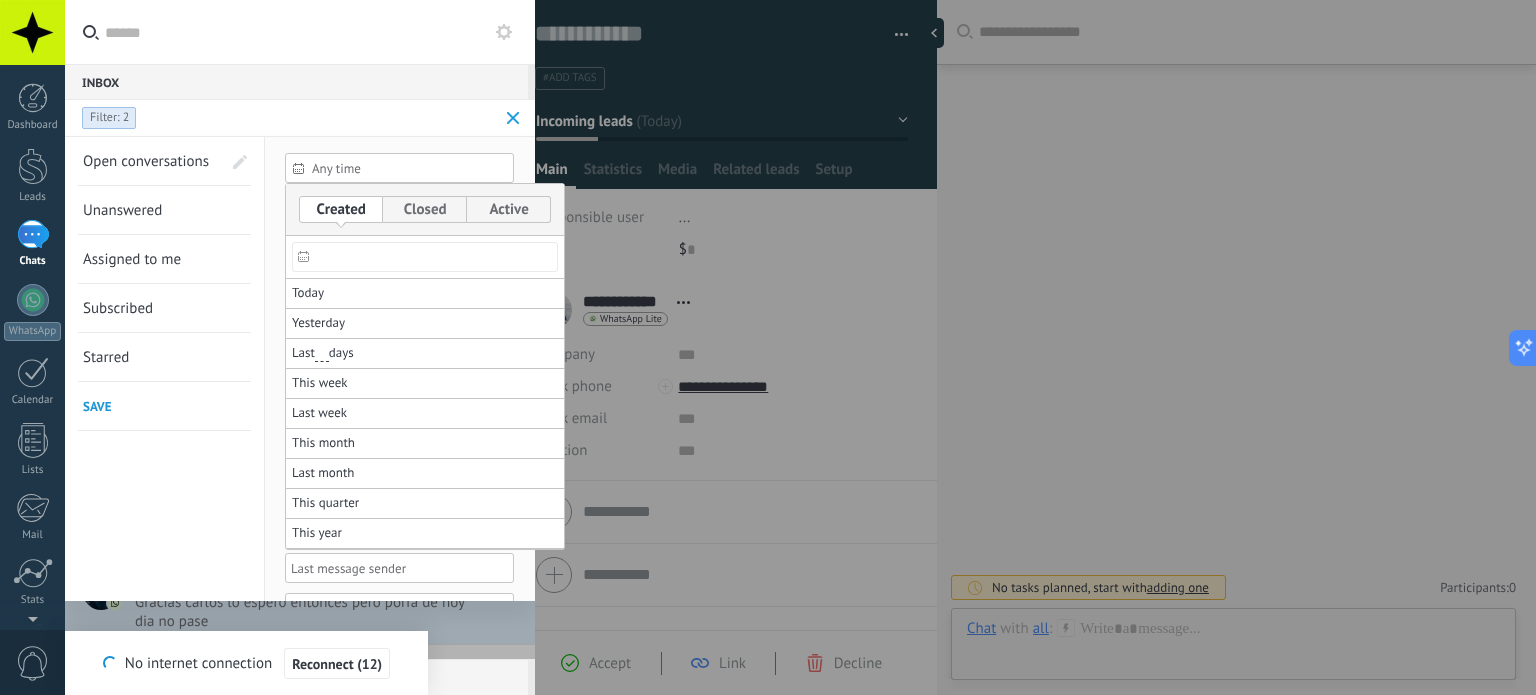 click at bounding box center [768, 347] 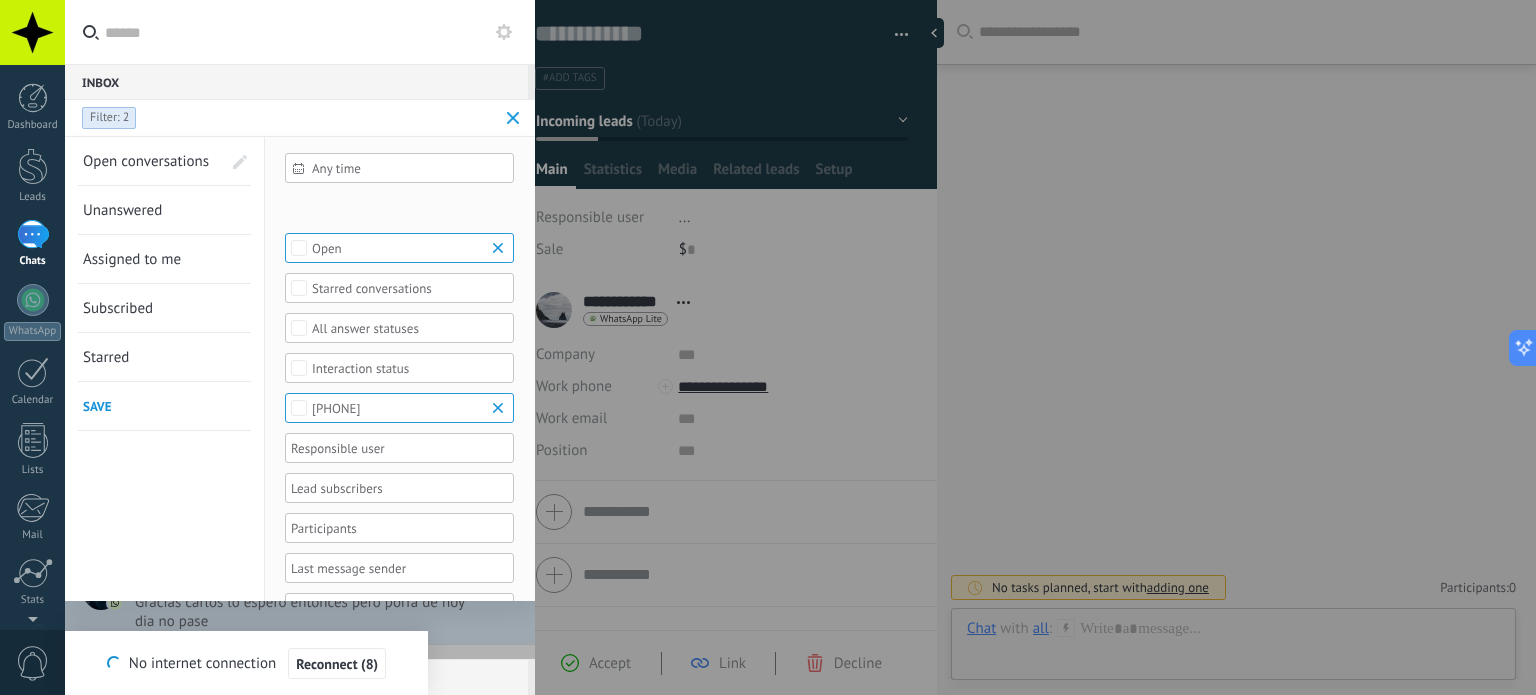 click at bounding box center [501, 408] 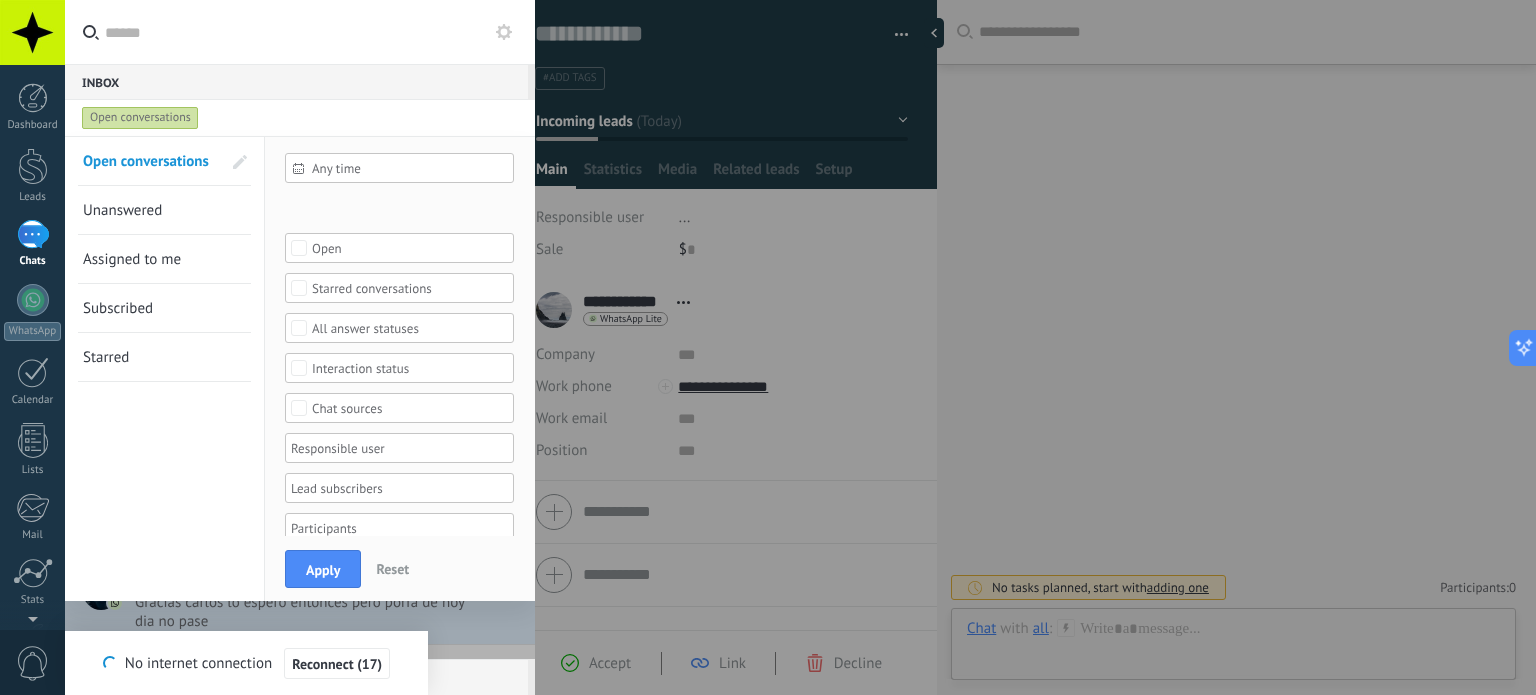 click on "Chat sources" at bounding box center [400, 408] 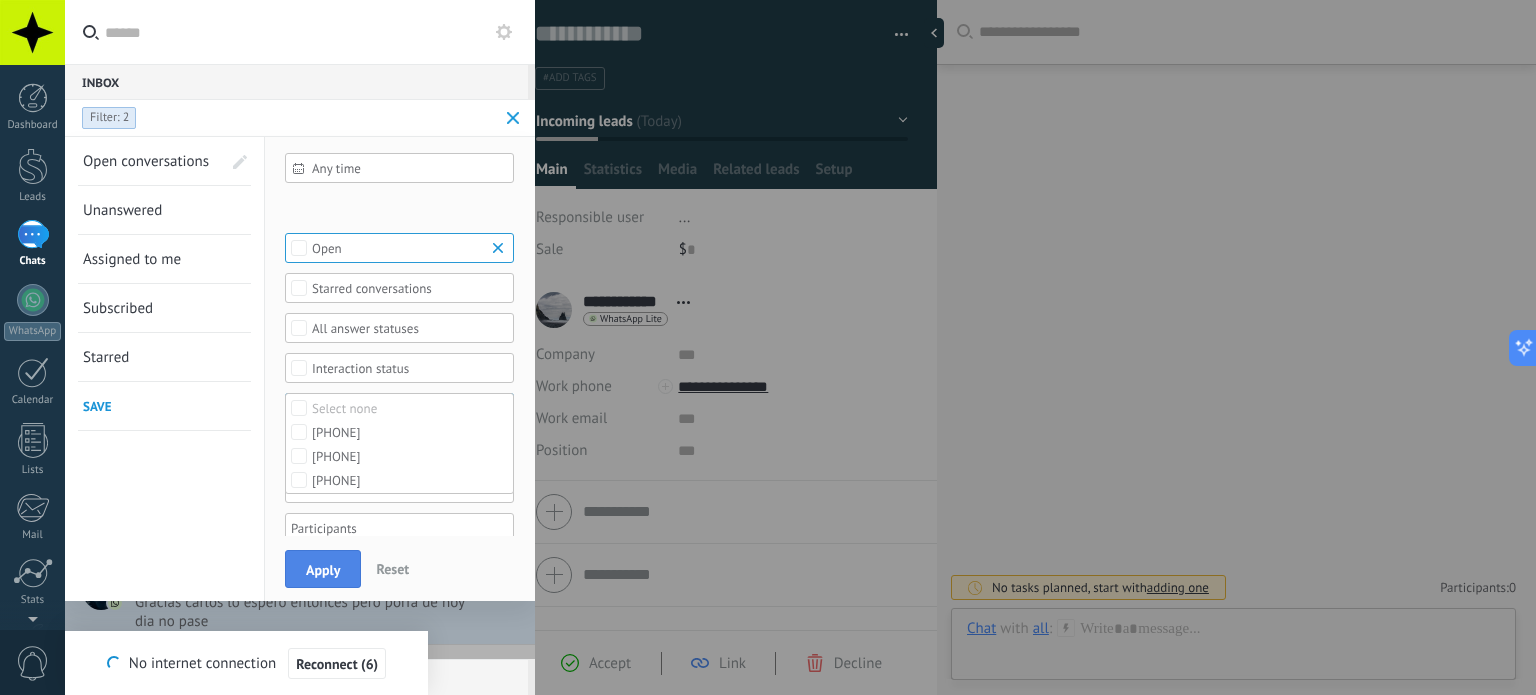click on "Apply" at bounding box center (323, 569) 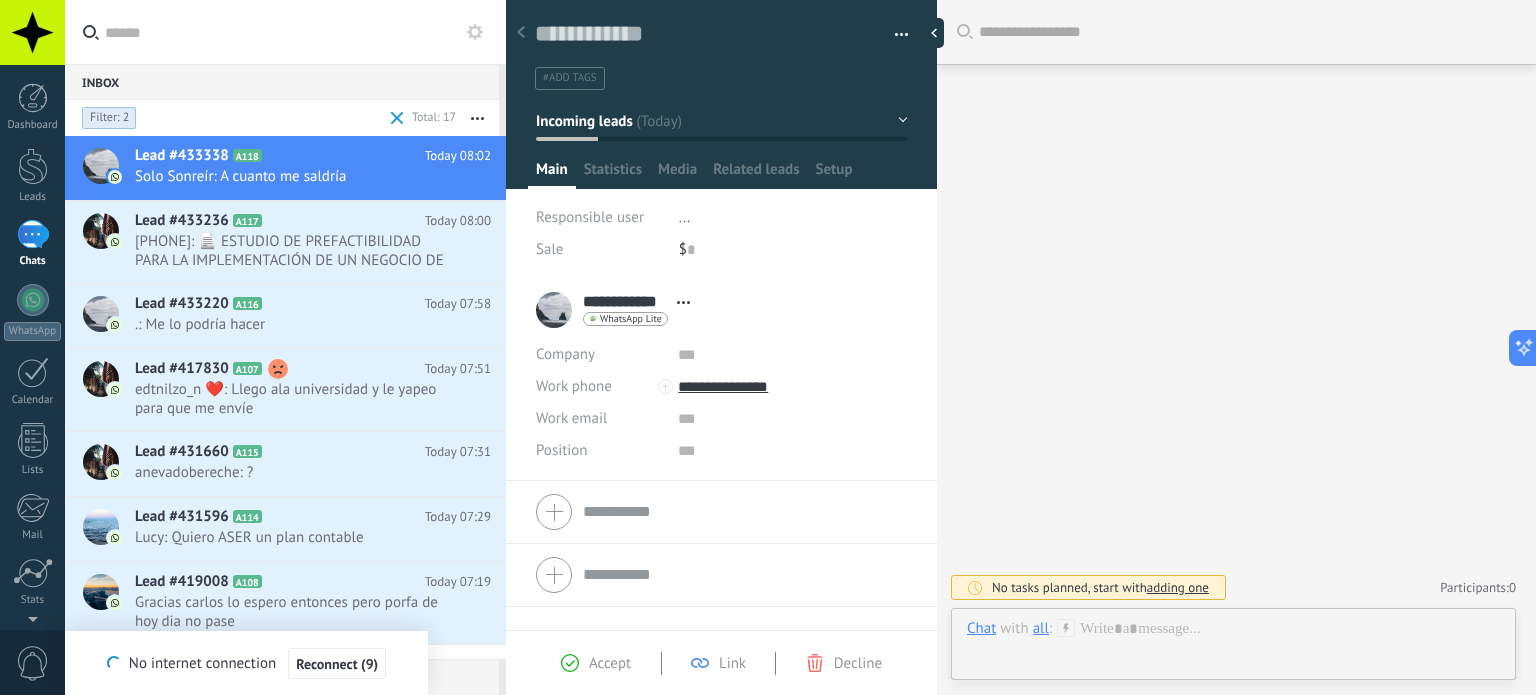 click at bounding box center (894, 35) 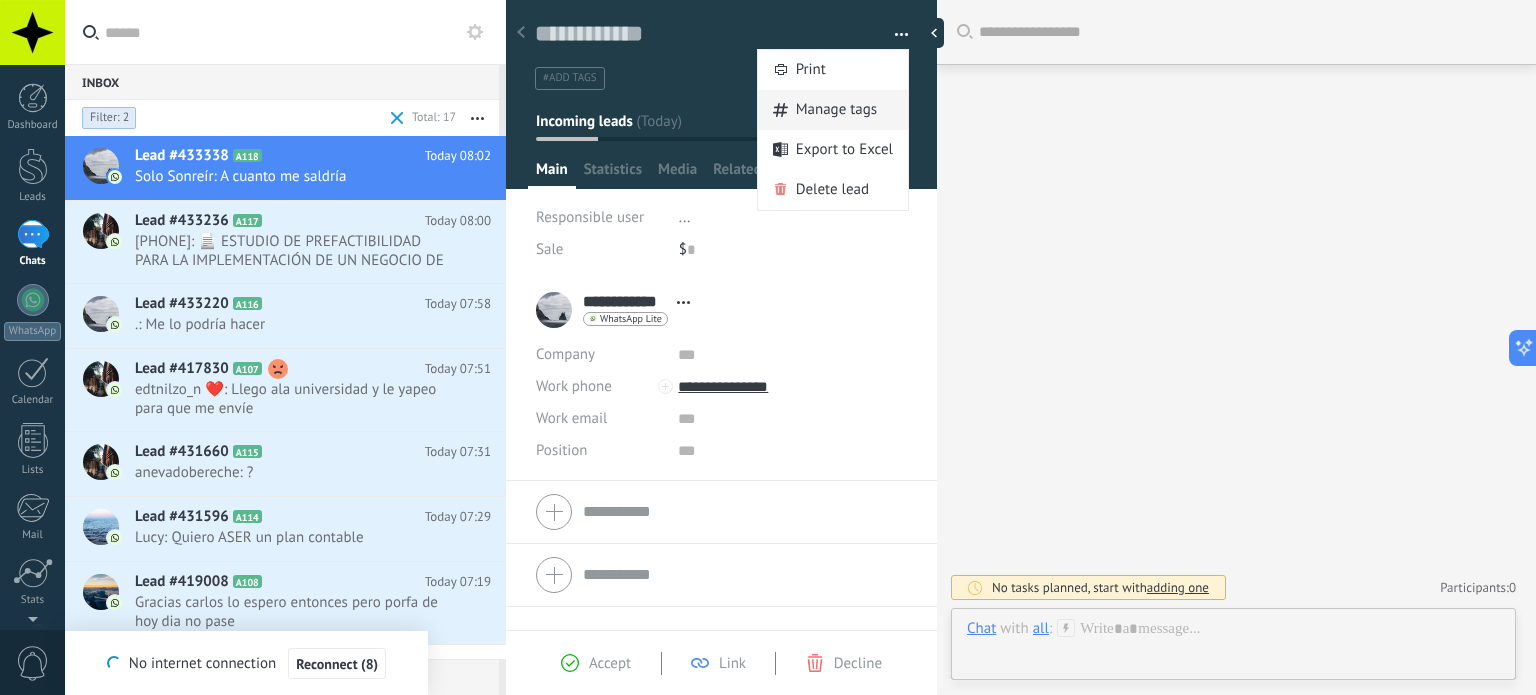 click on "Manage tags" at bounding box center (837, 110) 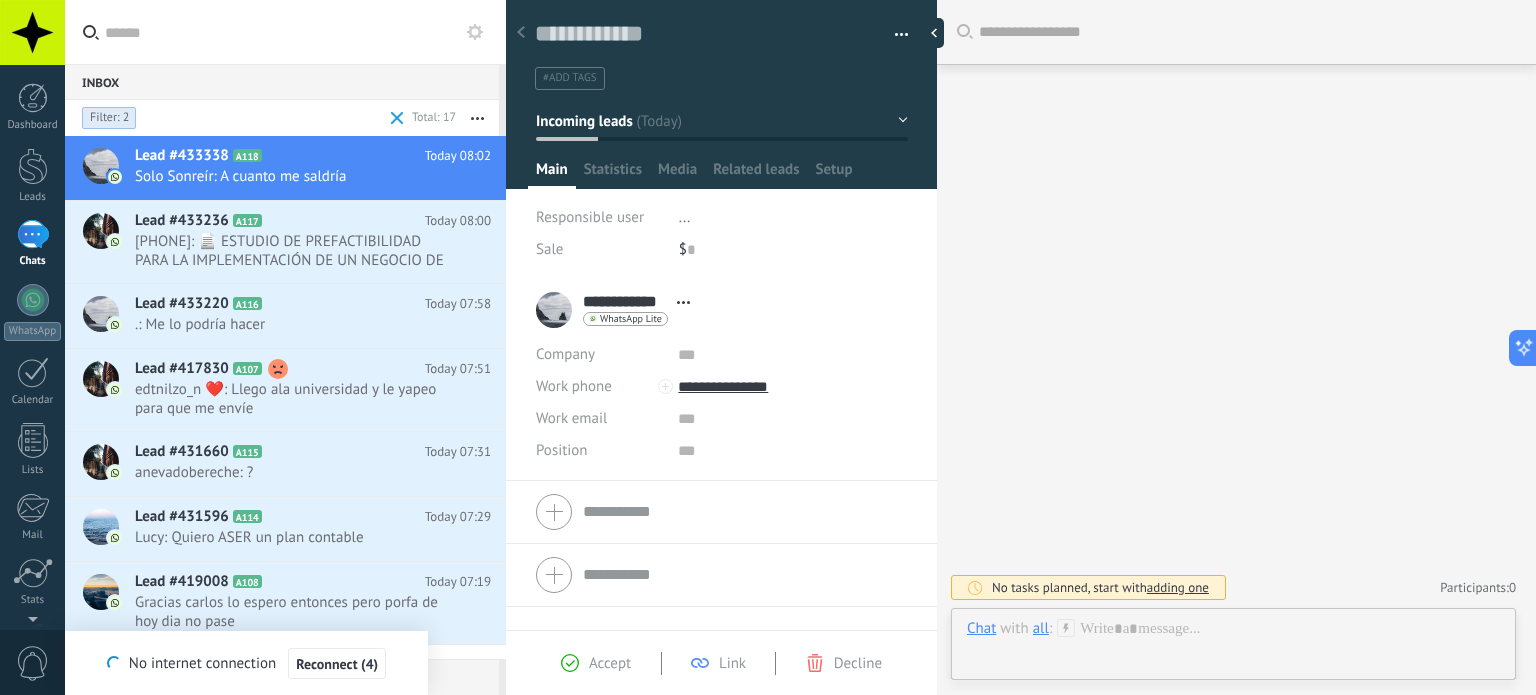 click at bounding box center (894, 35) 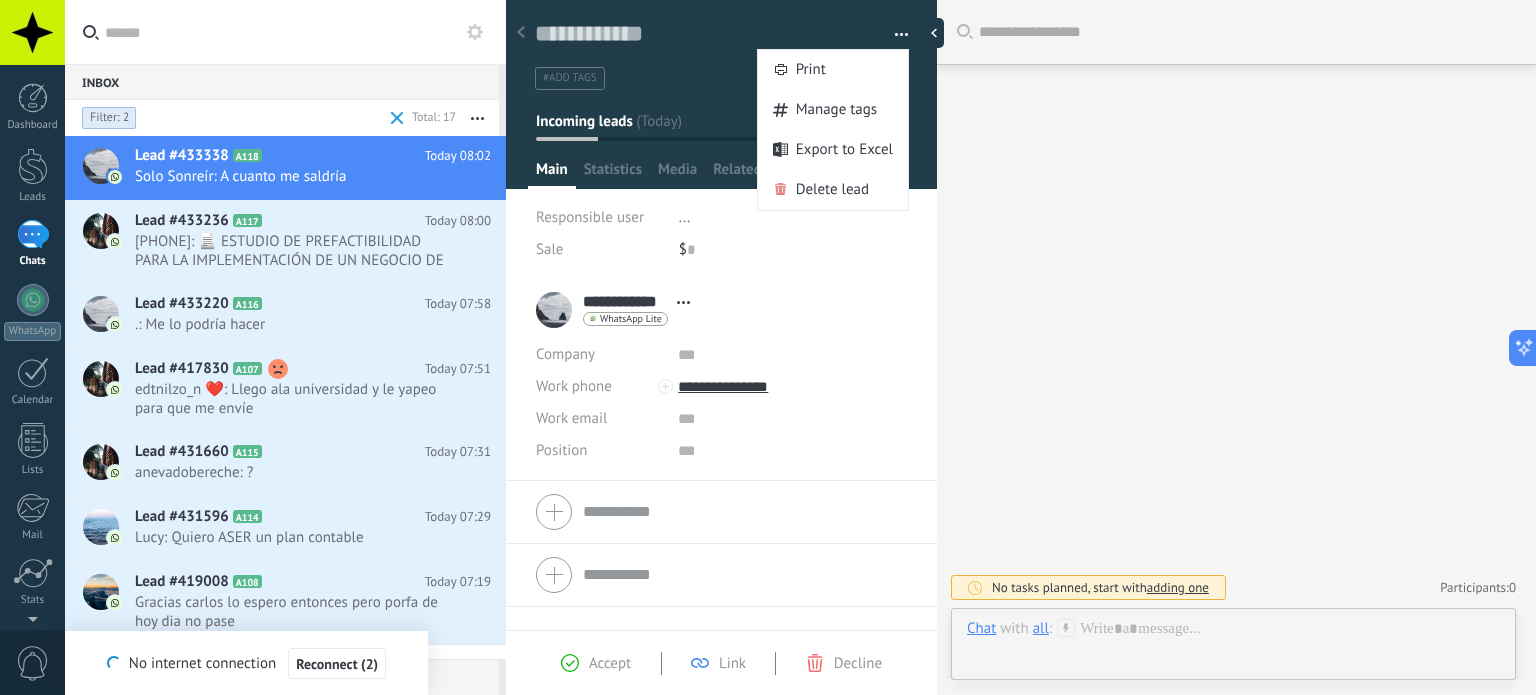 click on "#add tags" at bounding box center [718, 78] 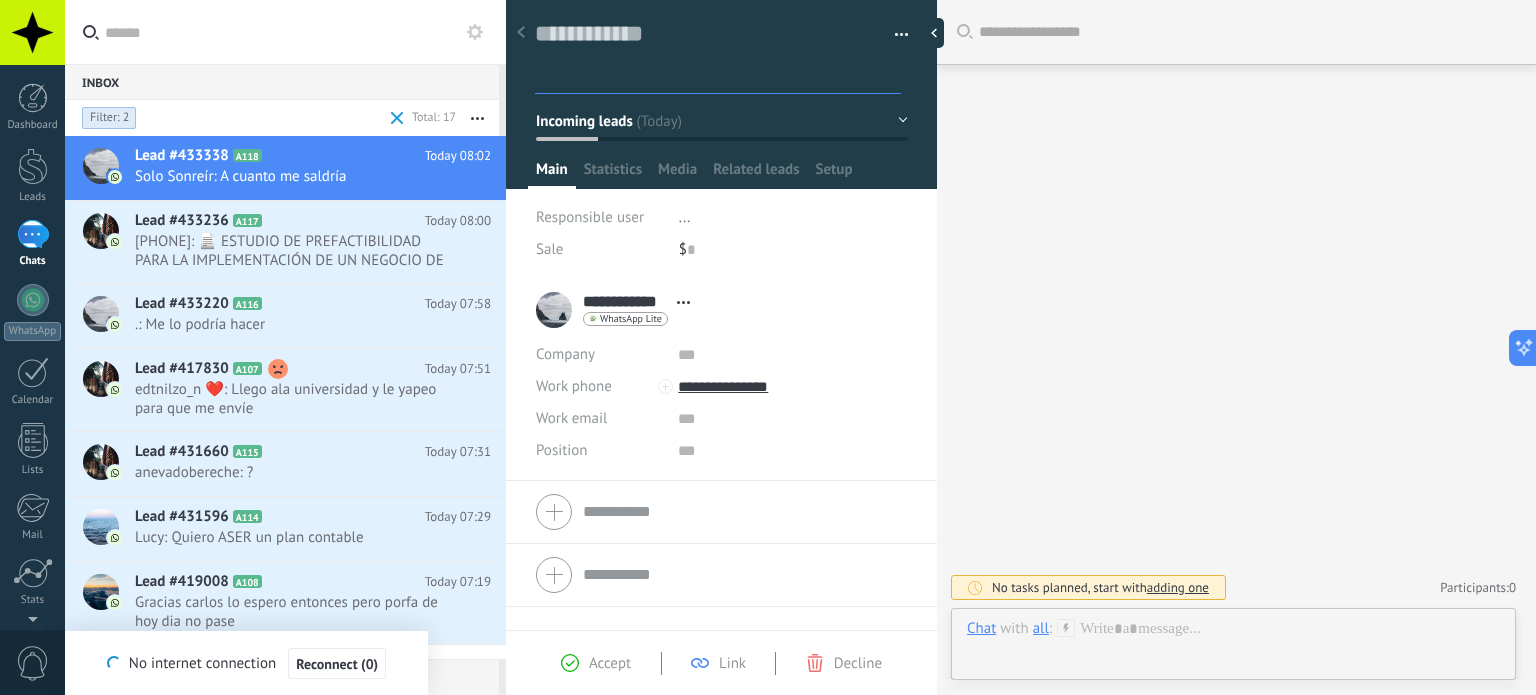 click on "**********" at bounding box center [721, 380] 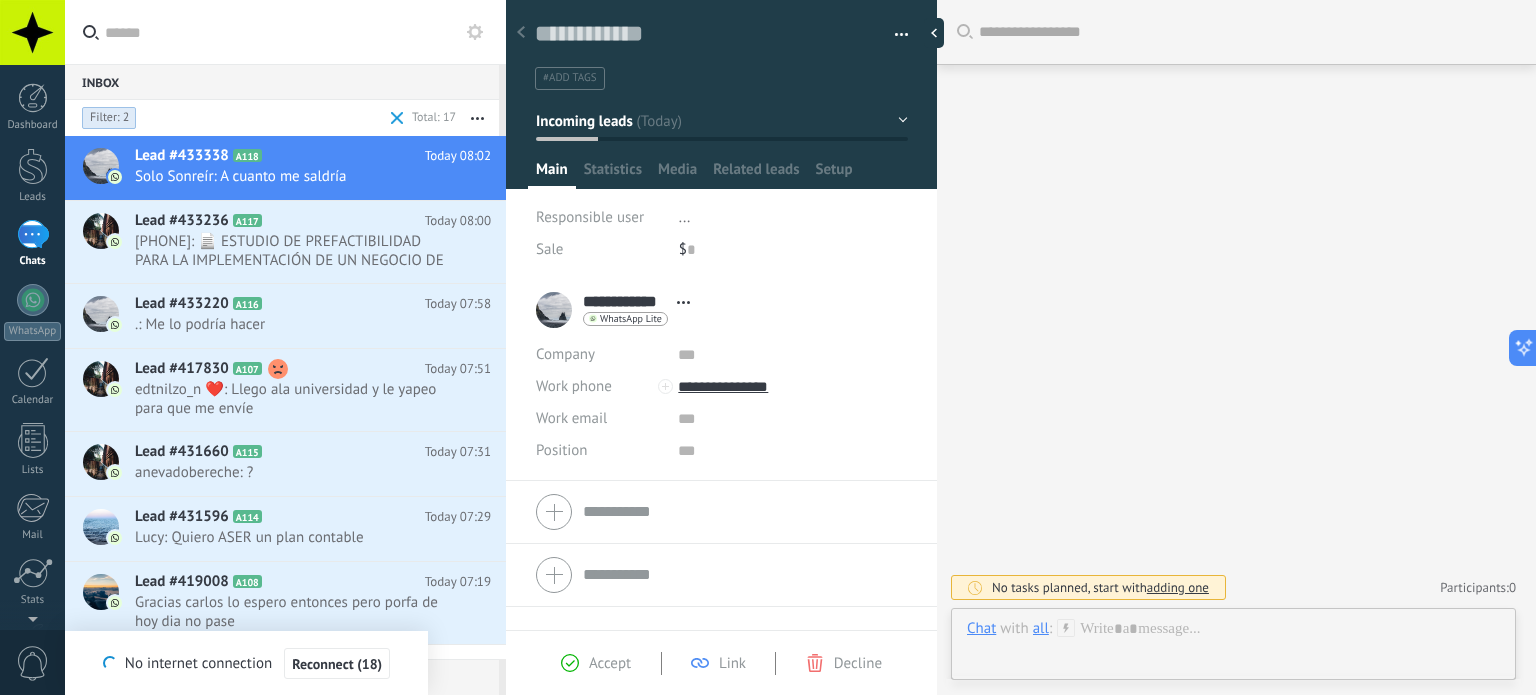 click on "Company
Work phone
Work DD
Mobile
Fax
Home
Other
Work phone
Call
Copy
Edit
Work email
Priv. email
Other email
Work email
Position" at bounding box center (721, 512) 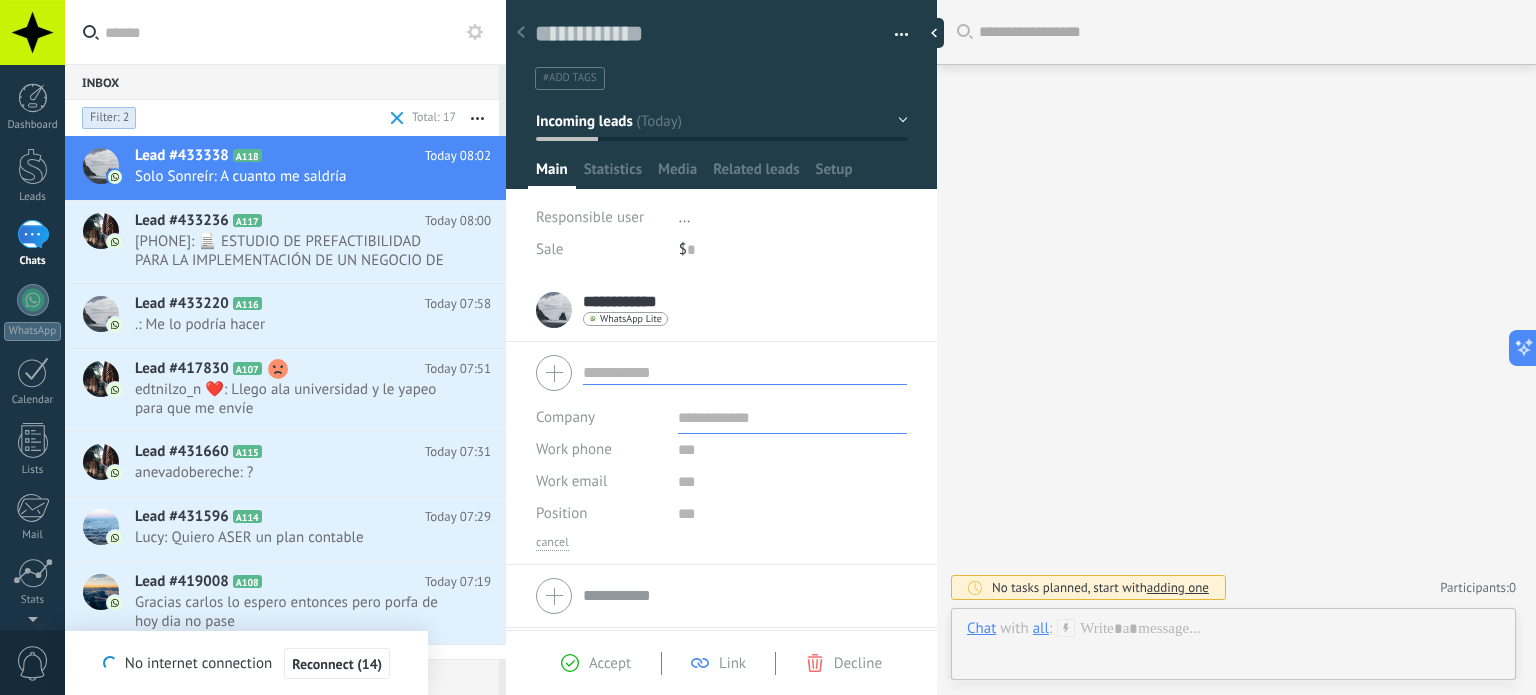 click on "cancel" at bounding box center [552, 543] 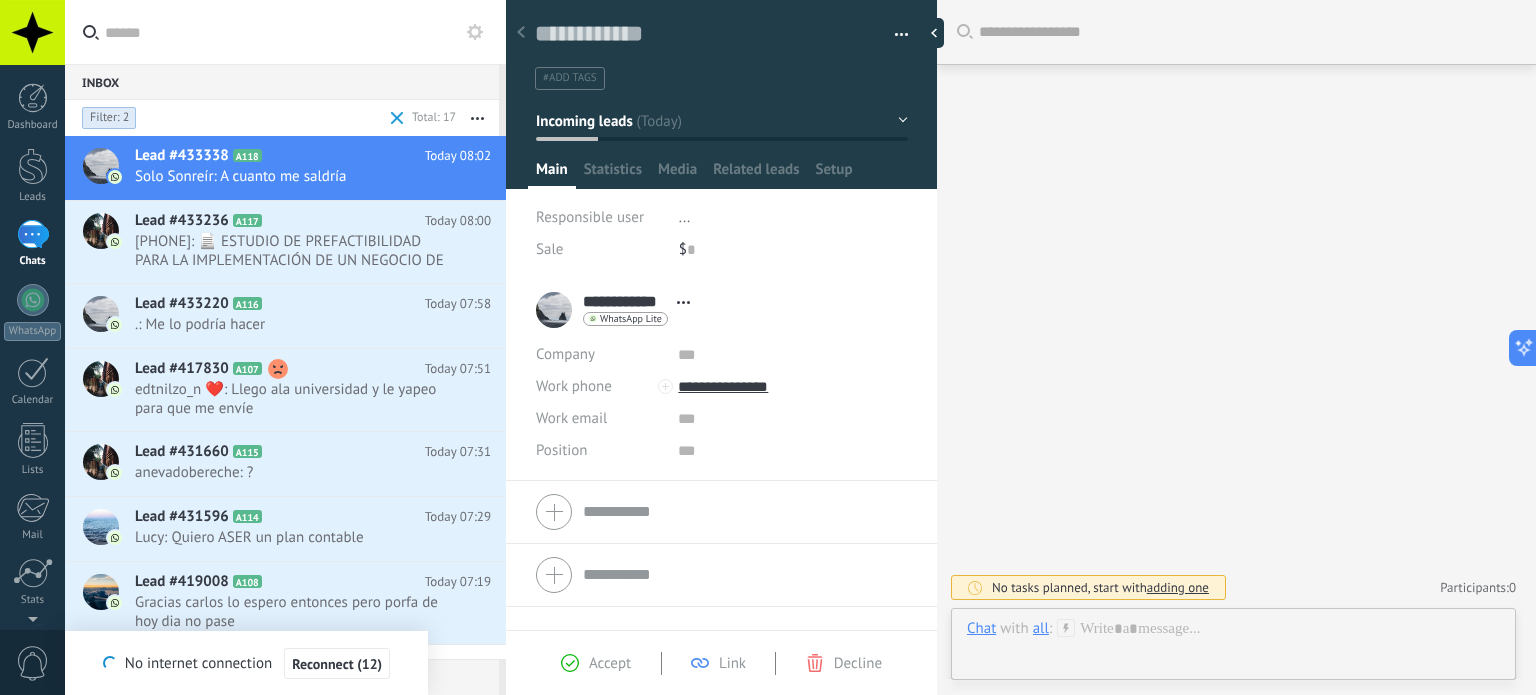 click at bounding box center (721, 575) 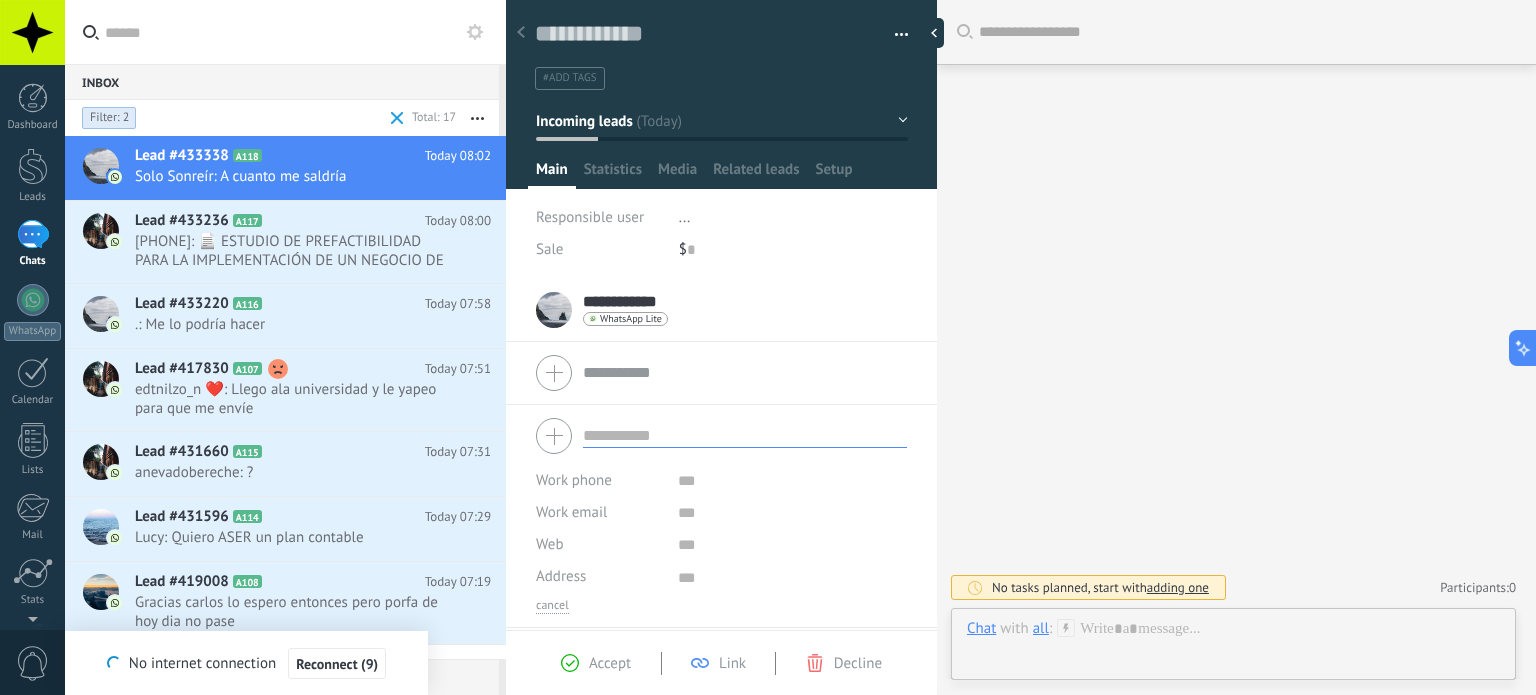 click at bounding box center [721, 436] 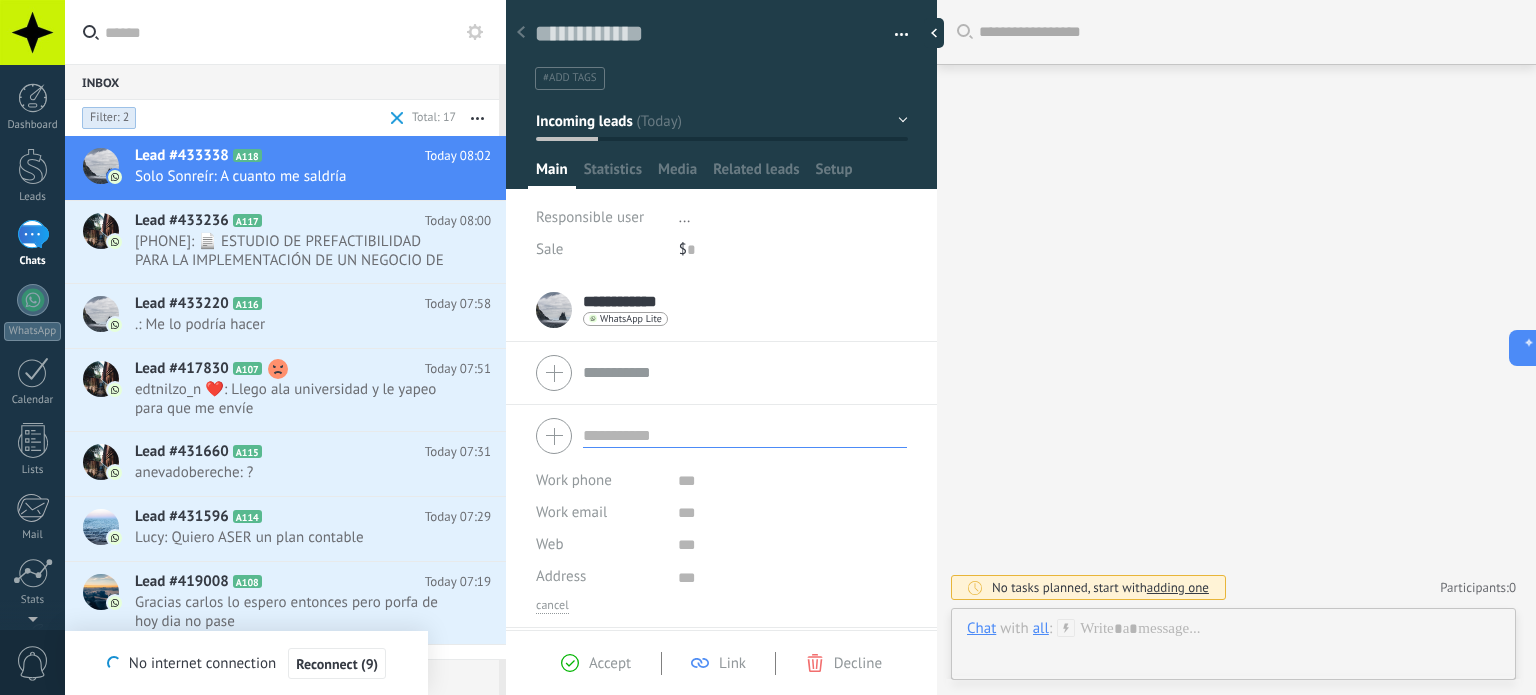 click on "Work phone
Work DD
Mobile
Fax
Home
Other
Work phone" at bounding box center [599, 481] 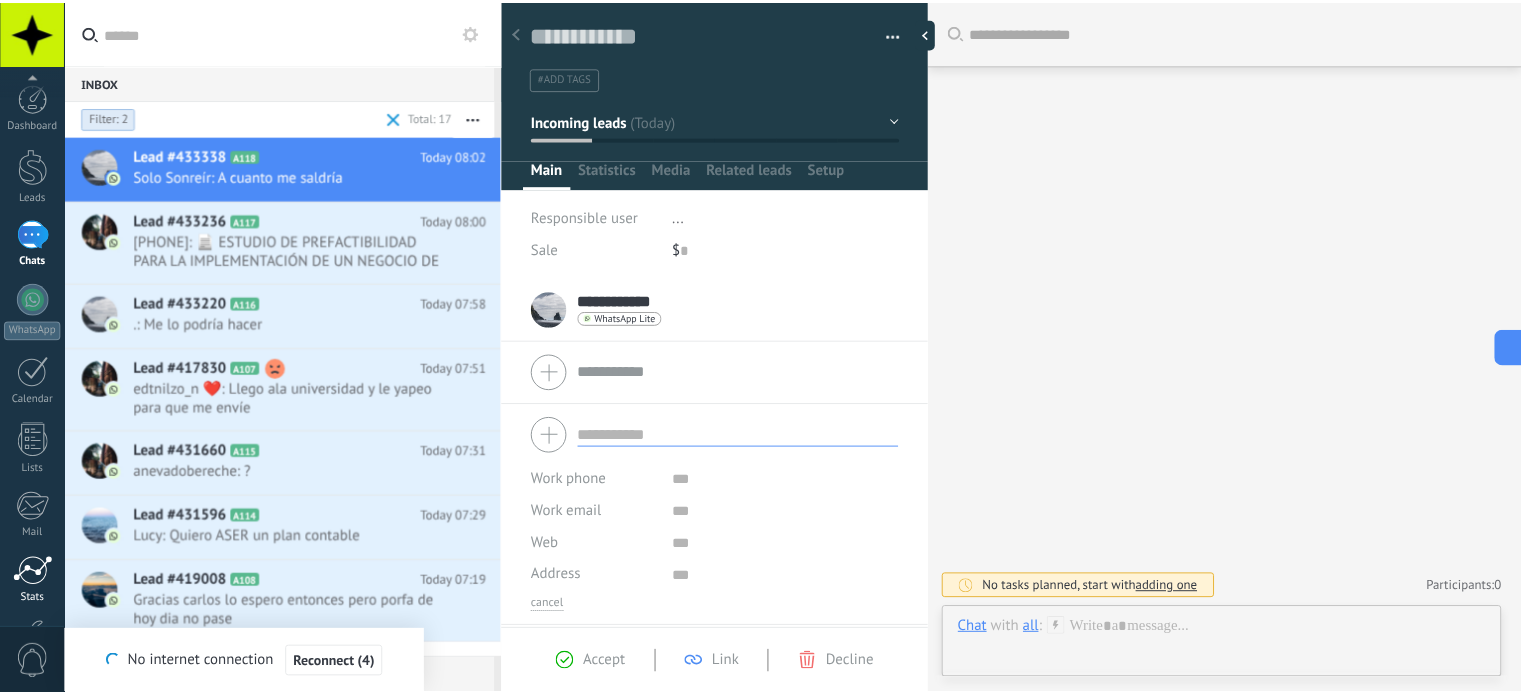 scroll, scrollTop: 136, scrollLeft: 0, axis: vertical 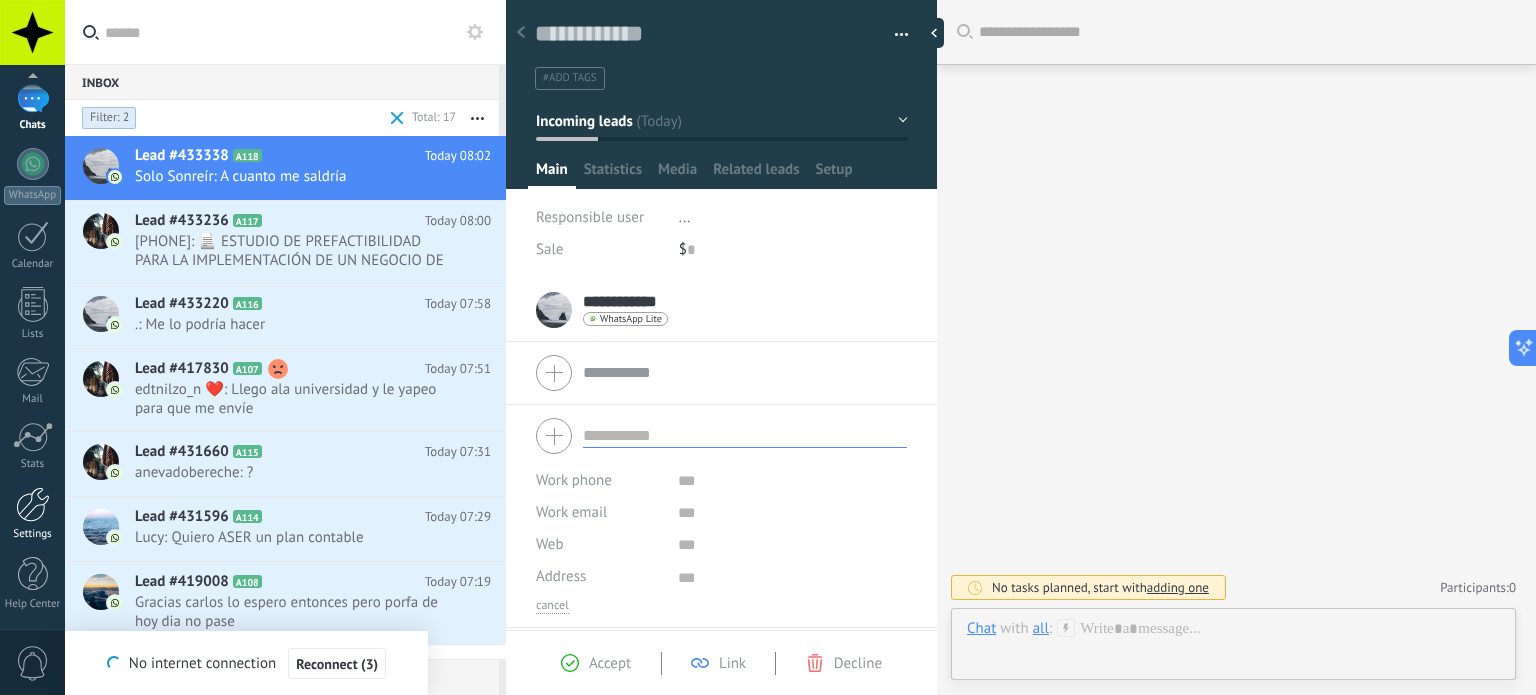 click at bounding box center [33, 504] 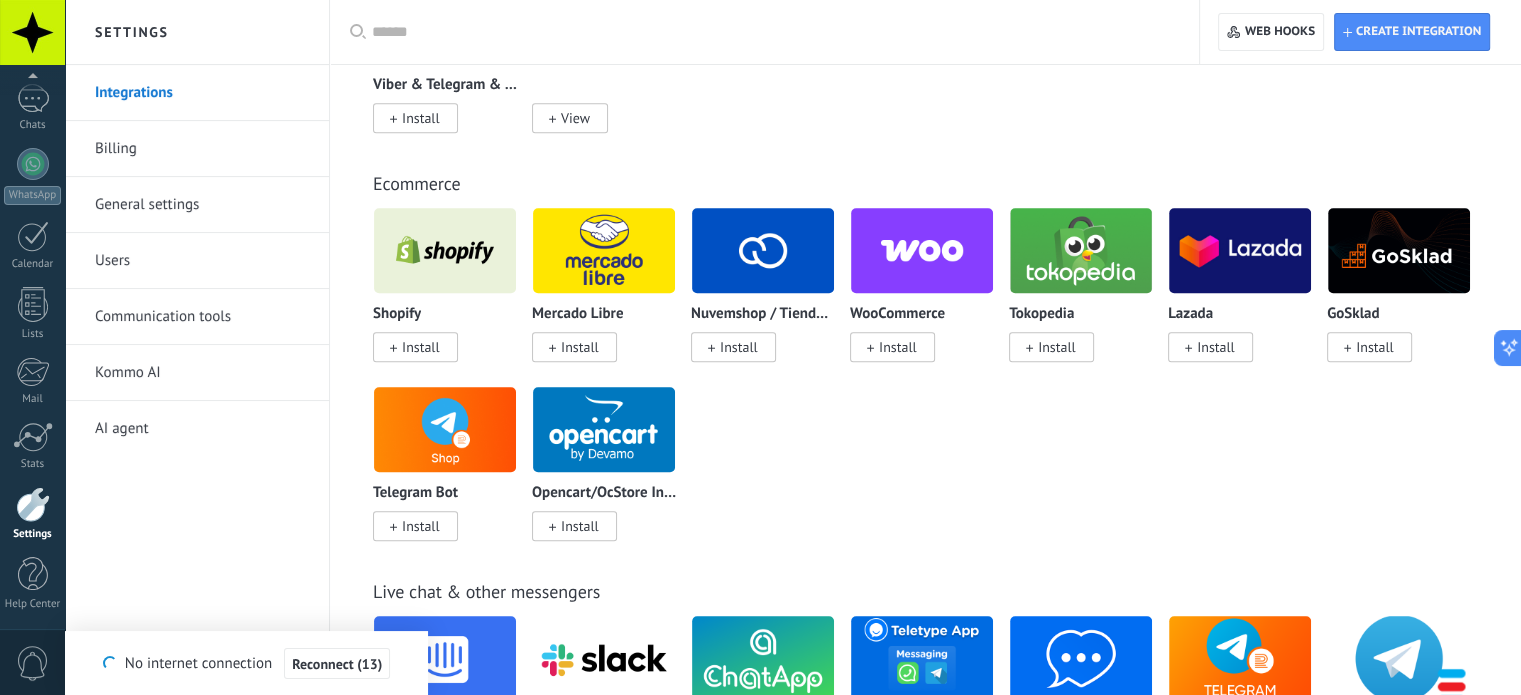 scroll, scrollTop: 1800, scrollLeft: 0, axis: vertical 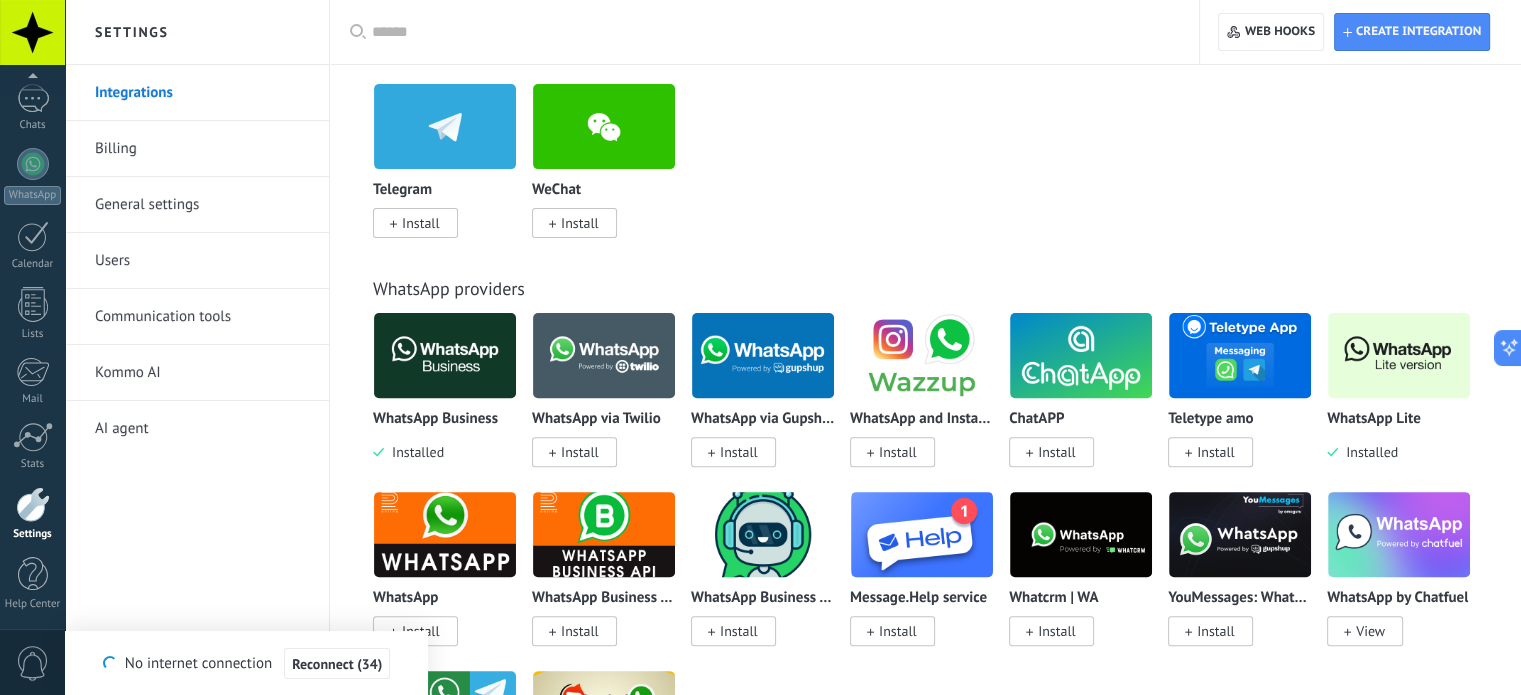 click on "General settings" at bounding box center [202, 205] 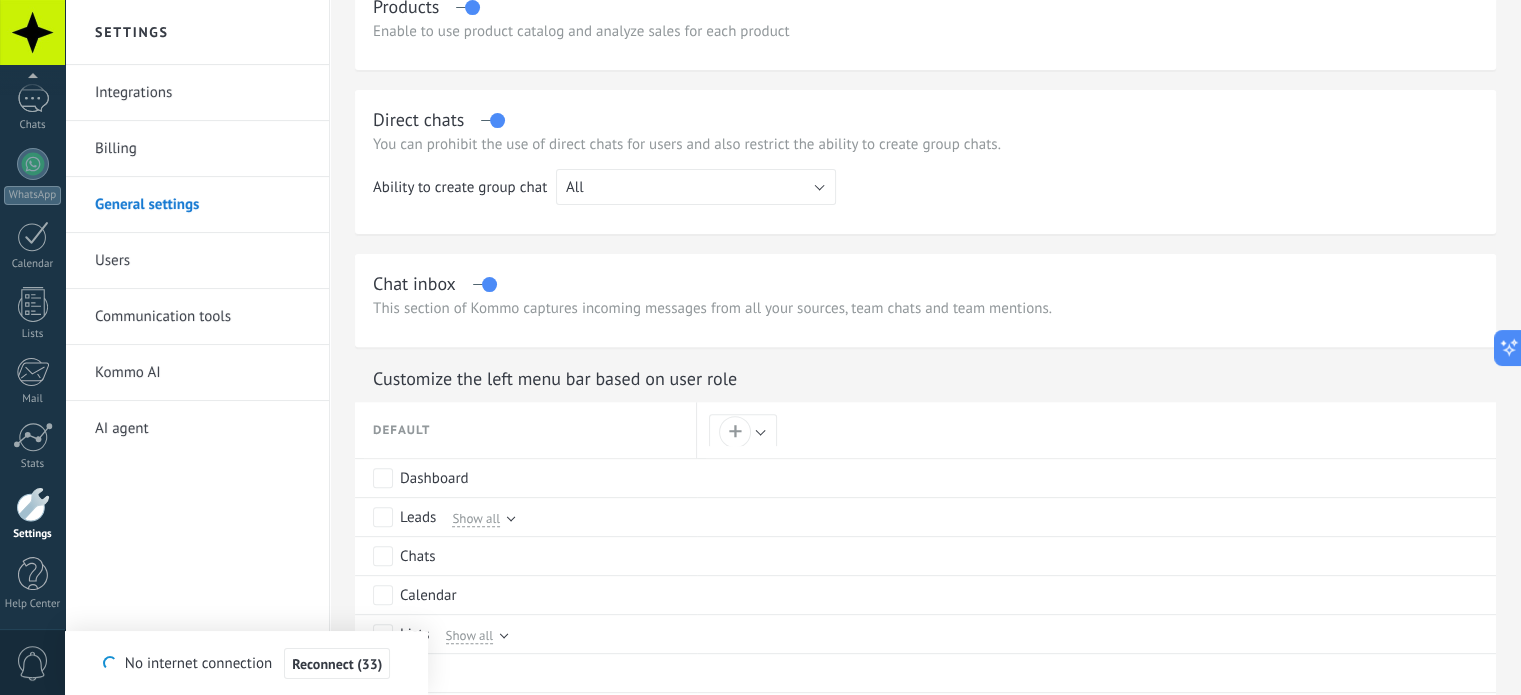 scroll, scrollTop: 0, scrollLeft: 0, axis: both 